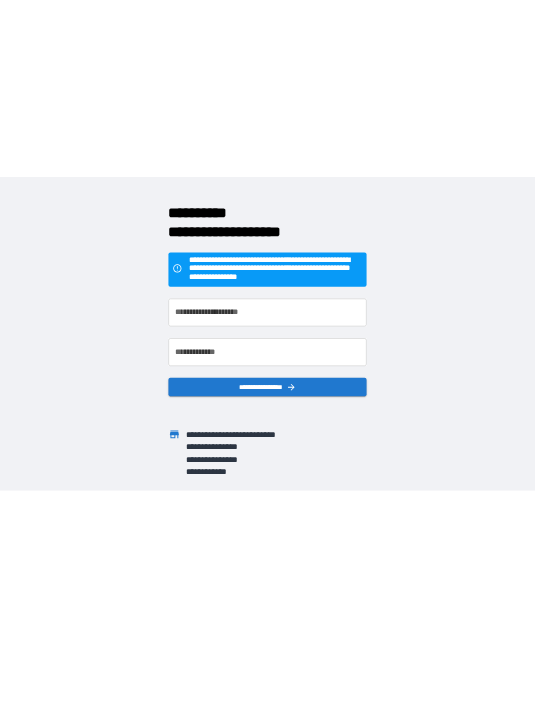 scroll, scrollTop: 0, scrollLeft: 0, axis: both 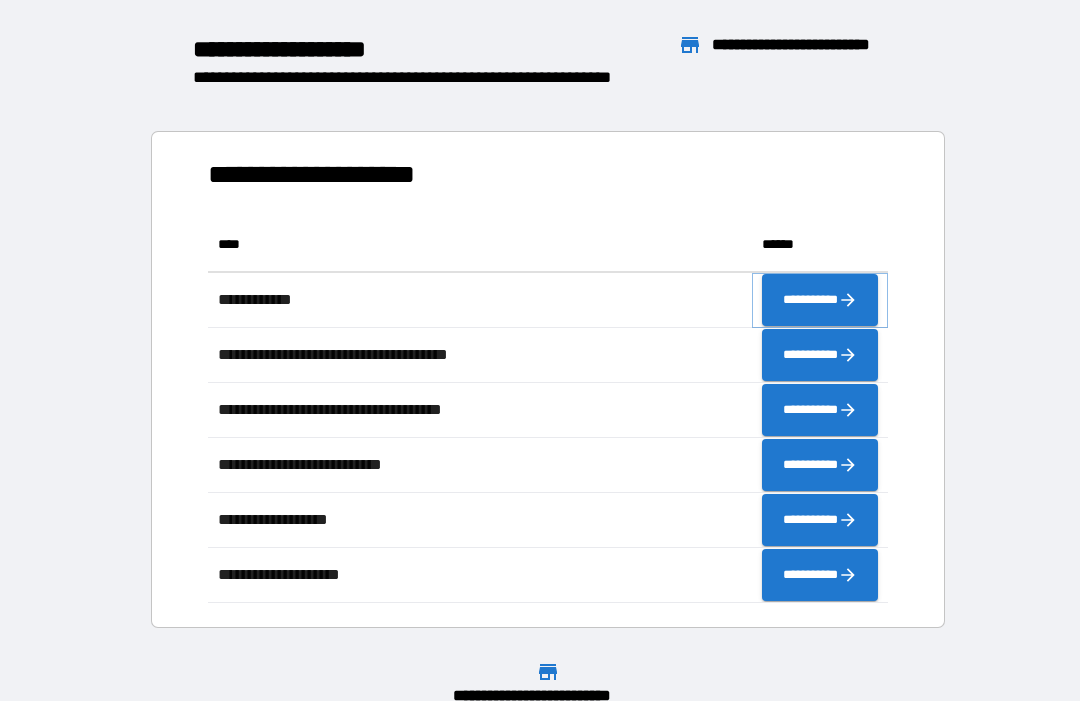 click on "**********" at bounding box center [820, 300] 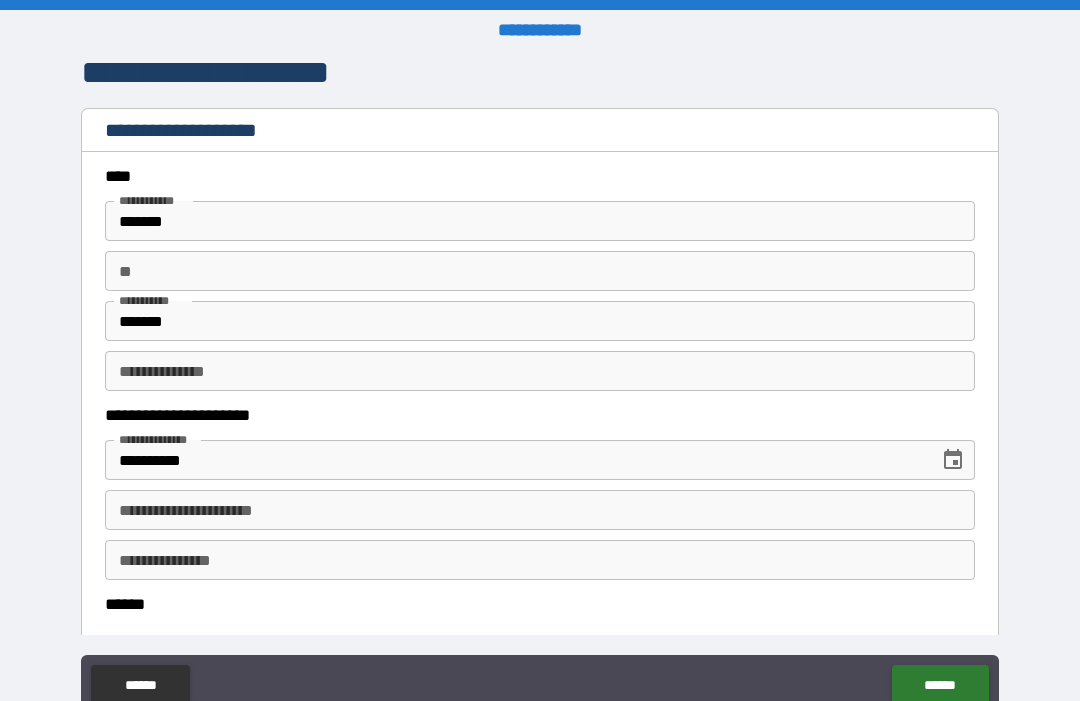 click on "**********" at bounding box center [540, 510] 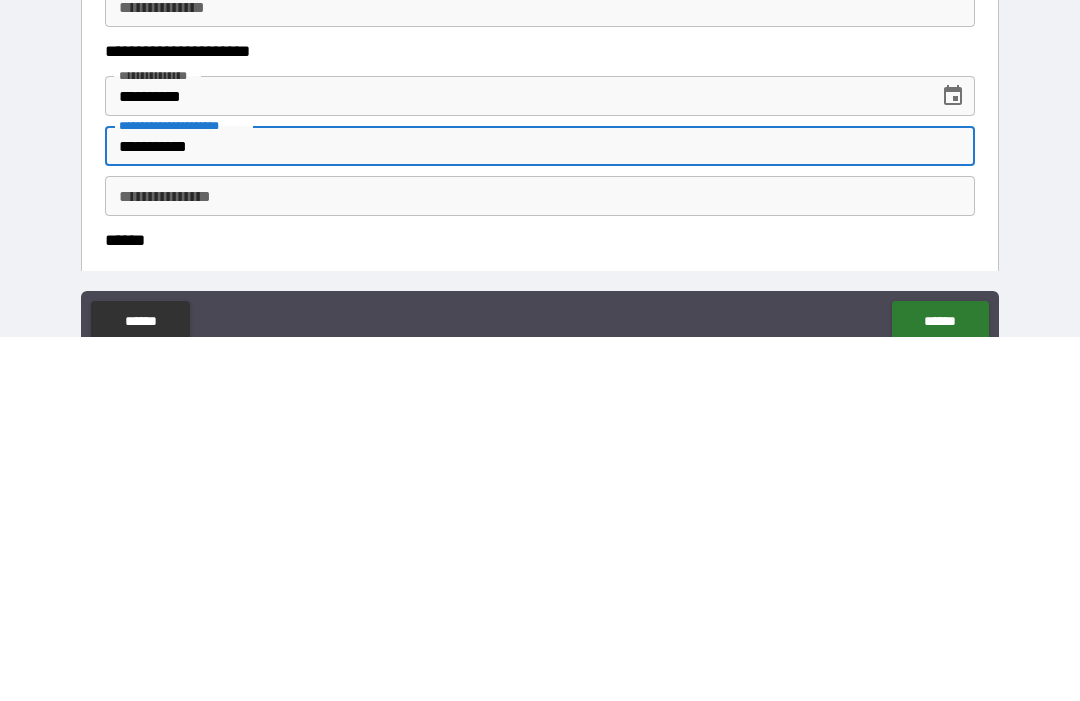 type on "**********" 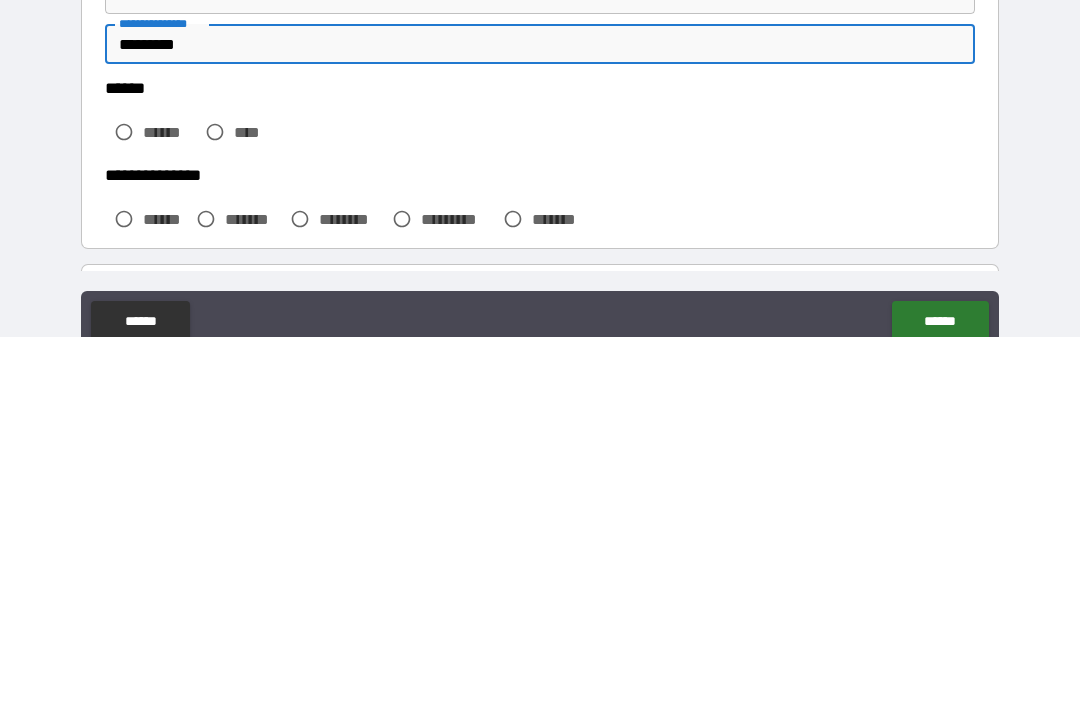 scroll, scrollTop: 159, scrollLeft: 0, axis: vertical 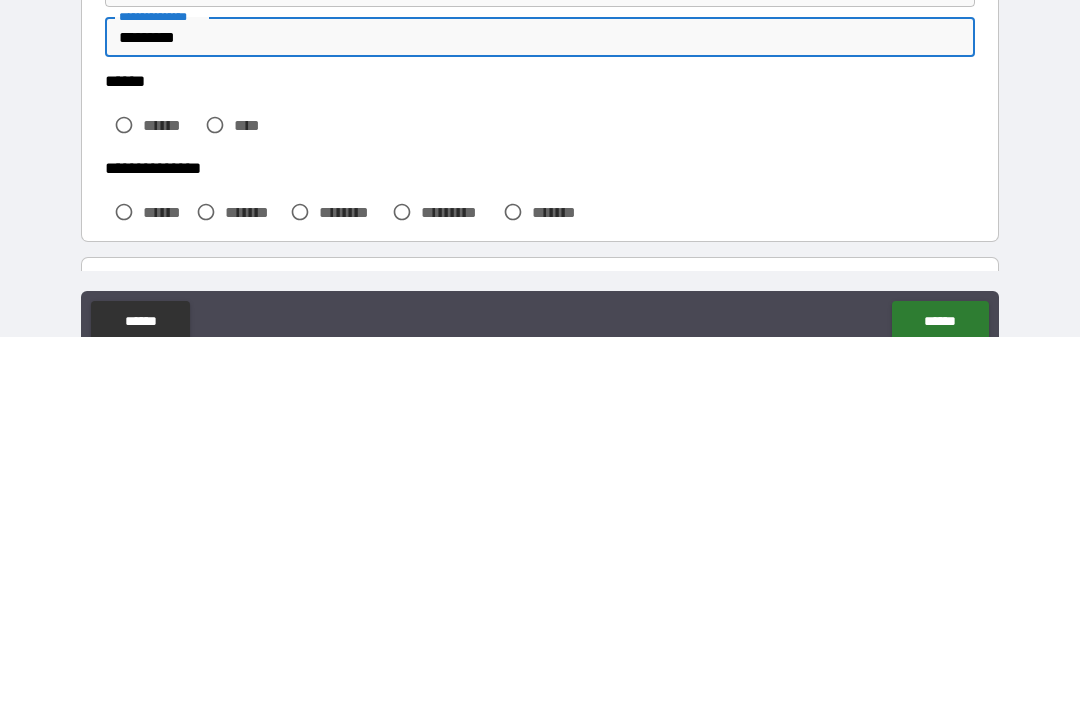 type on "*********" 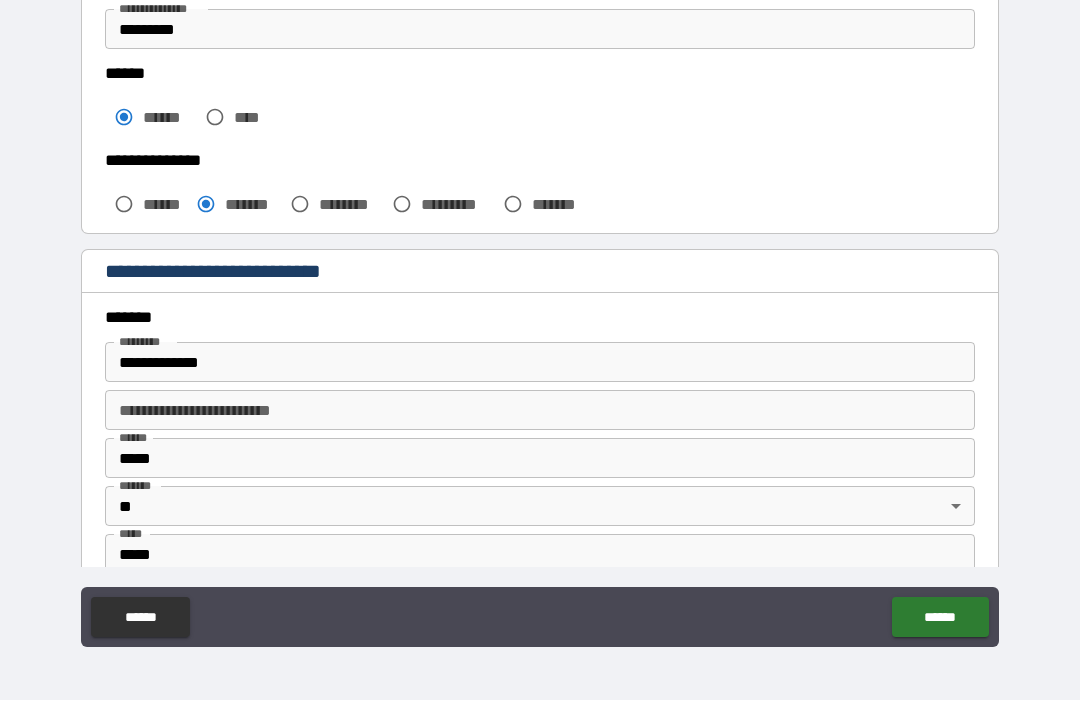 scroll, scrollTop: 473, scrollLeft: 0, axis: vertical 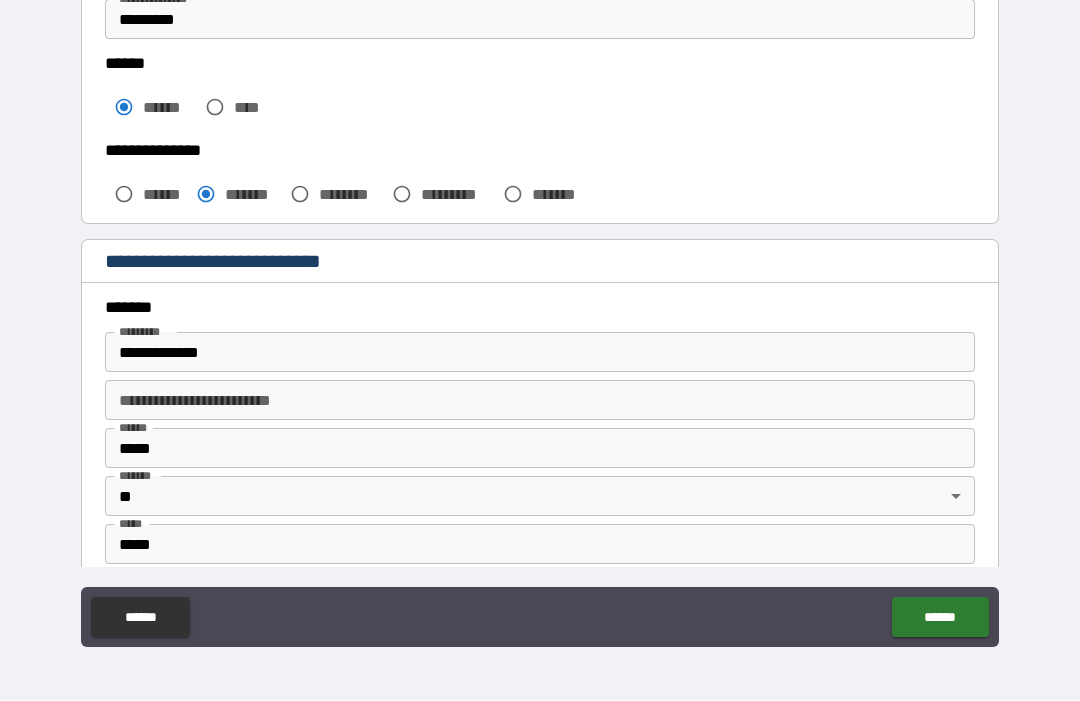 click on "**********" at bounding box center (540, 353) 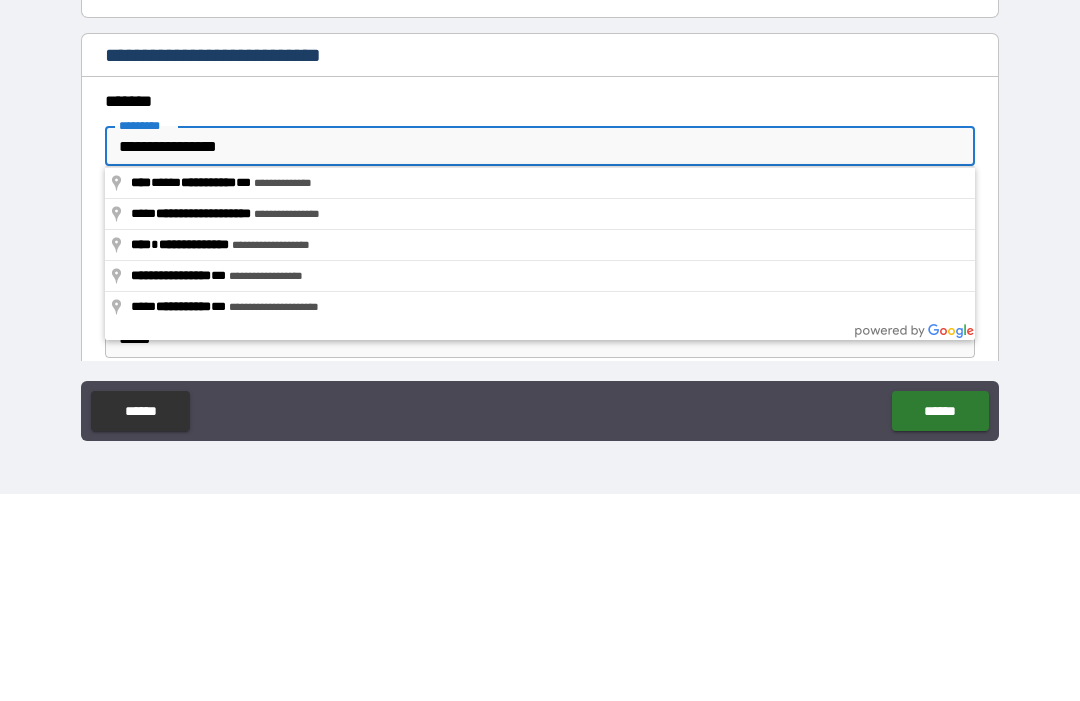 type on "**********" 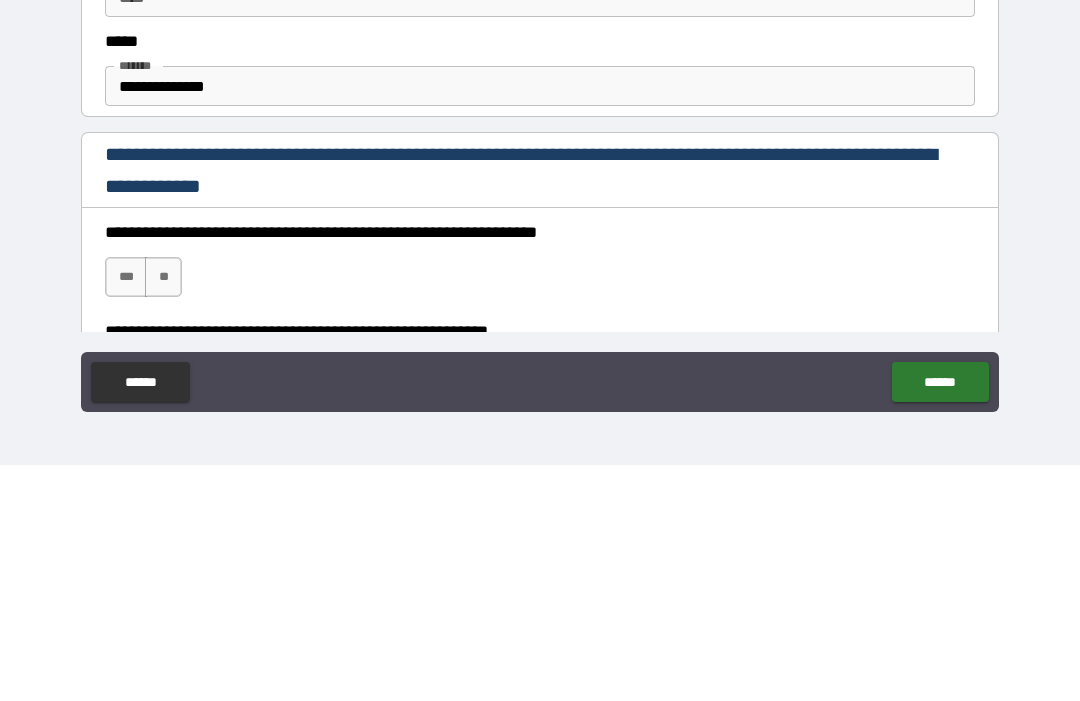 scroll, scrollTop: 975, scrollLeft: 0, axis: vertical 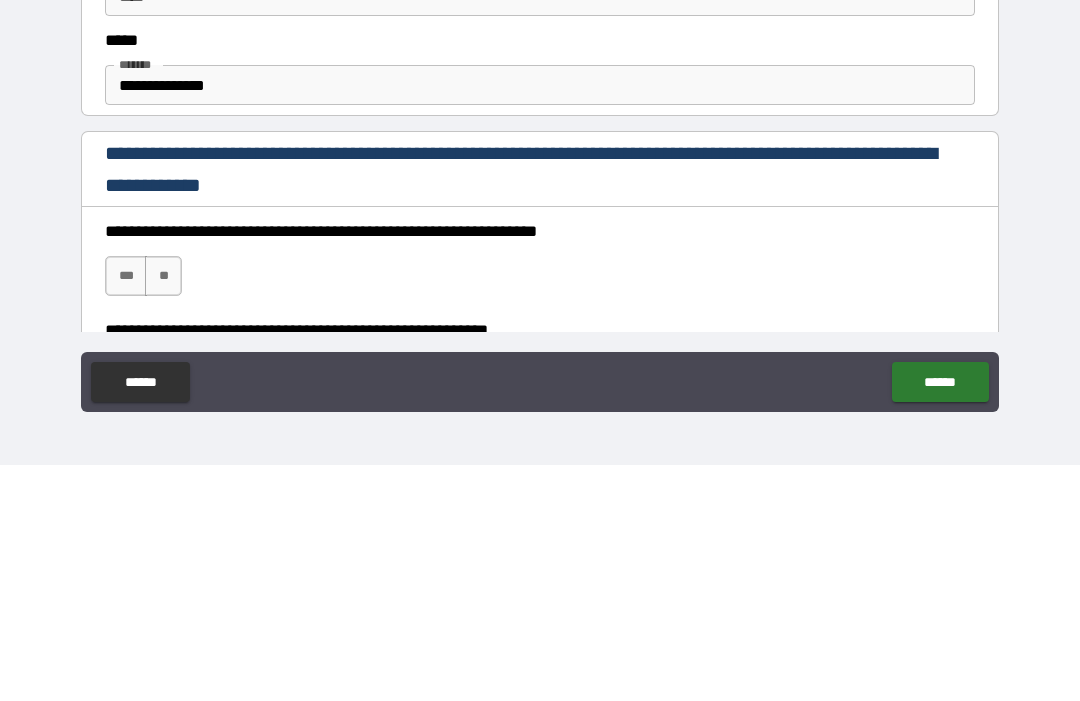 click on "**********" at bounding box center (540, 321) 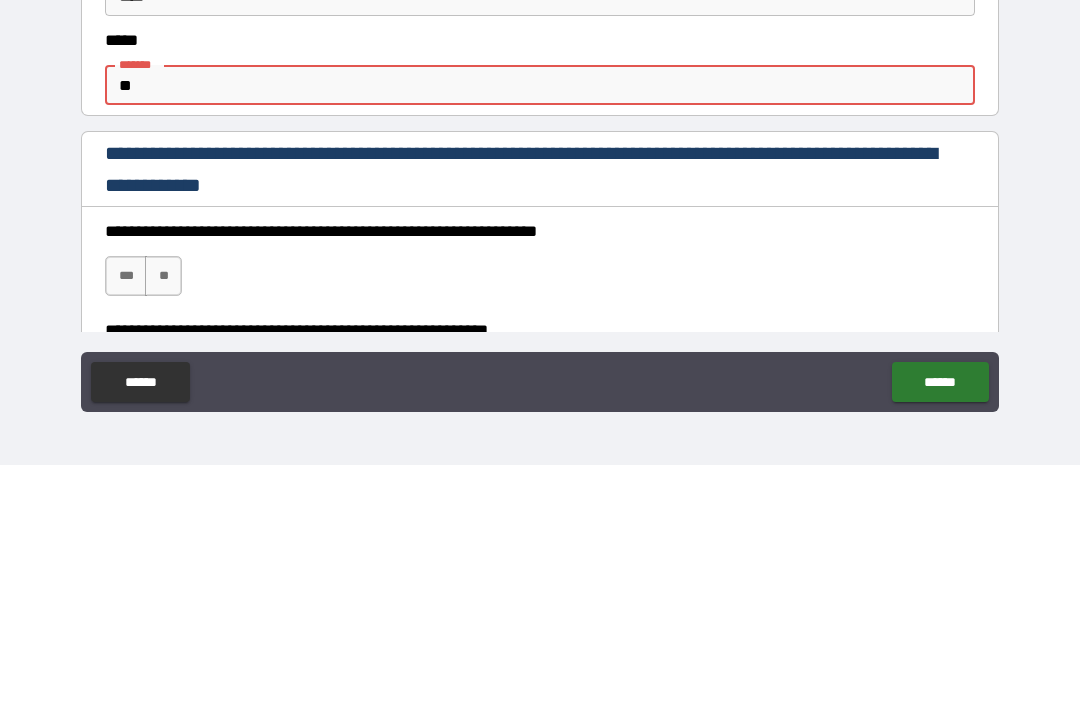 type on "*" 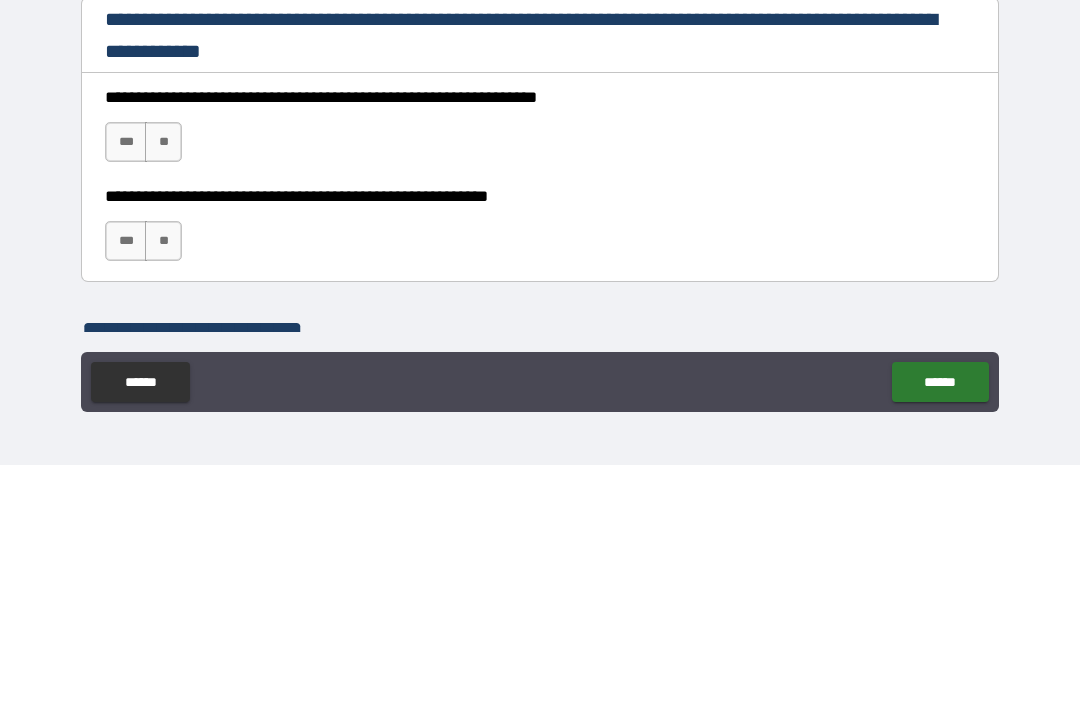 scroll, scrollTop: 1123, scrollLeft: 0, axis: vertical 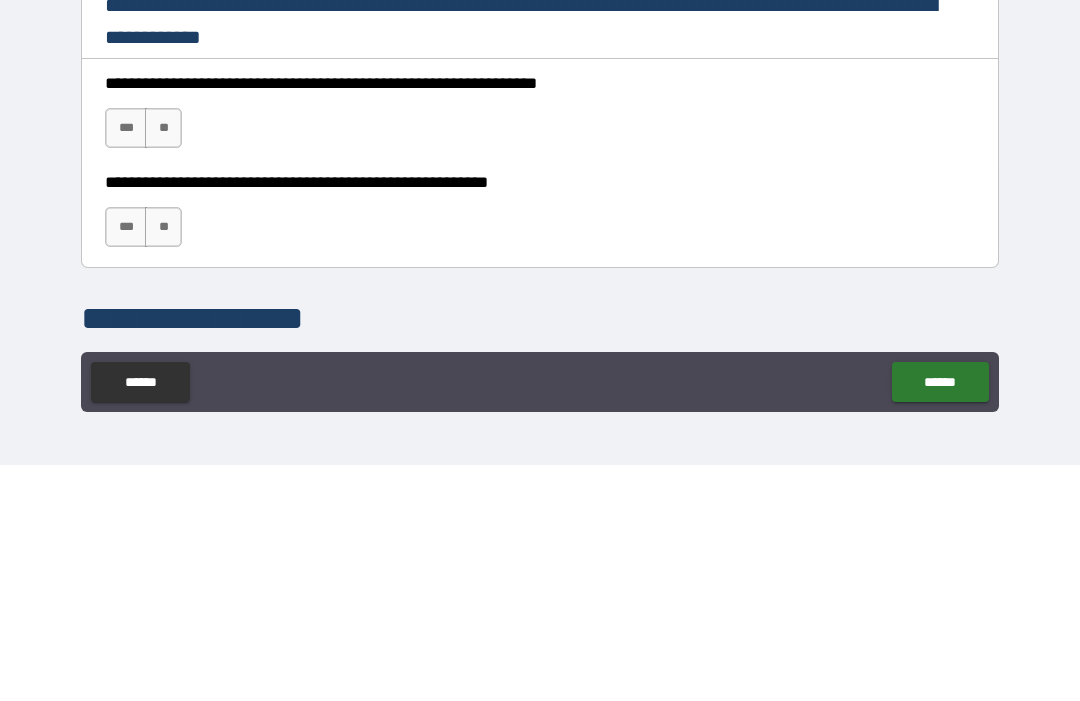 type on "**********" 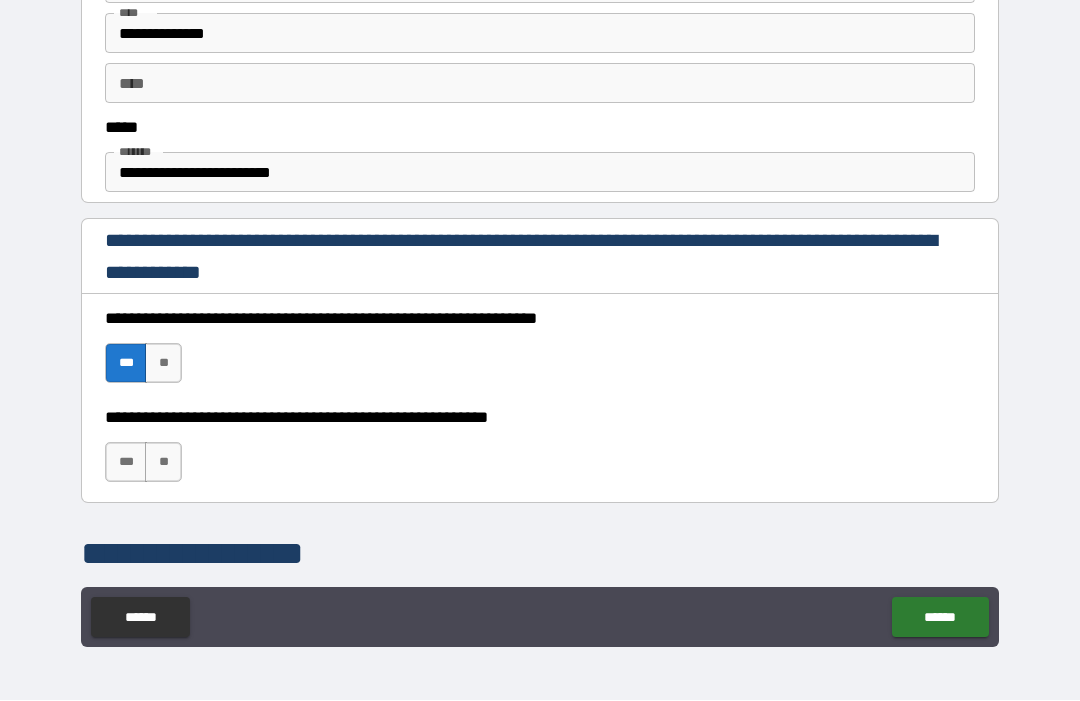 click on "***" at bounding box center [126, 463] 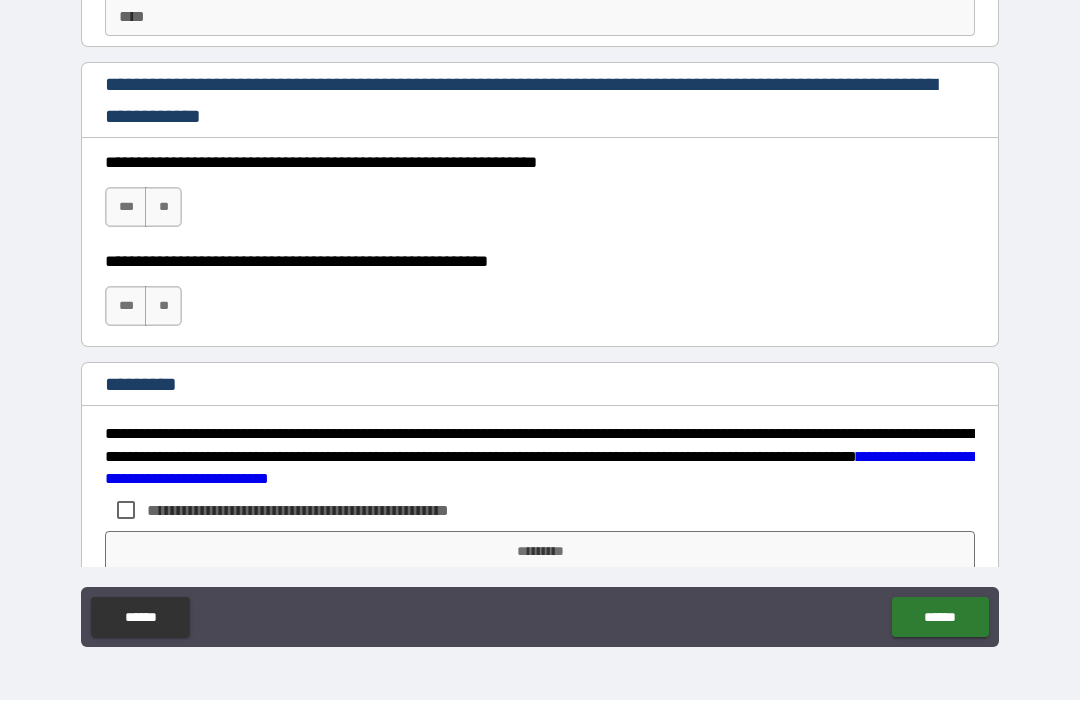 scroll, scrollTop: 2920, scrollLeft: 0, axis: vertical 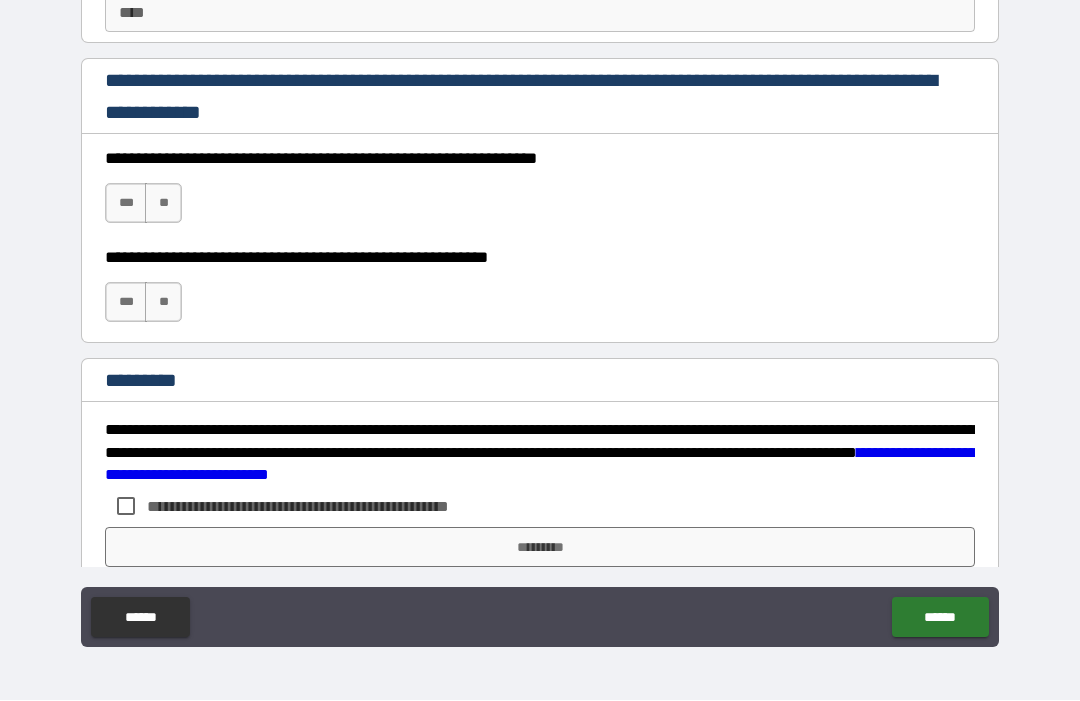 click on "***" at bounding box center [126, 303] 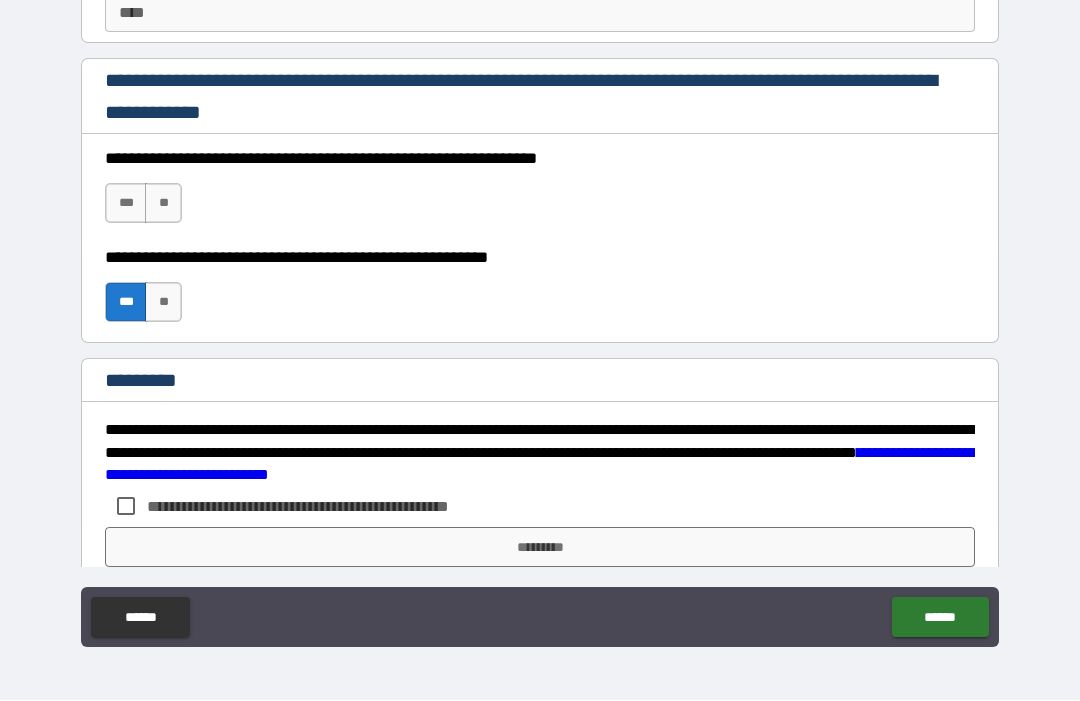 click on "***" at bounding box center (126, 204) 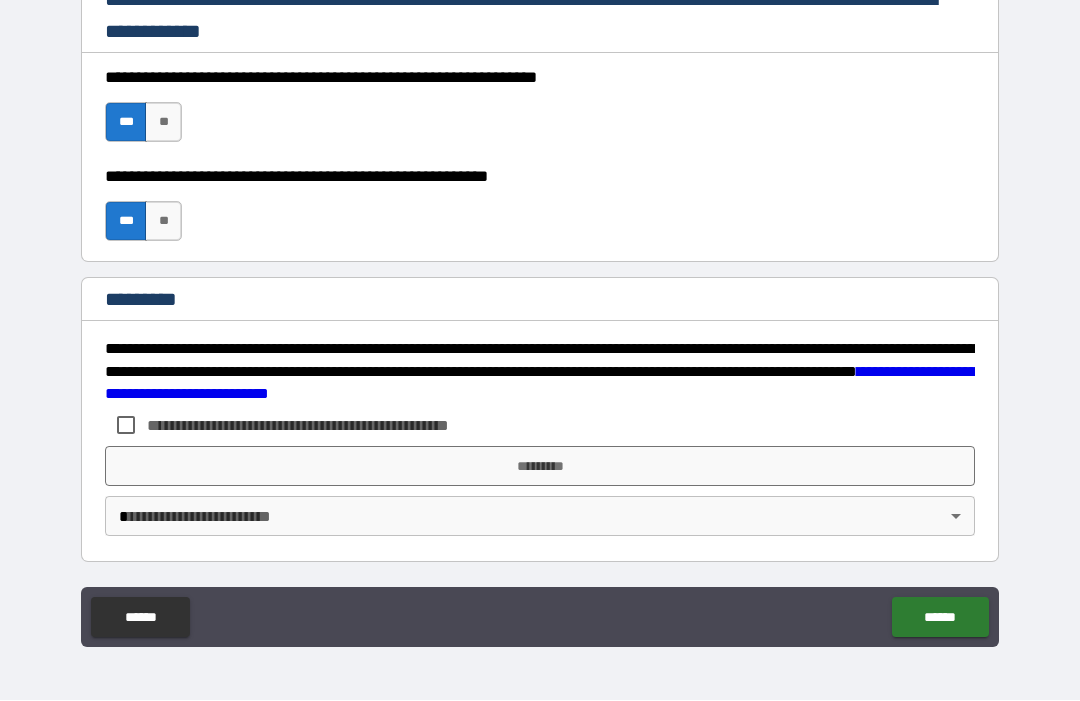 scroll, scrollTop: 3001, scrollLeft: 0, axis: vertical 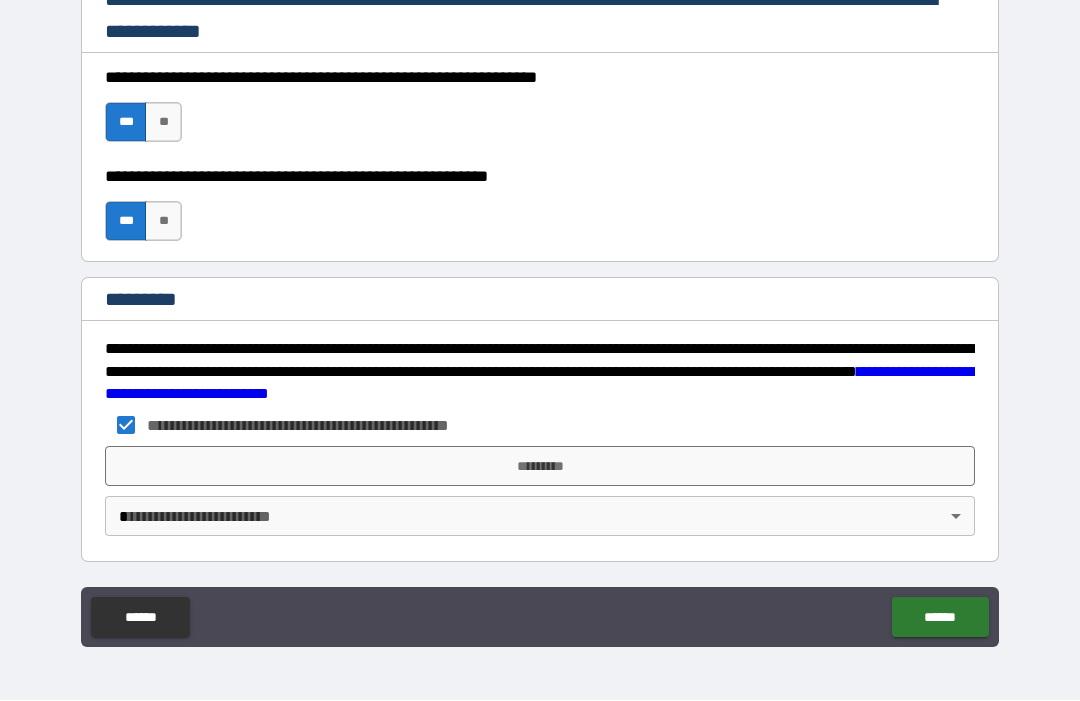 click on "*********" at bounding box center (540, 467) 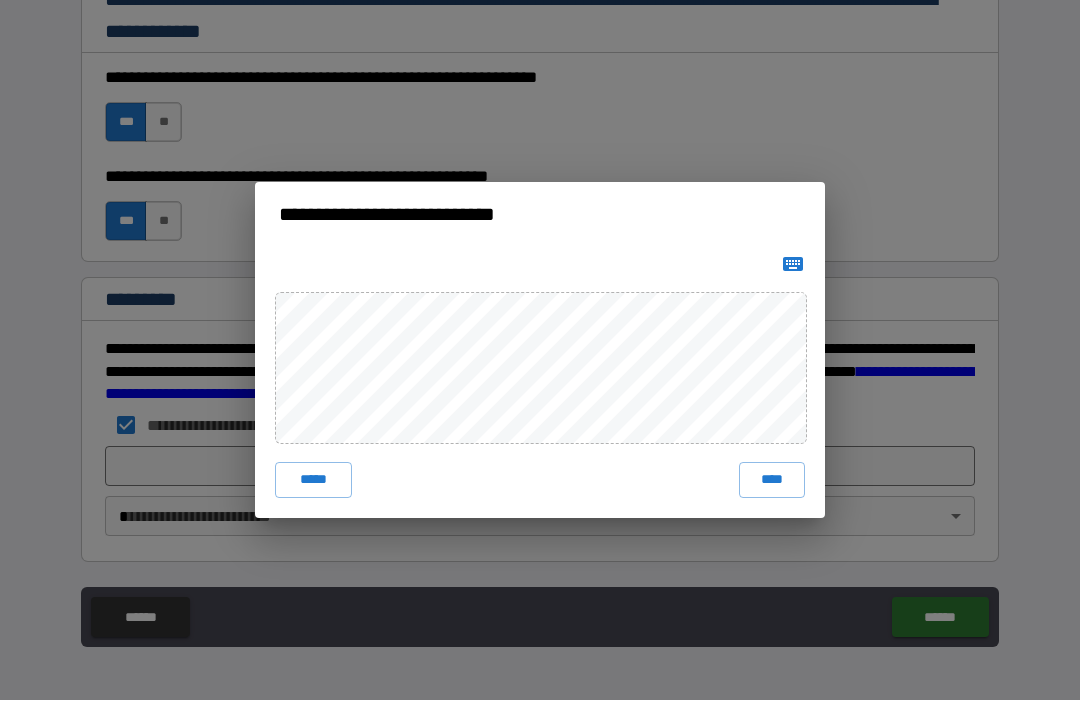 click on "****" at bounding box center (772, 481) 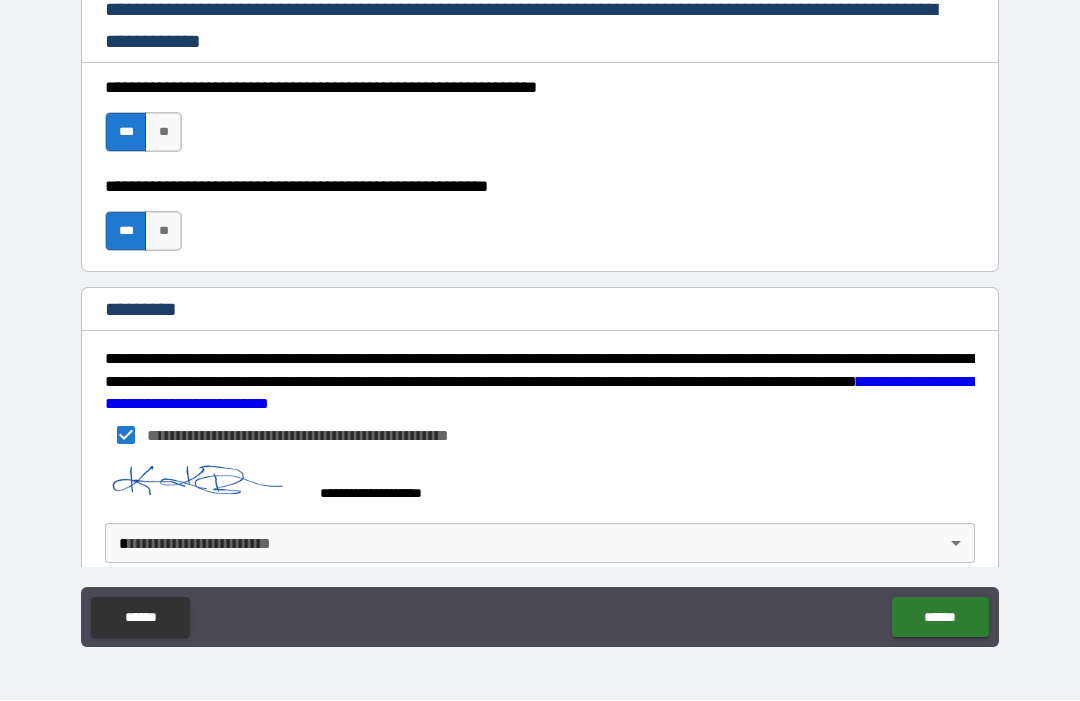 click on "**********" at bounding box center (540, 317) 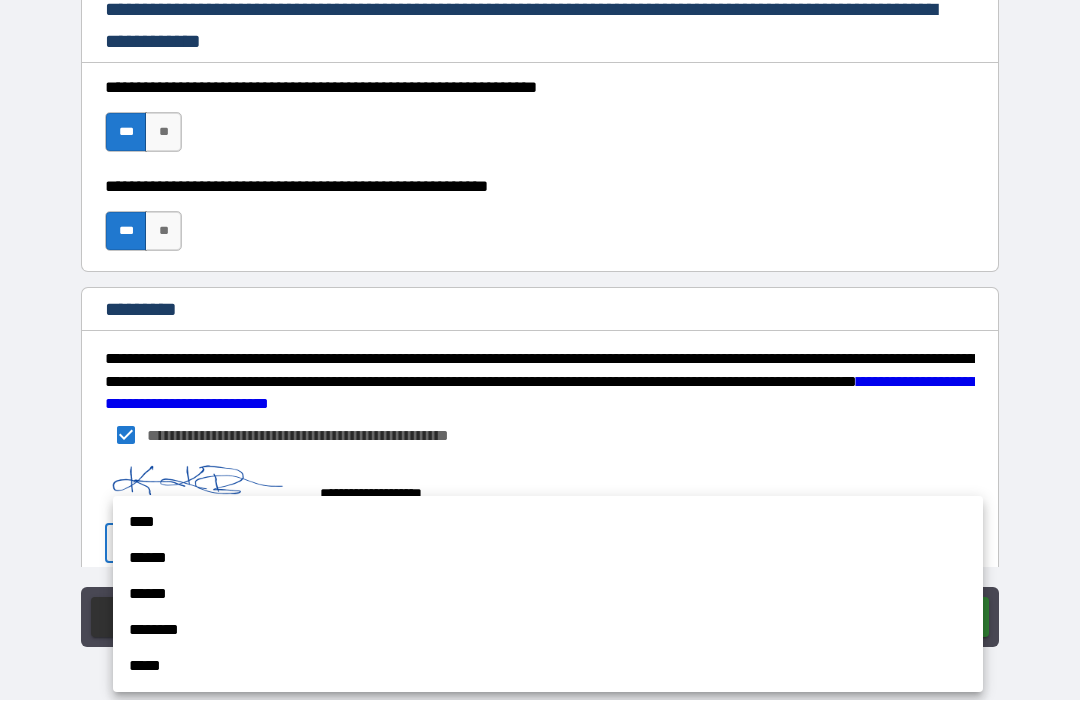 click on "****" at bounding box center [548, 523] 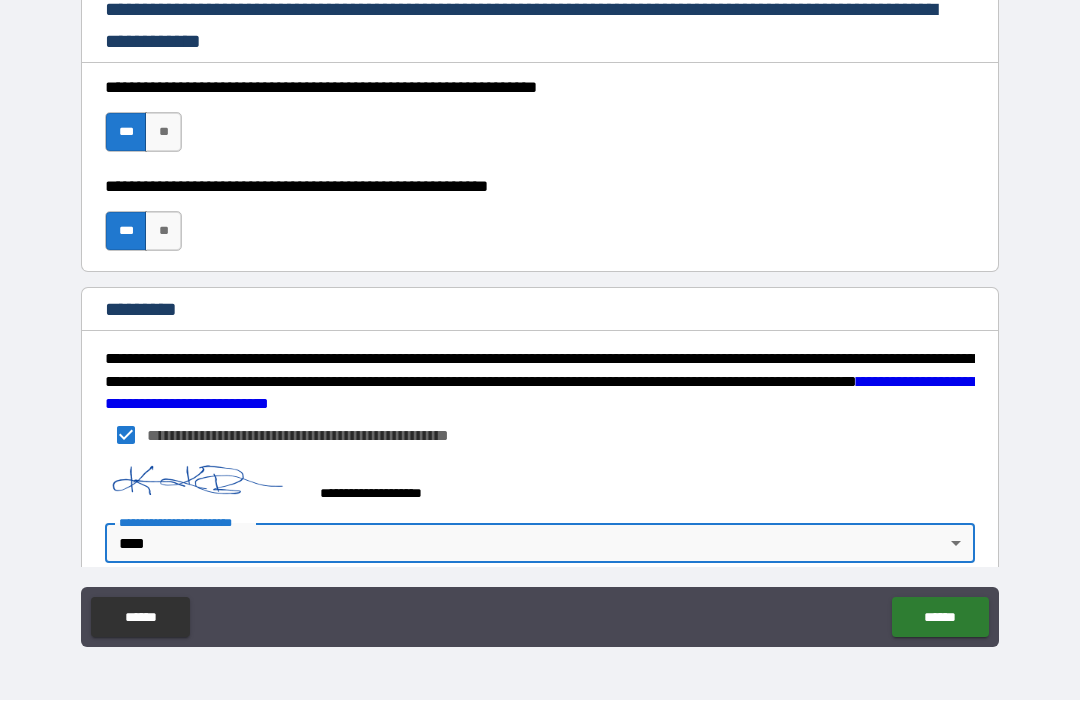 click on "******" at bounding box center (940, 618) 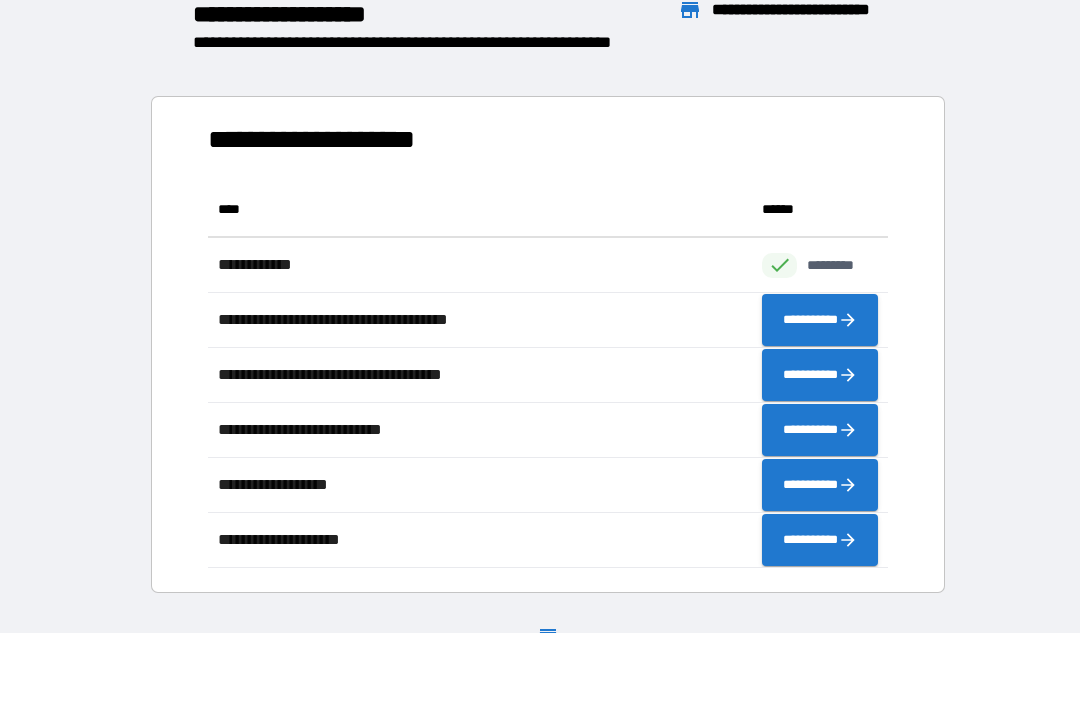 scroll, scrollTop: 1, scrollLeft: 1, axis: both 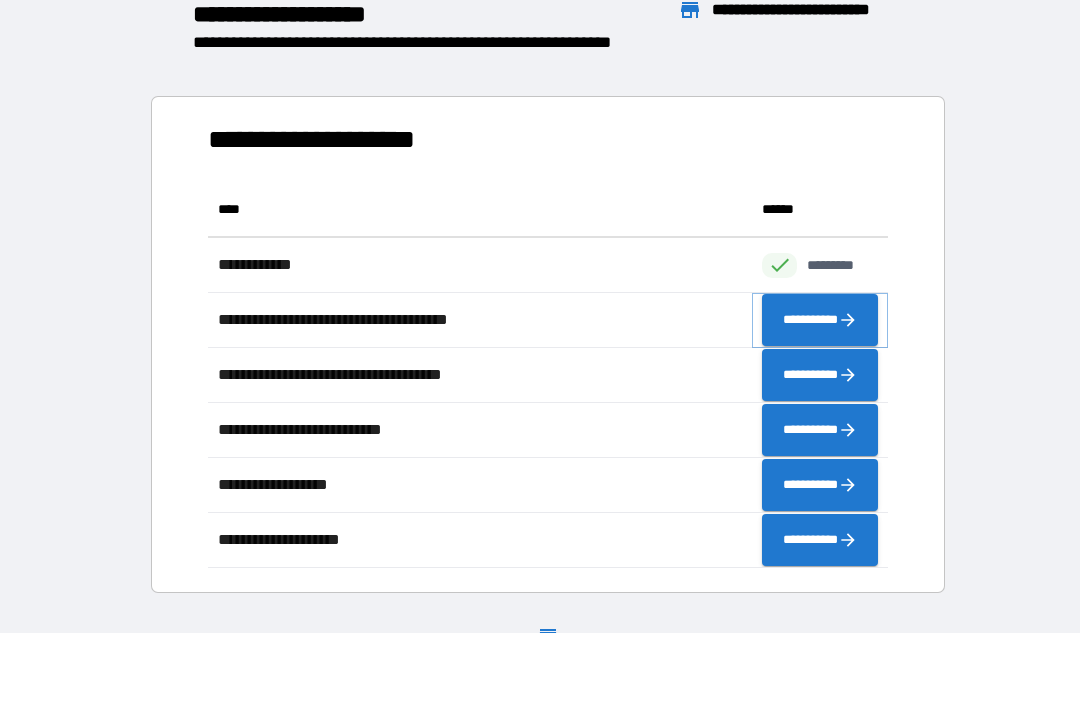 click on "**********" at bounding box center (820, 321) 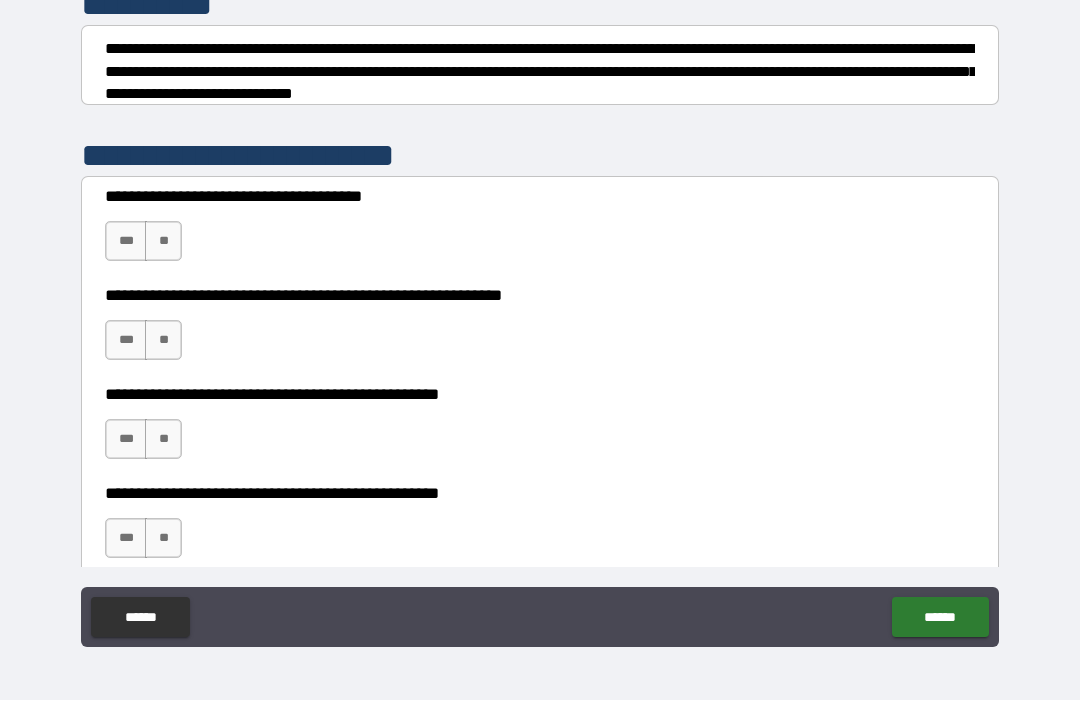 scroll, scrollTop: 285, scrollLeft: 0, axis: vertical 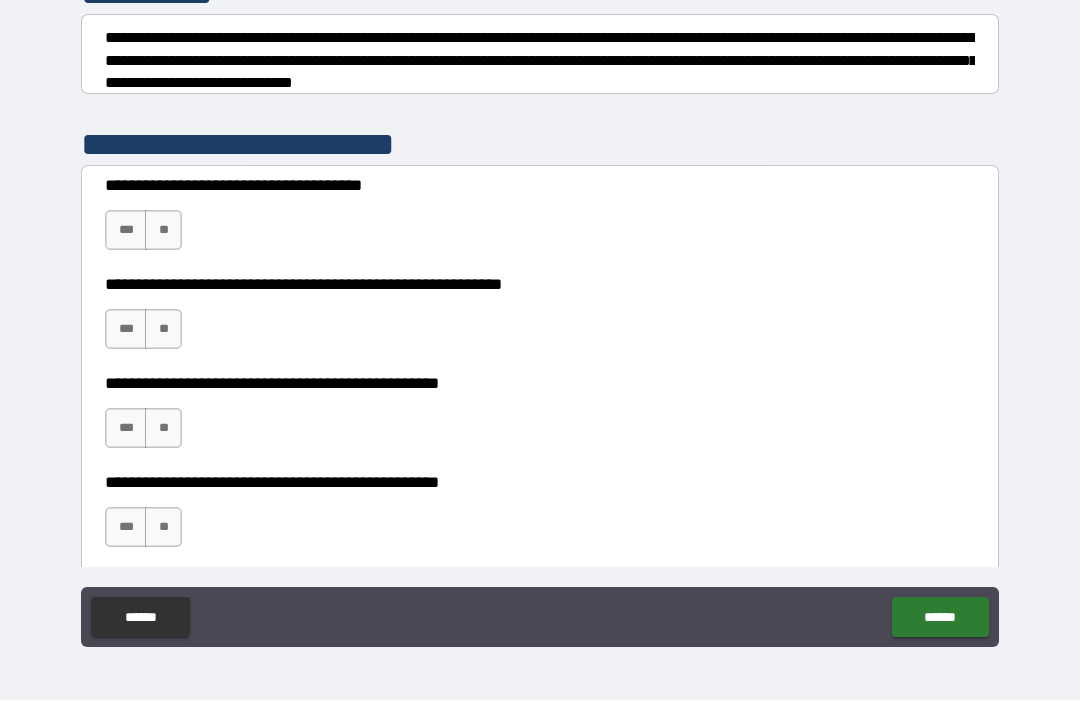 click on "**" at bounding box center (163, 231) 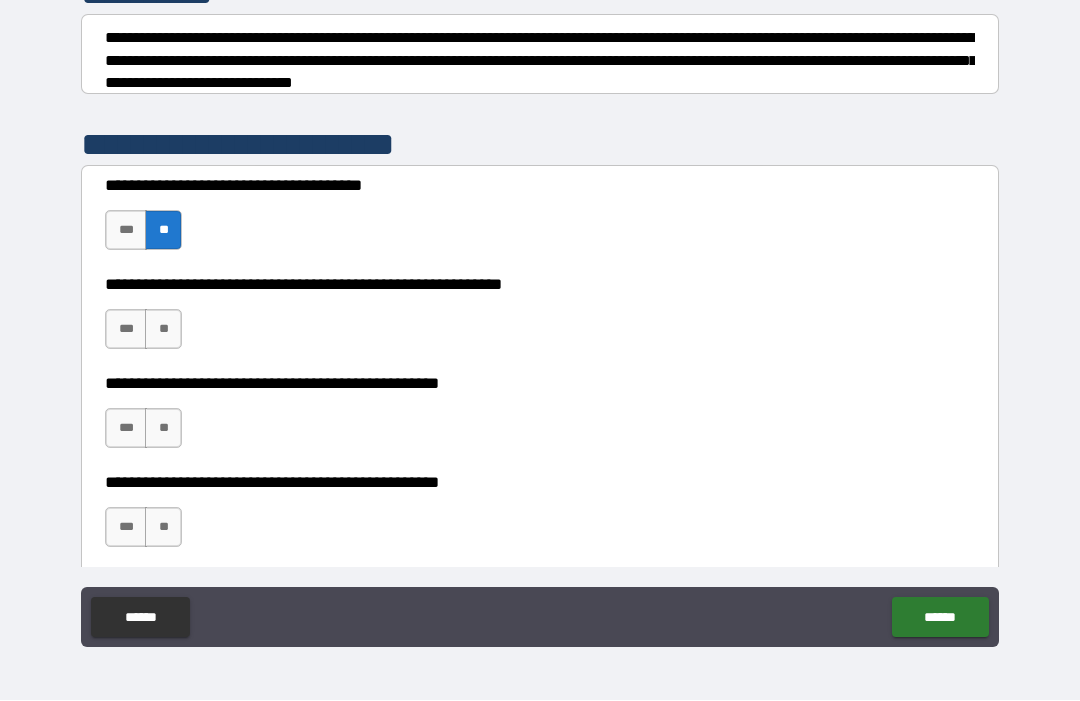 click on "**" at bounding box center (163, 330) 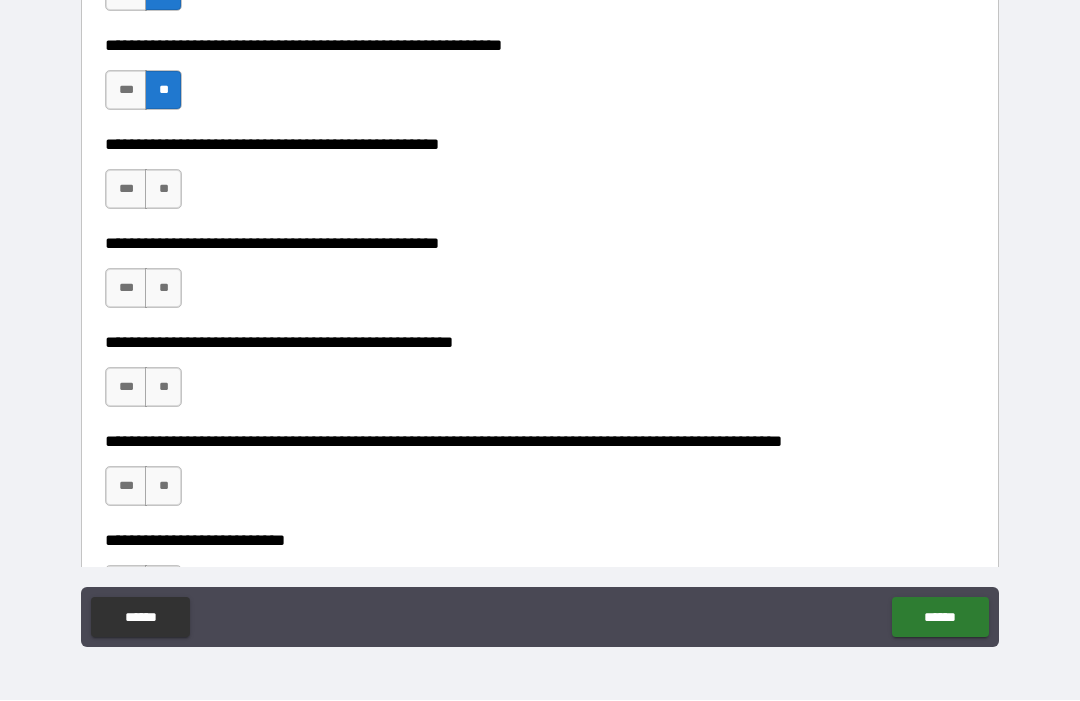 scroll, scrollTop: 525, scrollLeft: 0, axis: vertical 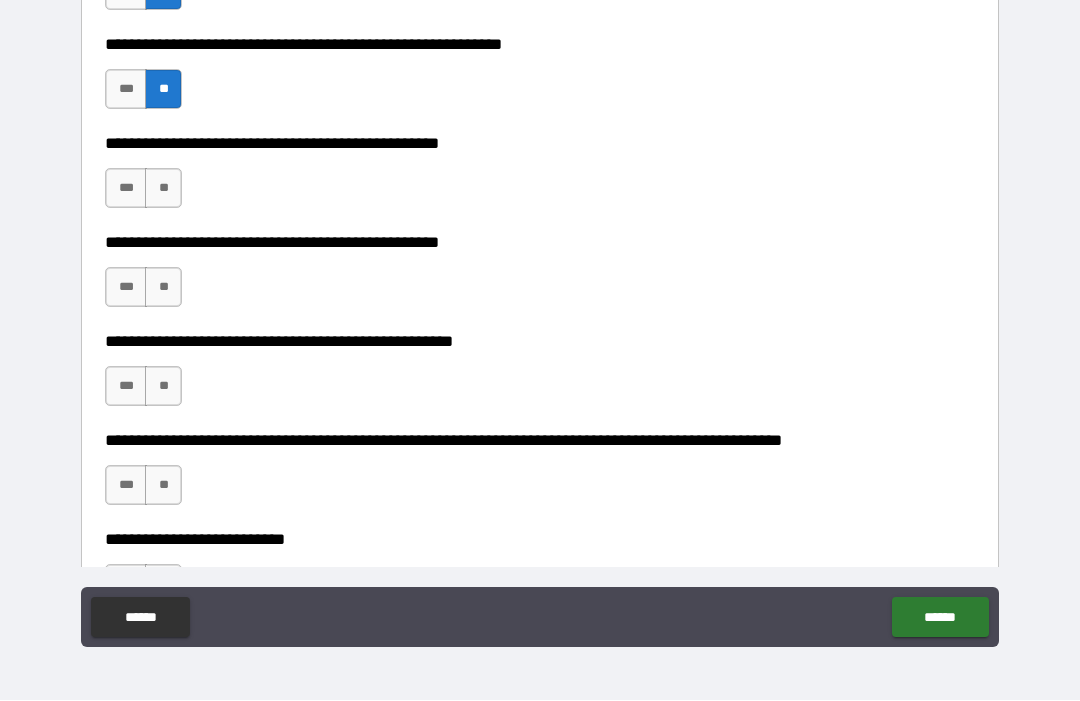 click on "**" at bounding box center [163, 189] 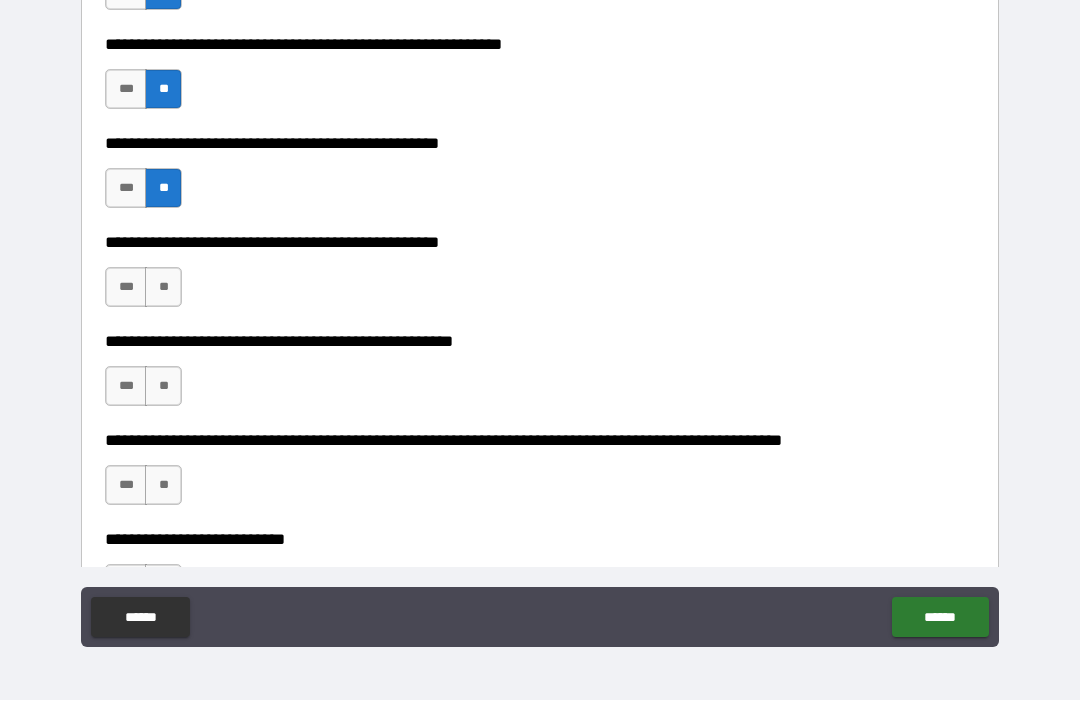 click on "***" at bounding box center [126, 288] 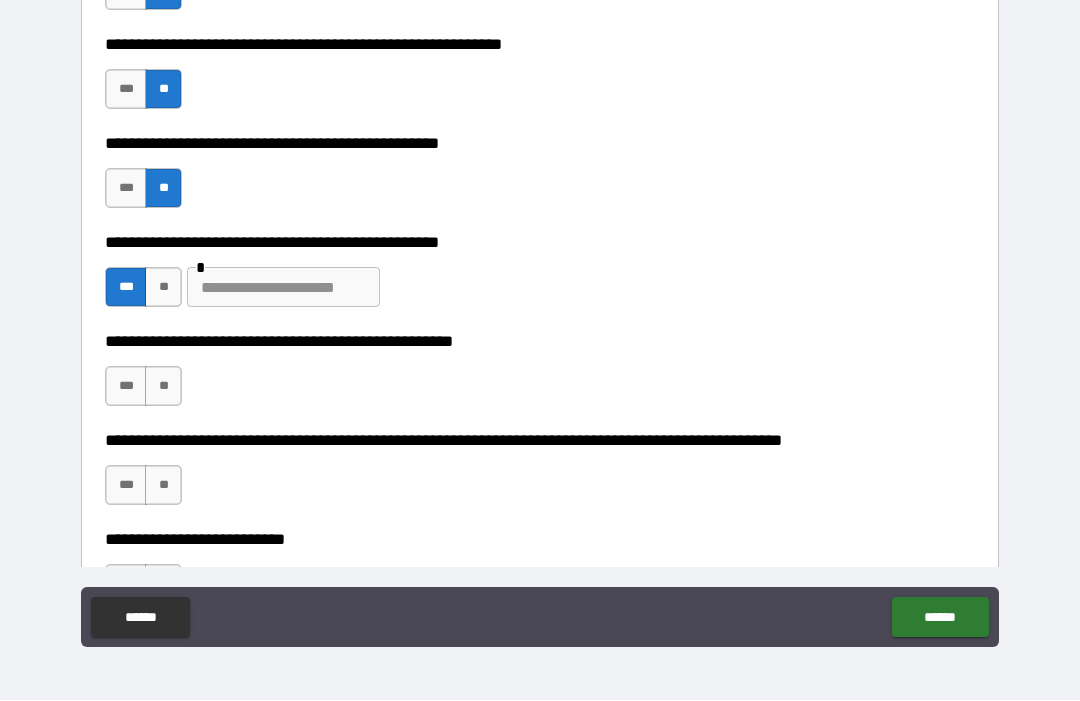 click at bounding box center (283, 288) 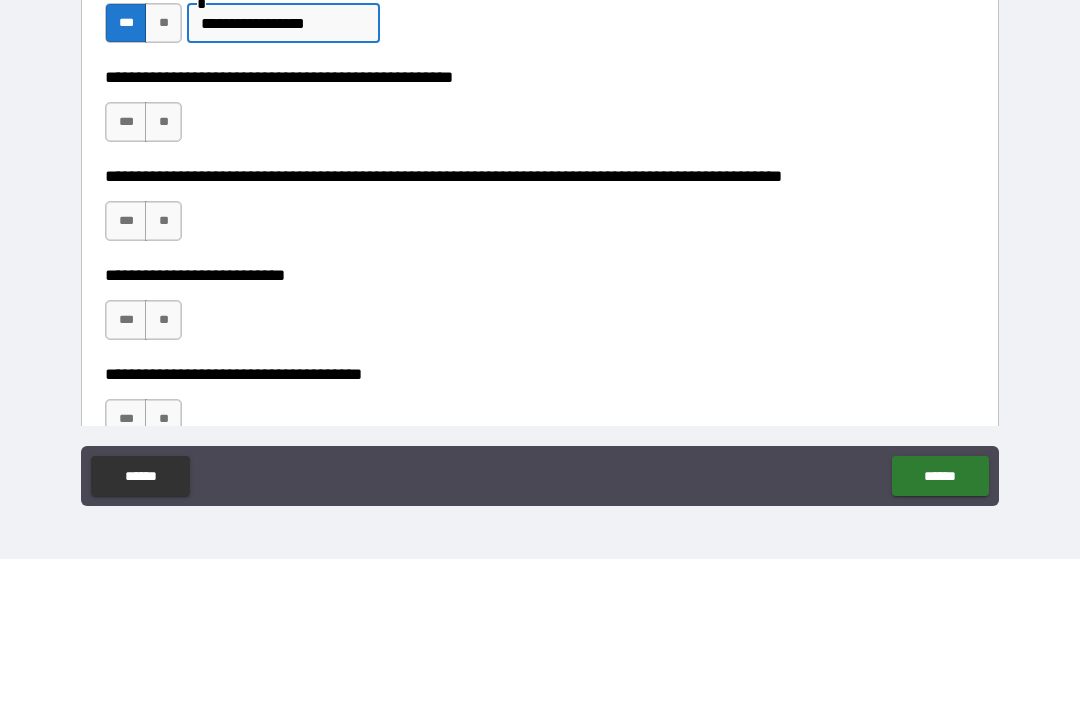 scroll, scrollTop: 659, scrollLeft: 0, axis: vertical 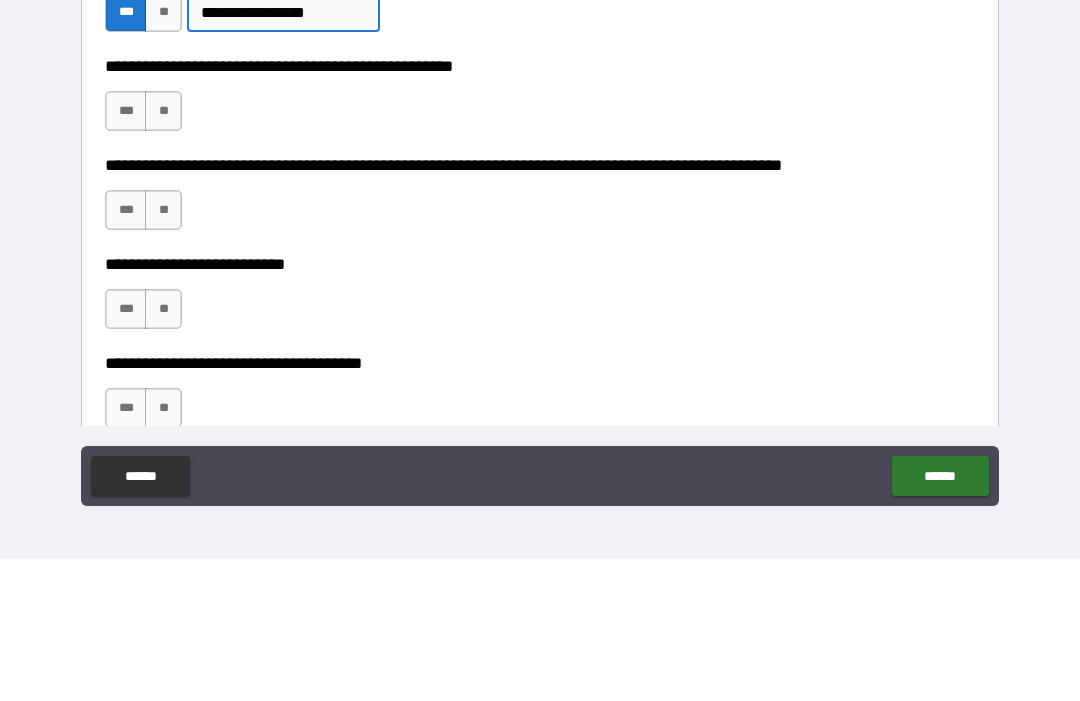 type on "**********" 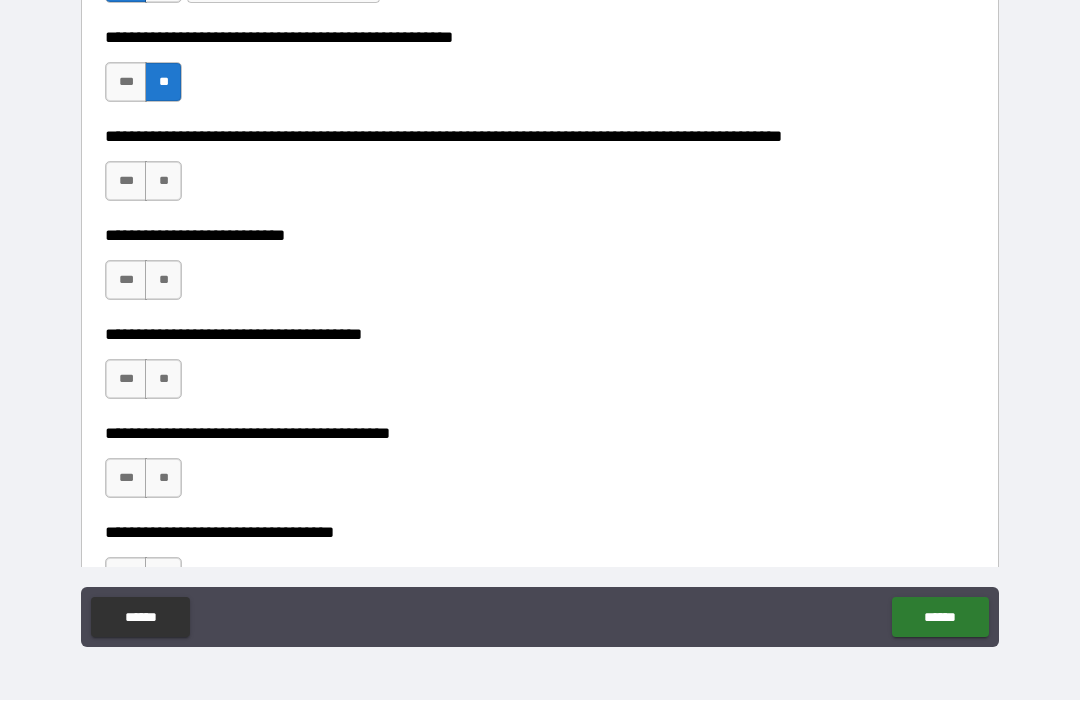 scroll, scrollTop: 866, scrollLeft: 0, axis: vertical 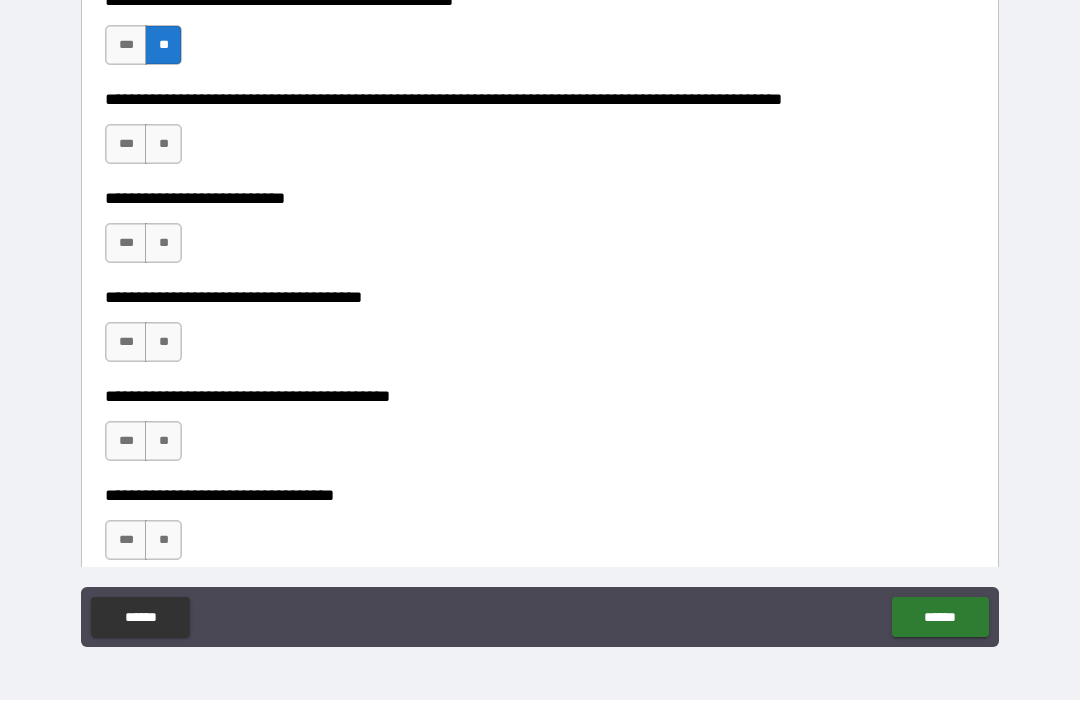 click on "**" at bounding box center [163, 145] 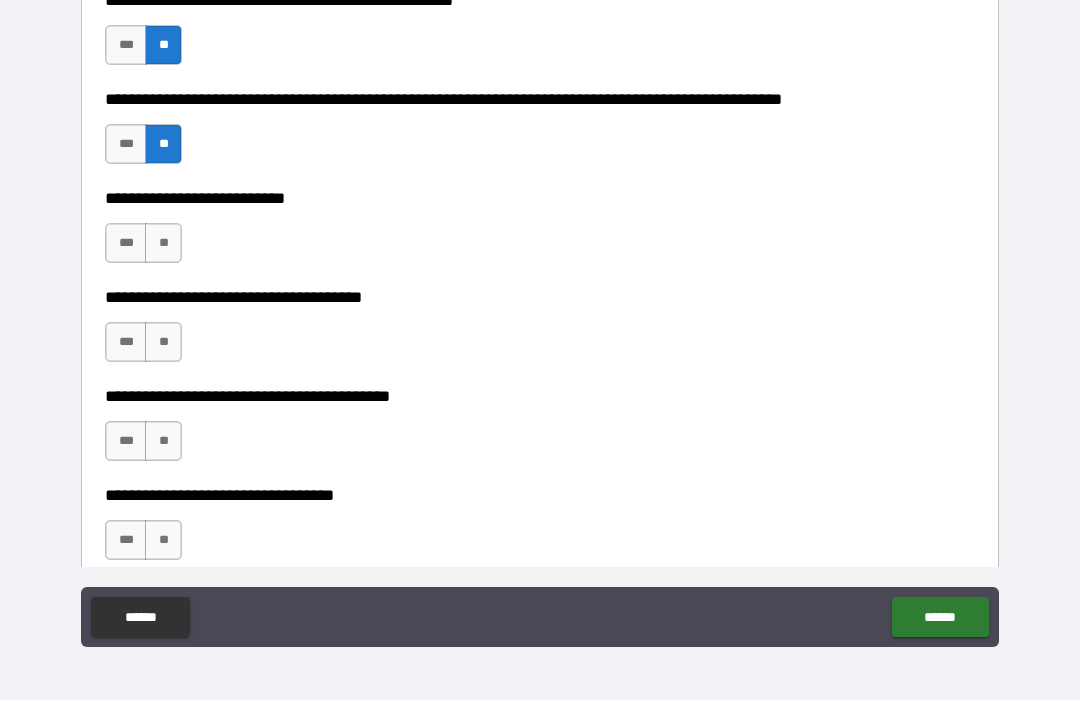 click on "**" at bounding box center (163, 244) 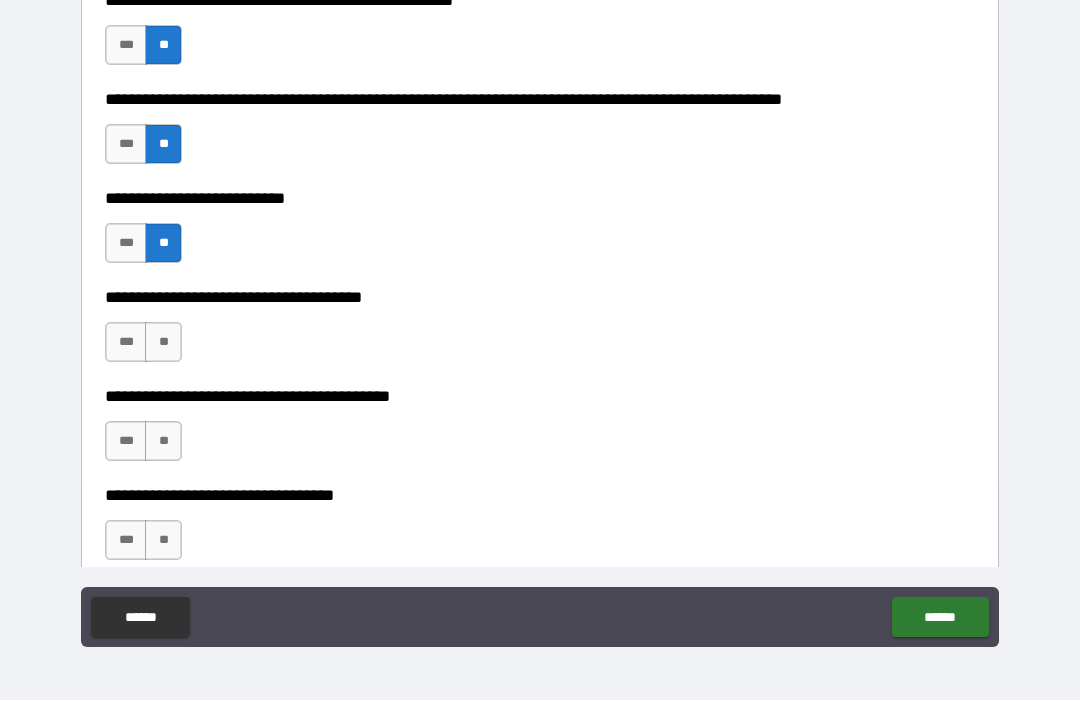 click on "**" at bounding box center (163, 343) 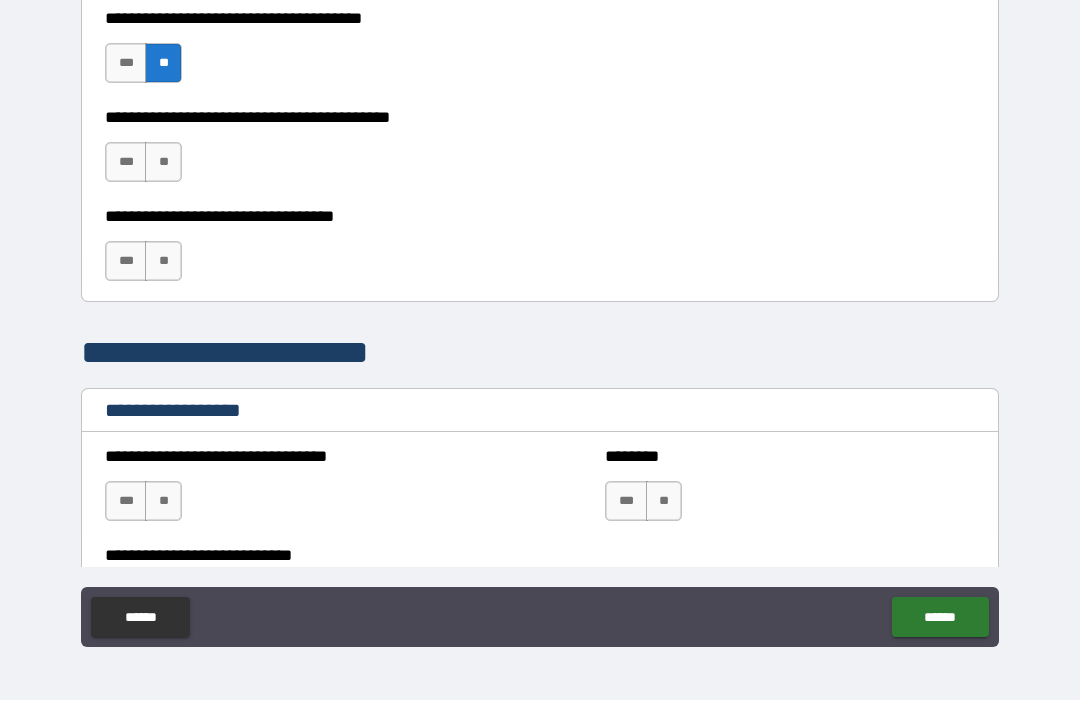 scroll, scrollTop: 1161, scrollLeft: 0, axis: vertical 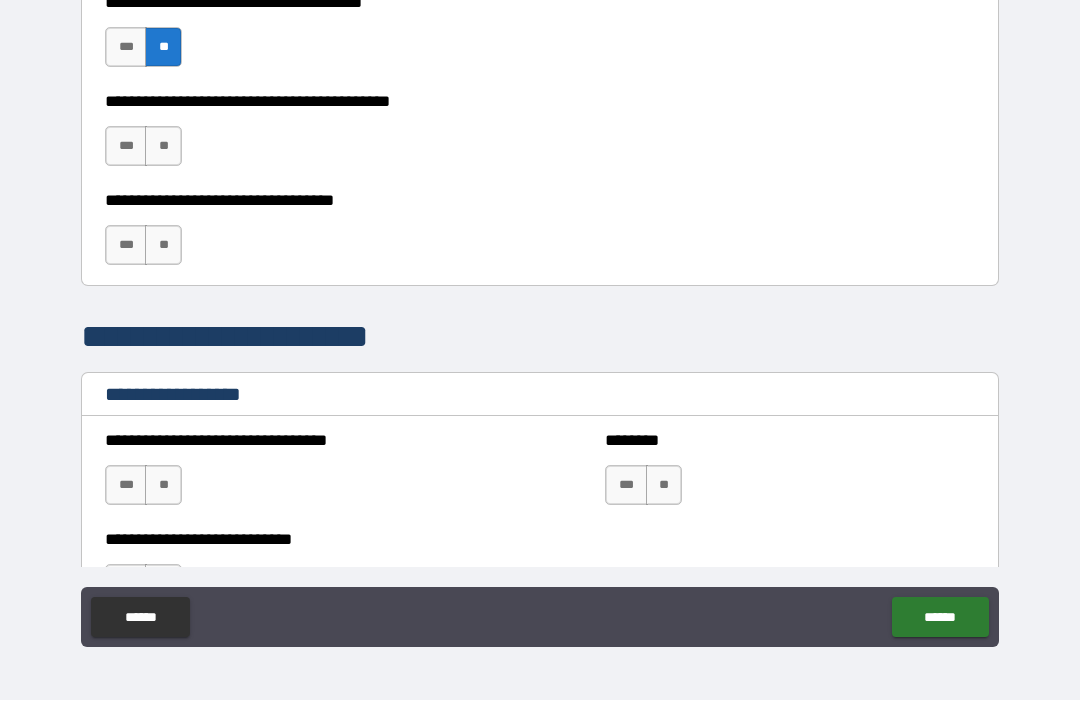 click on "***" at bounding box center (126, 147) 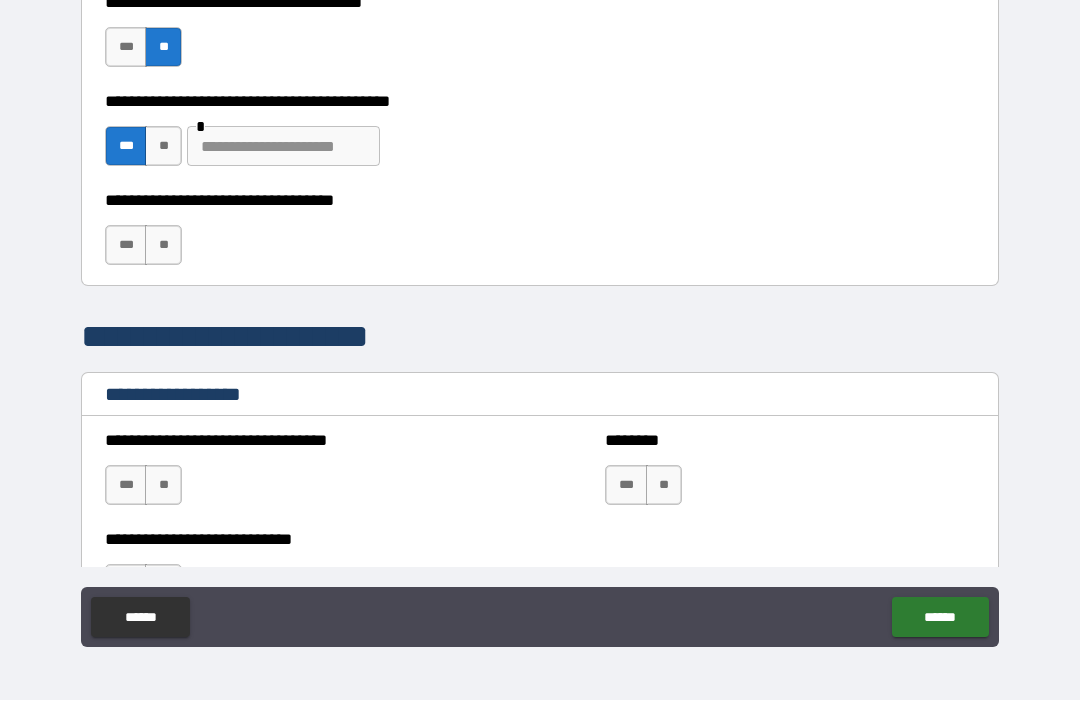 click at bounding box center (283, 147) 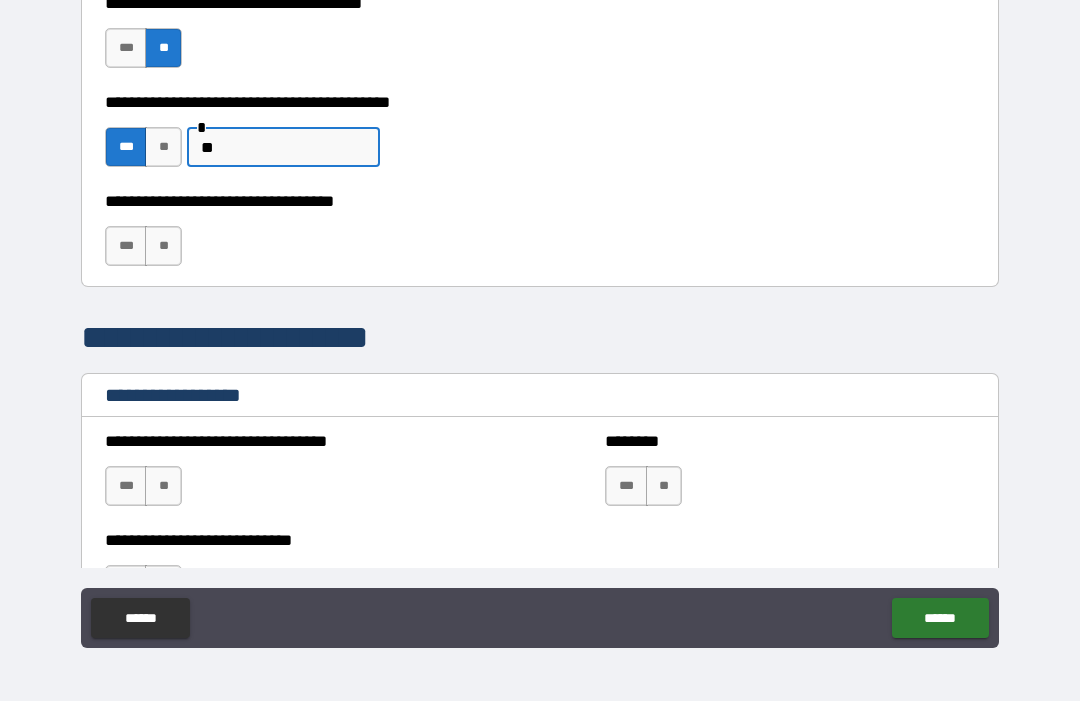 type on "*" 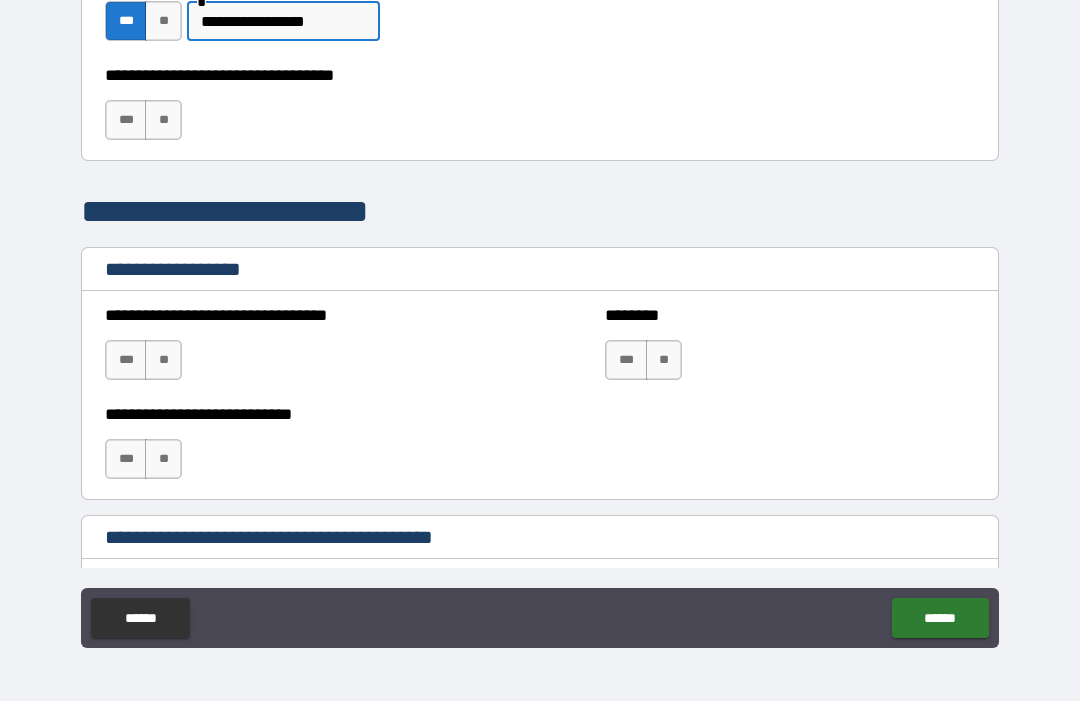scroll, scrollTop: 1285, scrollLeft: 0, axis: vertical 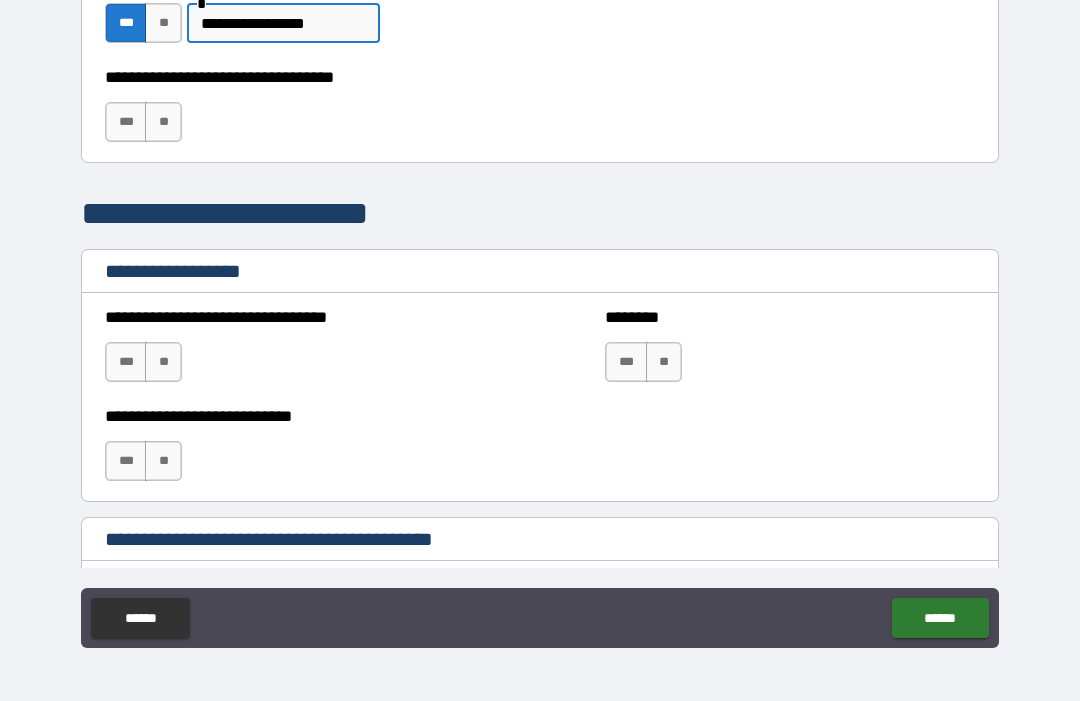 type on "**********" 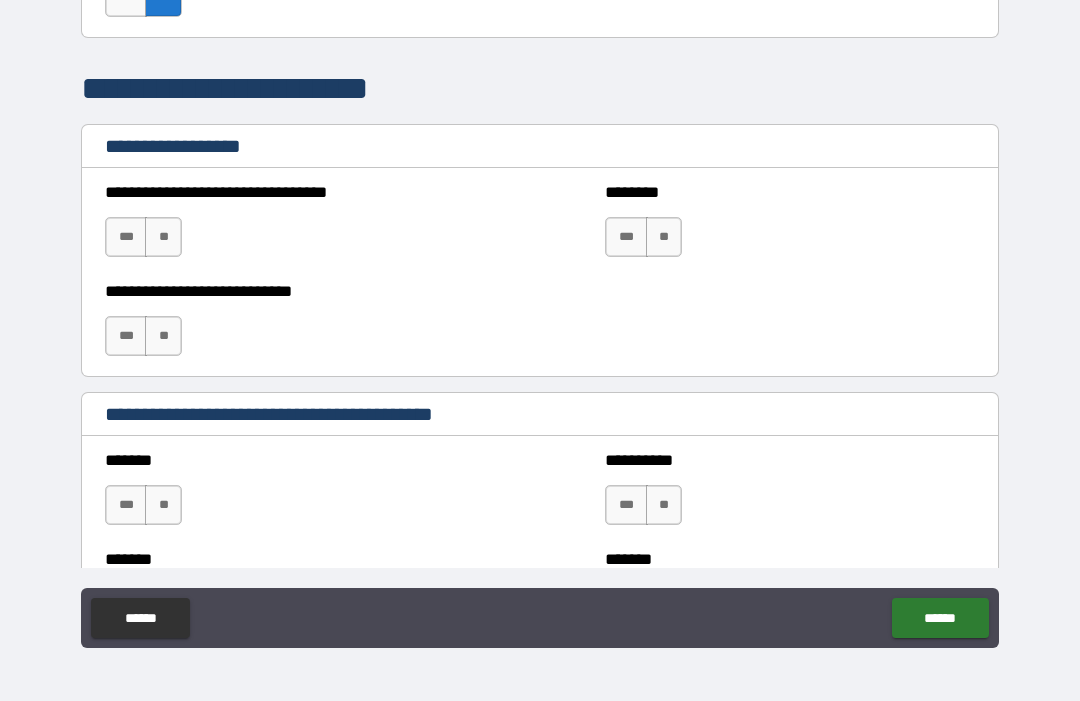 scroll, scrollTop: 1413, scrollLeft: 0, axis: vertical 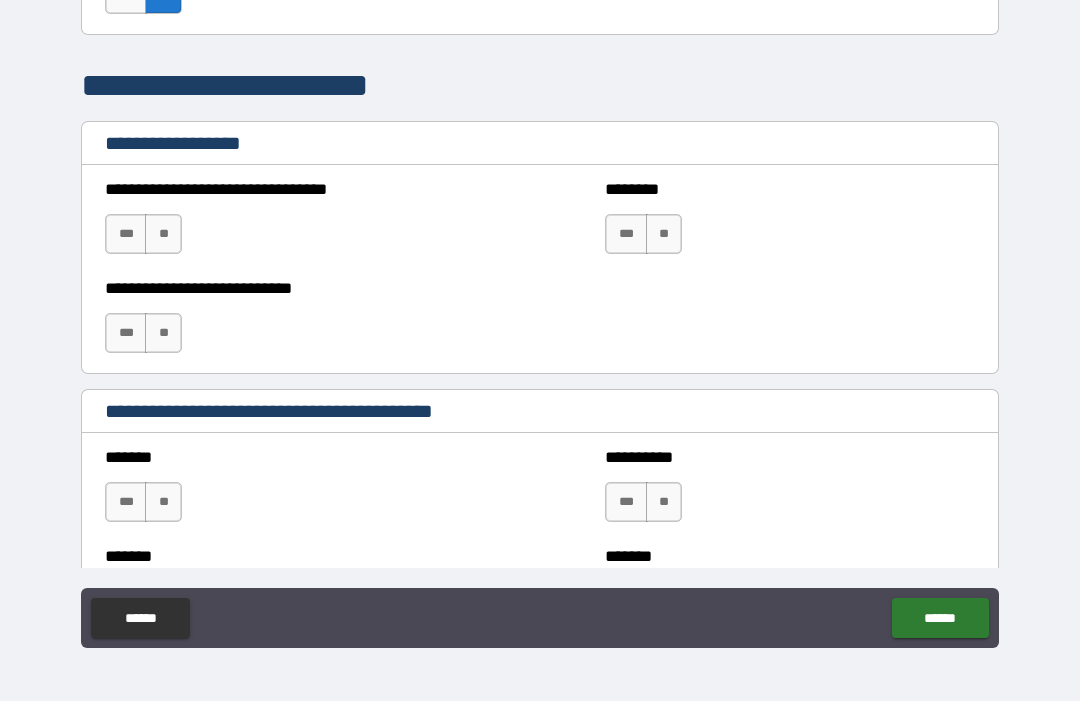 click on "**" at bounding box center (163, 234) 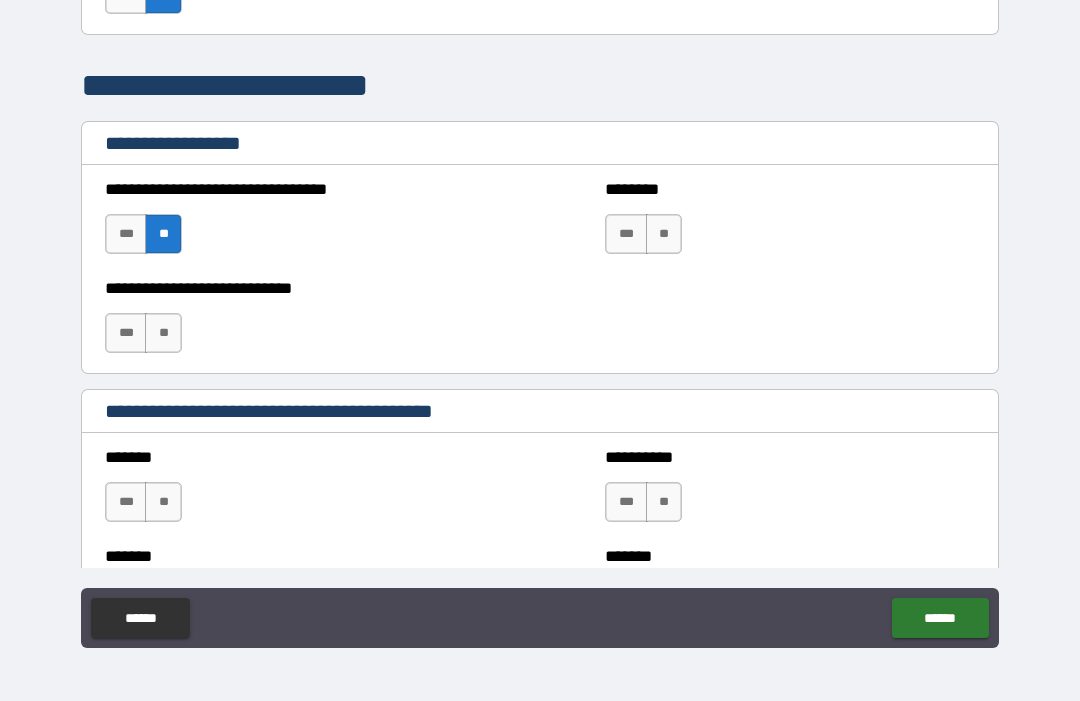 click on "**" at bounding box center (163, 333) 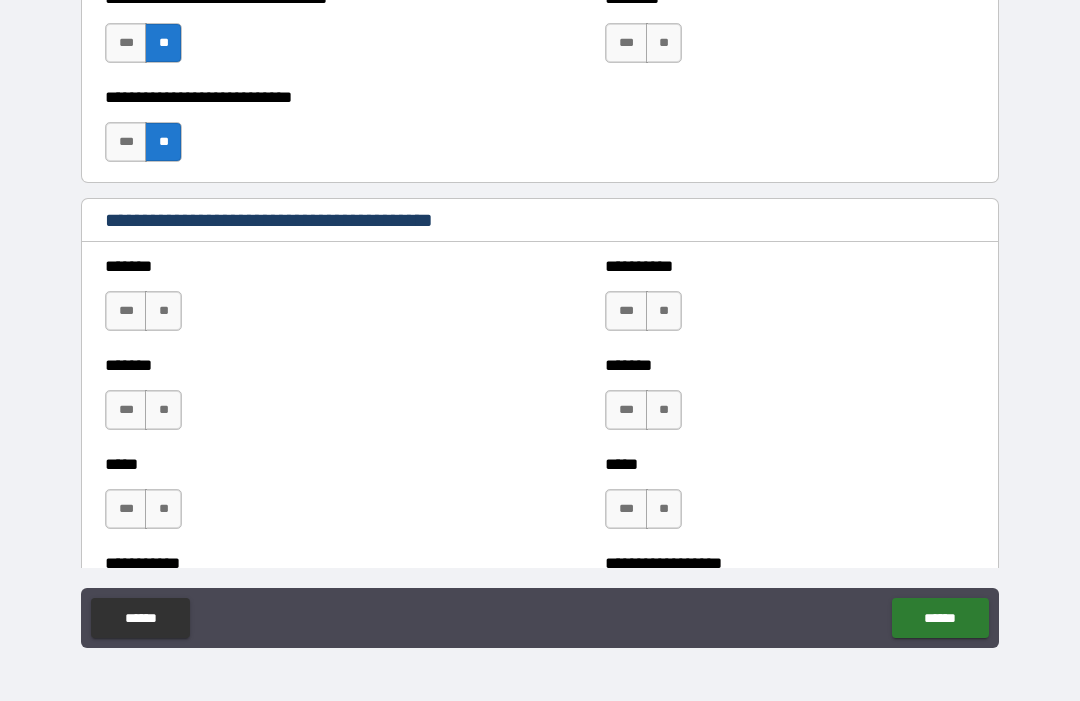 scroll, scrollTop: 1630, scrollLeft: 0, axis: vertical 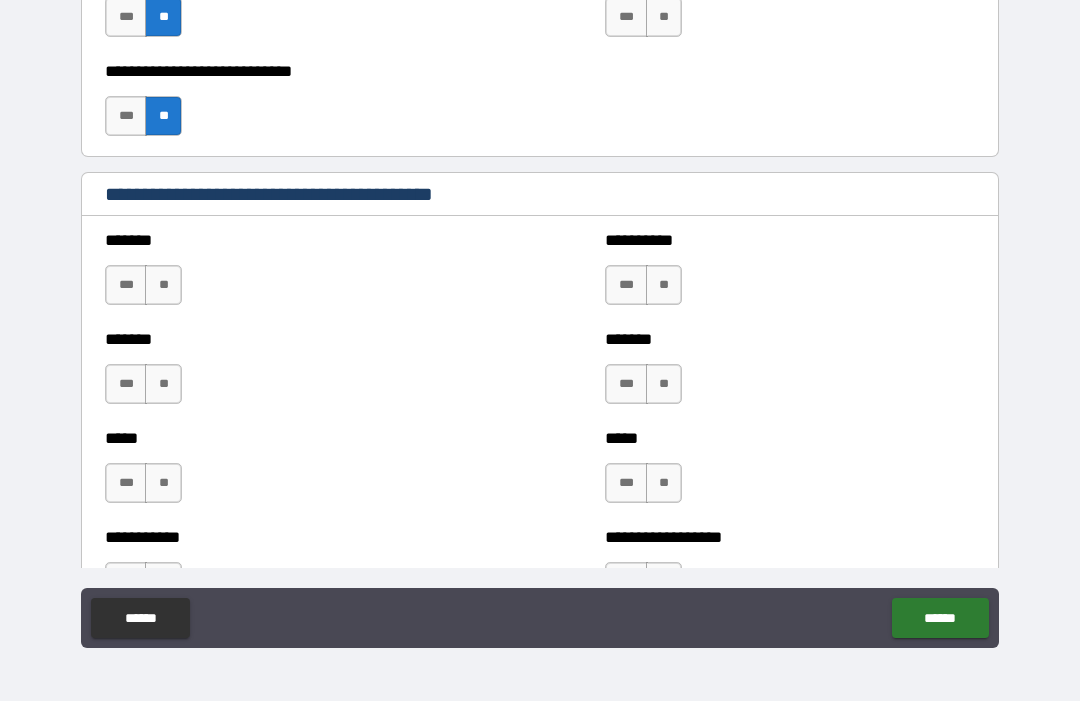 click on "**" at bounding box center (163, 285) 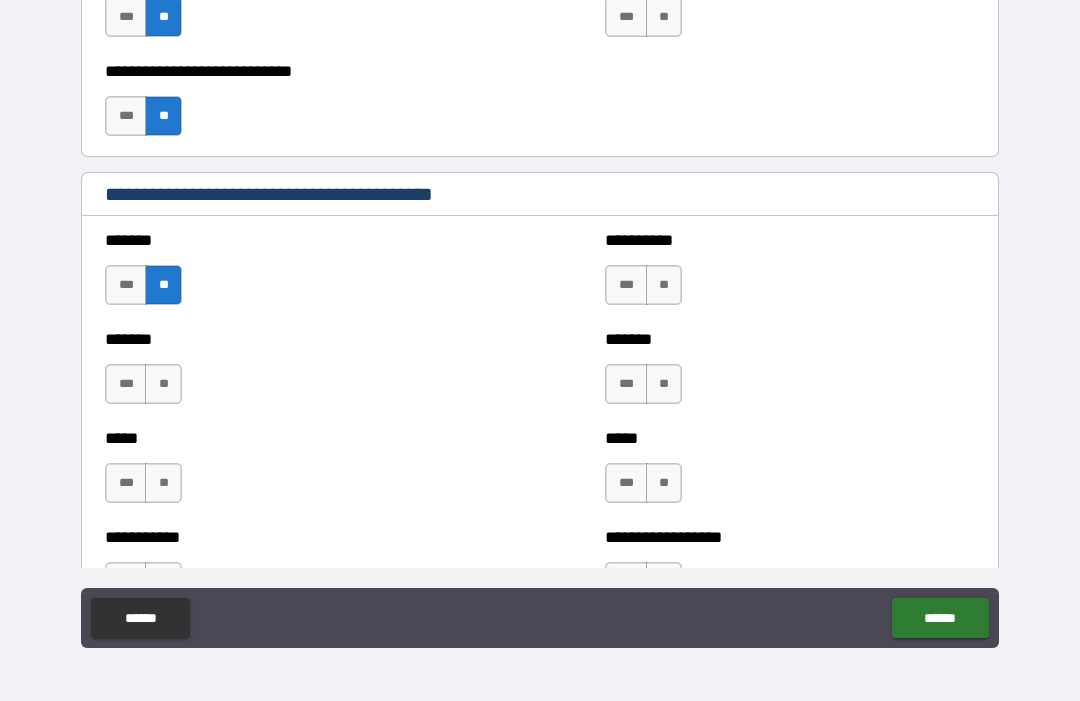 click on "**" at bounding box center (163, 384) 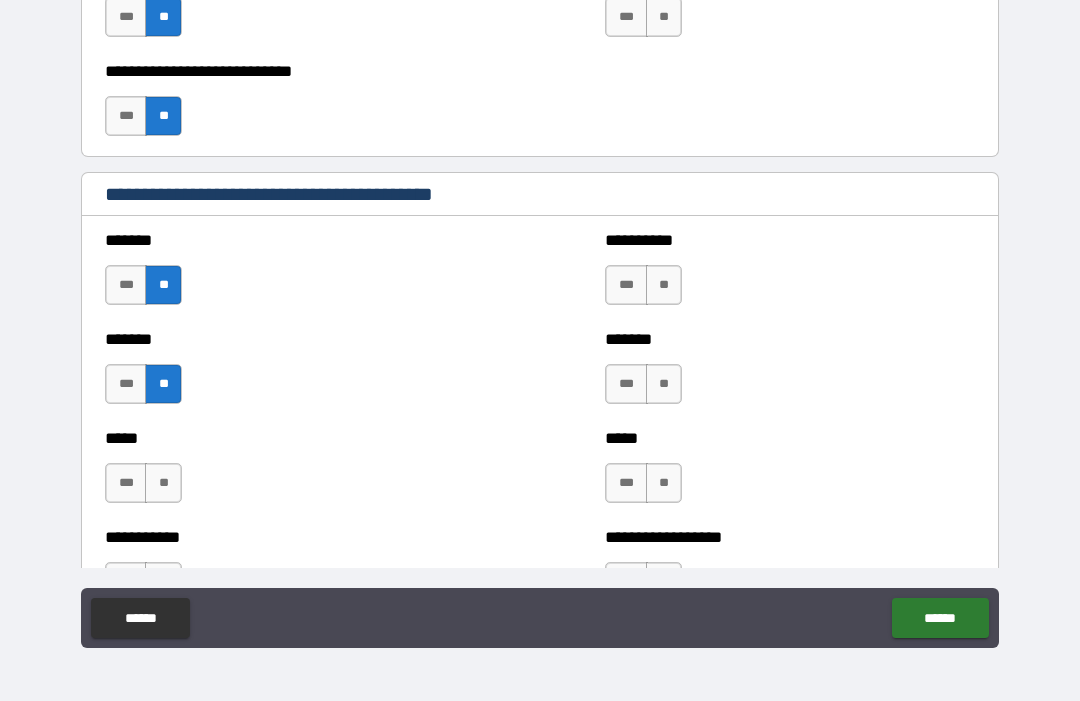 click on "**" at bounding box center (163, 483) 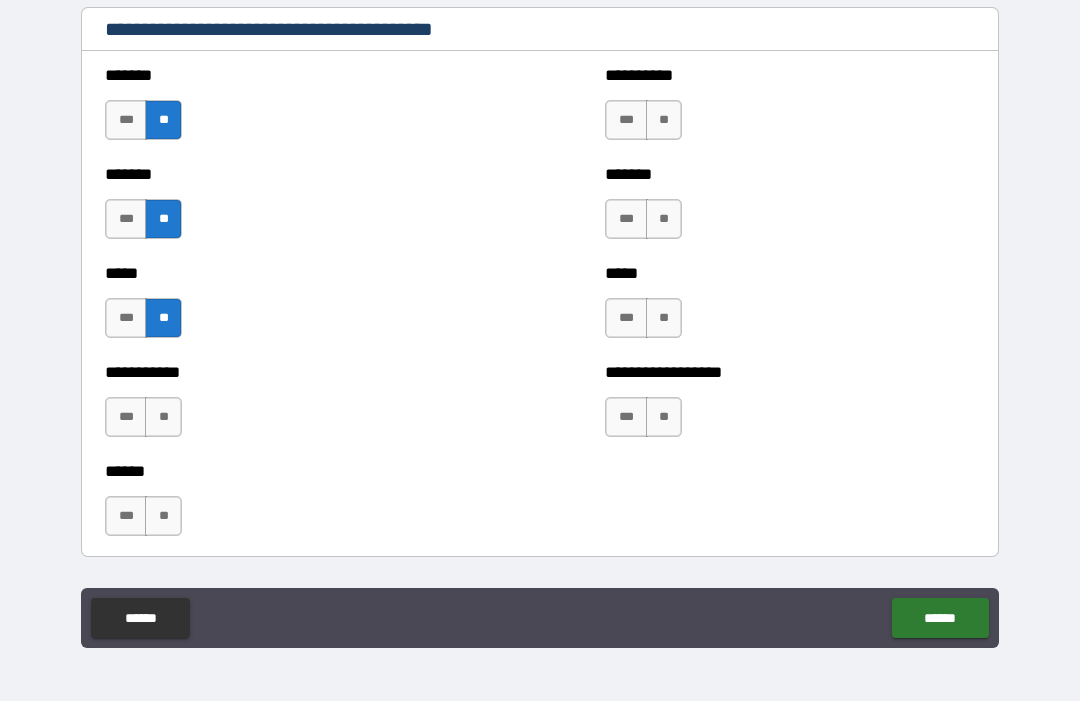 scroll, scrollTop: 1814, scrollLeft: 0, axis: vertical 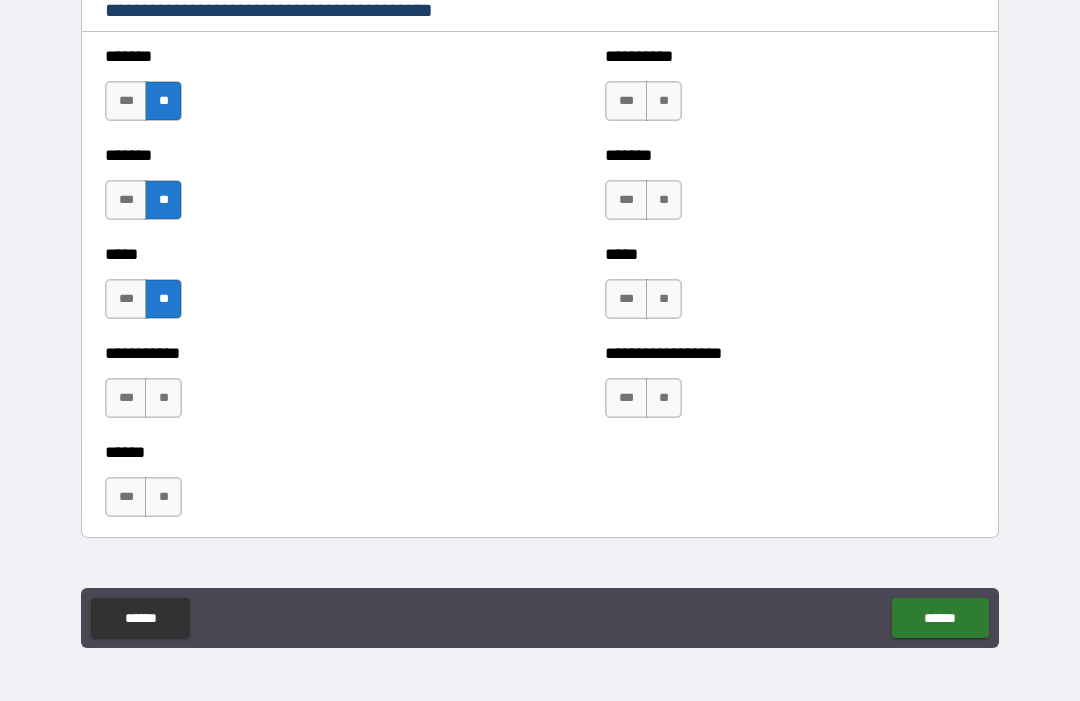 click on "**" at bounding box center (163, 398) 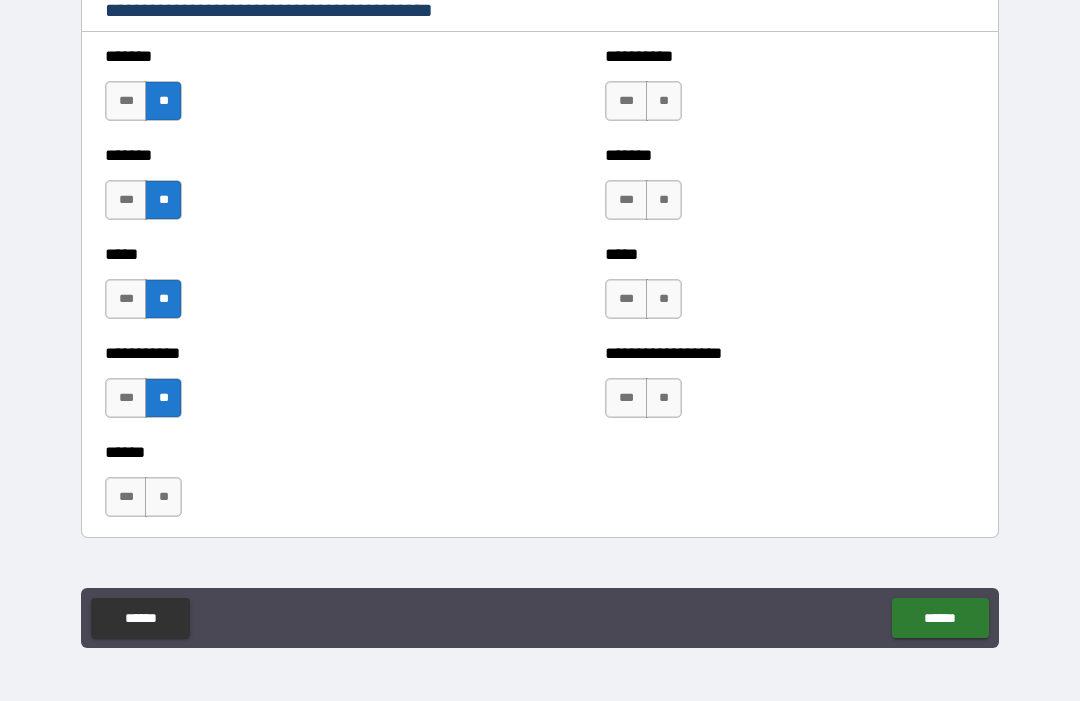 click on "**" at bounding box center [163, 497] 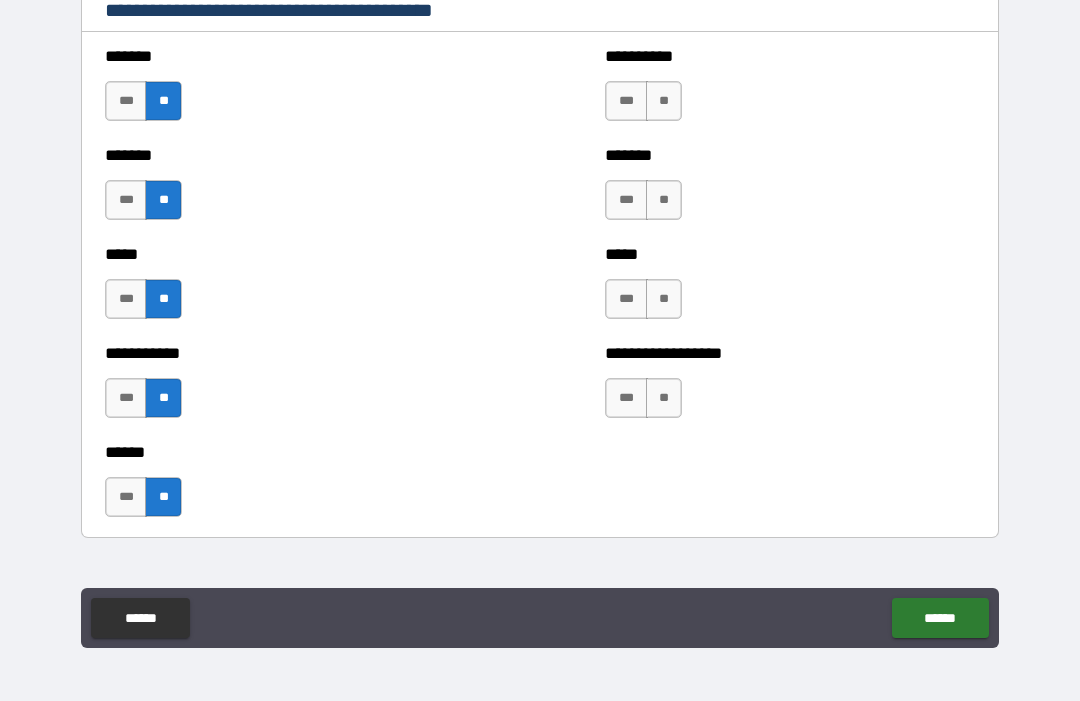 click on "**" at bounding box center (664, 398) 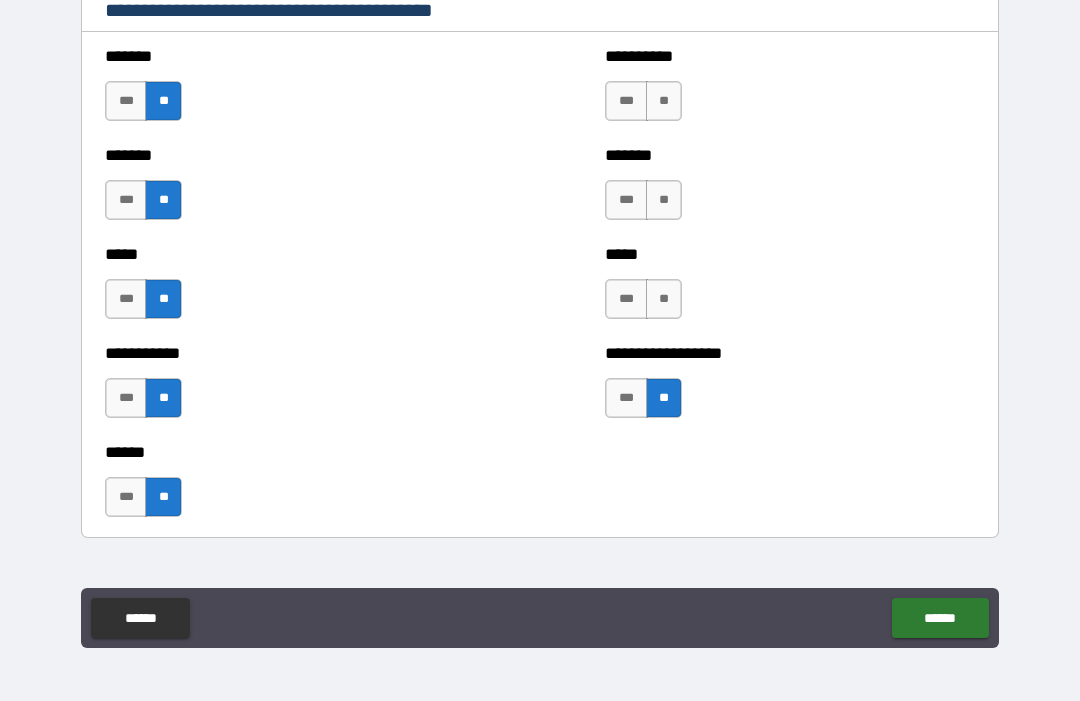 click on "**" at bounding box center [664, 299] 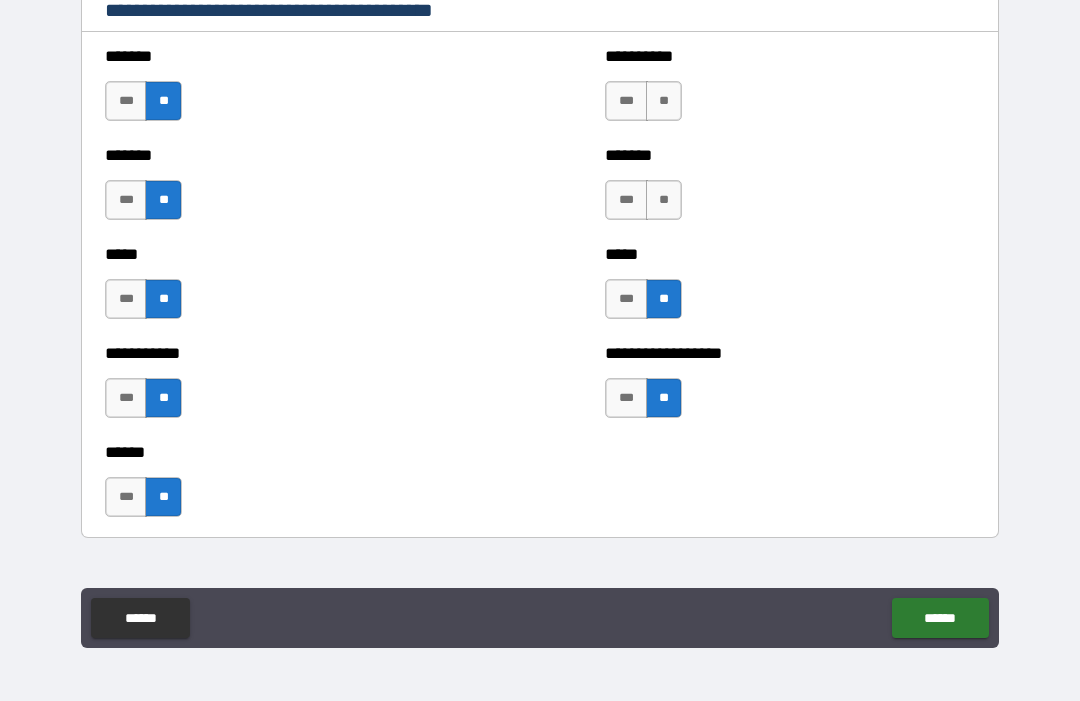 click on "**" at bounding box center (664, 200) 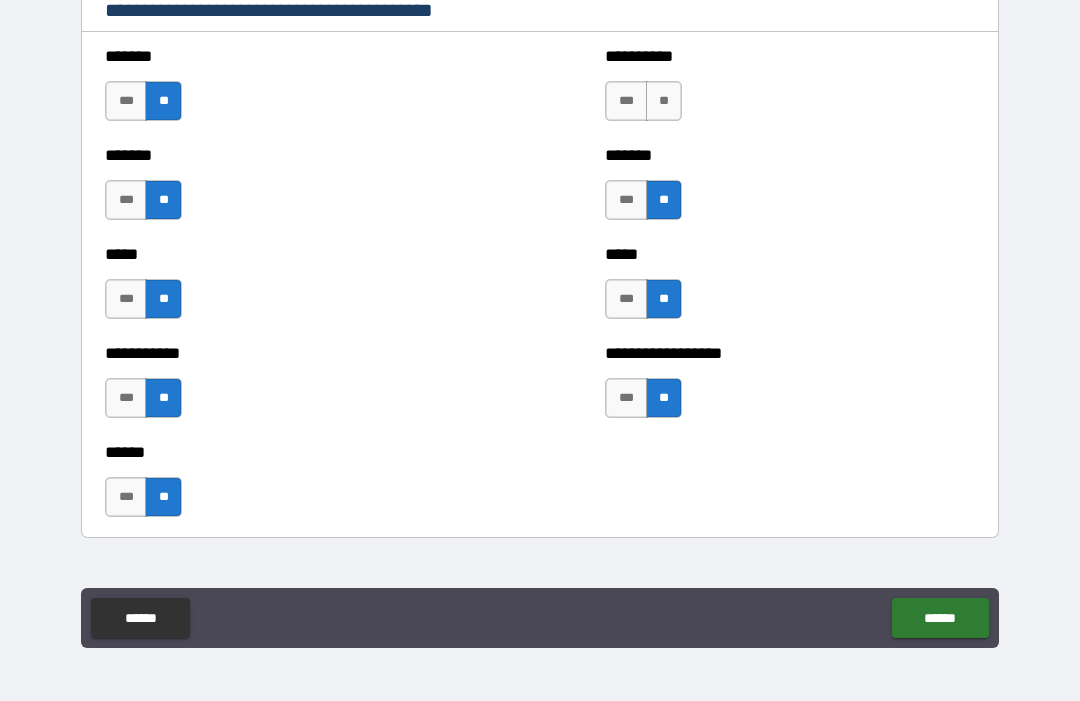 click on "**" at bounding box center (664, 101) 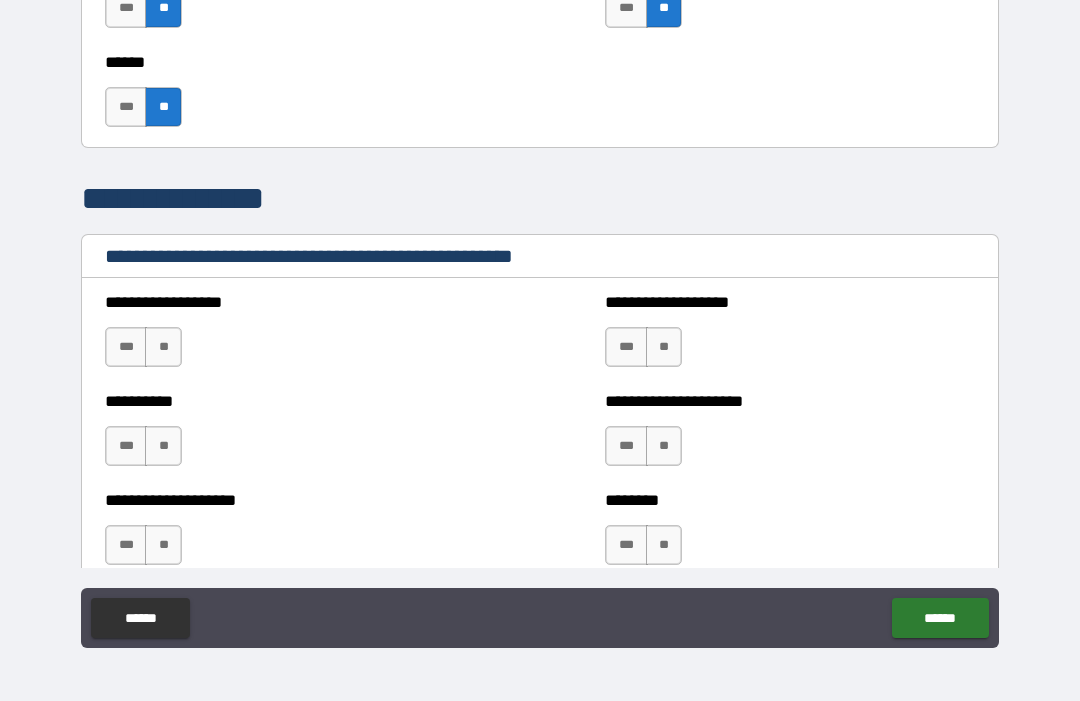 scroll, scrollTop: 2227, scrollLeft: 0, axis: vertical 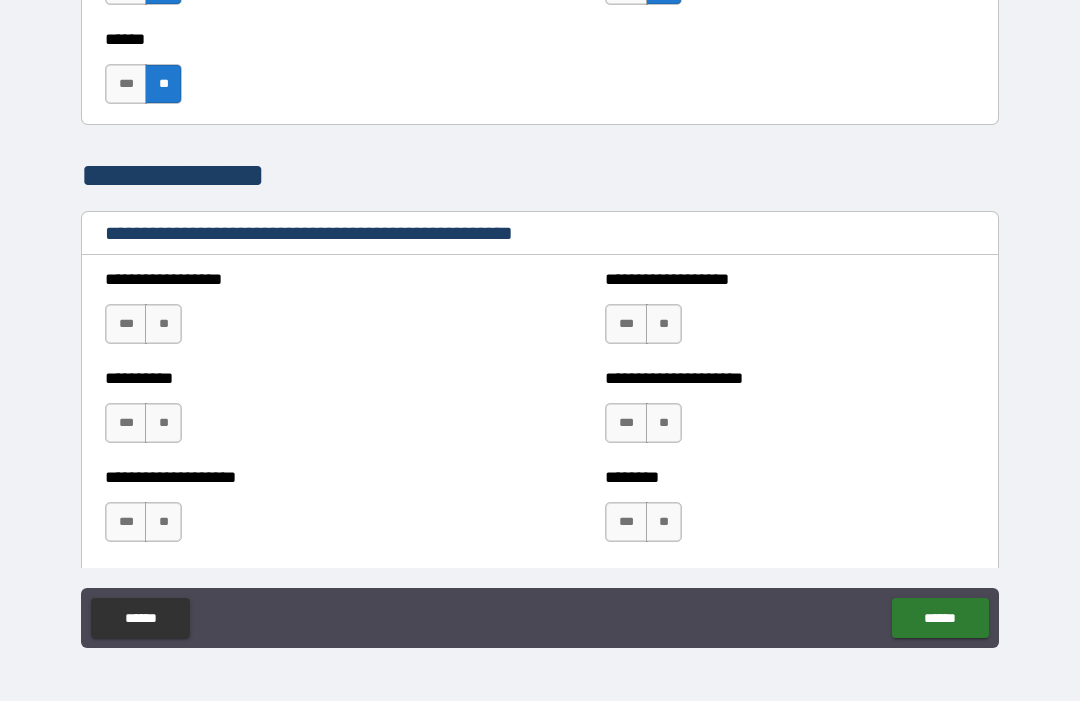click on "**" at bounding box center [163, 324] 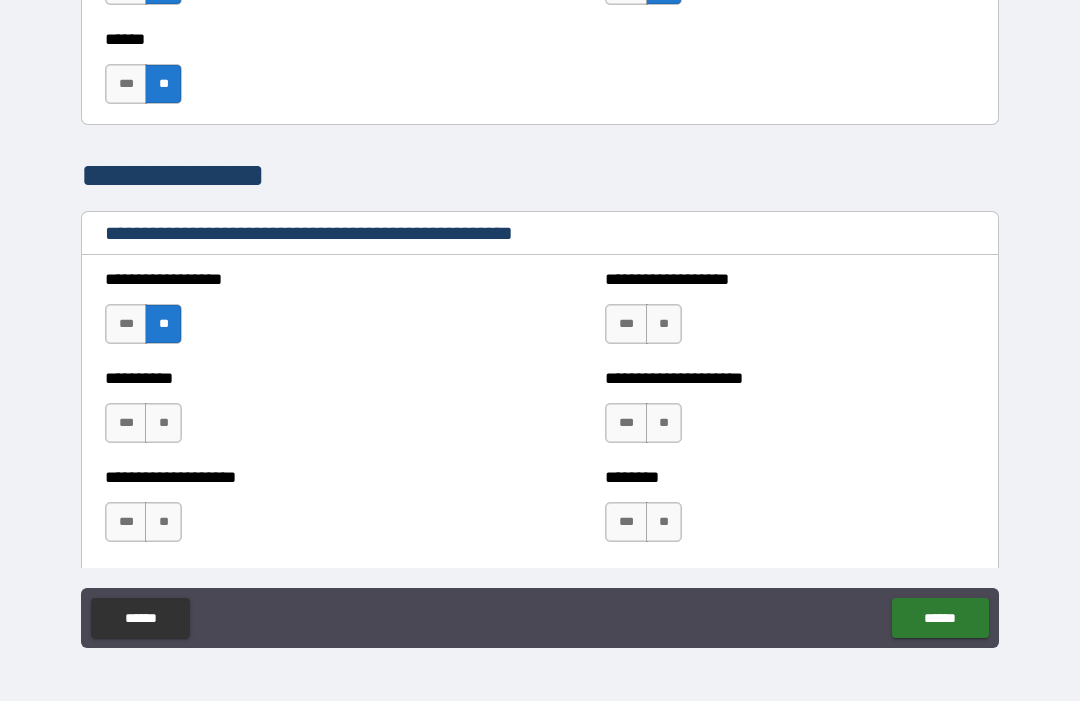 click on "**" at bounding box center (163, 423) 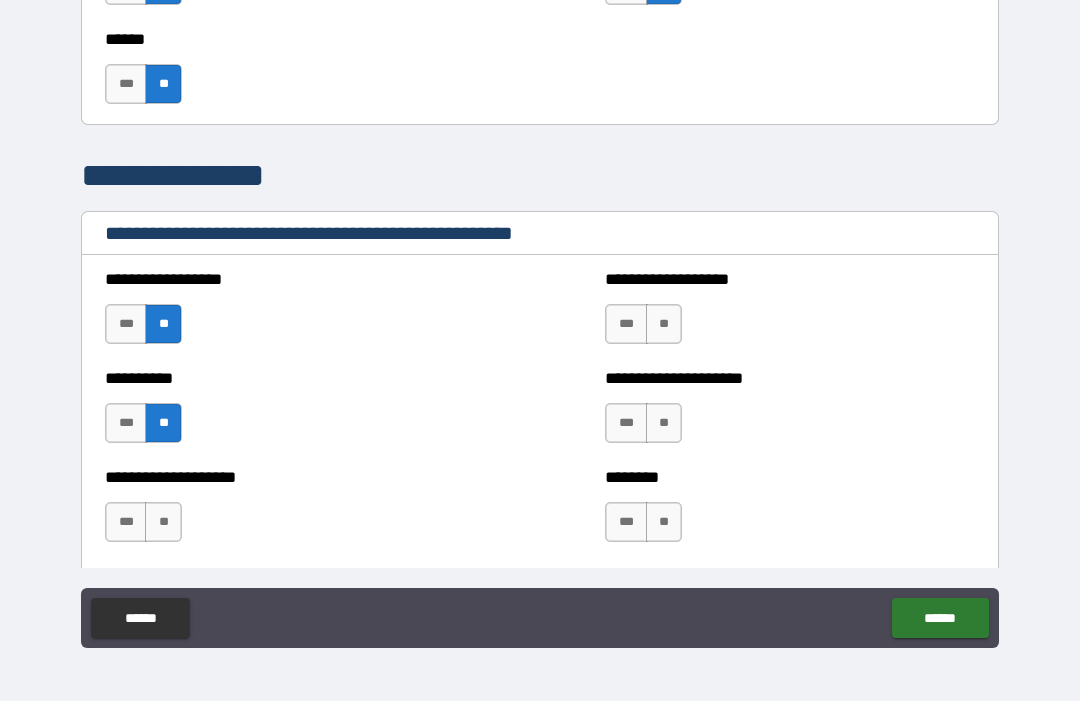 click on "**" at bounding box center [163, 522] 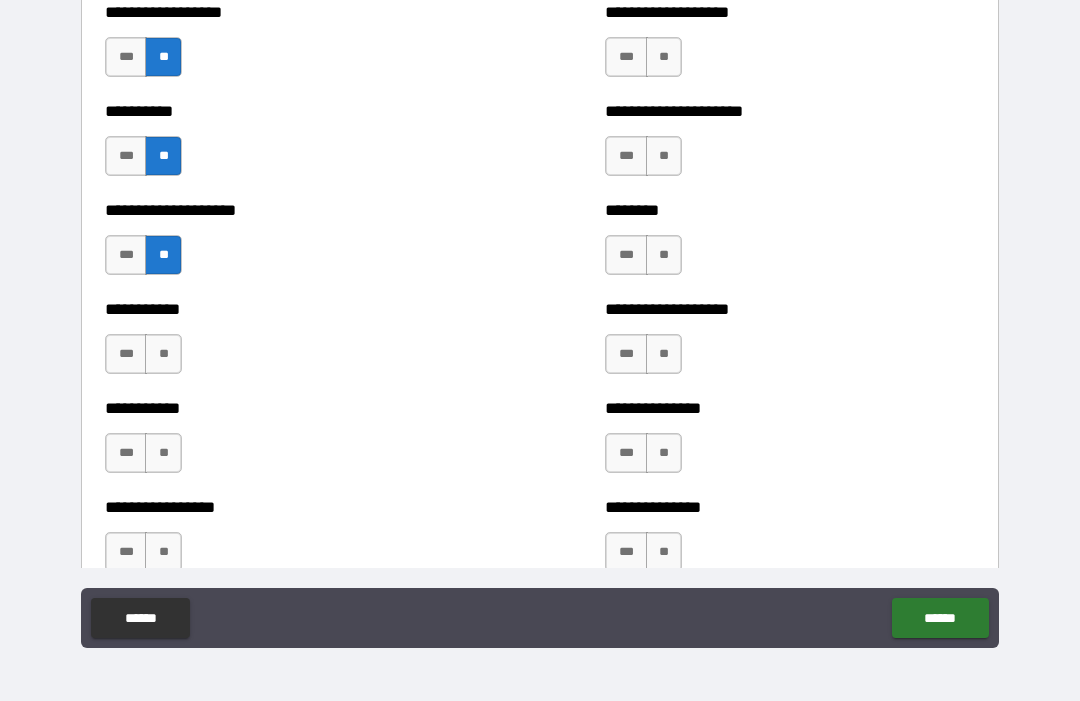scroll, scrollTop: 2504, scrollLeft: 0, axis: vertical 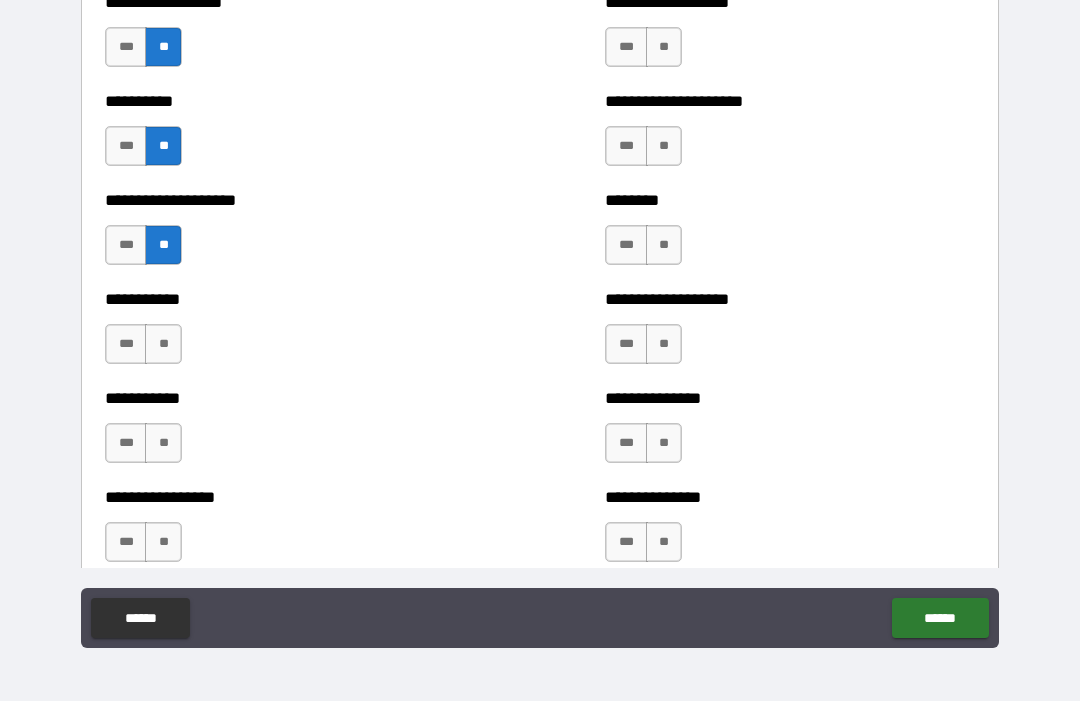 click on "**" at bounding box center (163, 344) 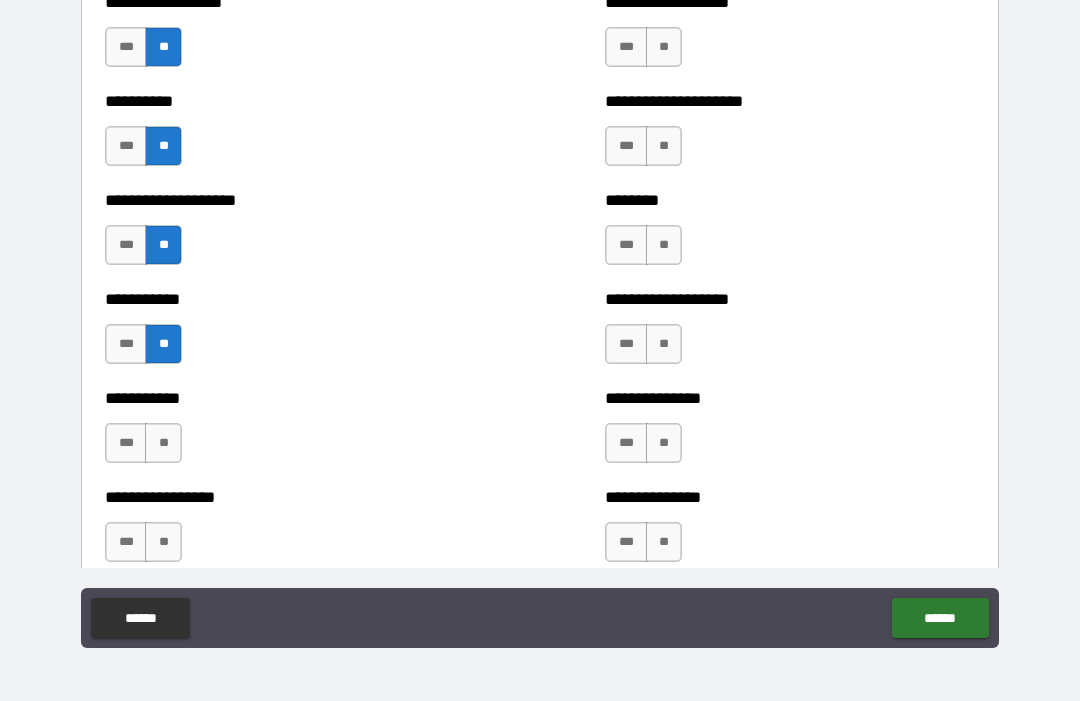 click on "**" at bounding box center [163, 443] 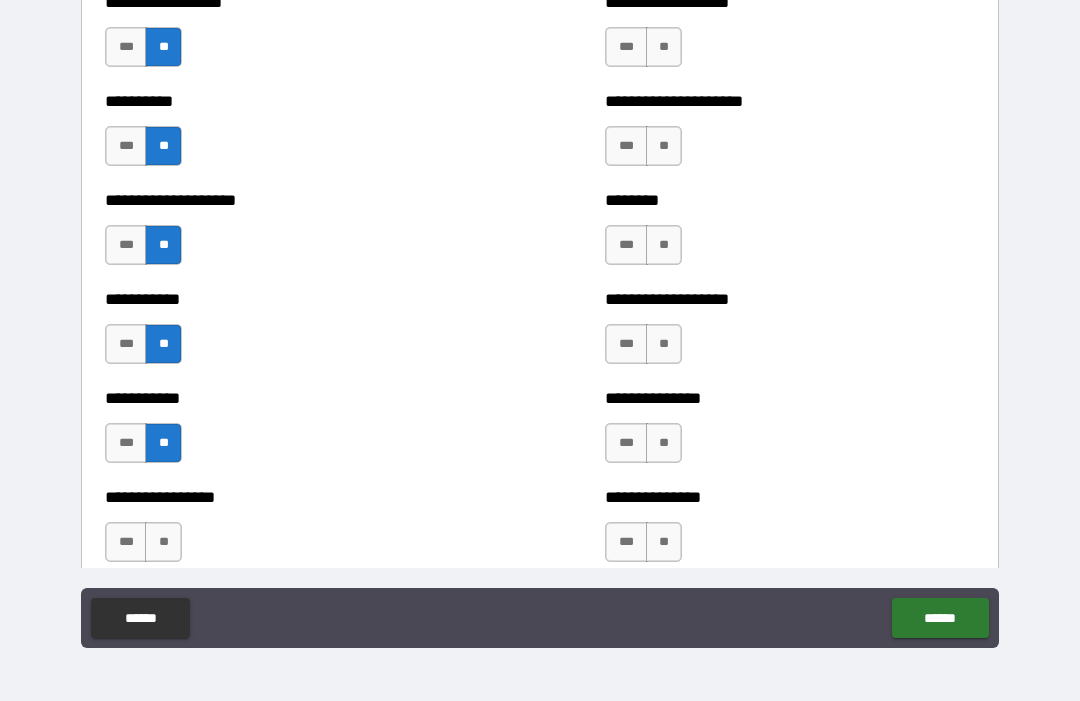 click on "**" at bounding box center (163, 542) 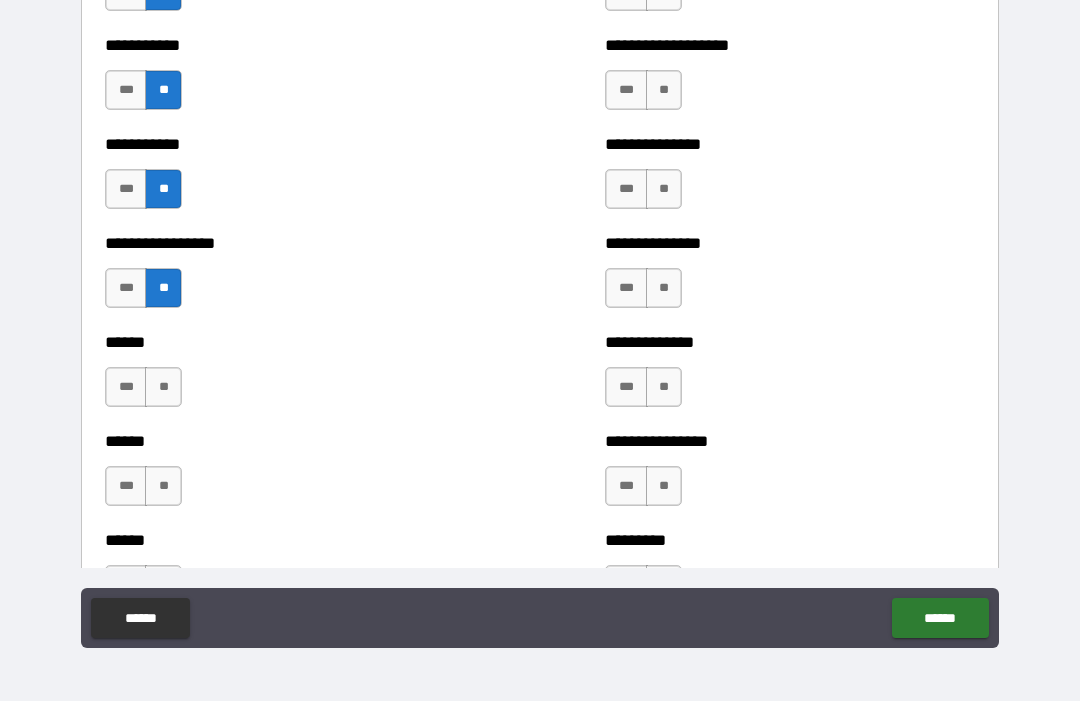 scroll, scrollTop: 2757, scrollLeft: 0, axis: vertical 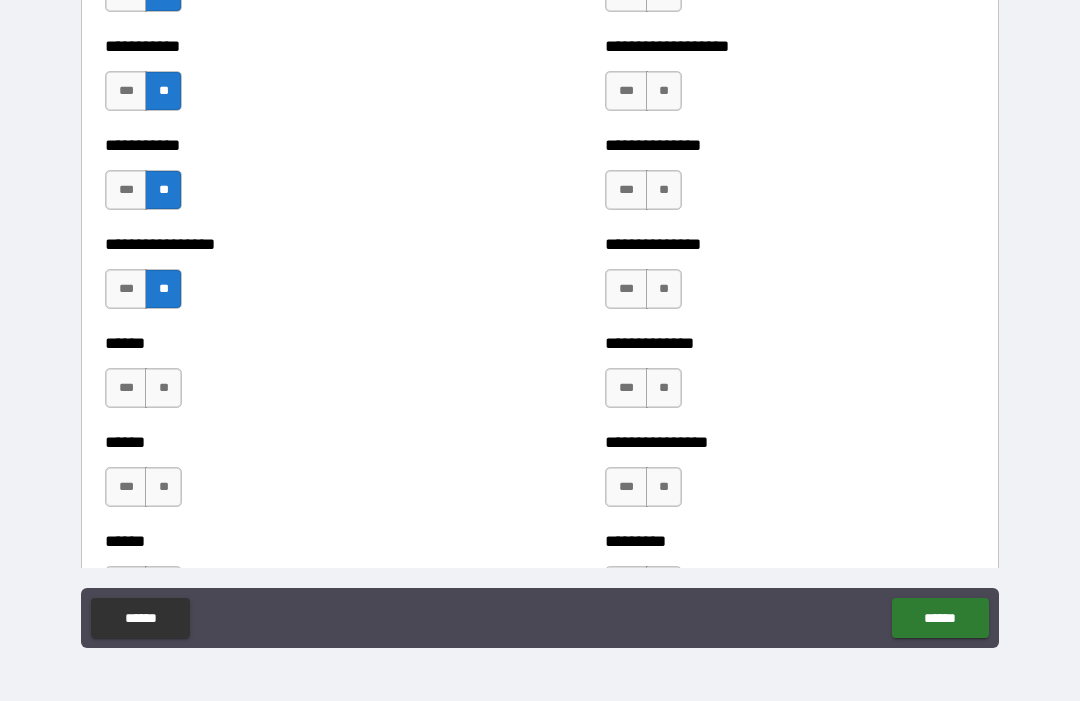 click on "**" at bounding box center [163, 388] 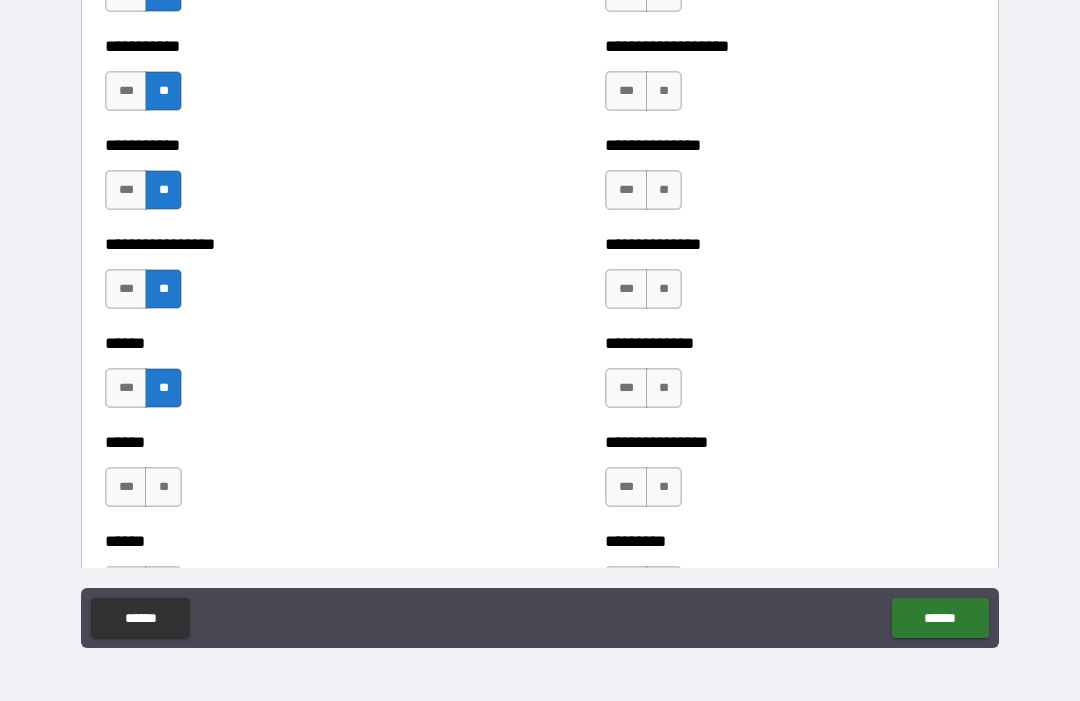 click on "**" at bounding box center (163, 487) 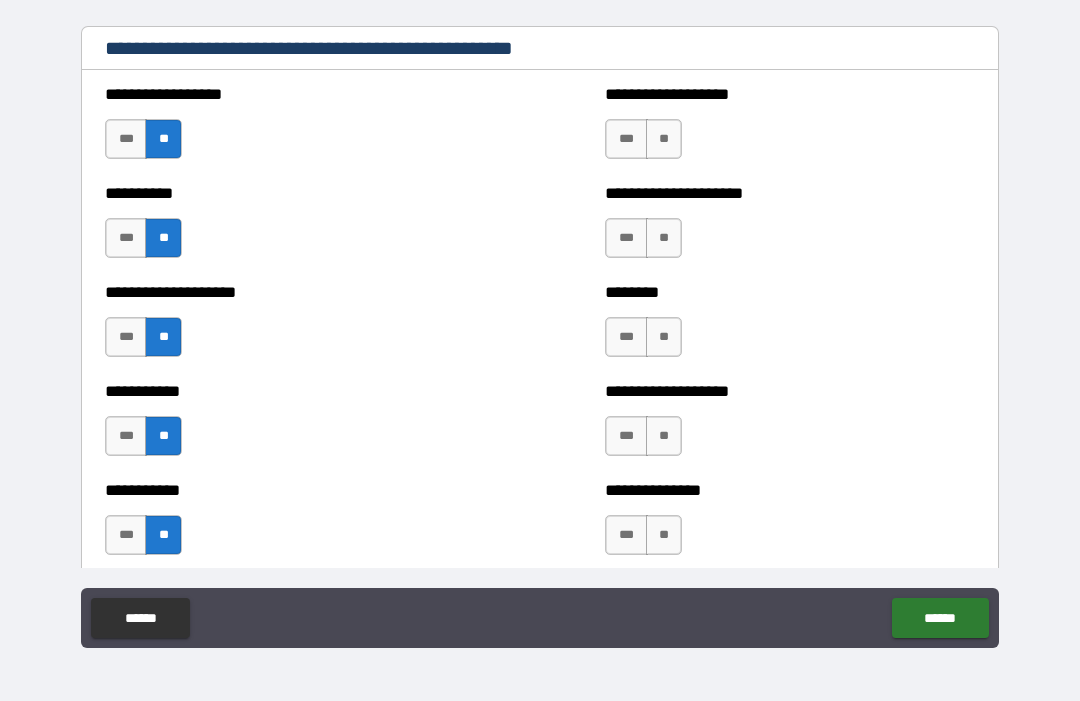 scroll, scrollTop: 2399, scrollLeft: 0, axis: vertical 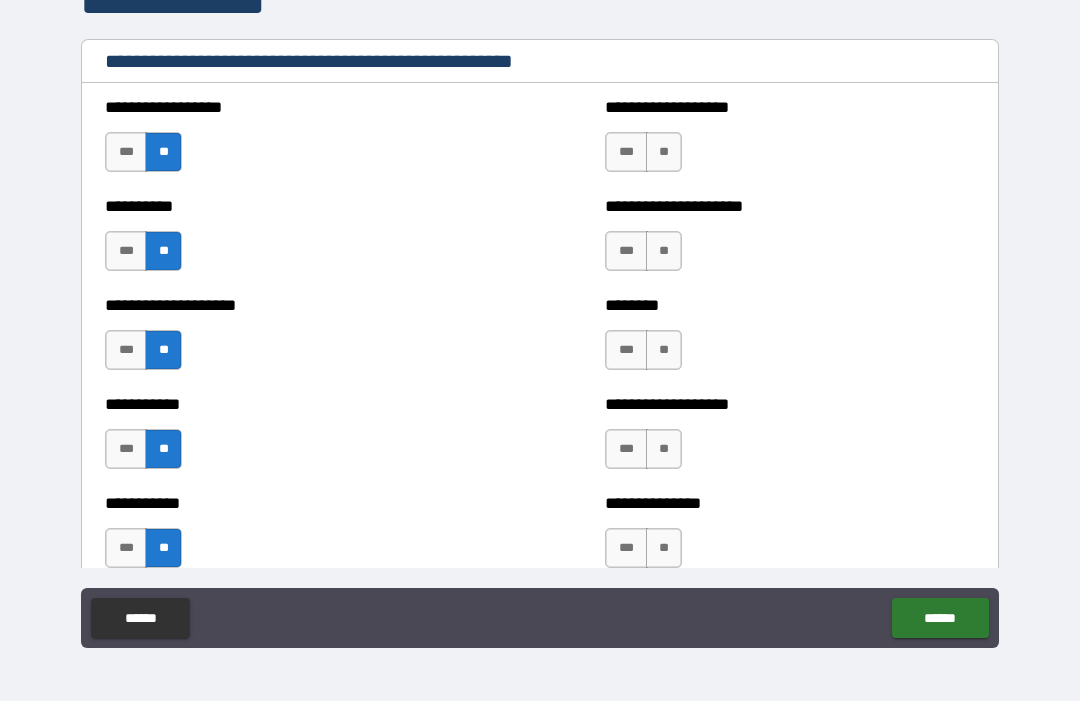 click on "**" at bounding box center [664, 152] 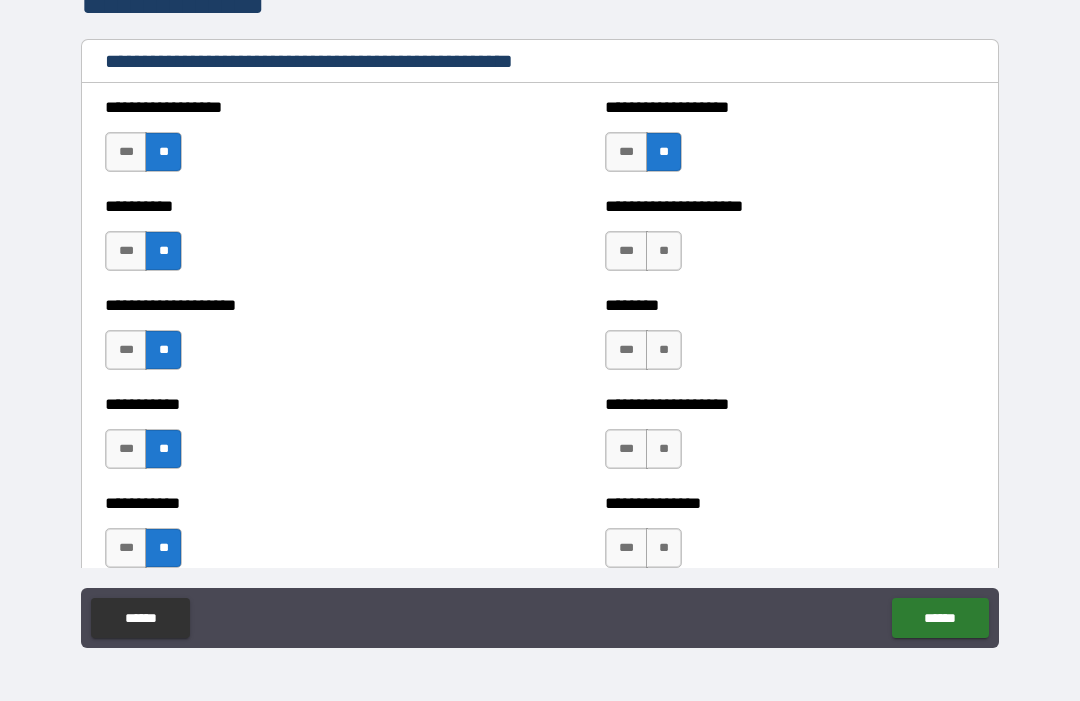 click on "**" at bounding box center [664, 251] 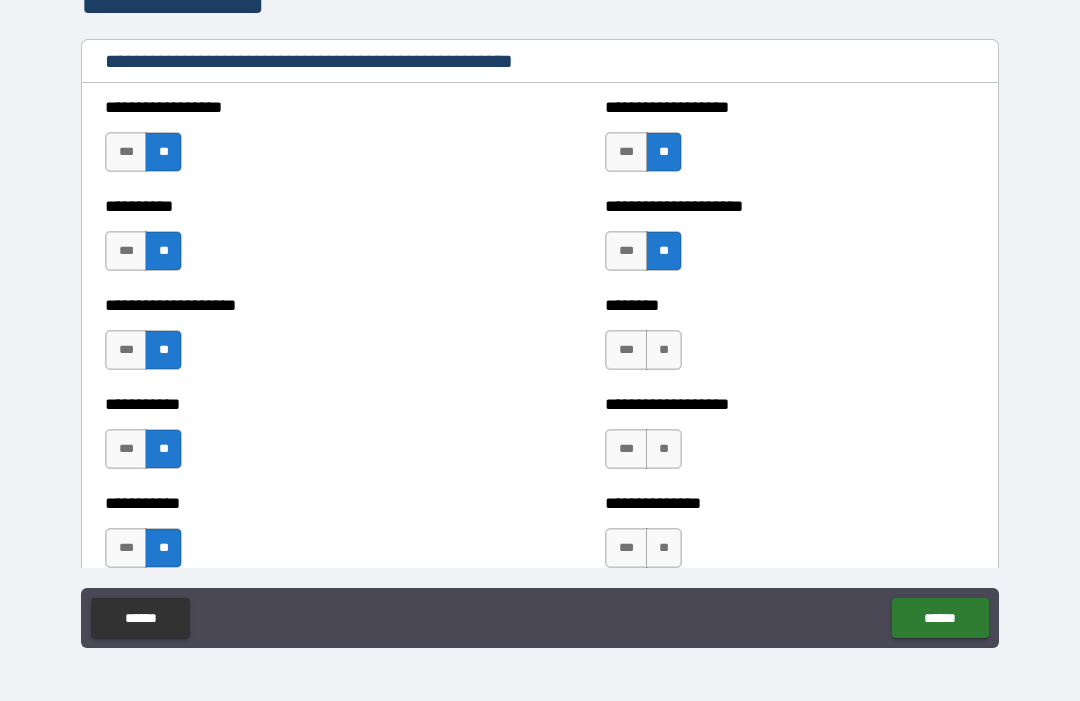 click on "**" at bounding box center (664, 350) 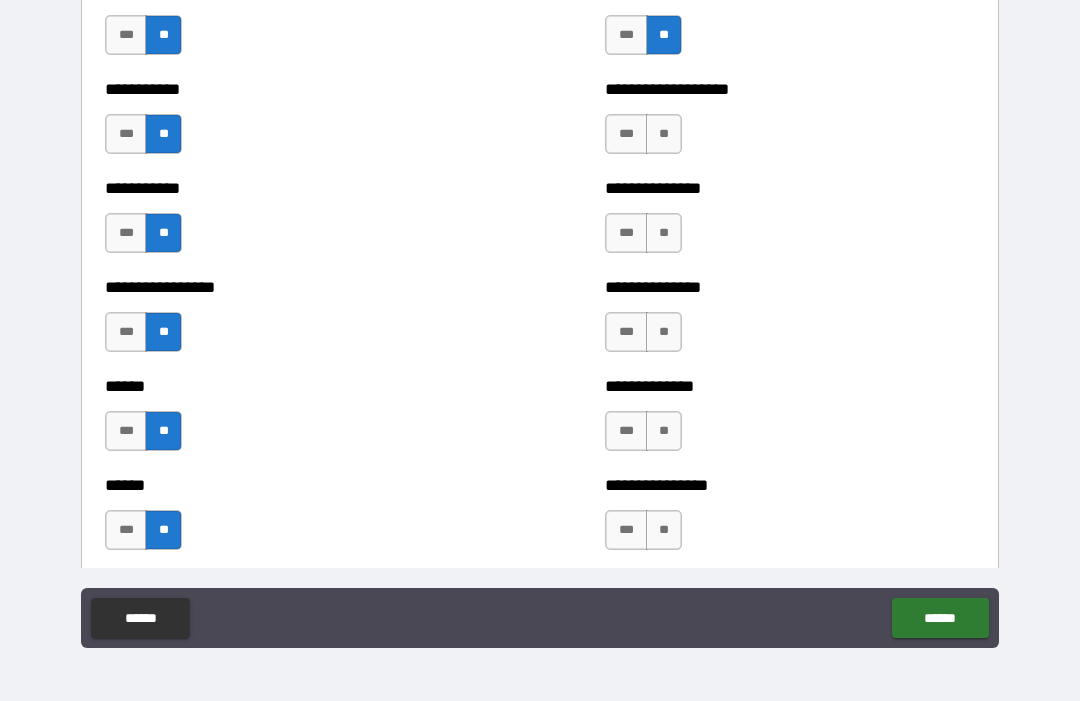 scroll, scrollTop: 2727, scrollLeft: 0, axis: vertical 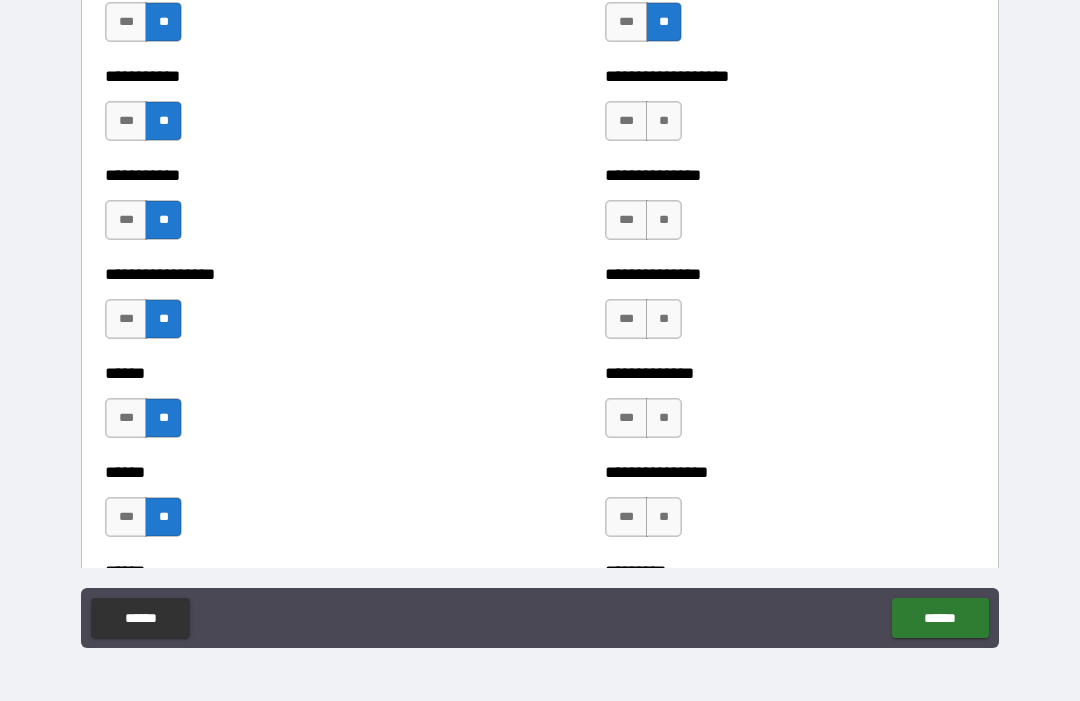 click on "**" at bounding box center (664, 121) 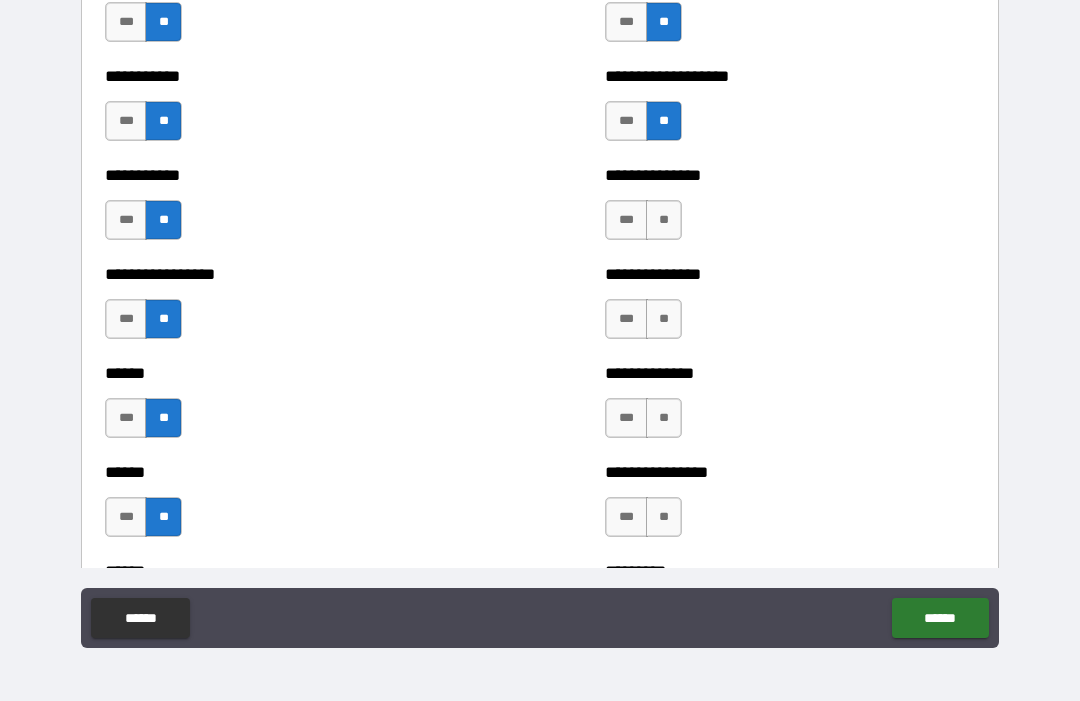 click on "**" at bounding box center [664, 220] 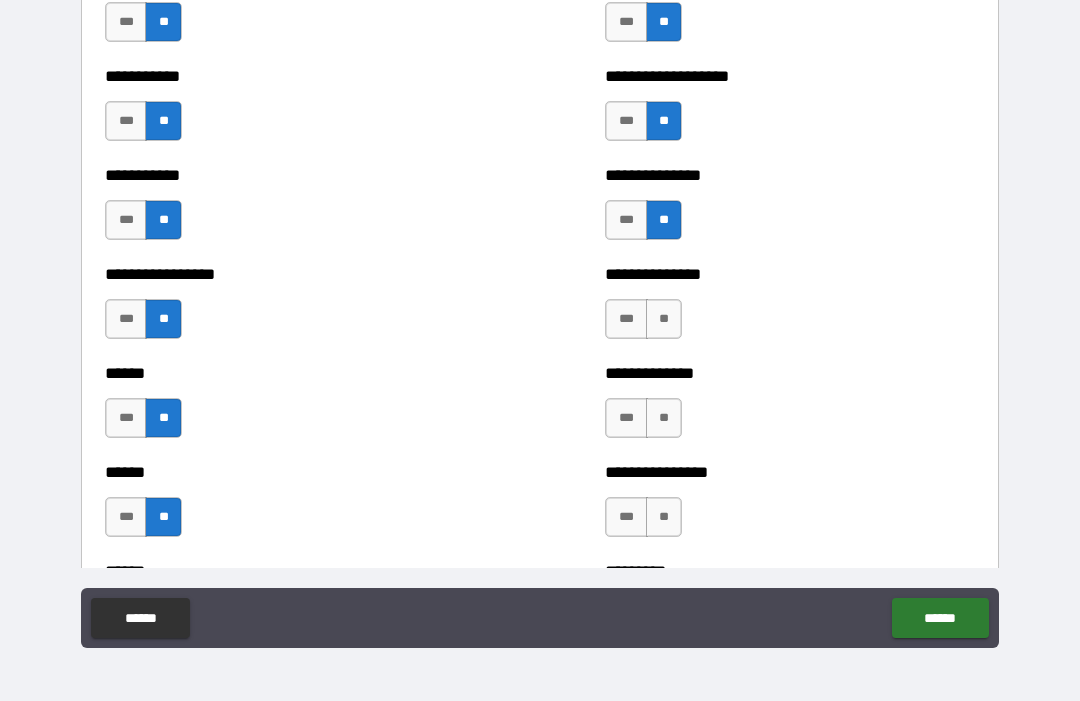 click on "**" at bounding box center [664, 319] 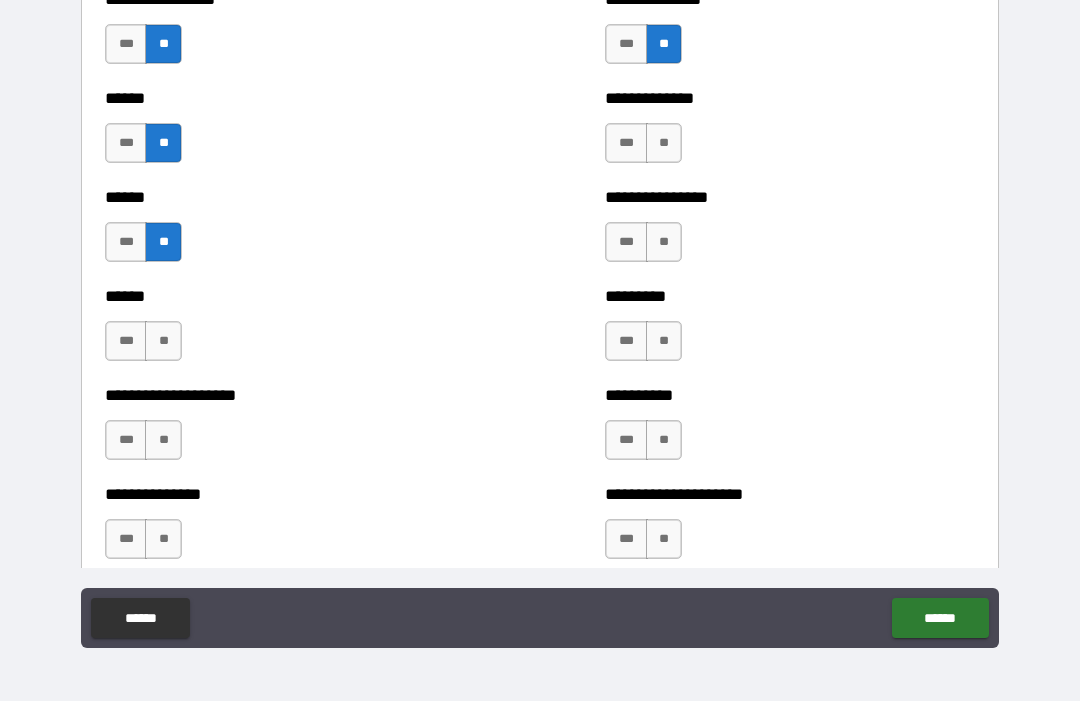 scroll, scrollTop: 3004, scrollLeft: 0, axis: vertical 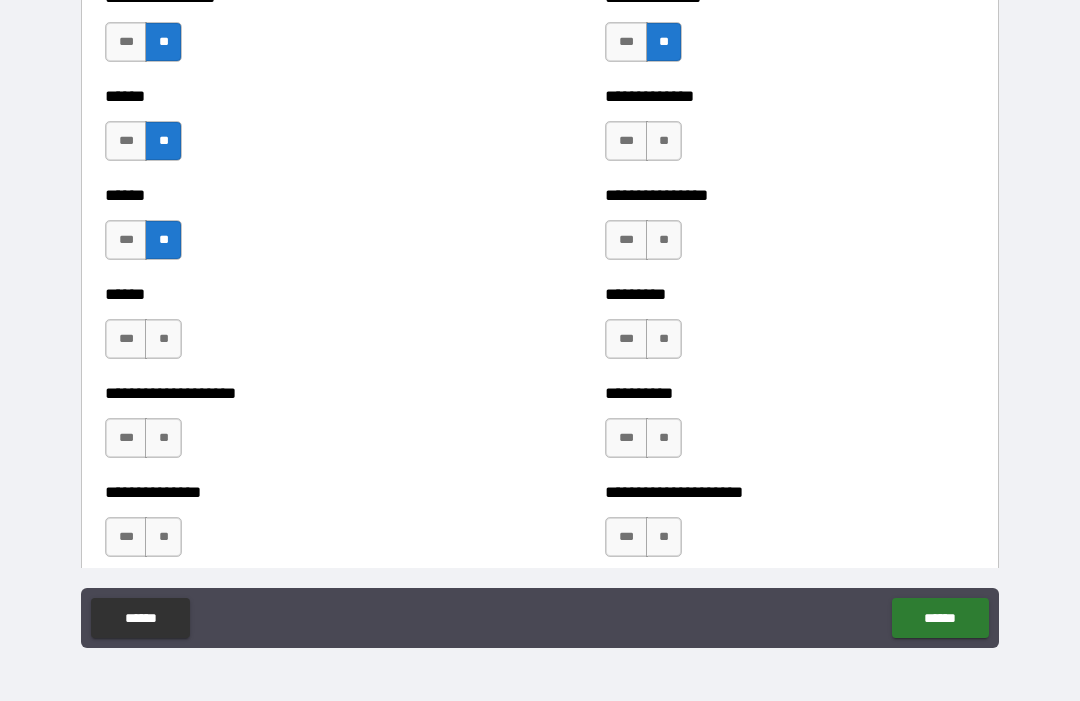 click on "**" at bounding box center [664, 141] 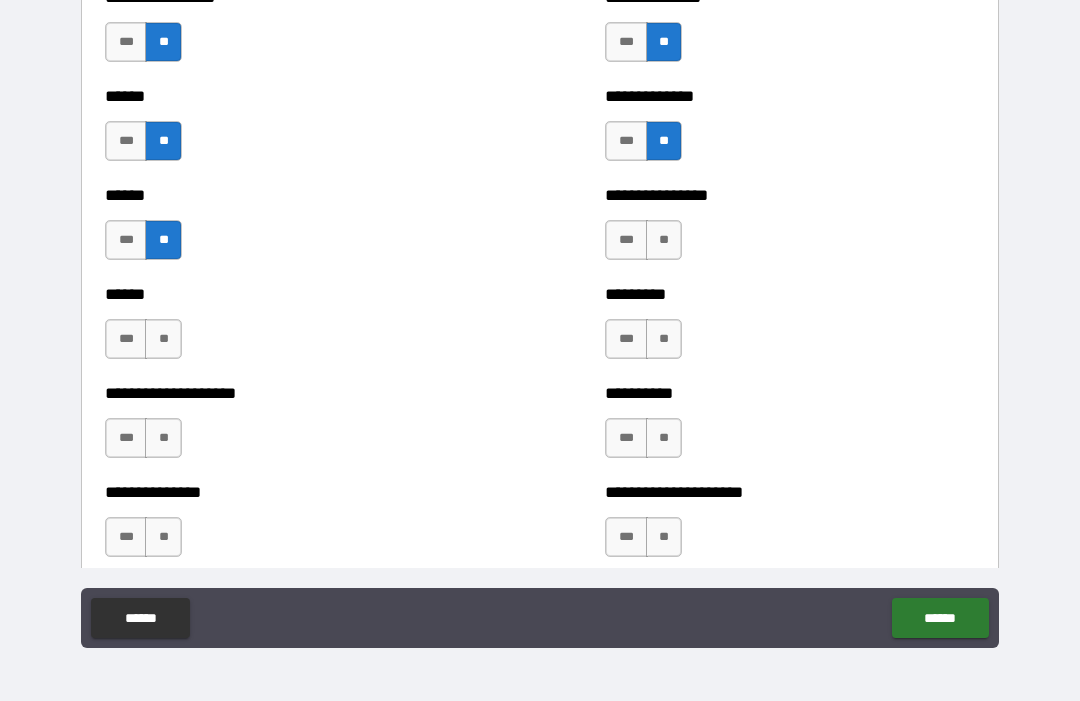 click on "**" at bounding box center (664, 240) 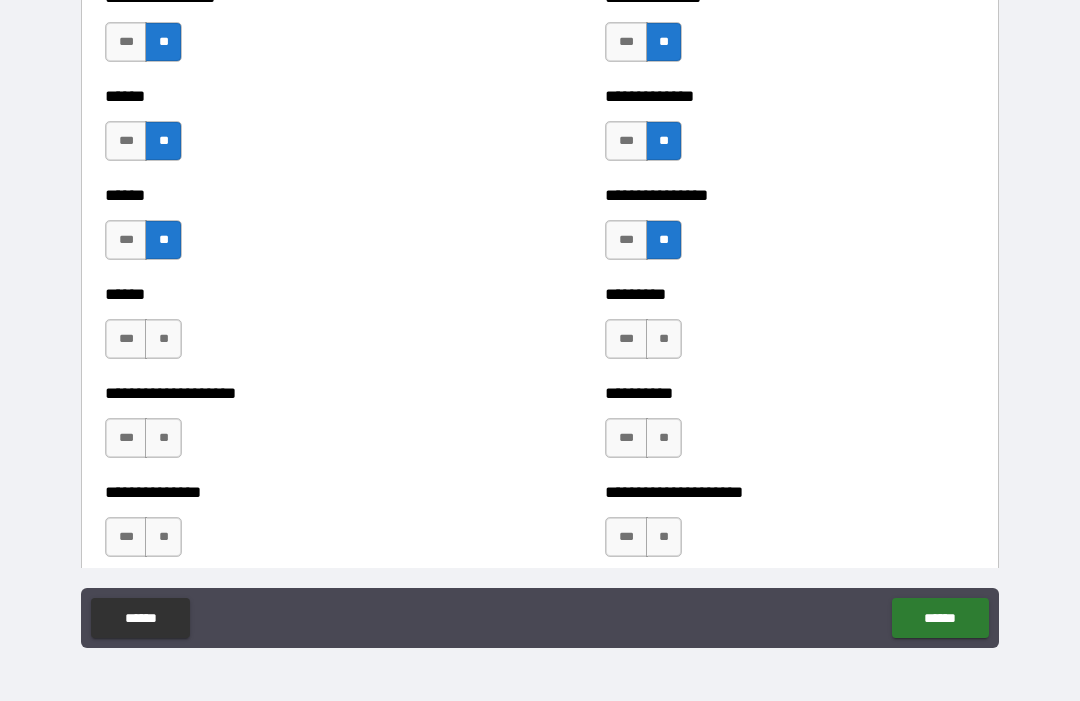 click on "**" at bounding box center [664, 339] 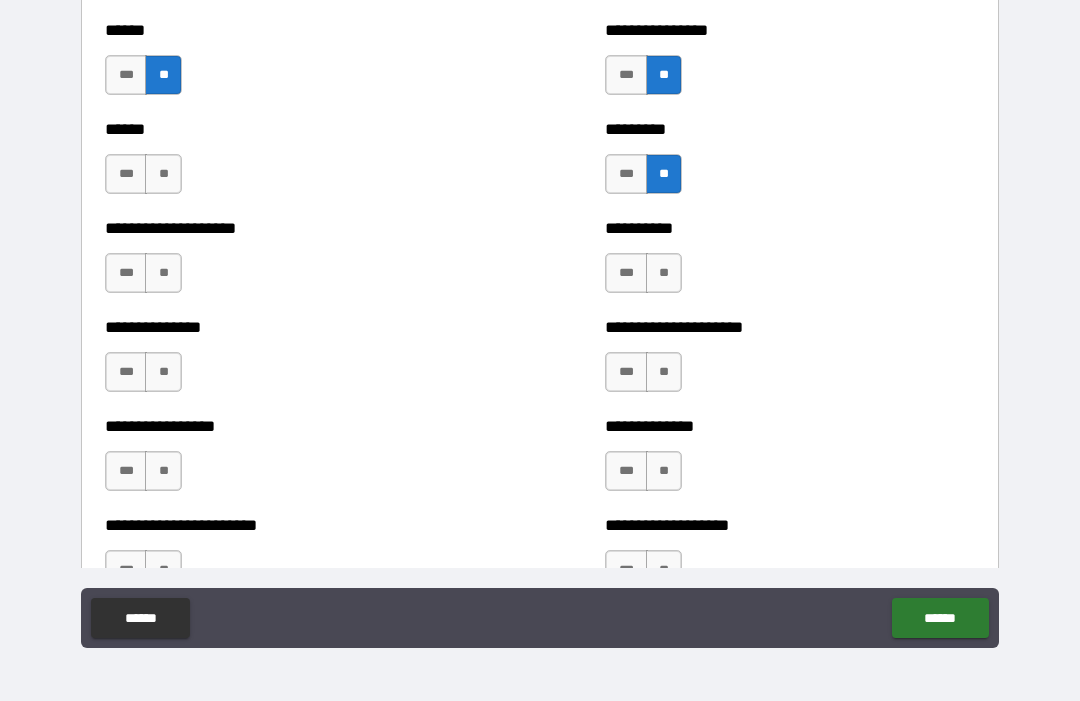 scroll, scrollTop: 3185, scrollLeft: 0, axis: vertical 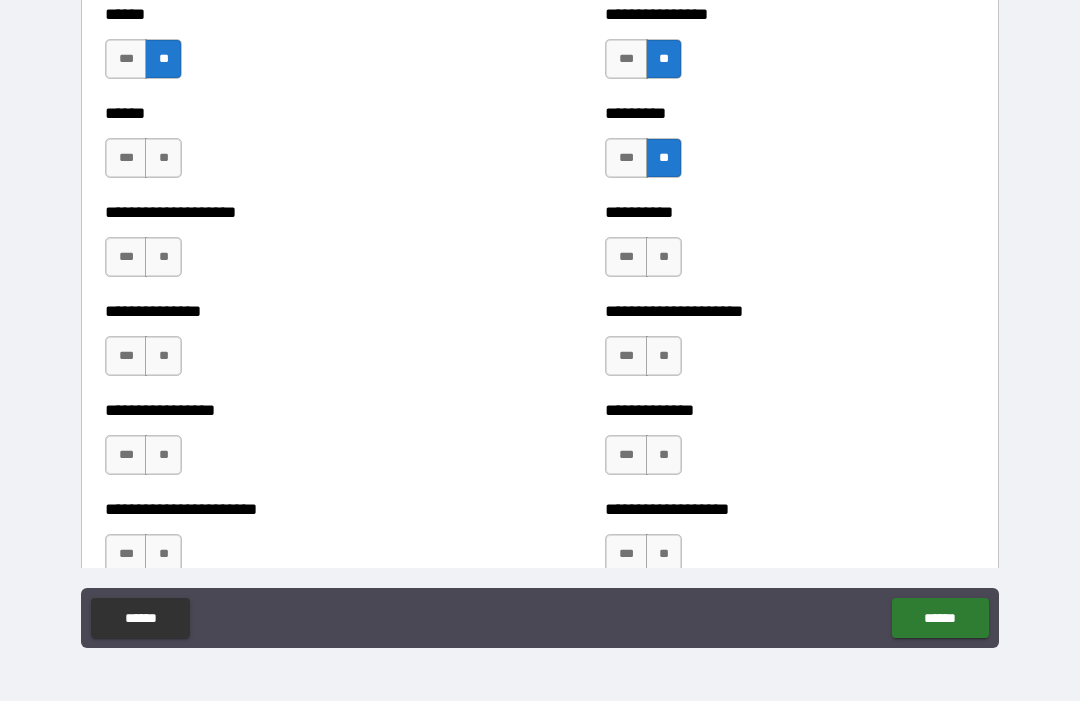 click on "**" at bounding box center (163, 158) 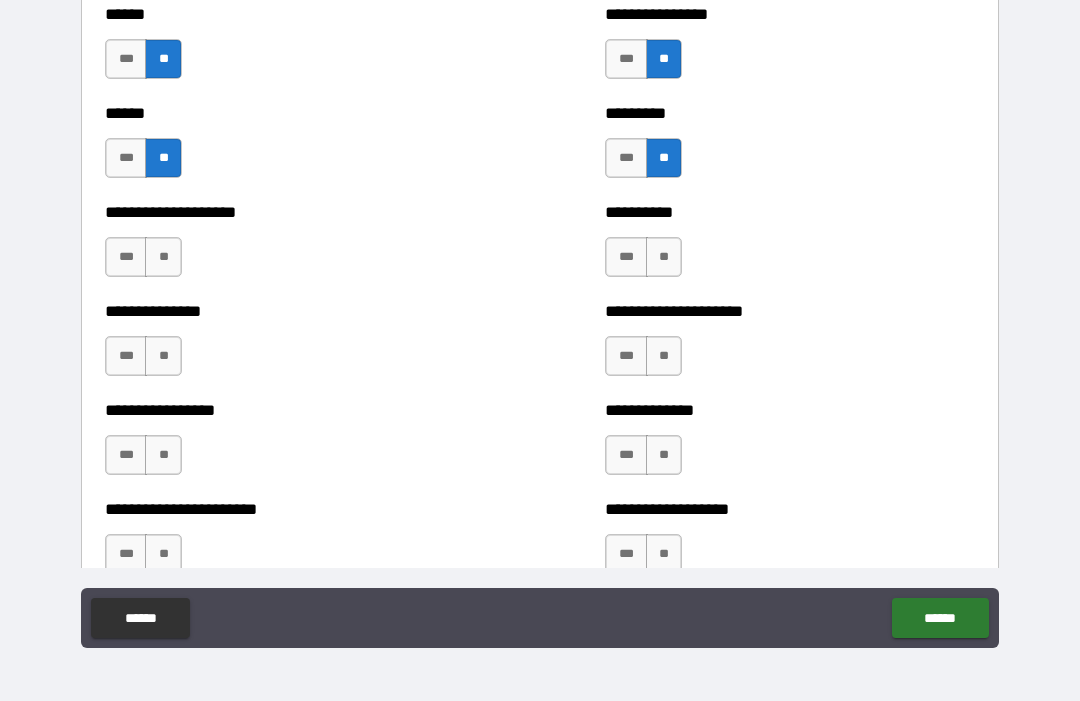 click on "**" at bounding box center (163, 257) 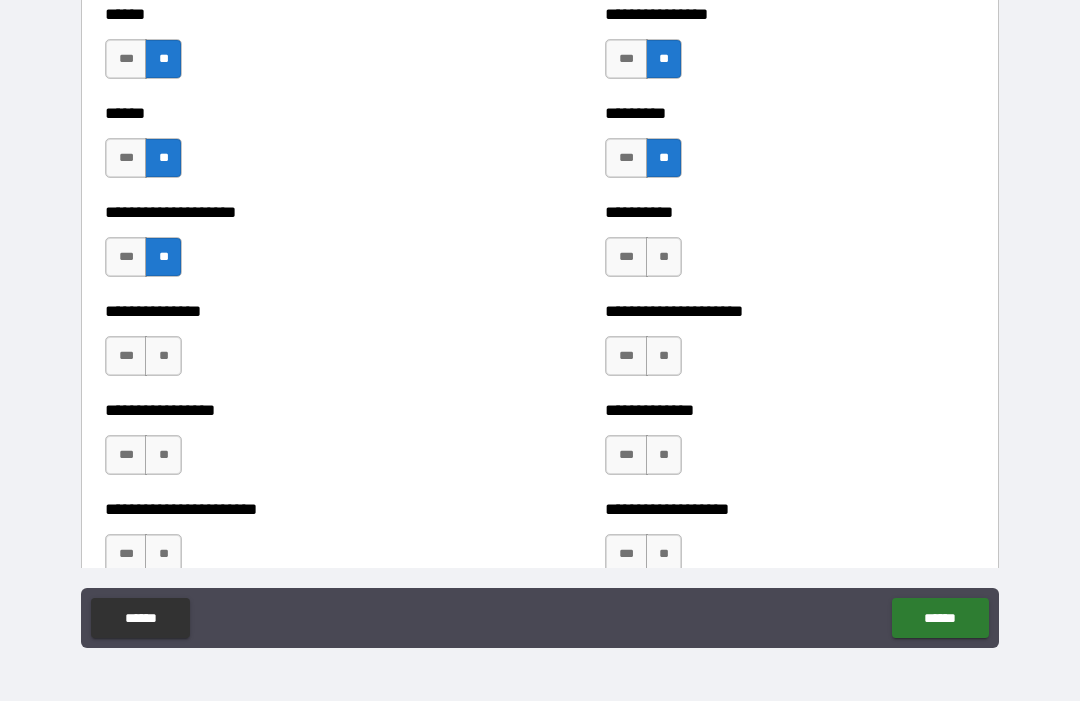 click on "**" at bounding box center (163, 455) 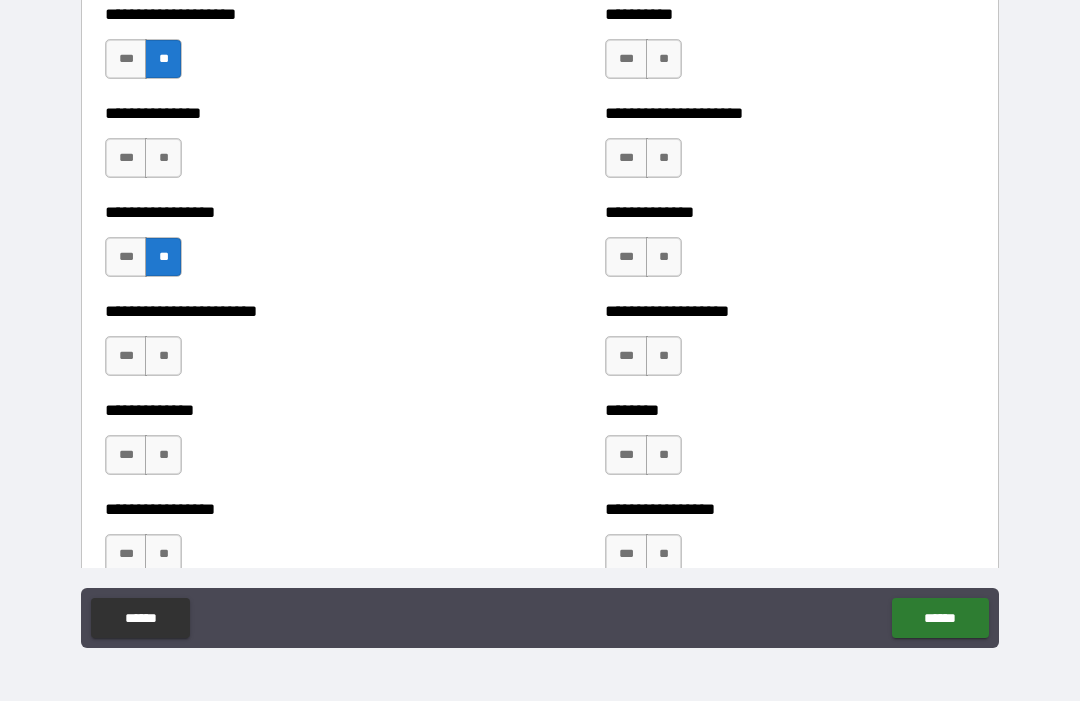 scroll, scrollTop: 3412, scrollLeft: 0, axis: vertical 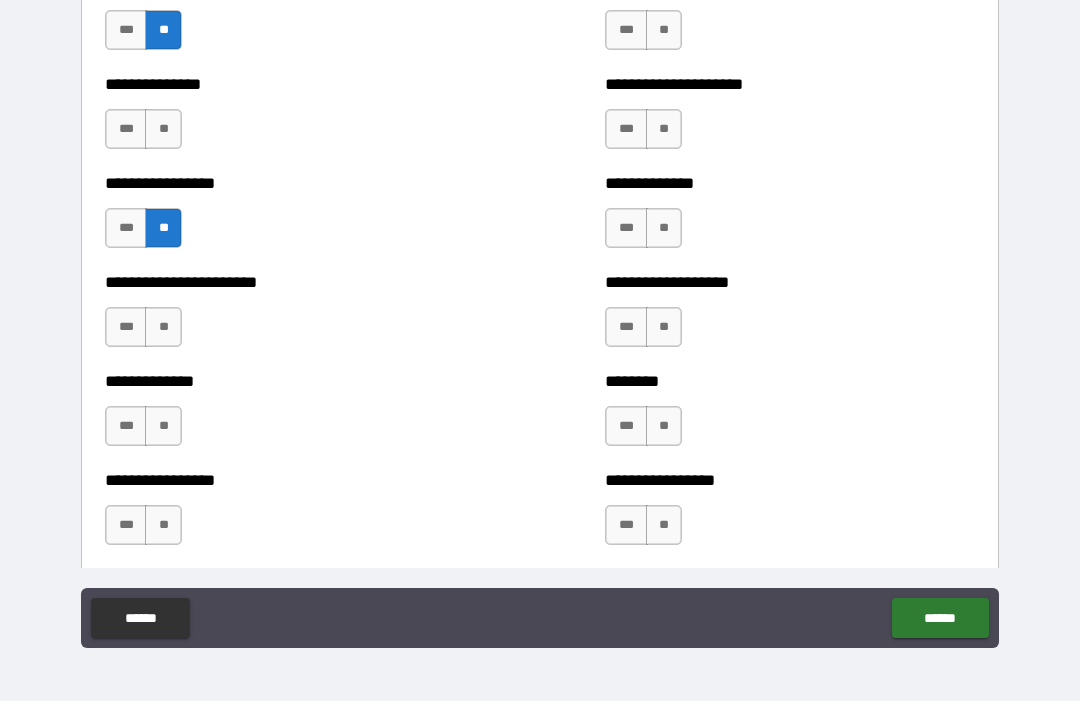 click on "**" at bounding box center (163, 327) 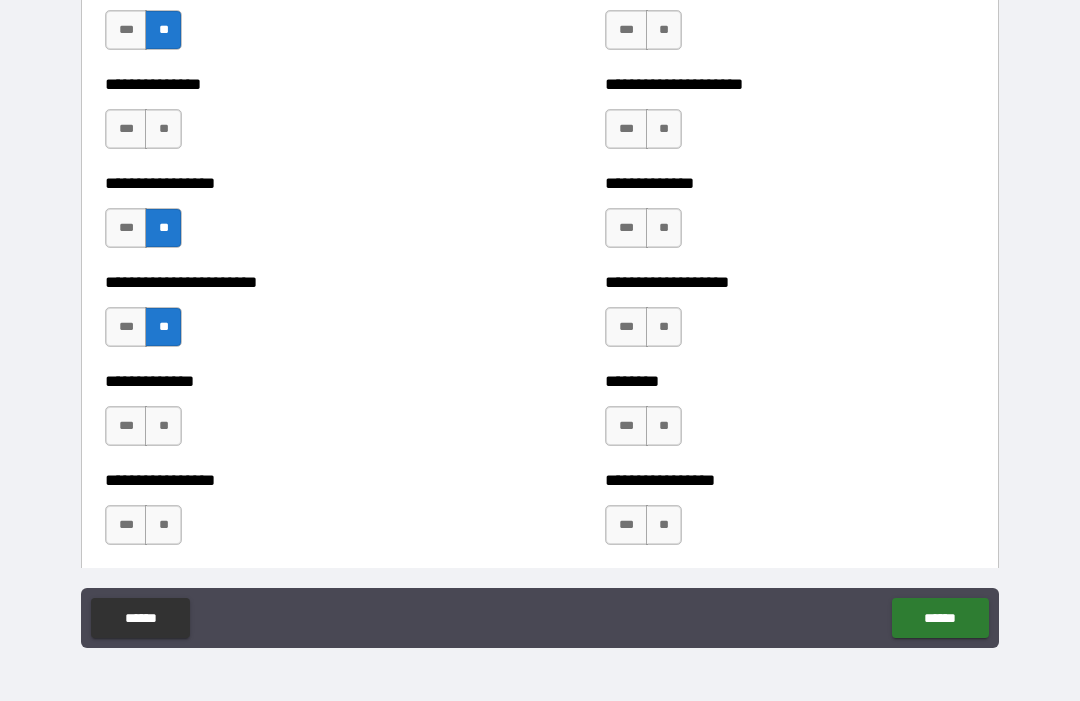 click on "**" at bounding box center [163, 426] 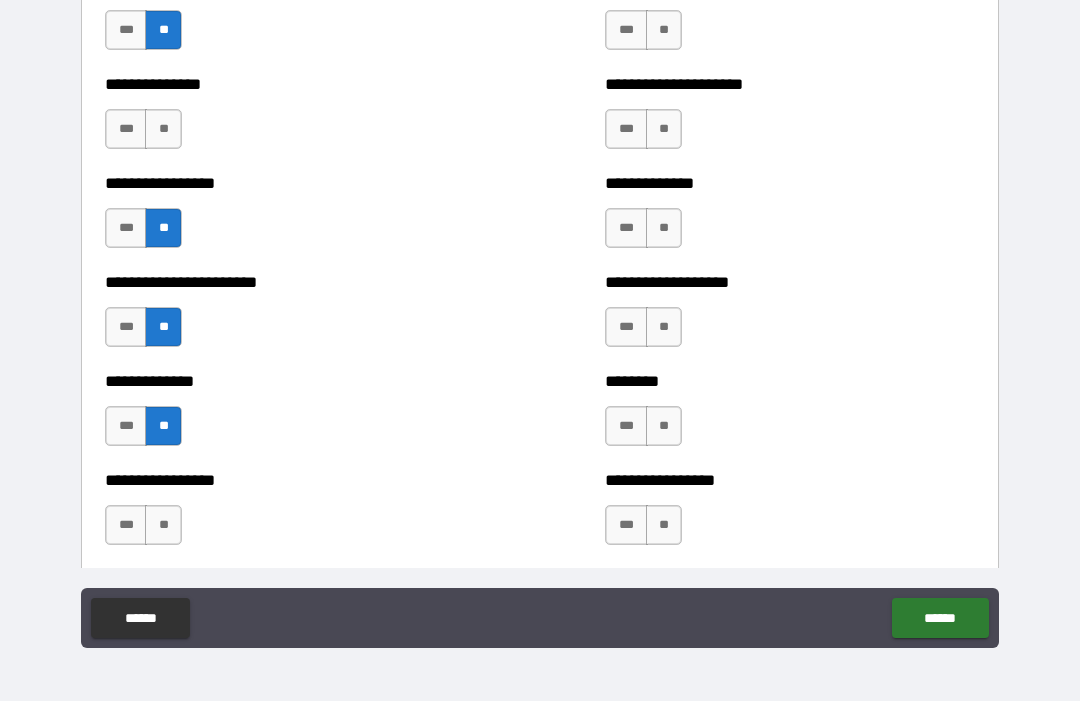 click on "**" at bounding box center (163, 525) 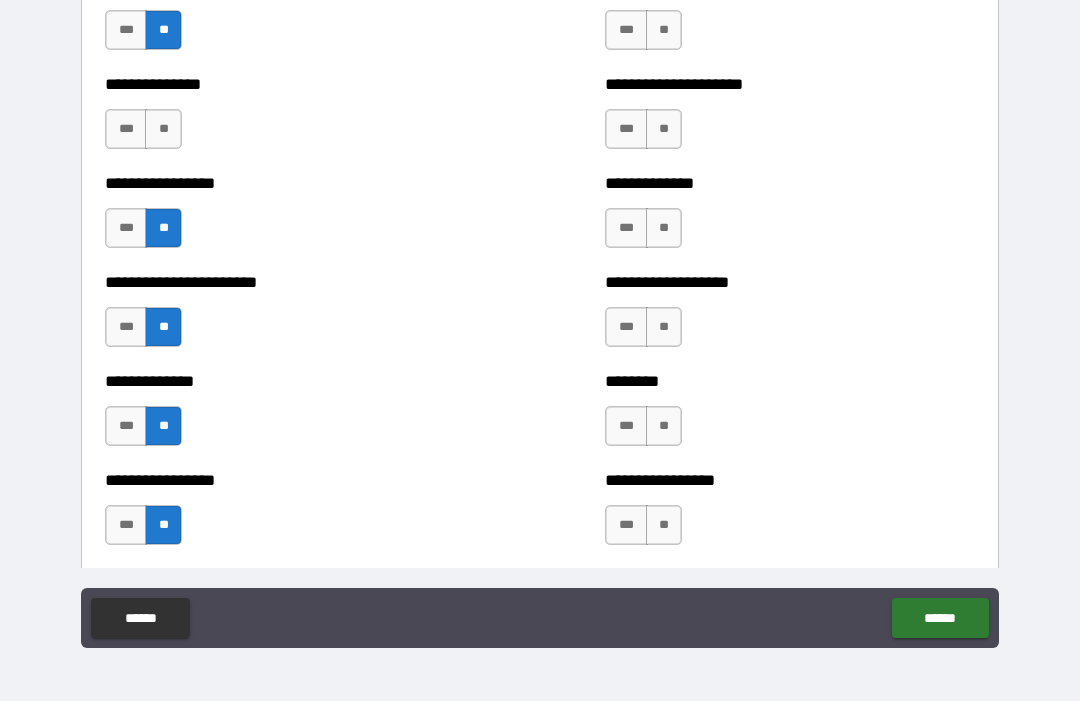 click on "**" at bounding box center (664, 525) 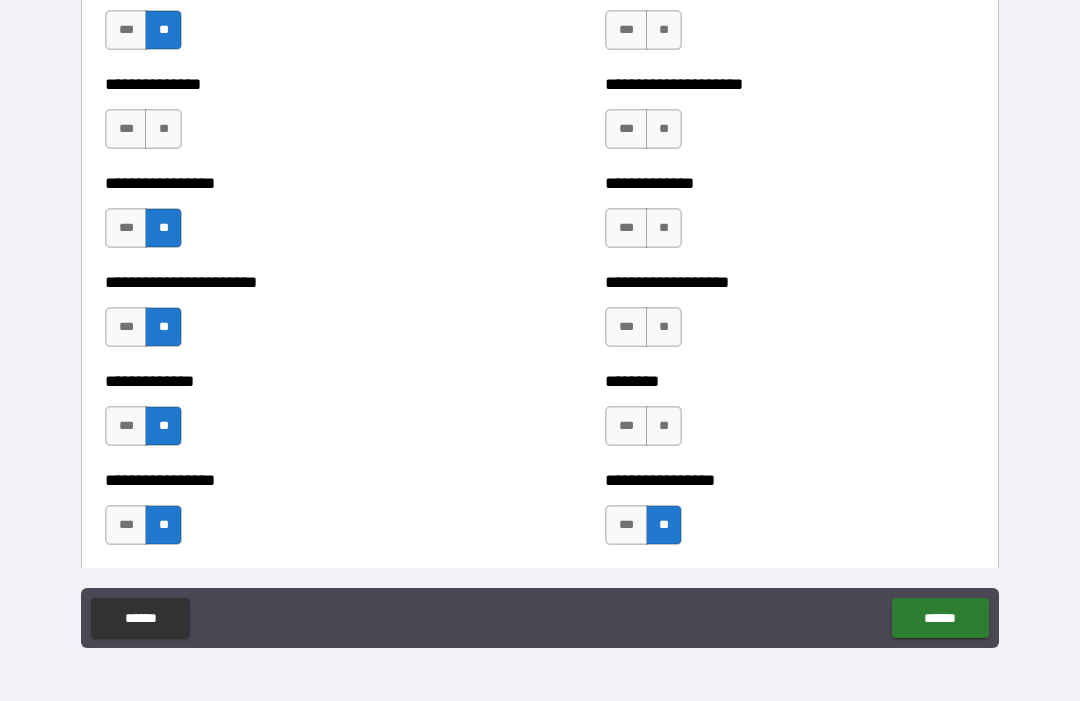 click on "**" at bounding box center [664, 426] 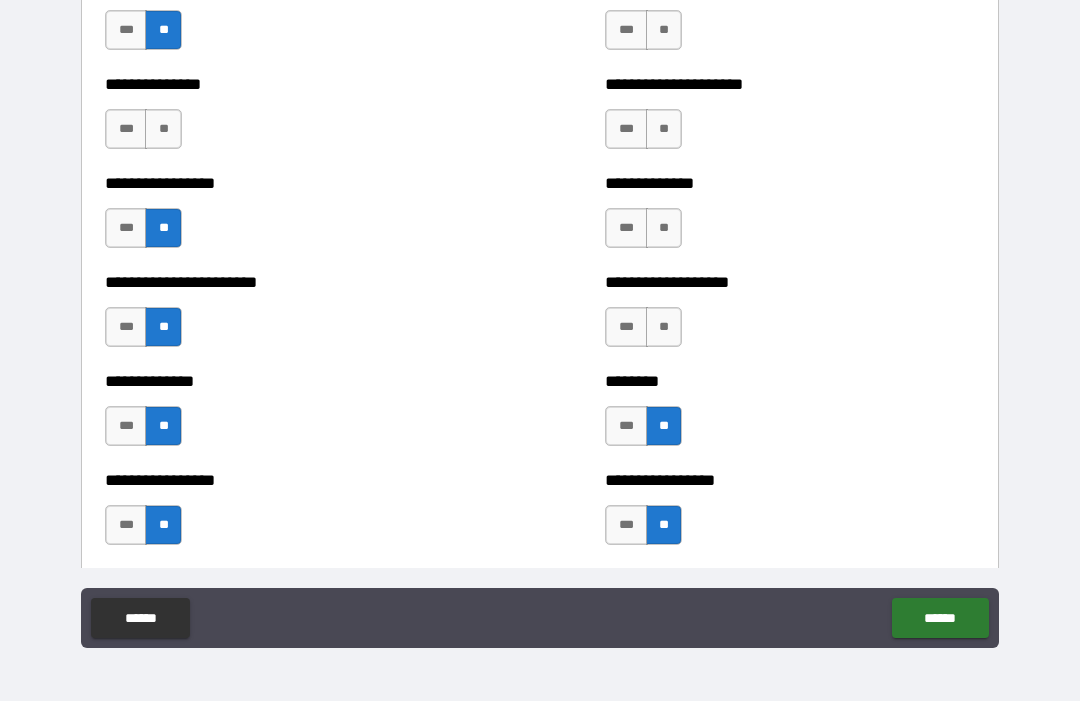 click on "**" at bounding box center (664, 327) 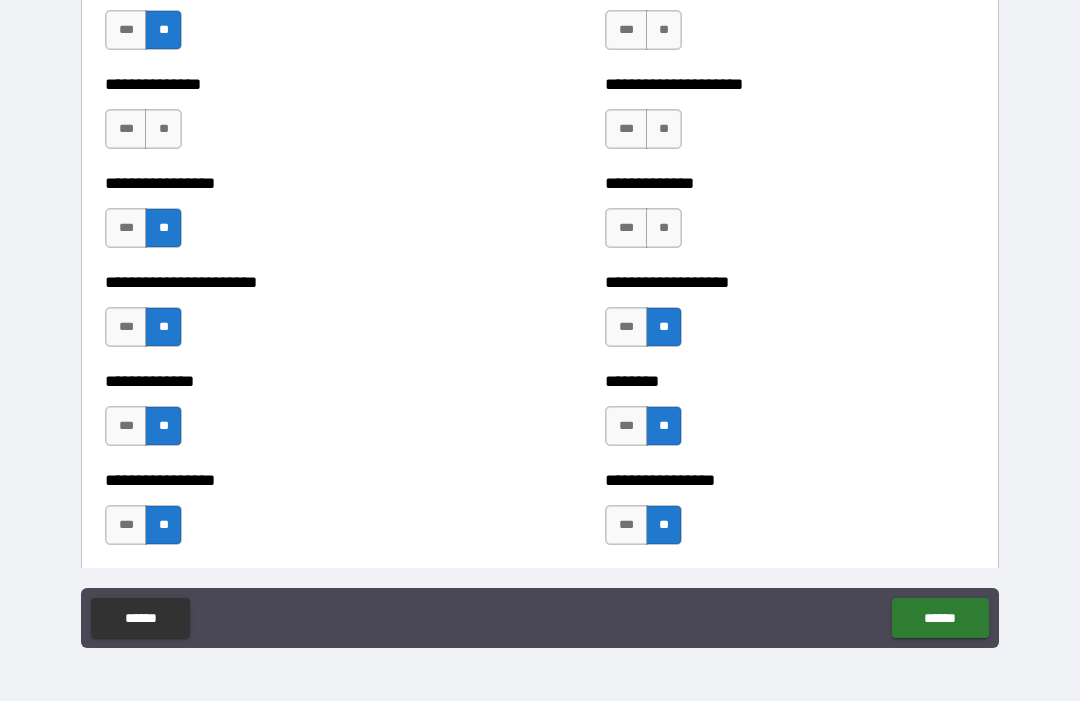 click on "**" at bounding box center (664, 228) 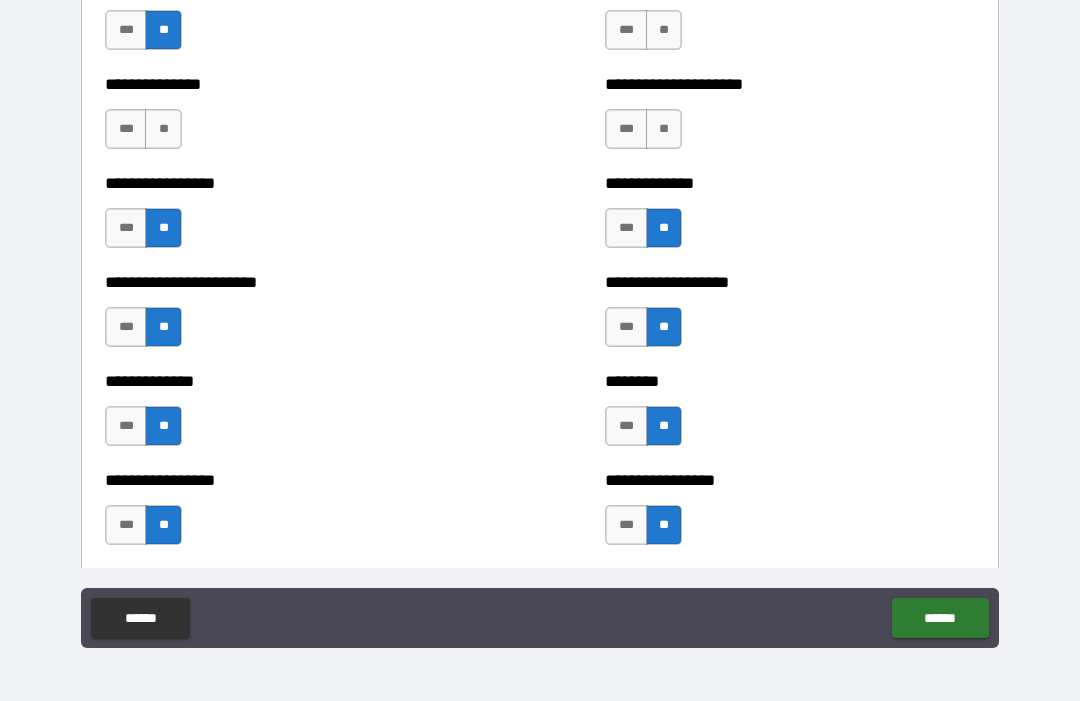 click on "**" at bounding box center [664, 129] 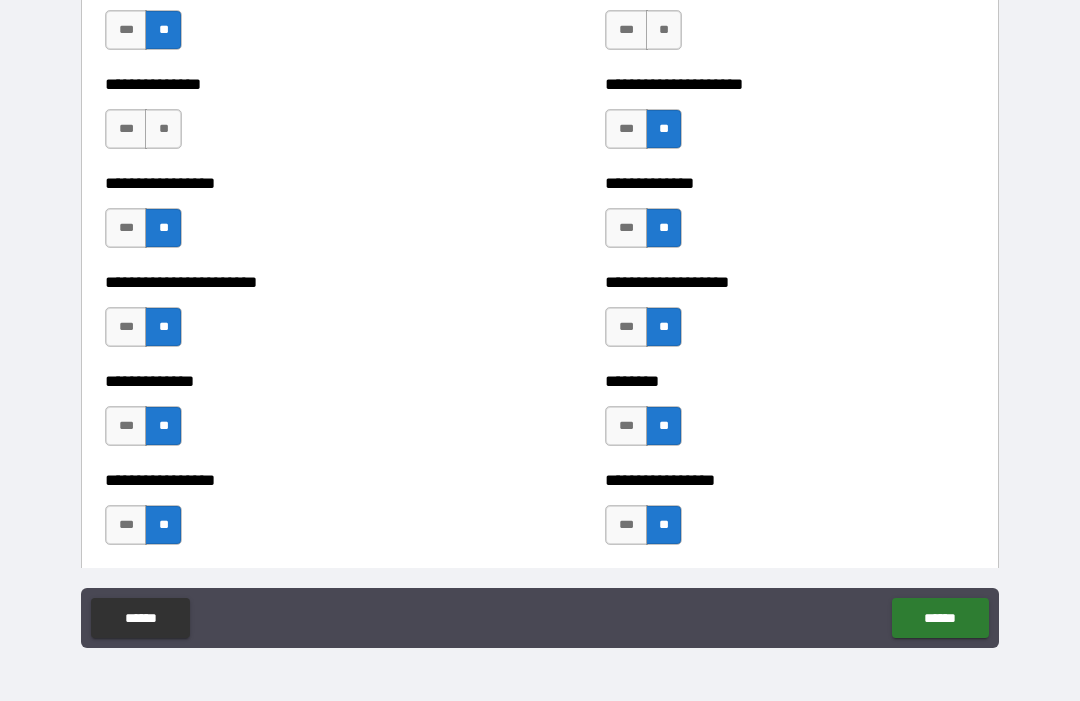 click on "**" at bounding box center [664, 30] 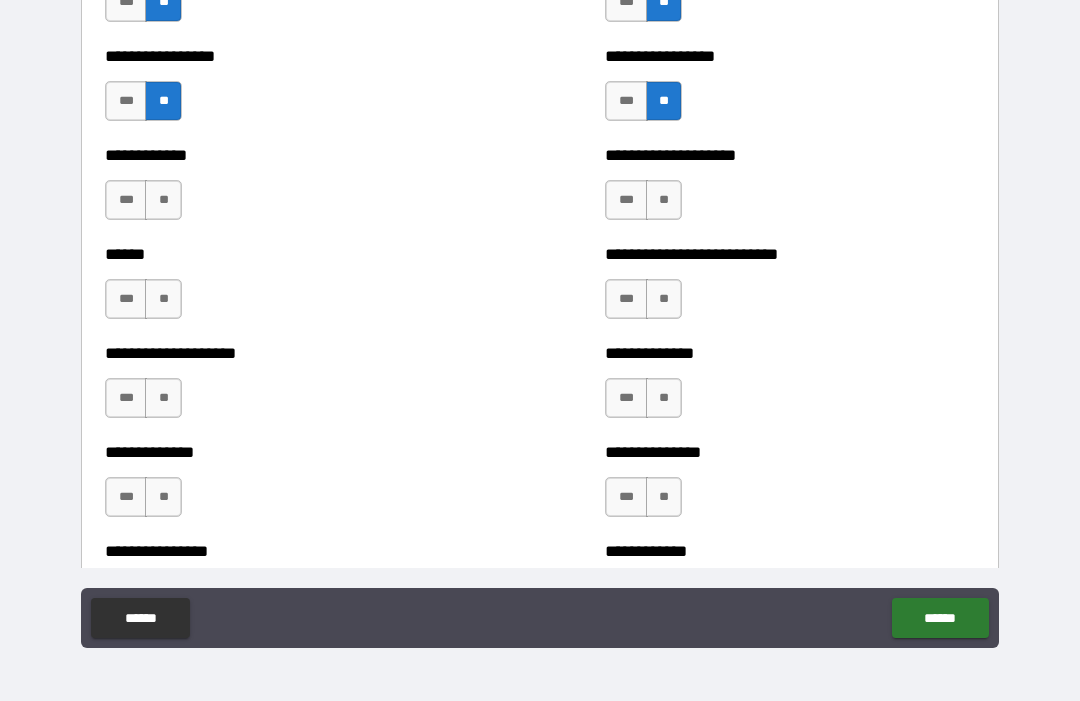 scroll, scrollTop: 3846, scrollLeft: 0, axis: vertical 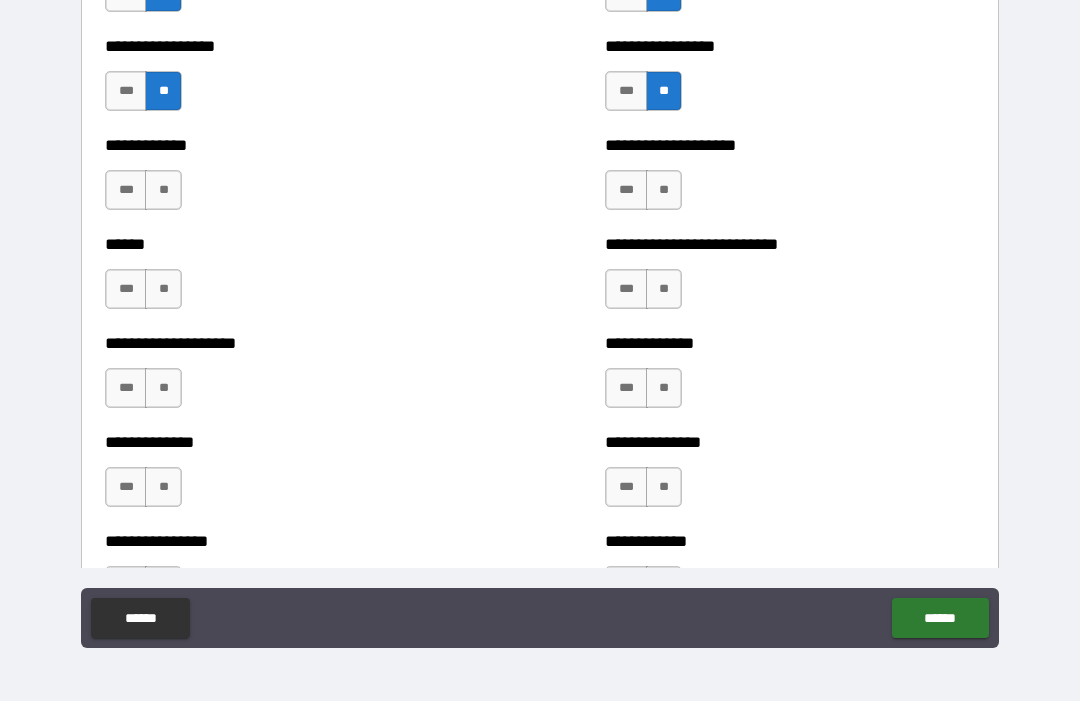 click on "**" at bounding box center [163, 190] 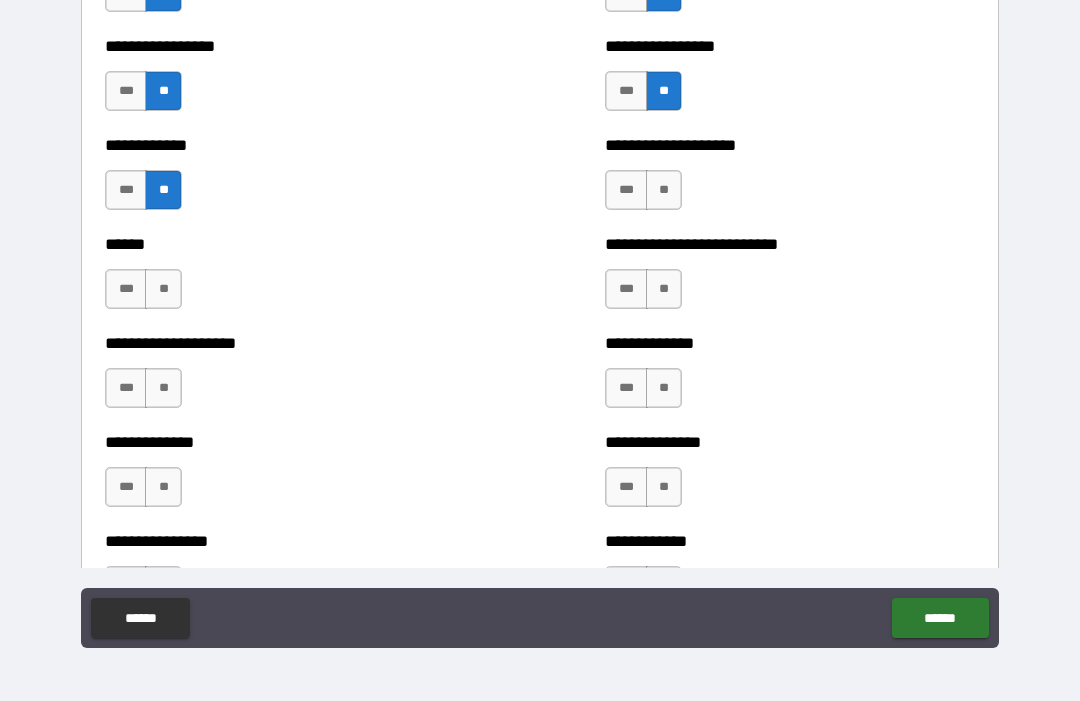 click on "**" at bounding box center (163, 289) 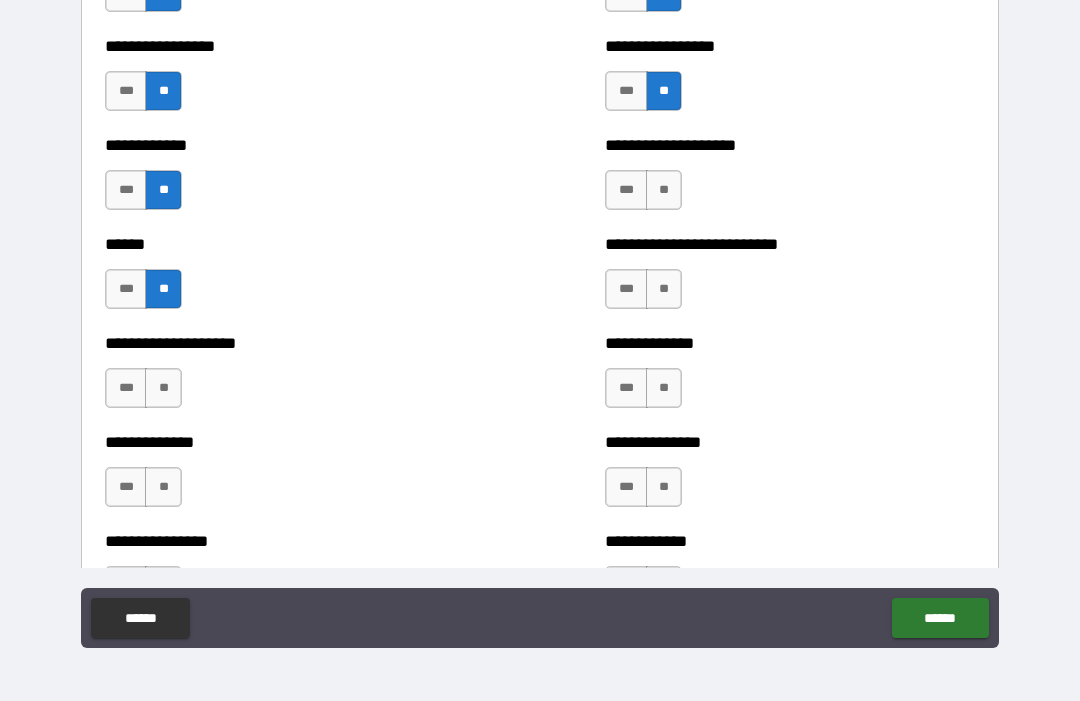 click on "**" at bounding box center (163, 388) 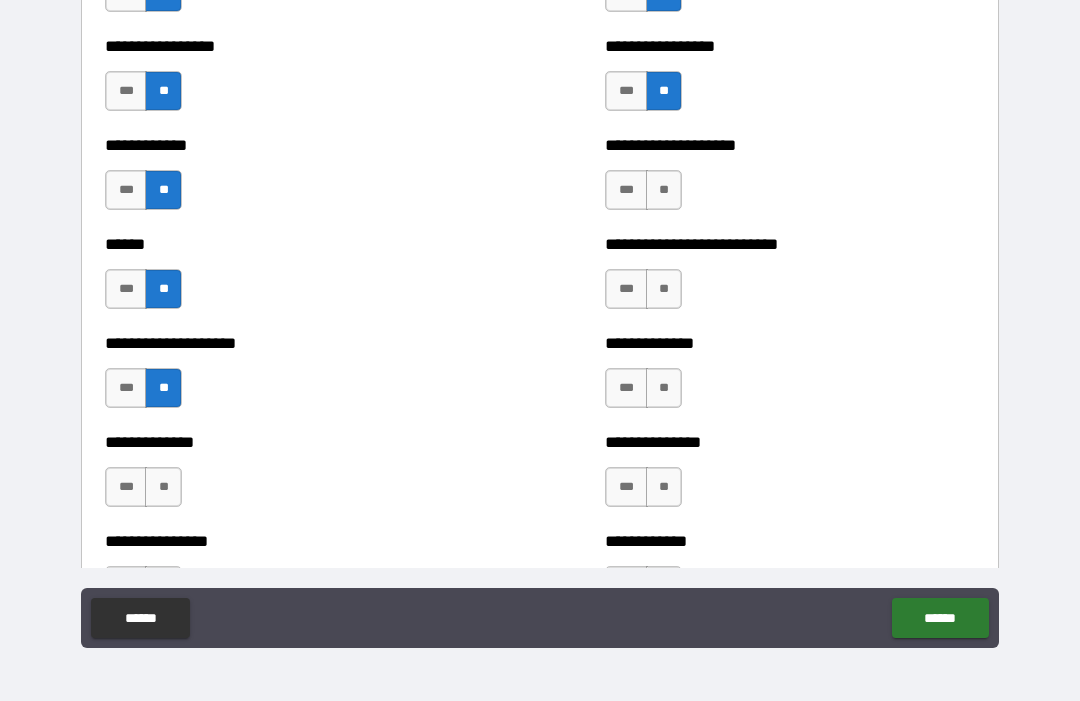click on "**" at bounding box center (163, 487) 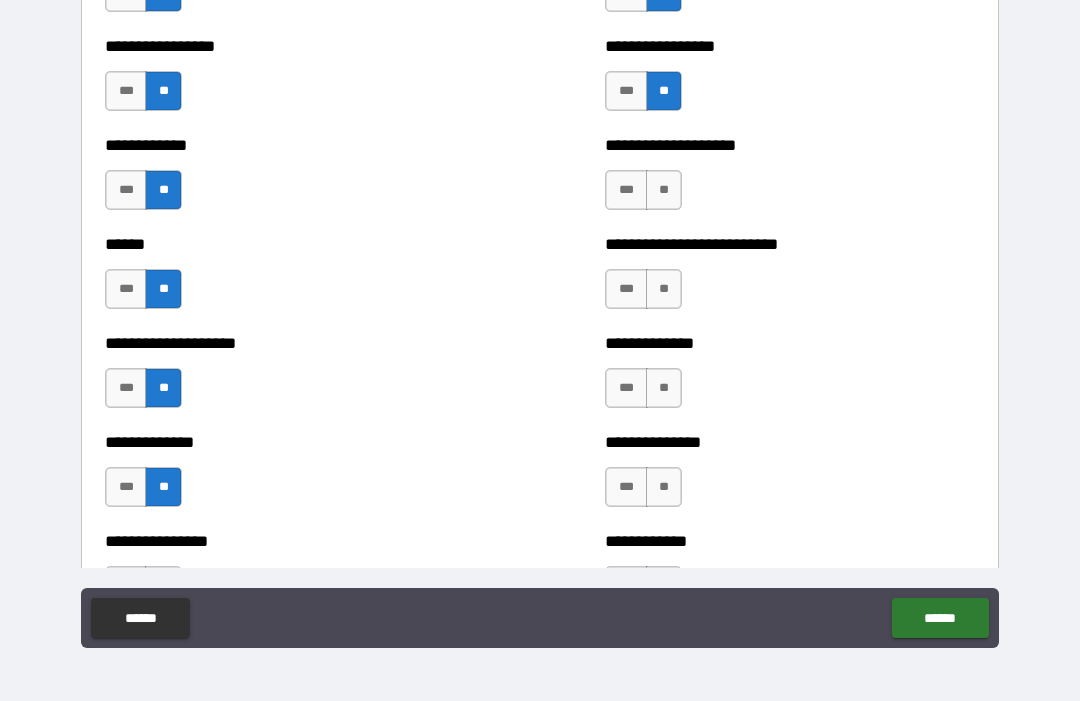 click on "**" at bounding box center (664, 190) 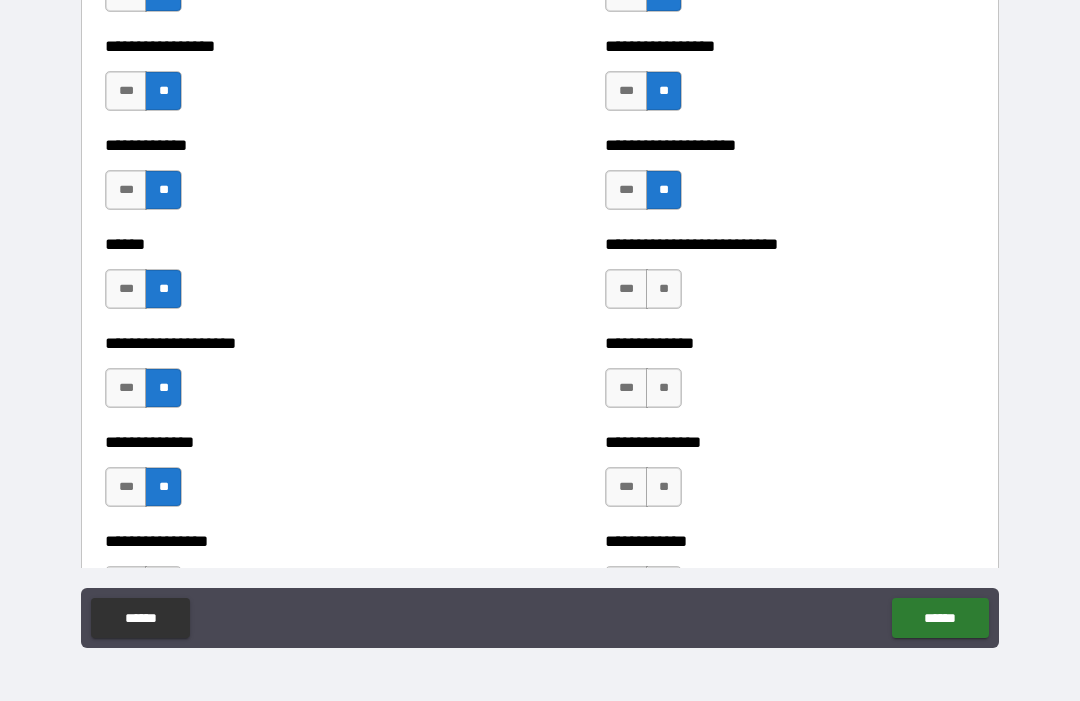 click on "**" at bounding box center [664, 289] 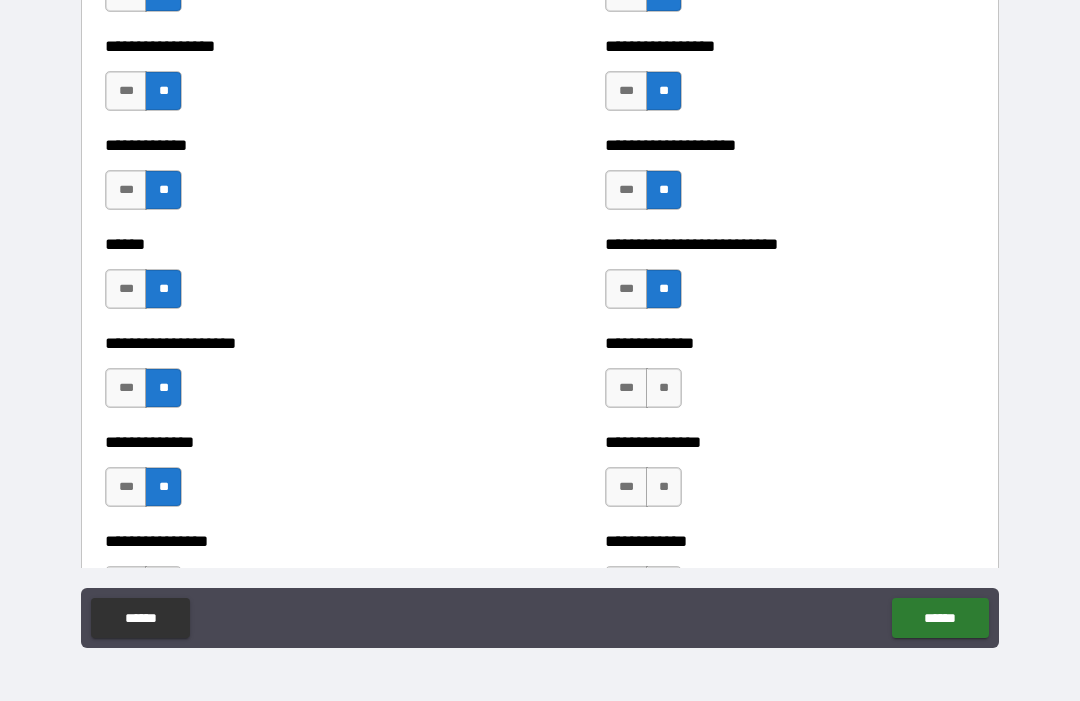 click on "**" at bounding box center [664, 388] 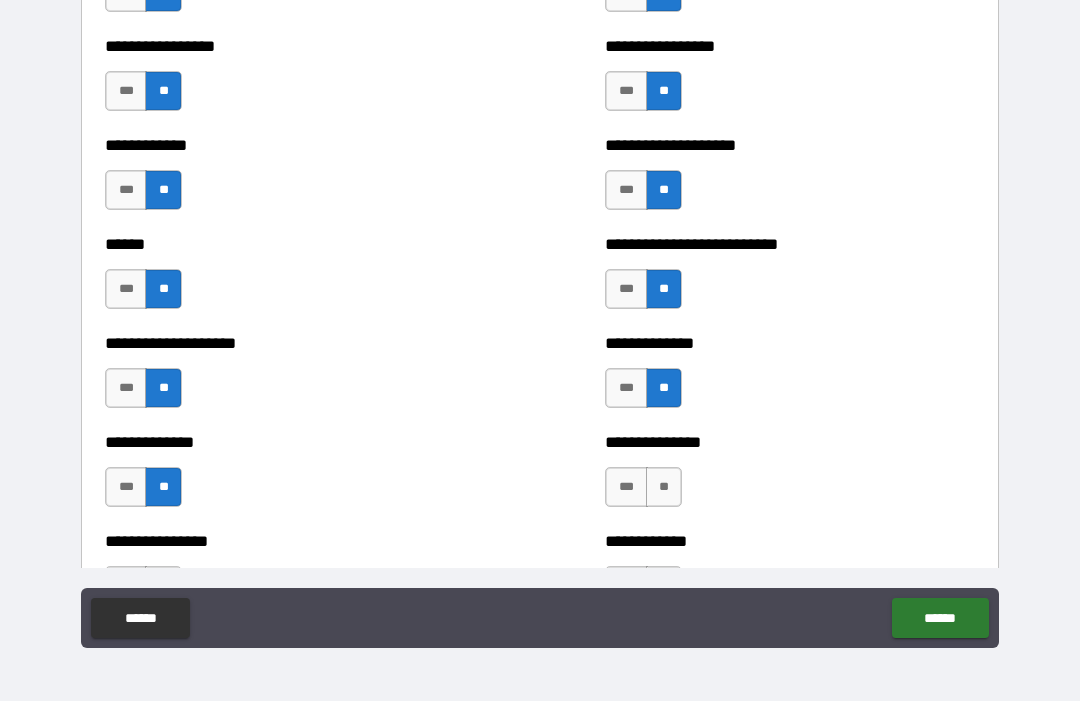 click on "**" at bounding box center [664, 487] 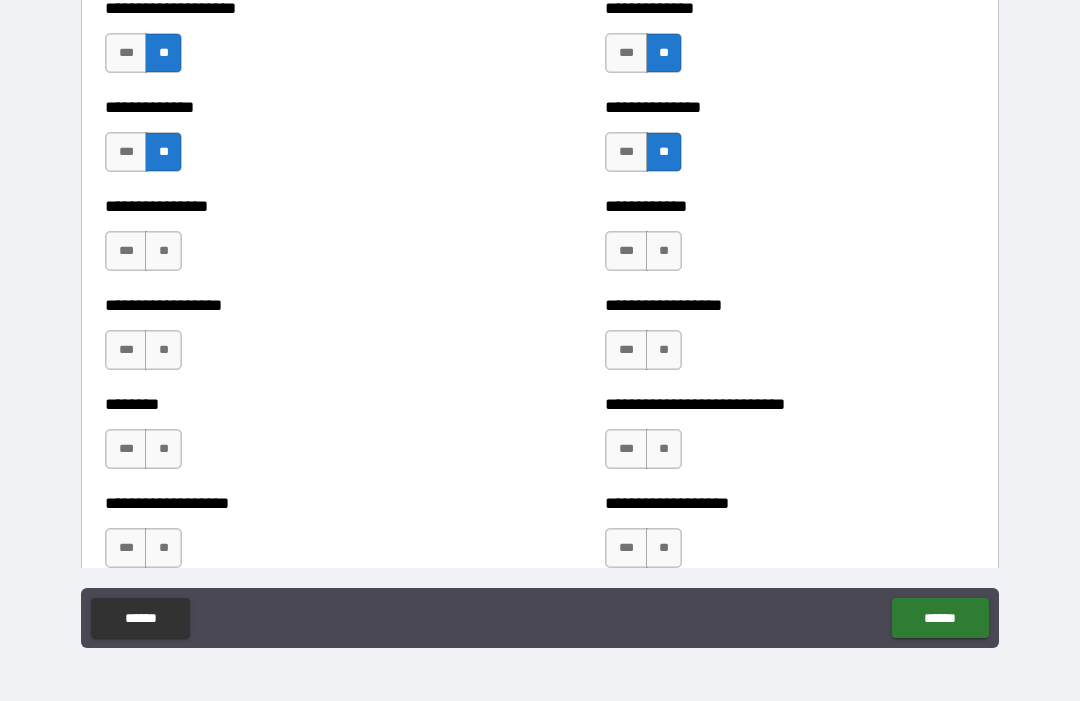 scroll, scrollTop: 4227, scrollLeft: 0, axis: vertical 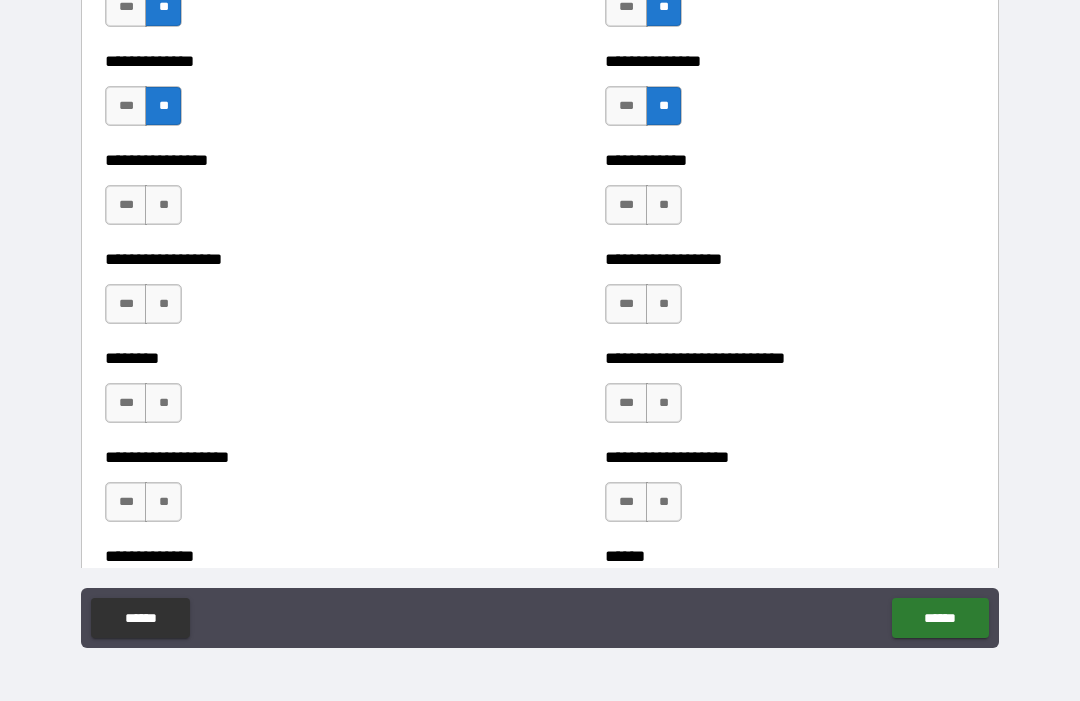 click on "**" at bounding box center [163, 205] 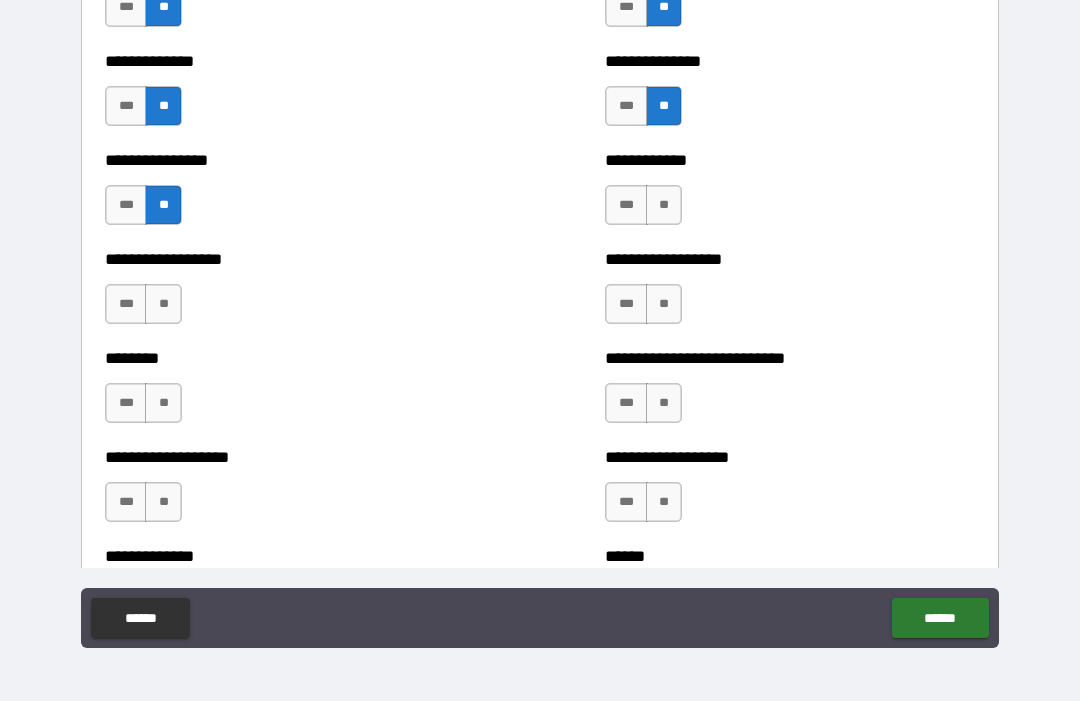 click on "**" at bounding box center [163, 304] 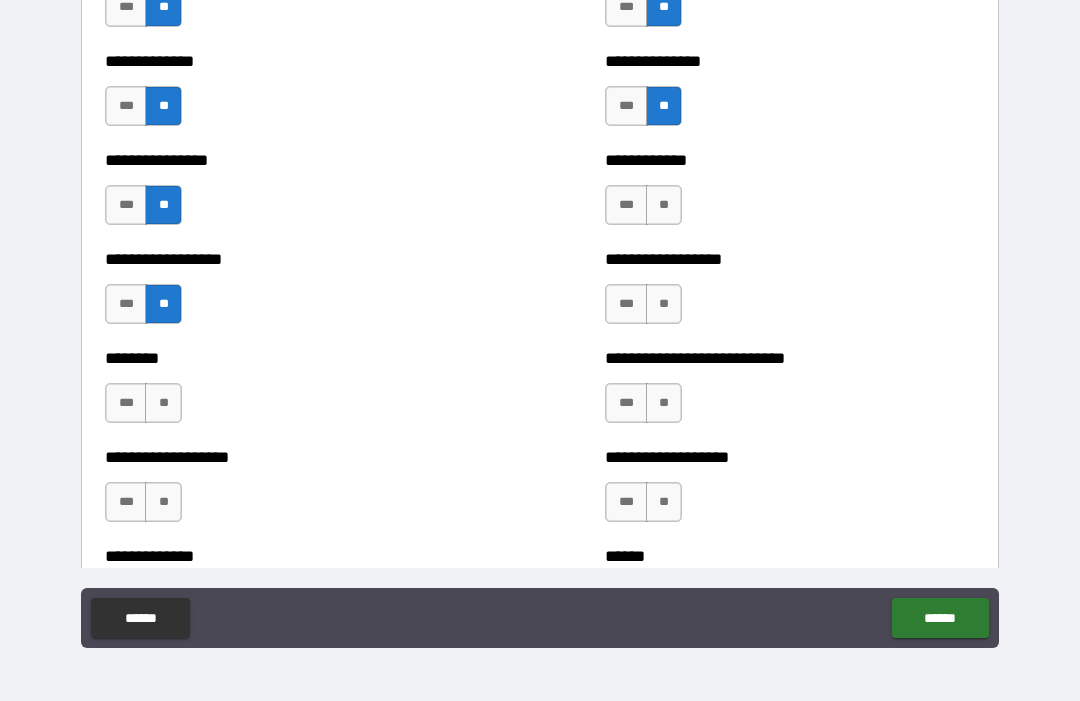 click on "**" at bounding box center (163, 403) 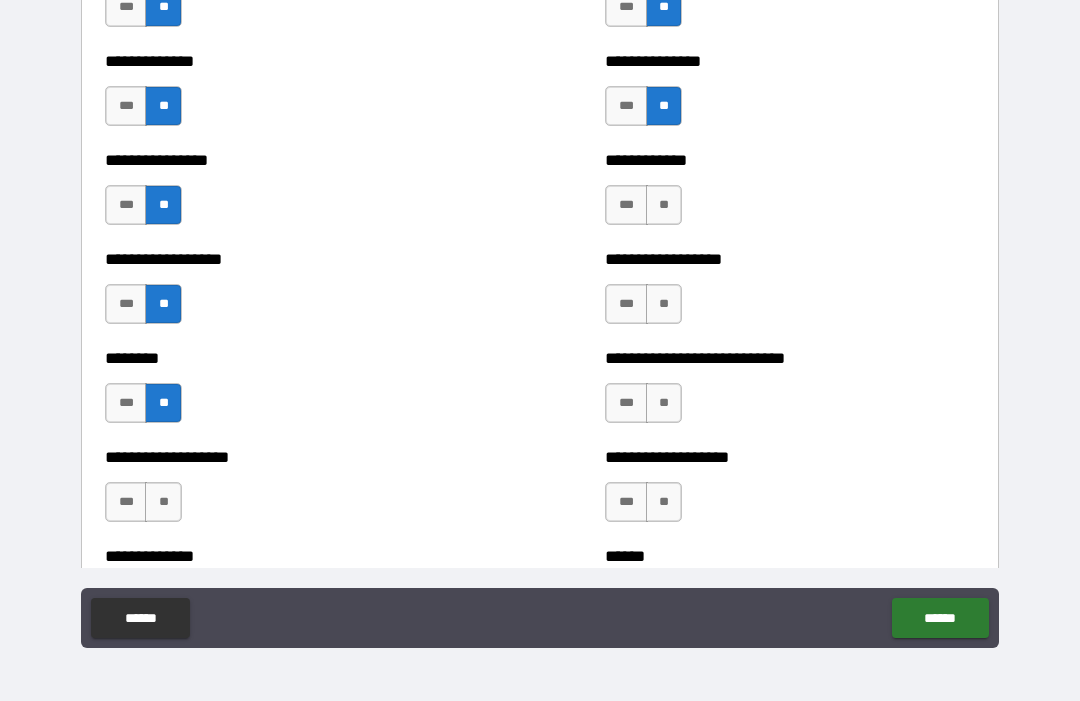 click on "**" at bounding box center [163, 502] 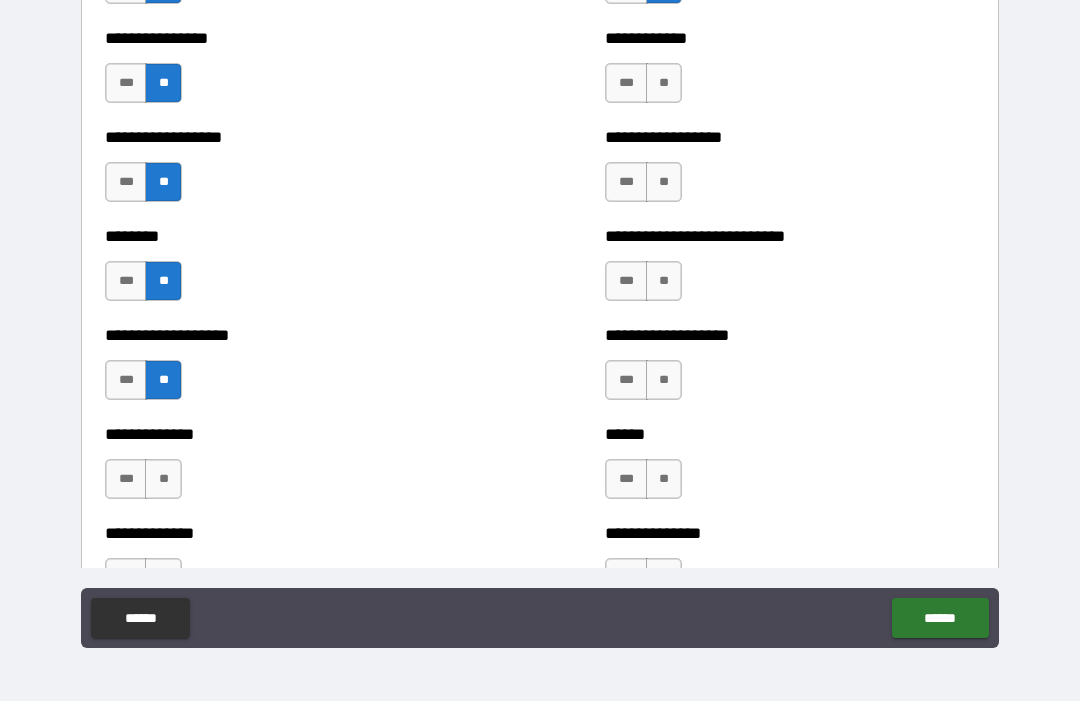 scroll, scrollTop: 4298, scrollLeft: 0, axis: vertical 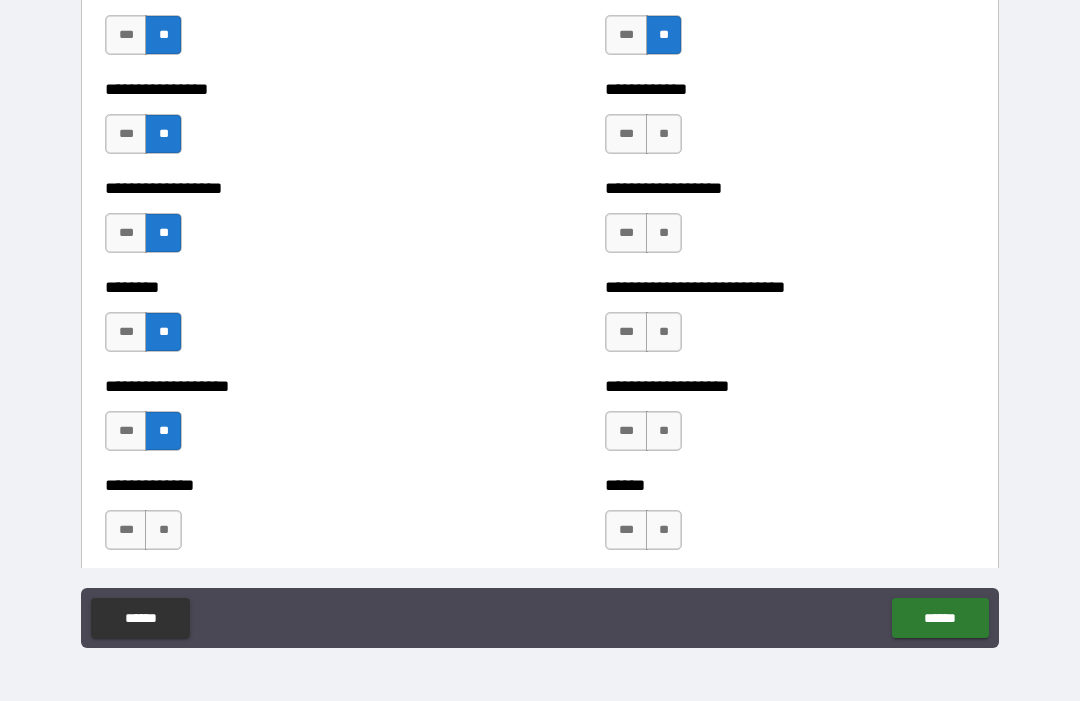 click on "**" at bounding box center [664, 134] 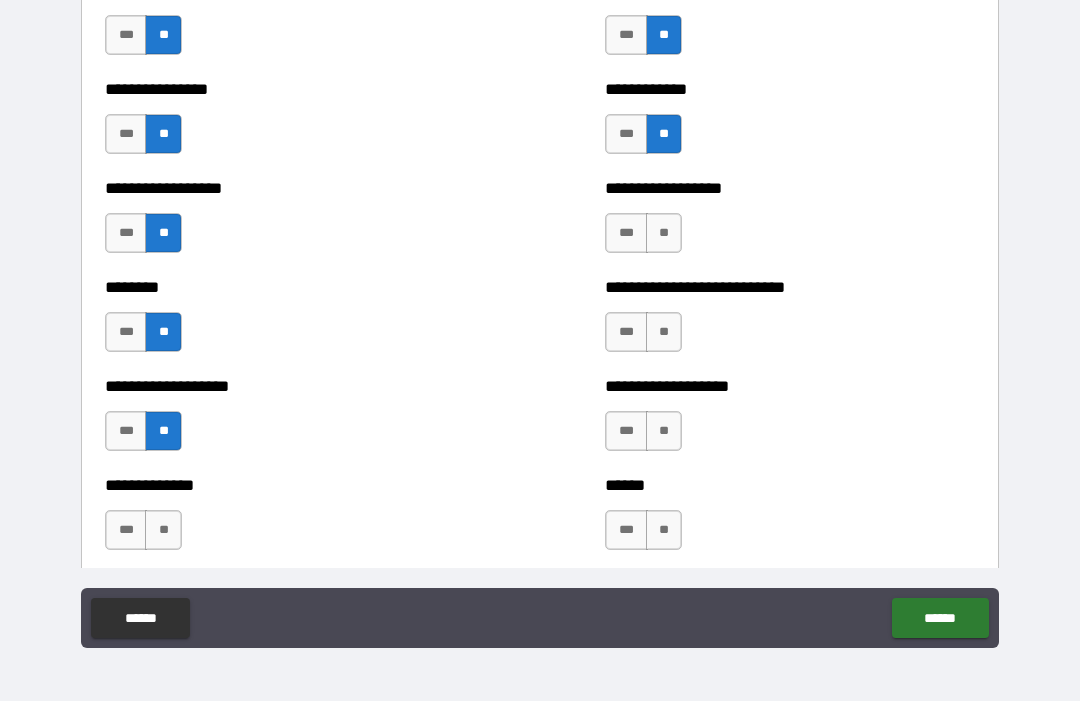 click on "**" at bounding box center (664, 233) 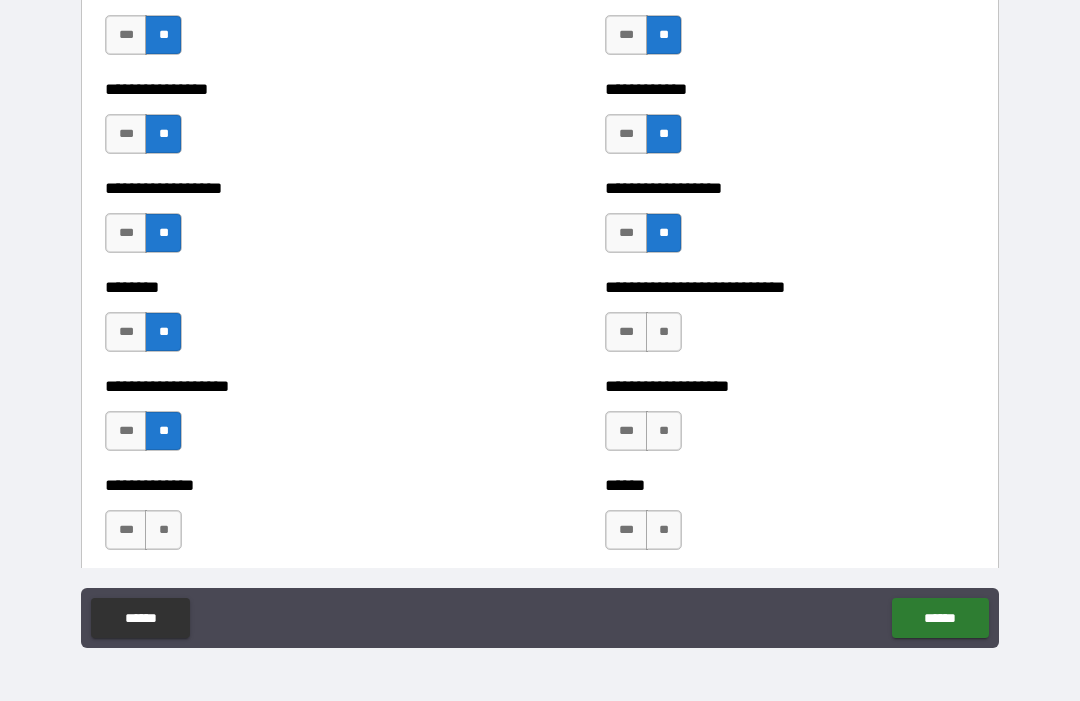 click on "**" at bounding box center (664, 332) 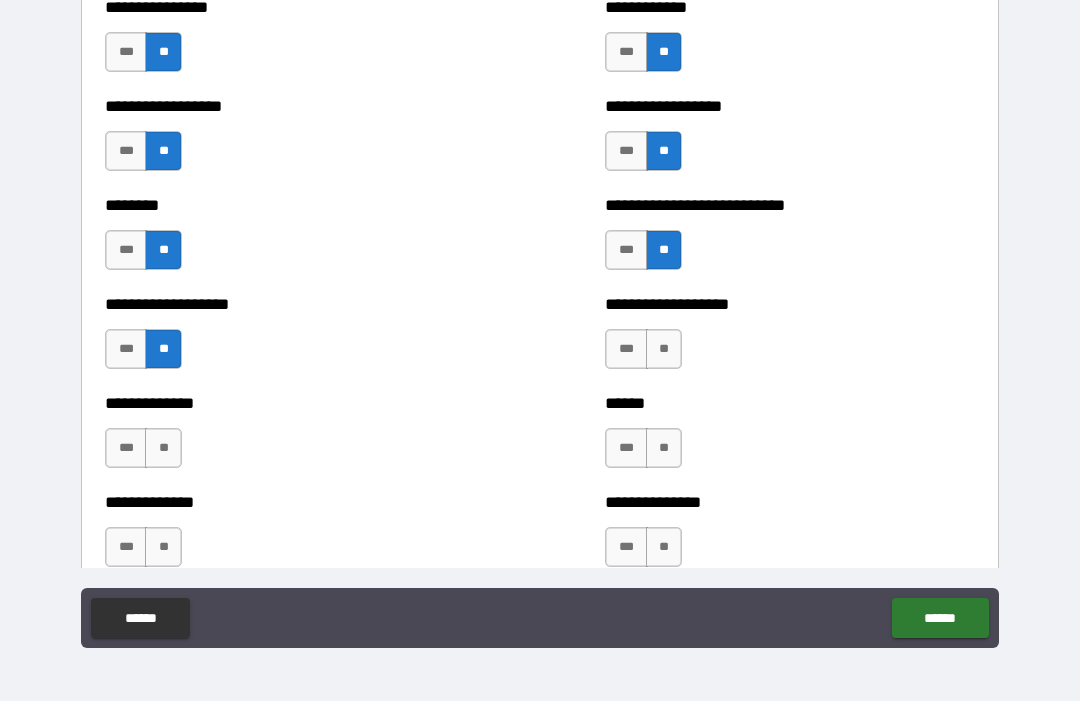 scroll, scrollTop: 4516, scrollLeft: 0, axis: vertical 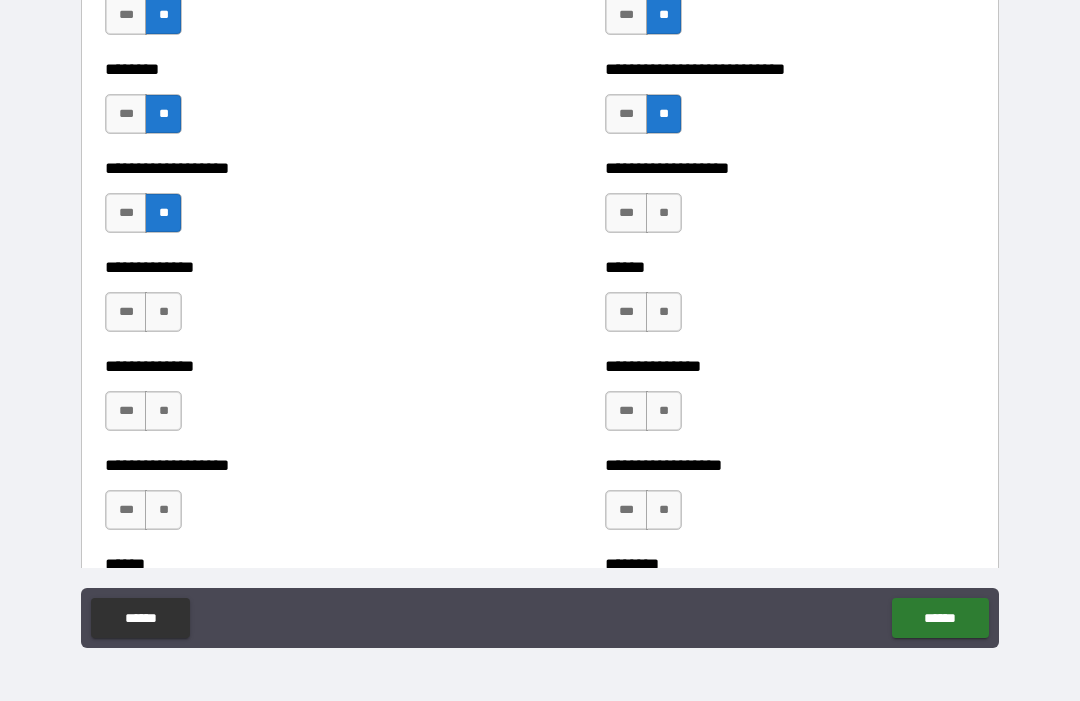click on "**" at bounding box center [163, 312] 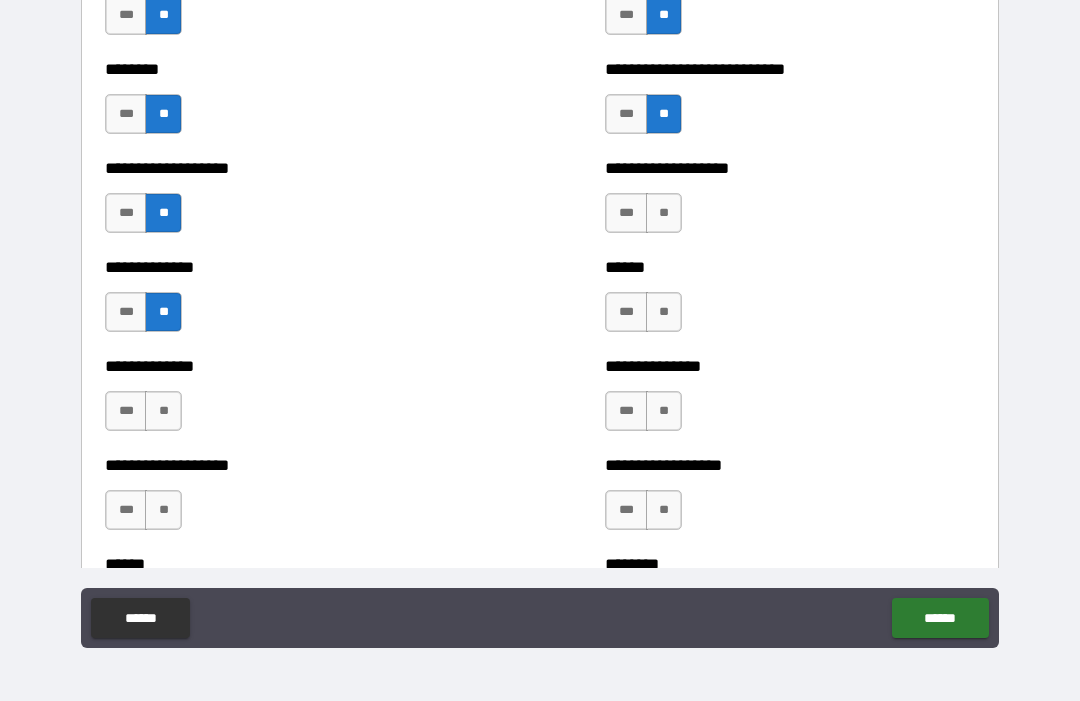 click on "**" at bounding box center (163, 411) 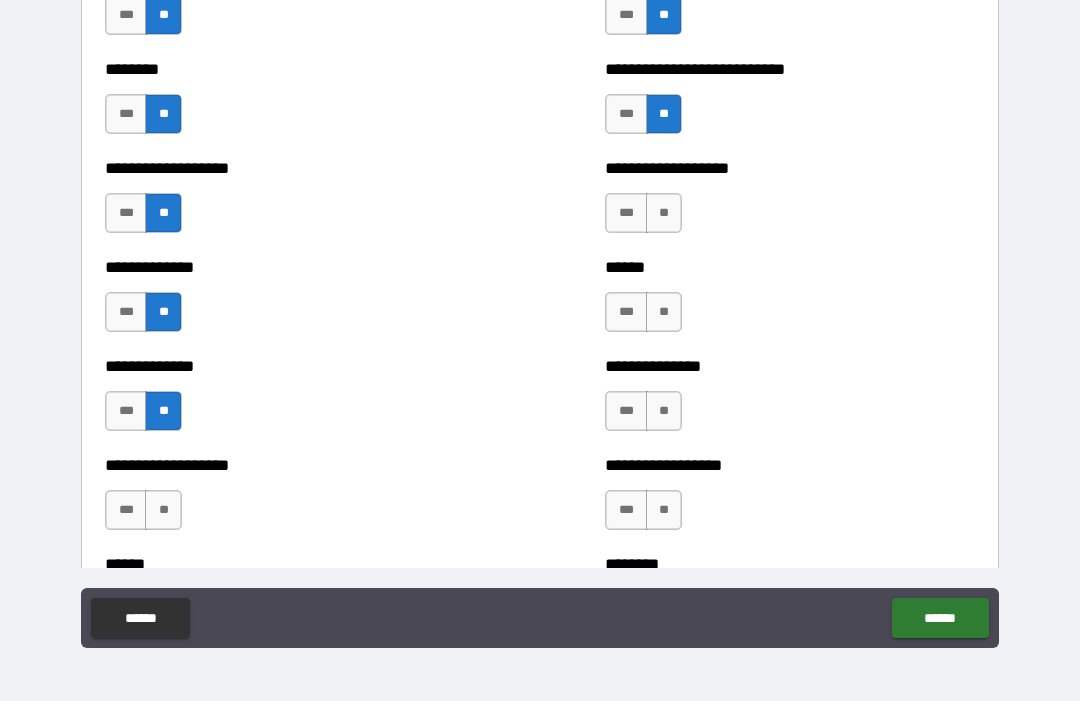 click on "**" at bounding box center (163, 510) 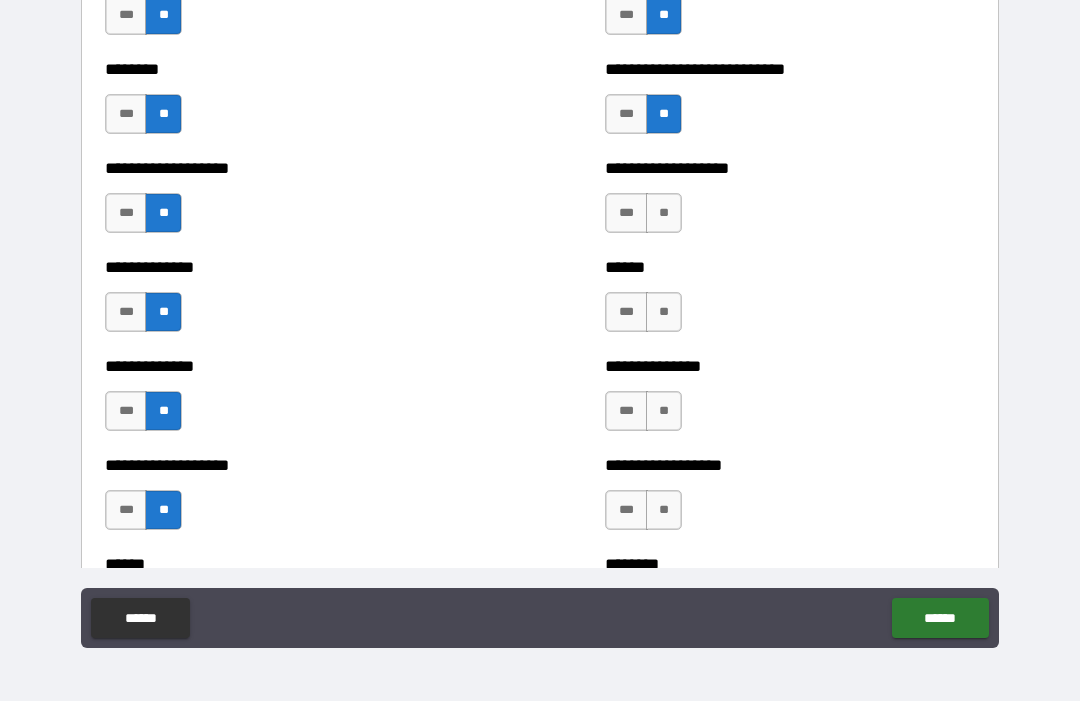 click on "**" at bounding box center (664, 213) 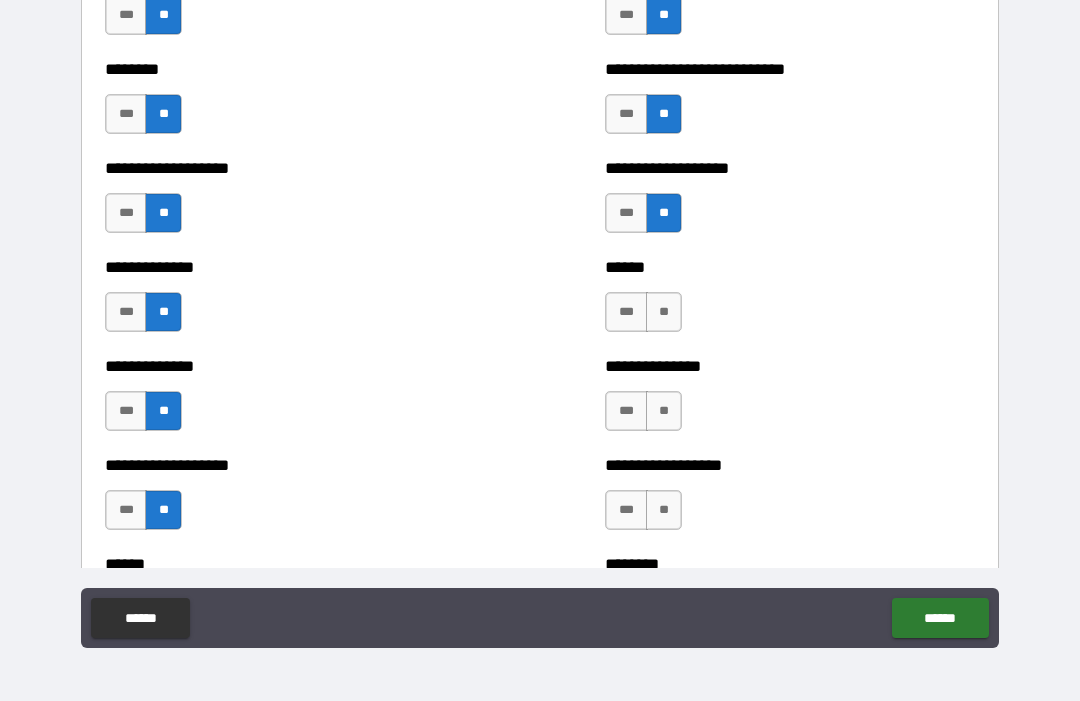 click on "**" at bounding box center [664, 312] 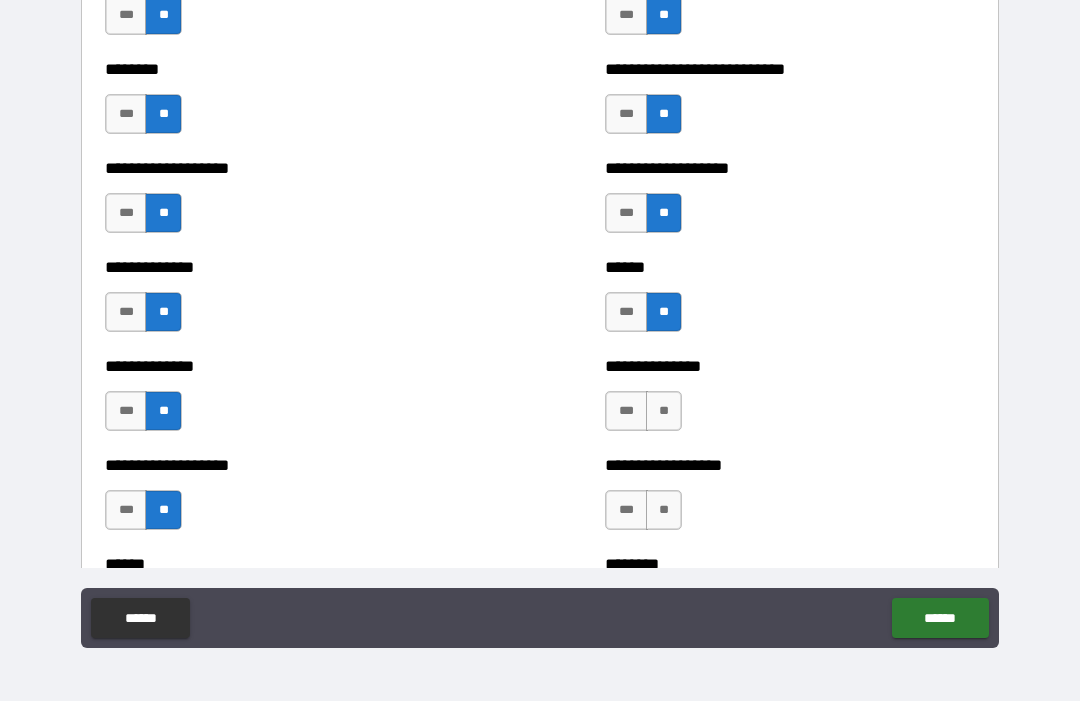 click on "**" at bounding box center [664, 411] 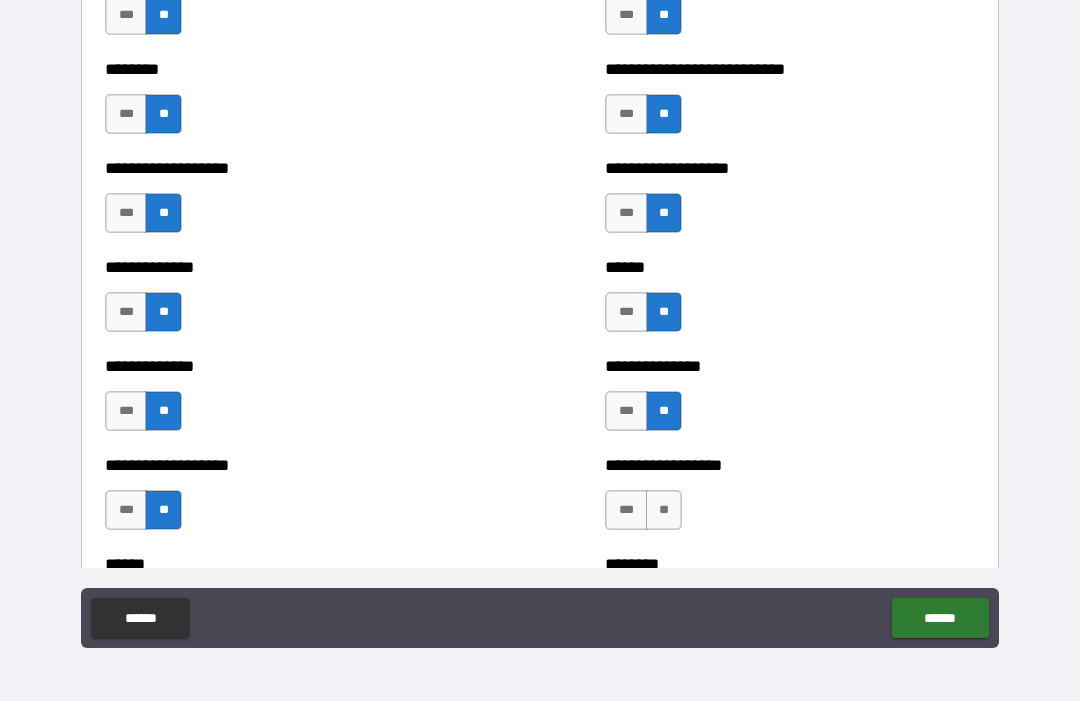 click on "**" at bounding box center (664, 510) 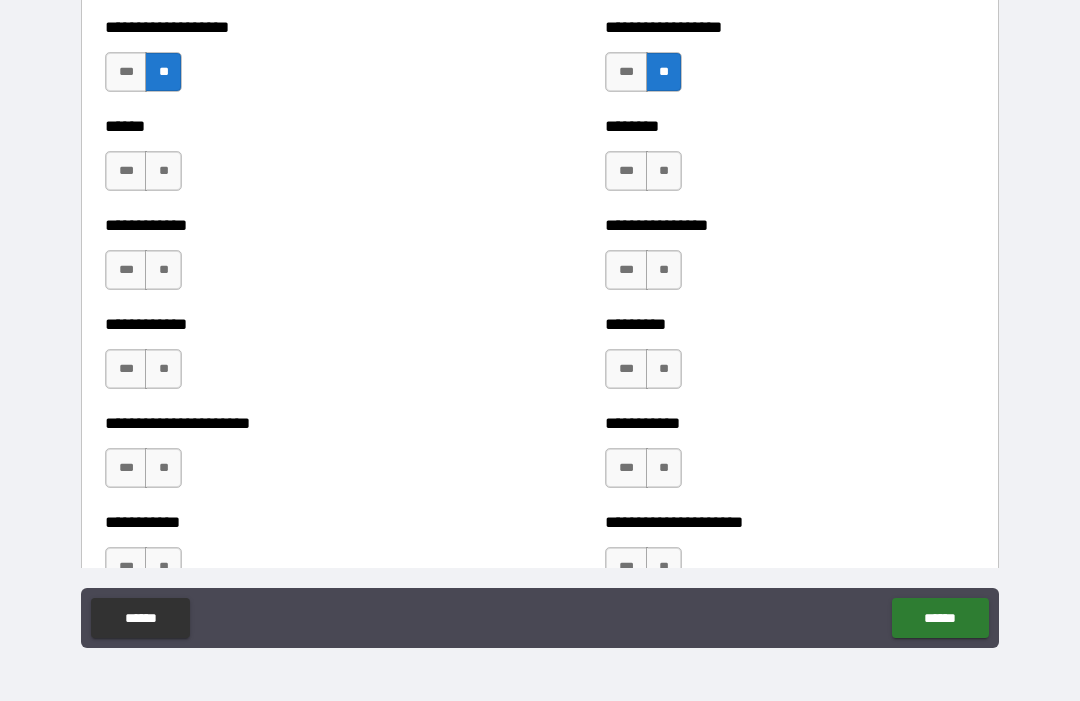 scroll, scrollTop: 4961, scrollLeft: 0, axis: vertical 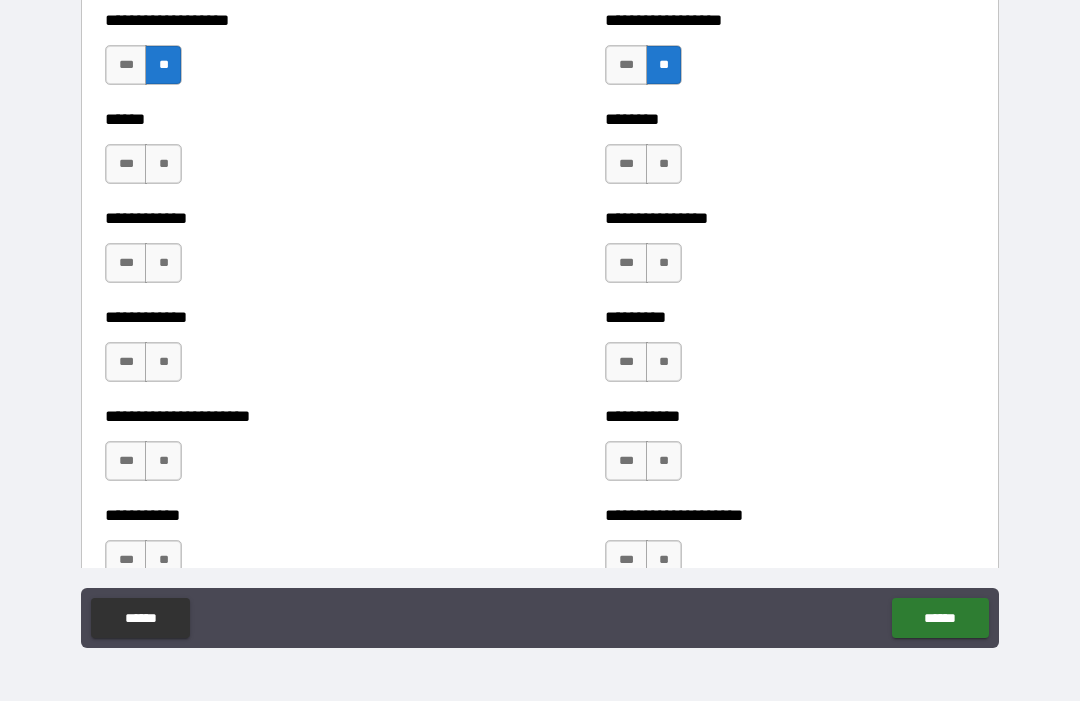 click on "**" at bounding box center [163, 164] 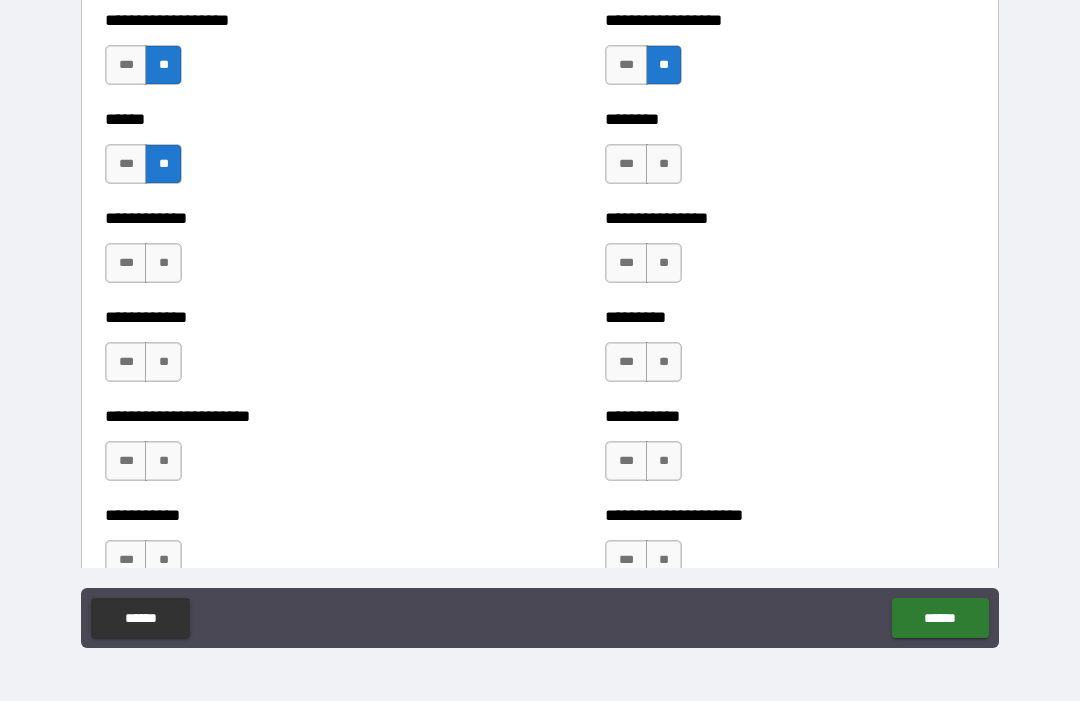 click on "**" at bounding box center [163, 263] 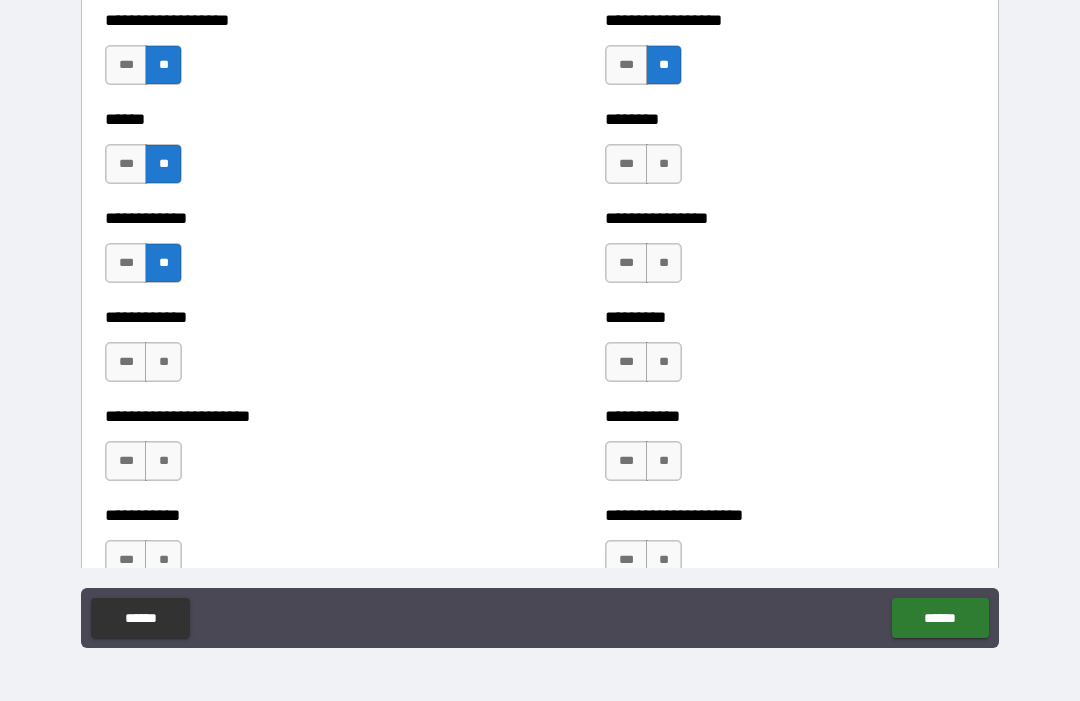 click on "**" at bounding box center (163, 362) 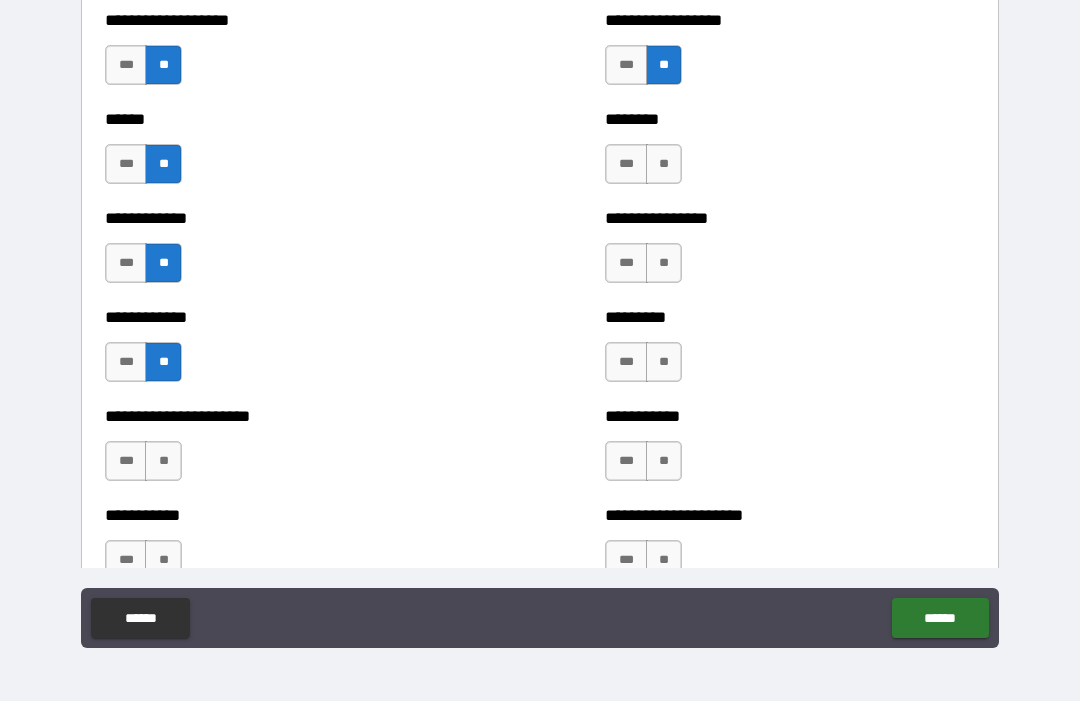 click on "**" at bounding box center [163, 461] 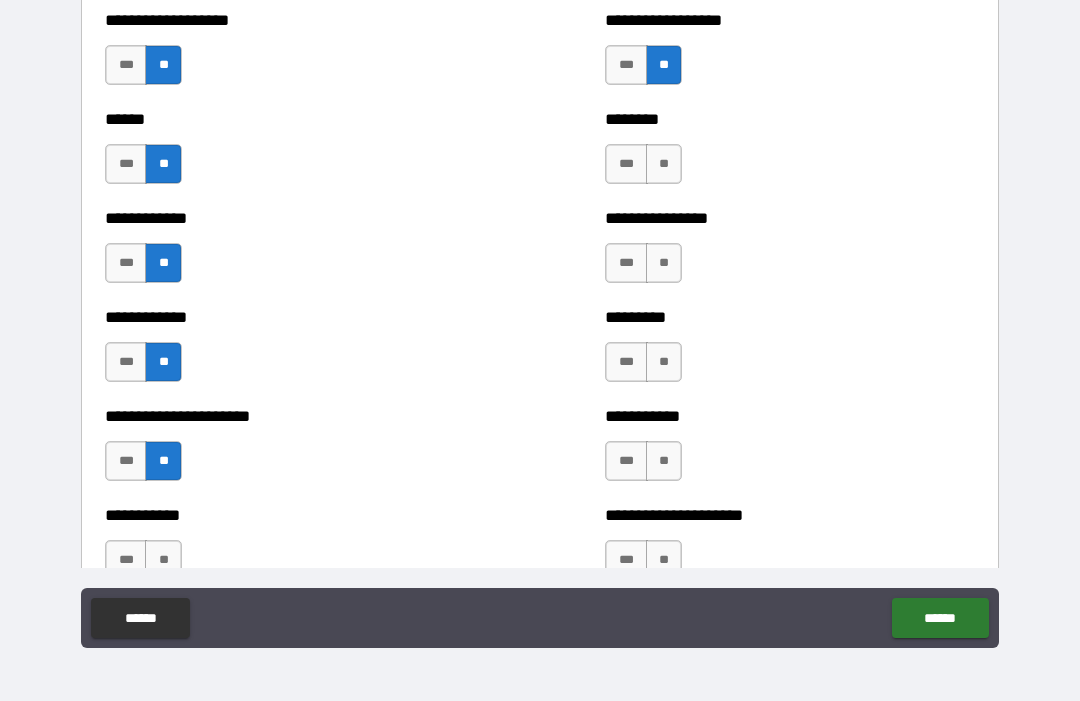 click on "**" at bounding box center [664, 164] 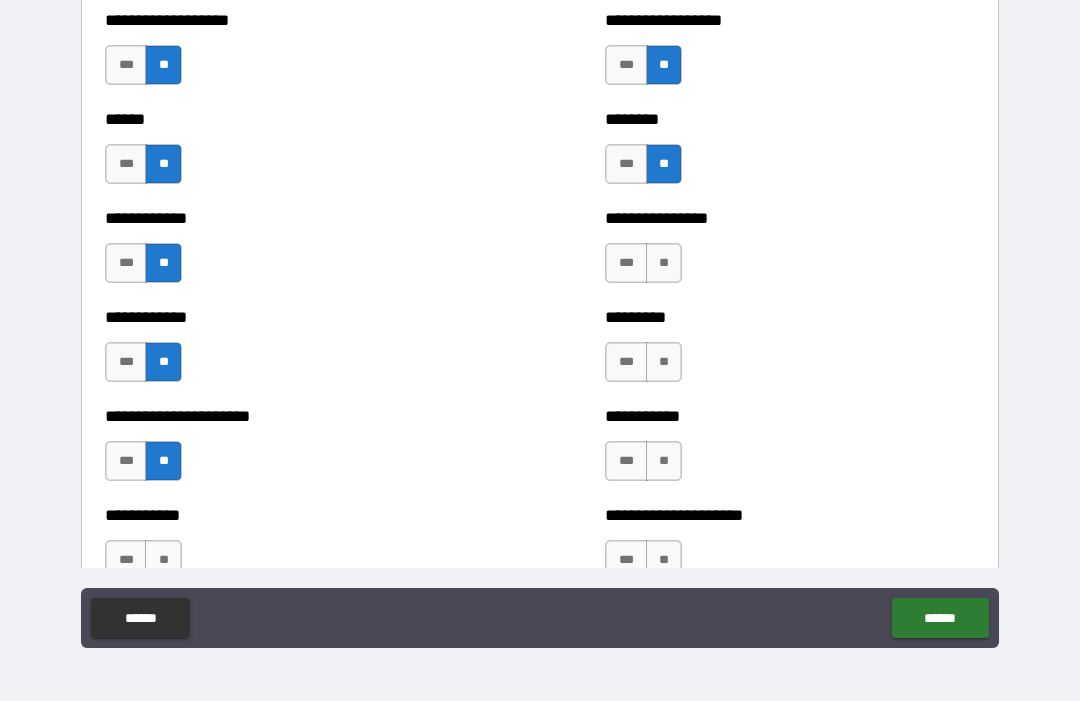 click on "***" at bounding box center [626, 263] 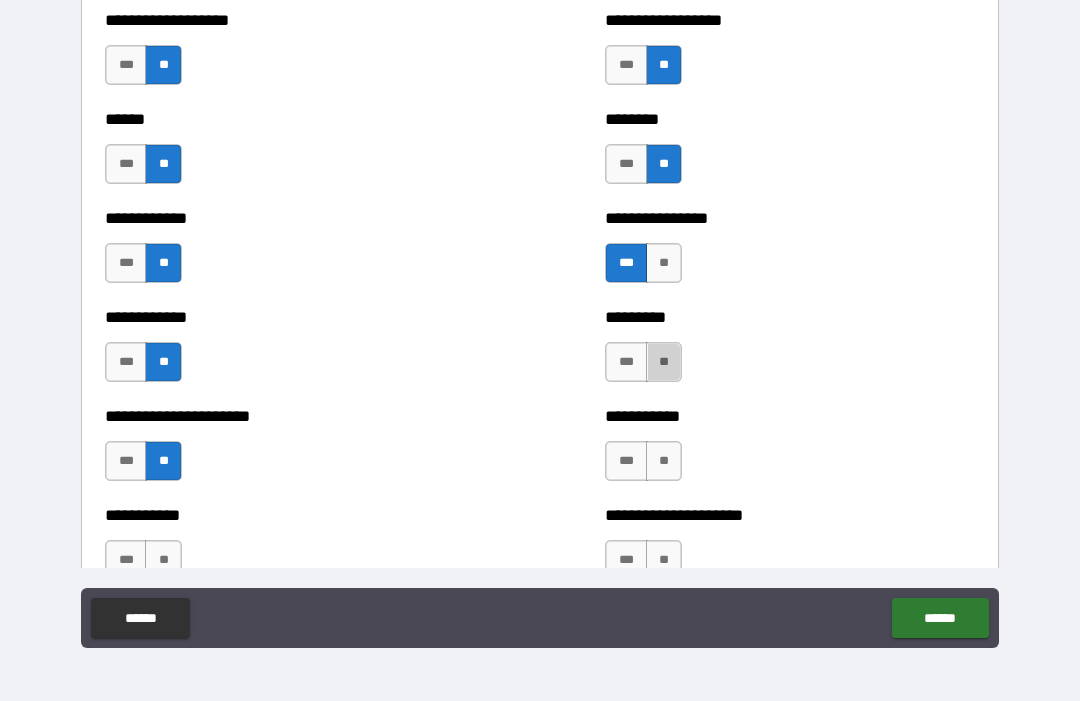 click on "**" at bounding box center (664, 362) 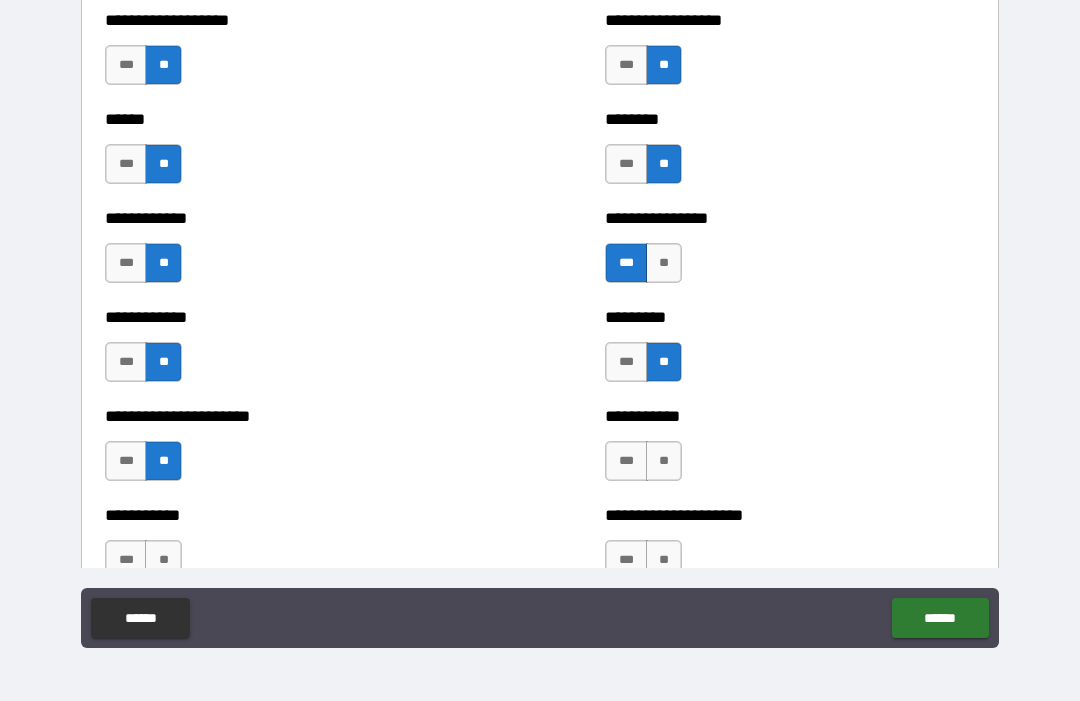 click on "**" at bounding box center [664, 461] 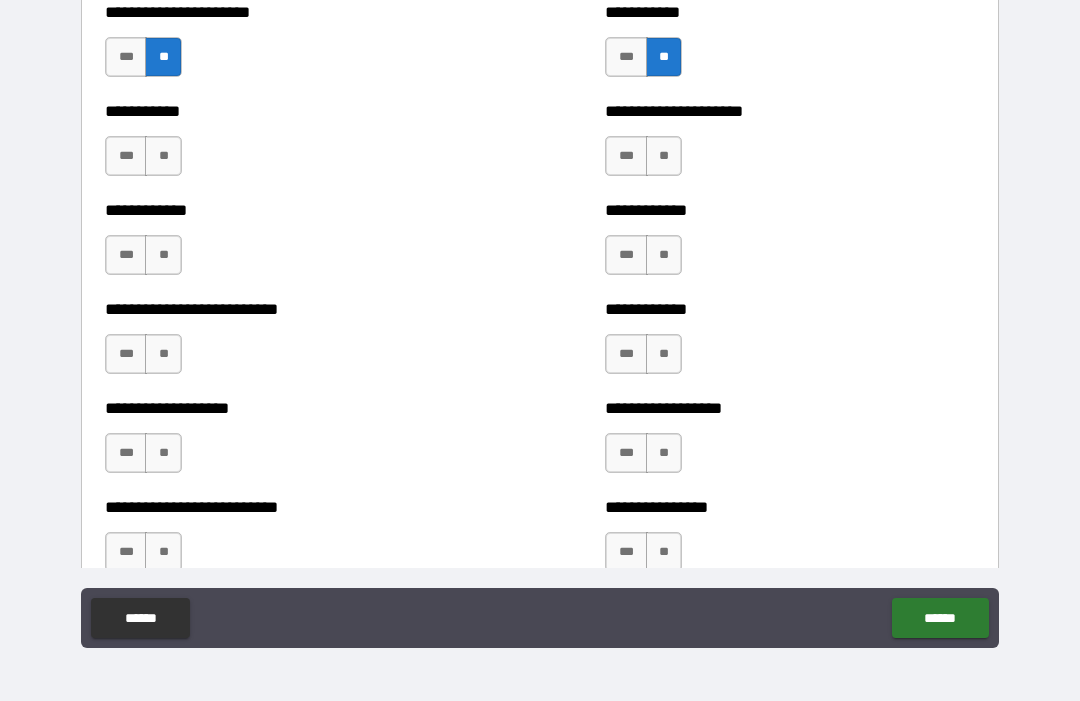 scroll, scrollTop: 5392, scrollLeft: 0, axis: vertical 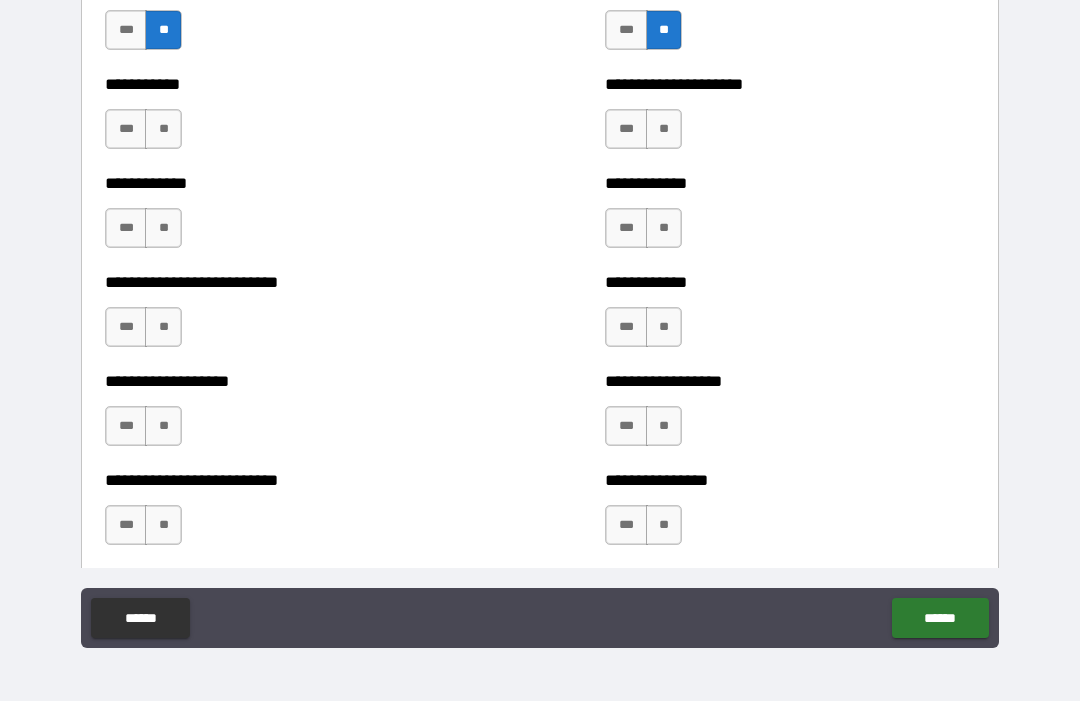 click on "**" at bounding box center [163, 129] 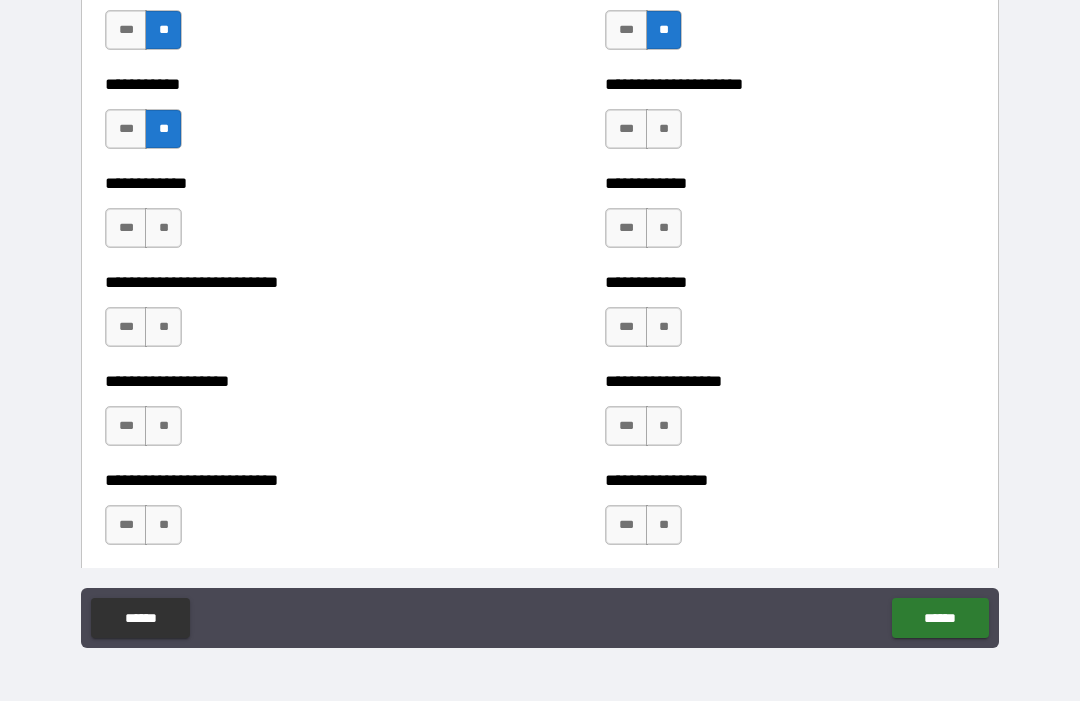 click on "**" at bounding box center [664, 129] 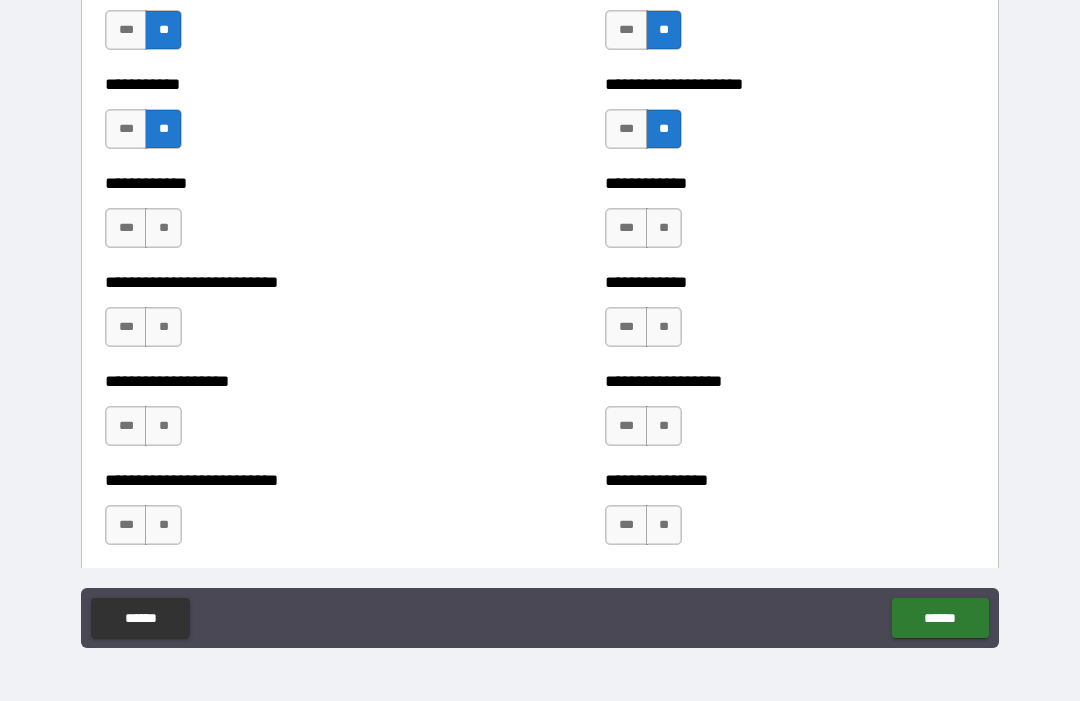 click on "**" at bounding box center (163, 228) 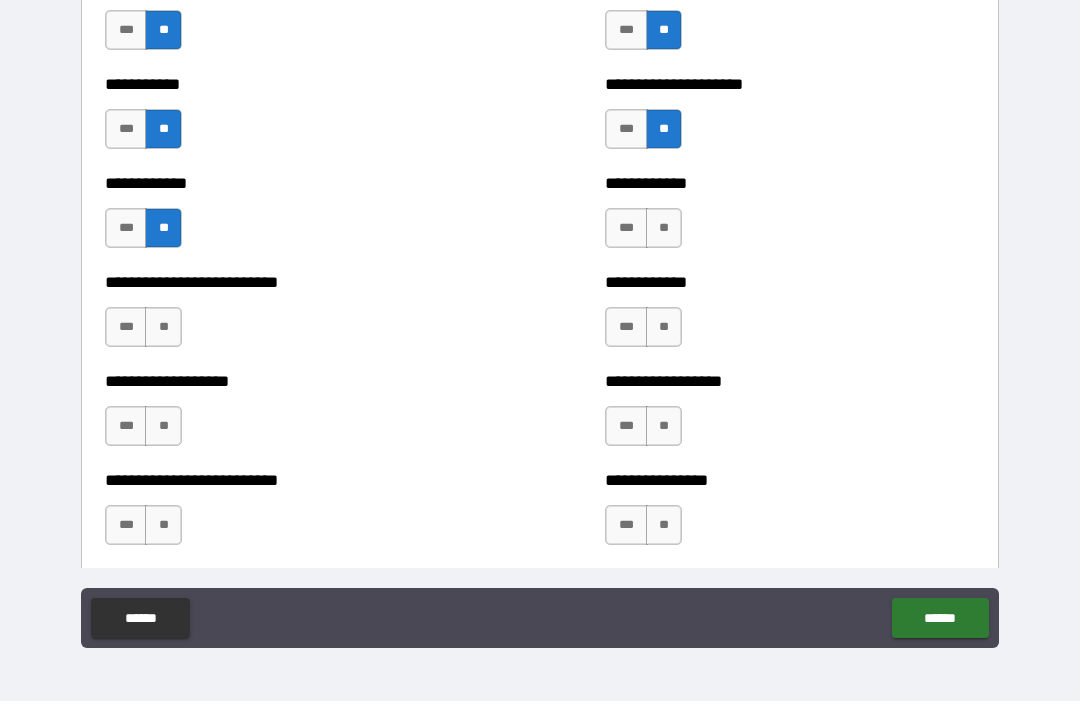 click on "**" at bounding box center (664, 228) 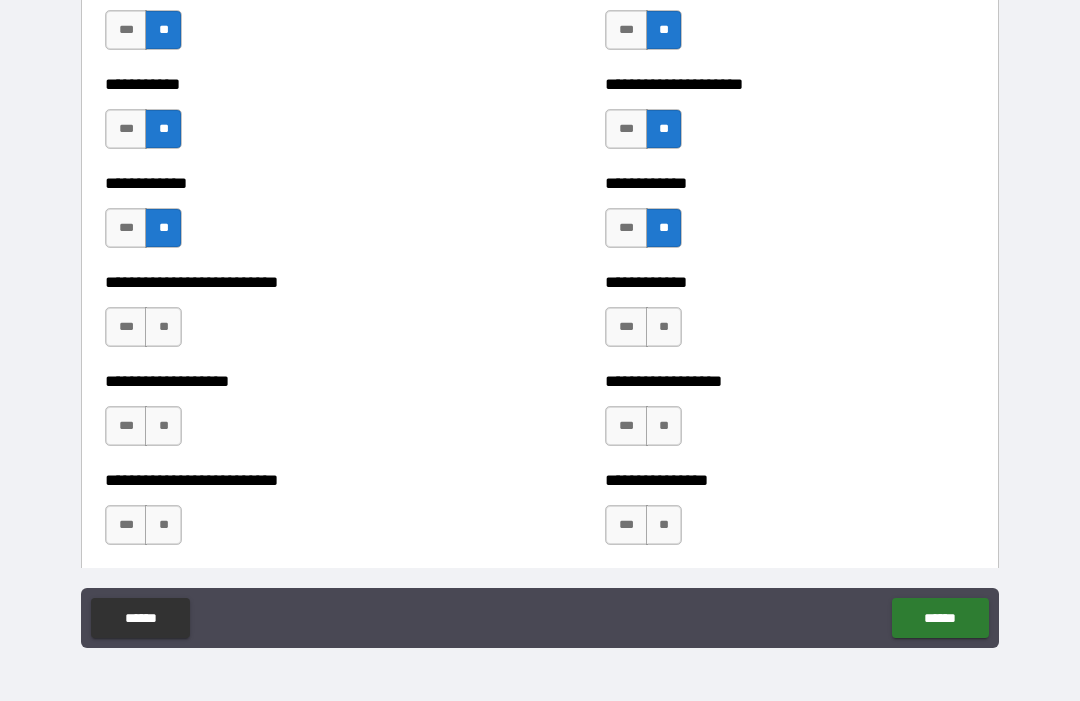 click on "**" at bounding box center [163, 327] 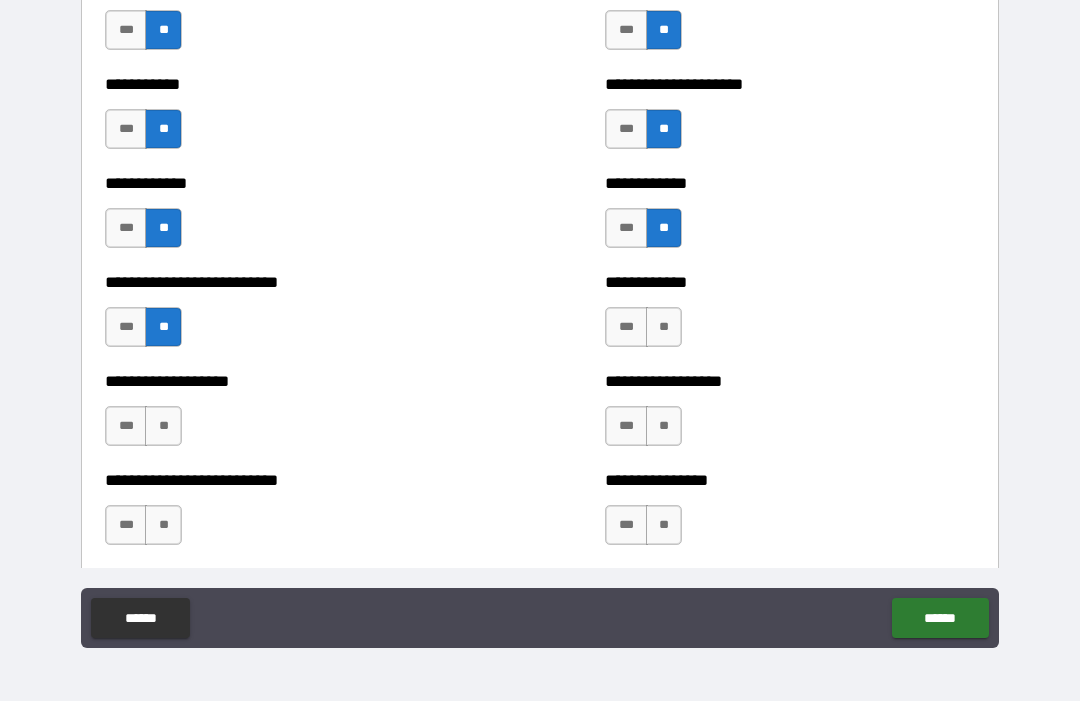 click on "**" at bounding box center (664, 327) 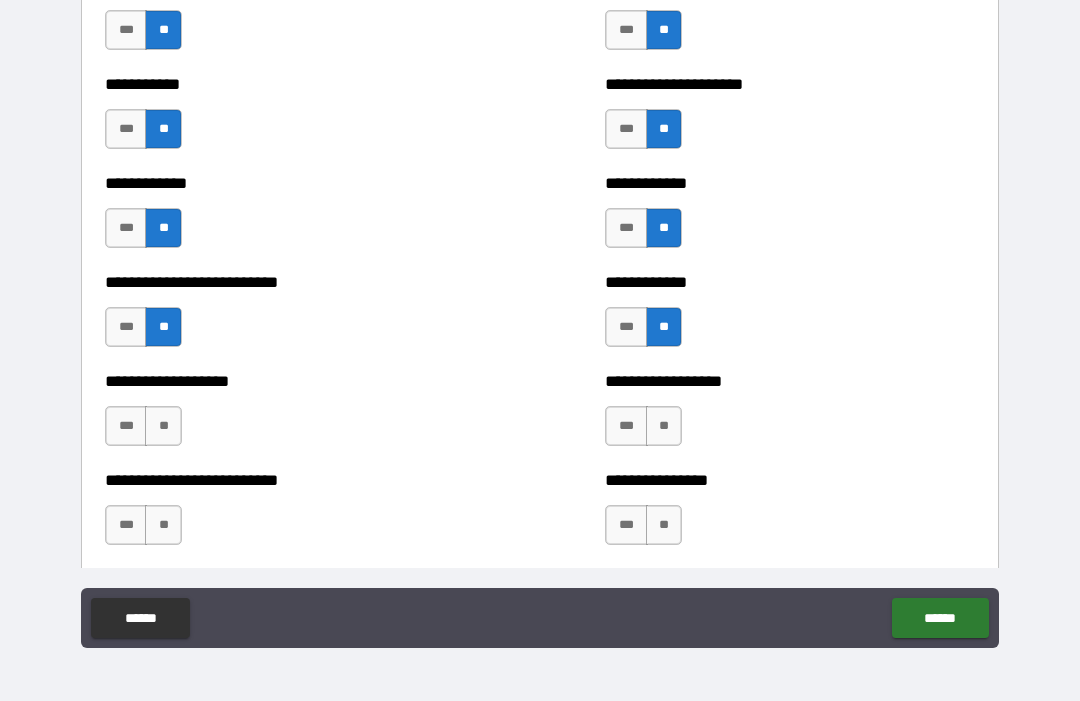 click on "***" at bounding box center [626, 327] 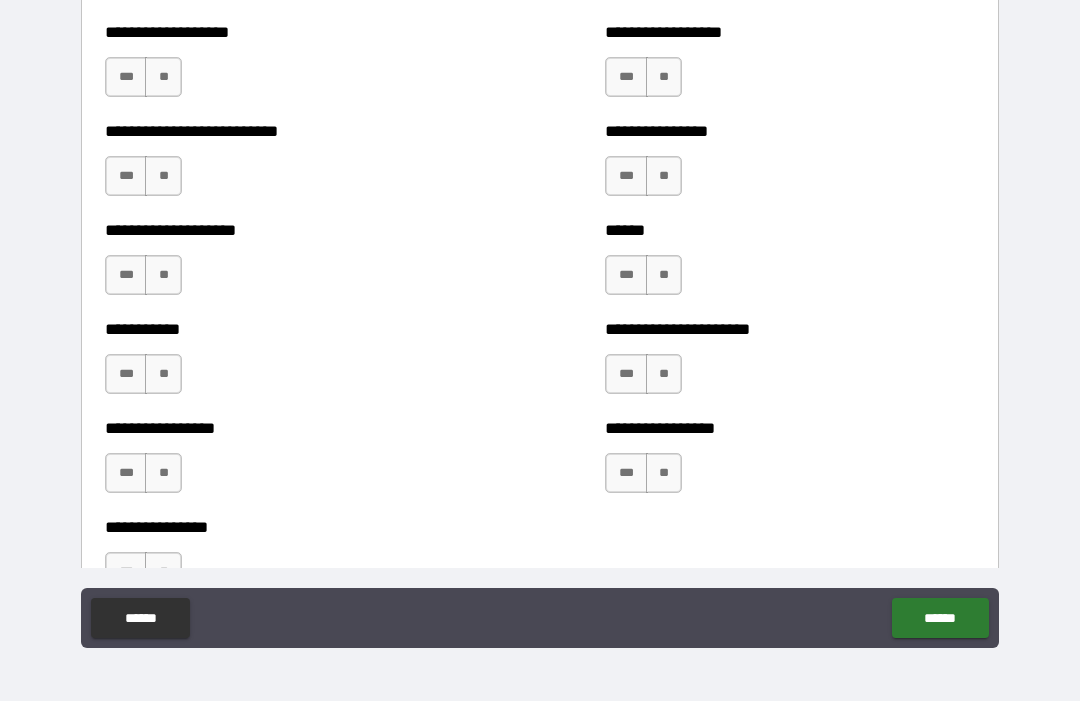 scroll, scrollTop: 5742, scrollLeft: 0, axis: vertical 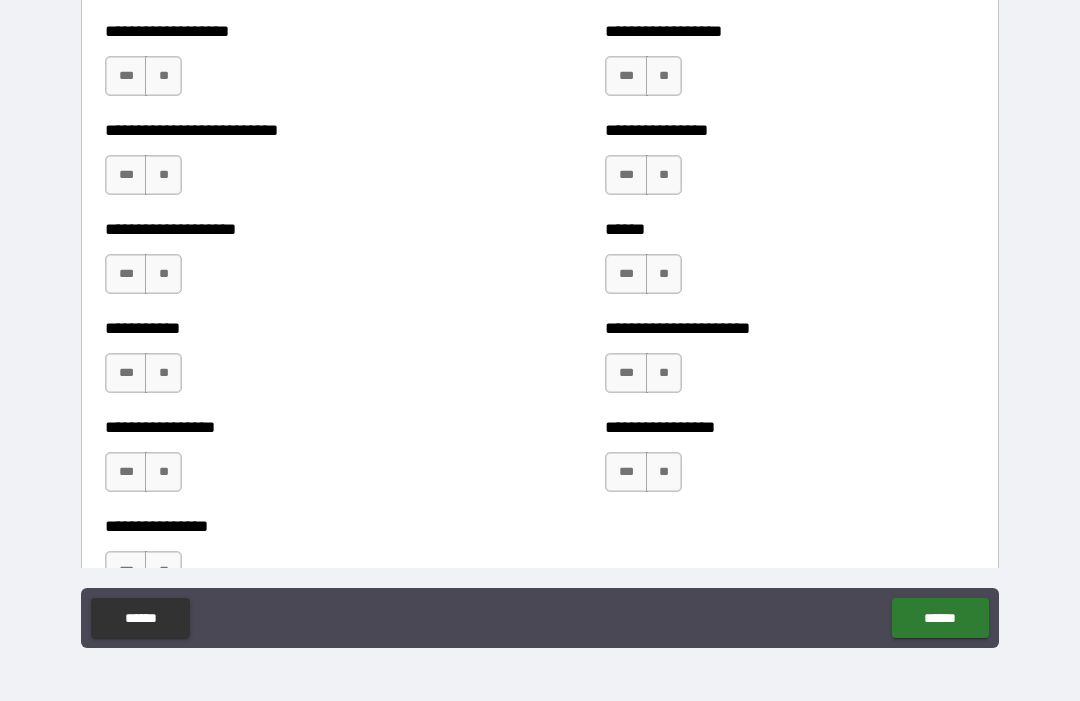 click on "**" at bounding box center (163, 76) 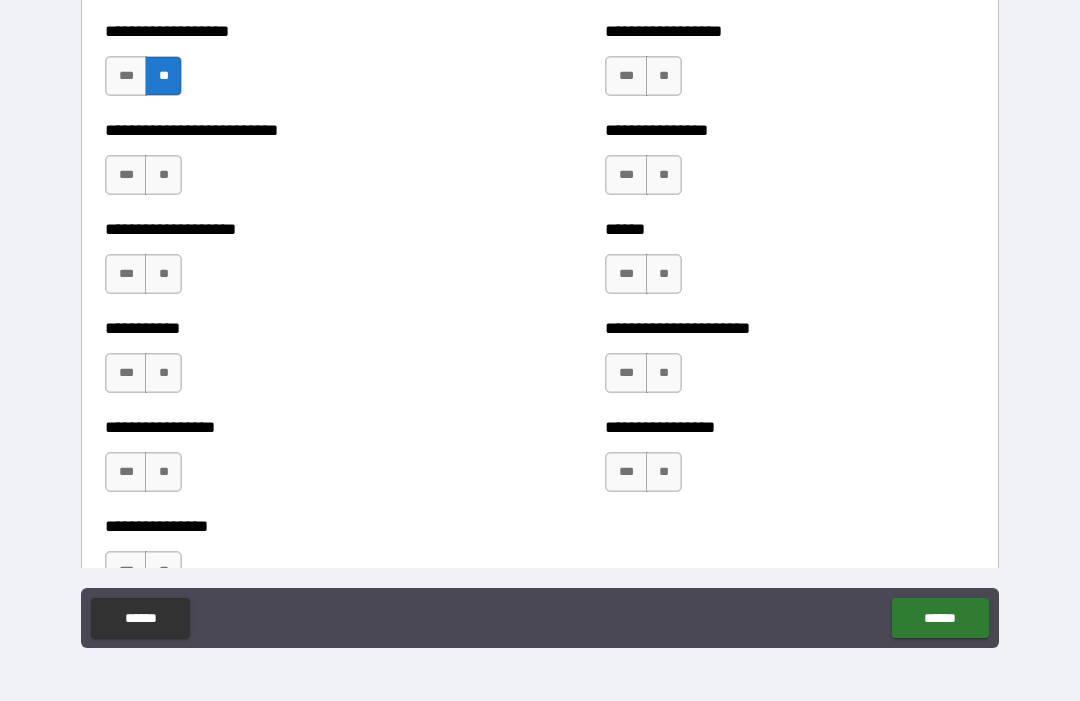 click on "**" at bounding box center (664, 76) 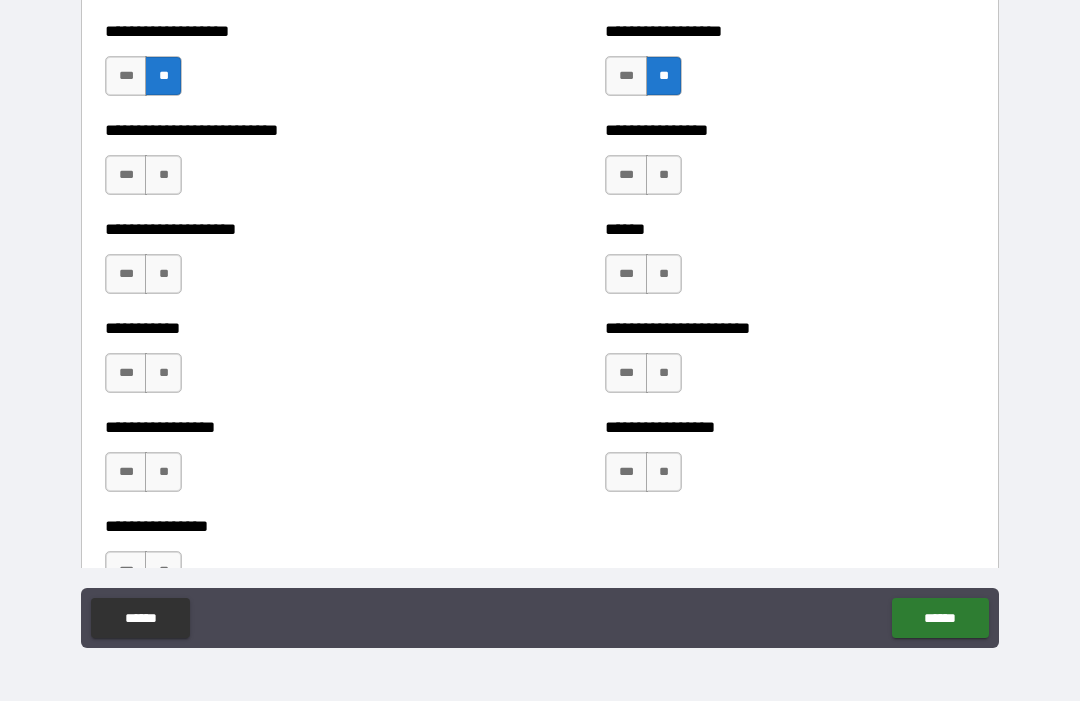 click on "**" at bounding box center (163, 175) 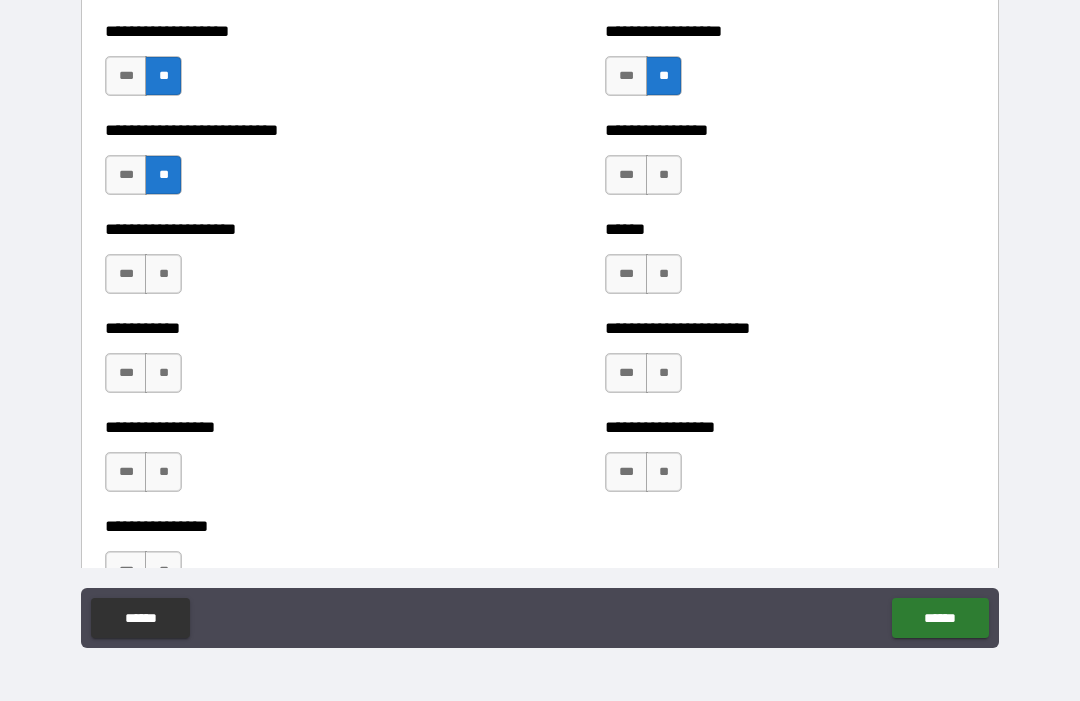 click on "**" at bounding box center (664, 175) 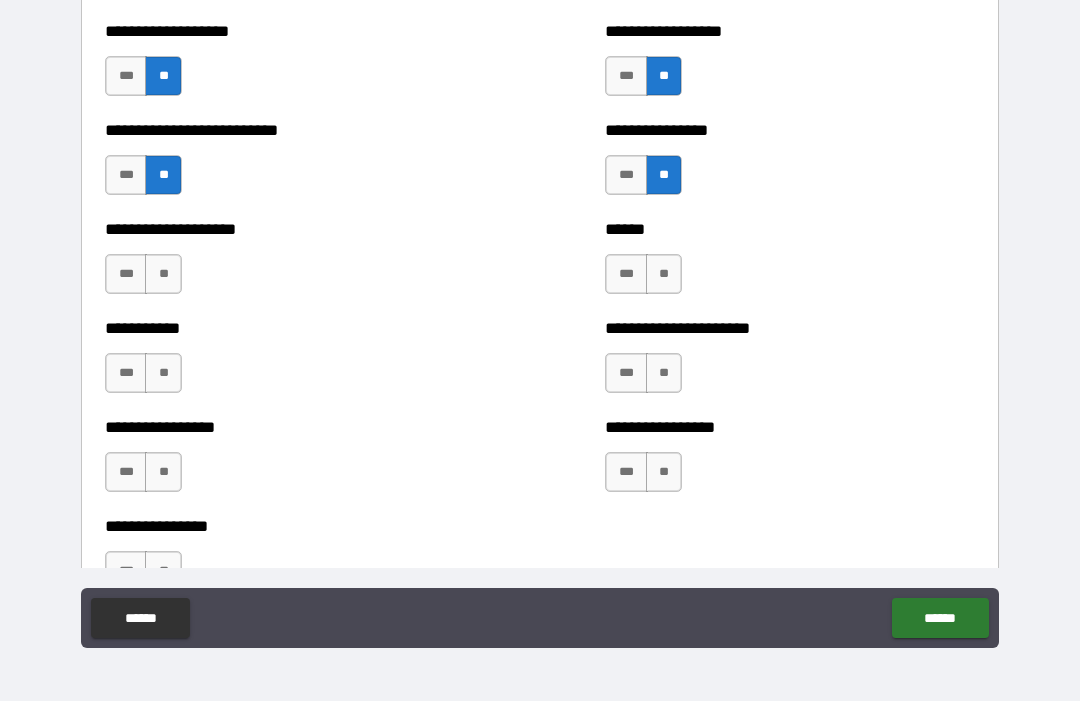 click on "**" at bounding box center [163, 274] 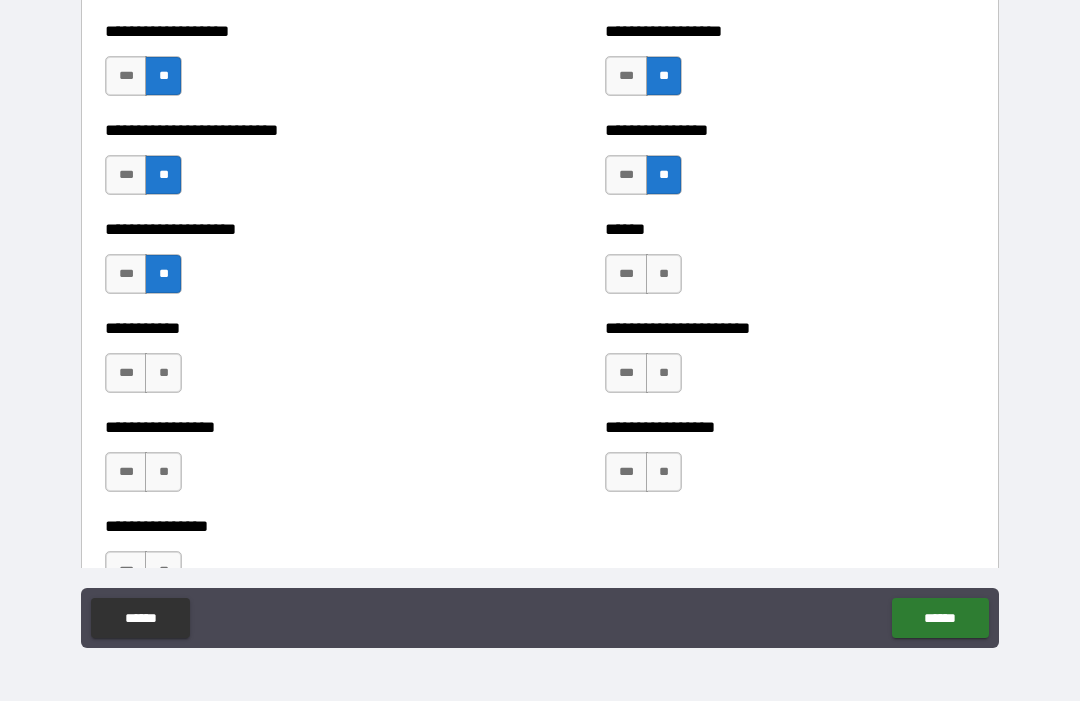 click on "**" at bounding box center [664, 274] 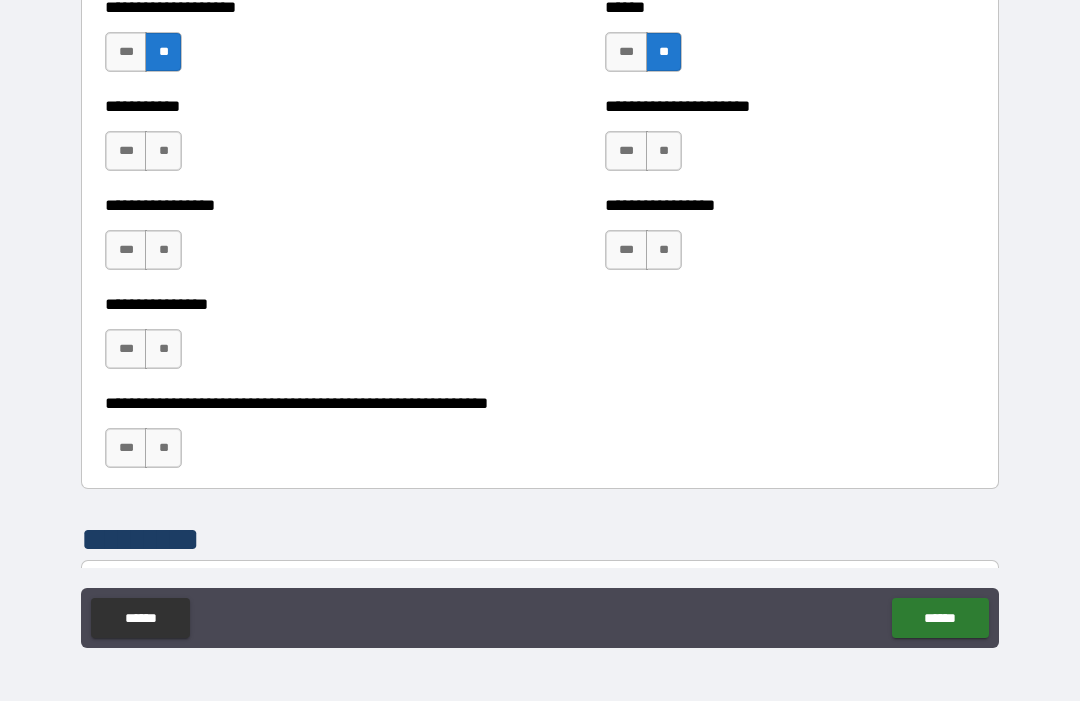 scroll, scrollTop: 5969, scrollLeft: 0, axis: vertical 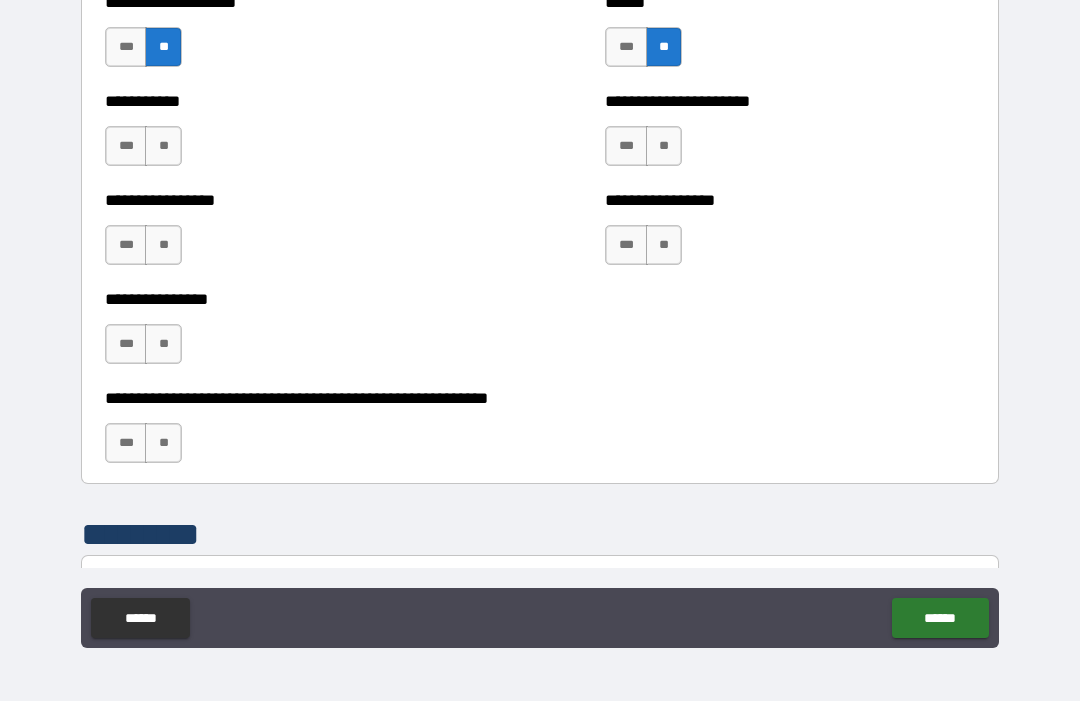 click on "**" at bounding box center (163, 146) 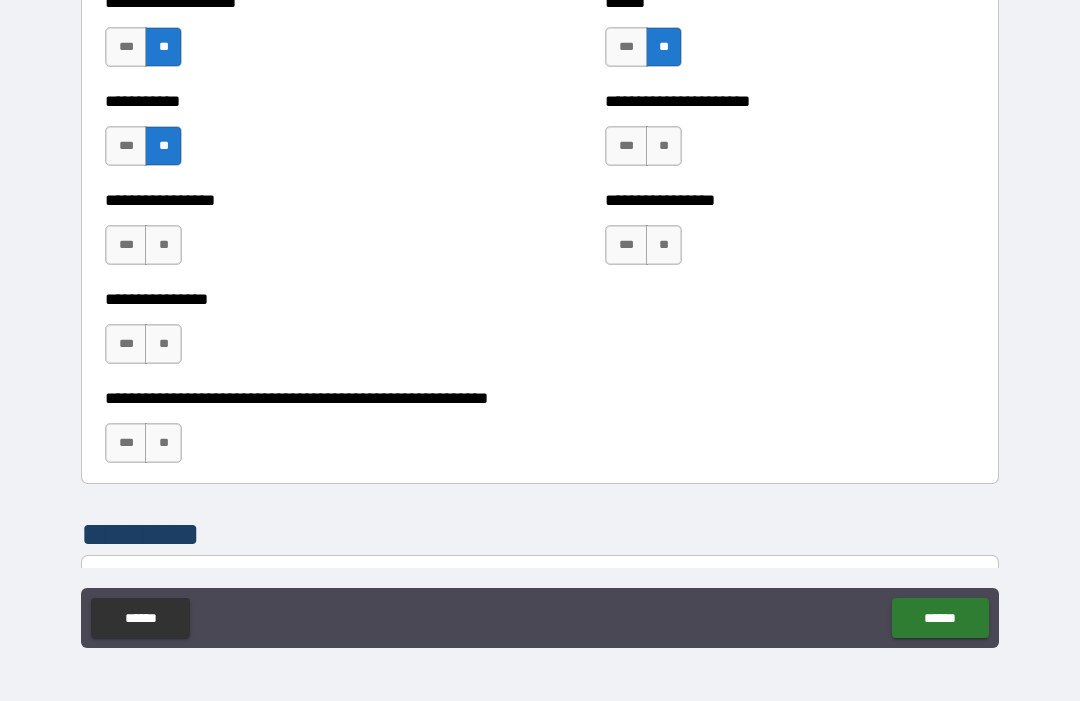 click on "**" at bounding box center (664, 146) 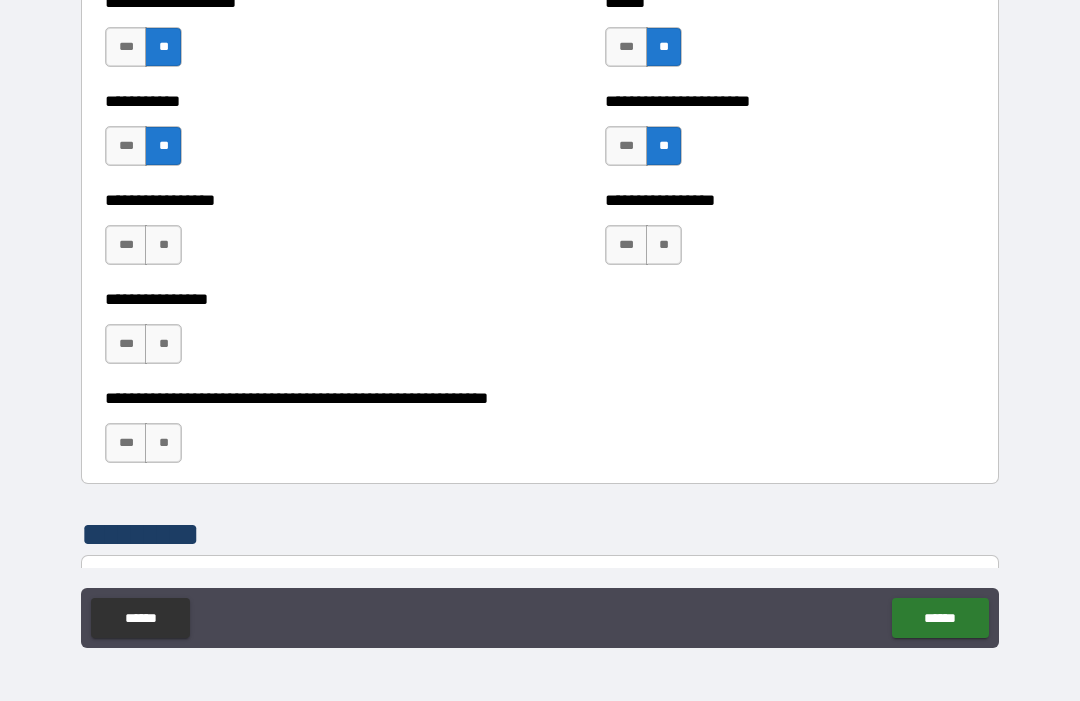 click on "**" at bounding box center [163, 245] 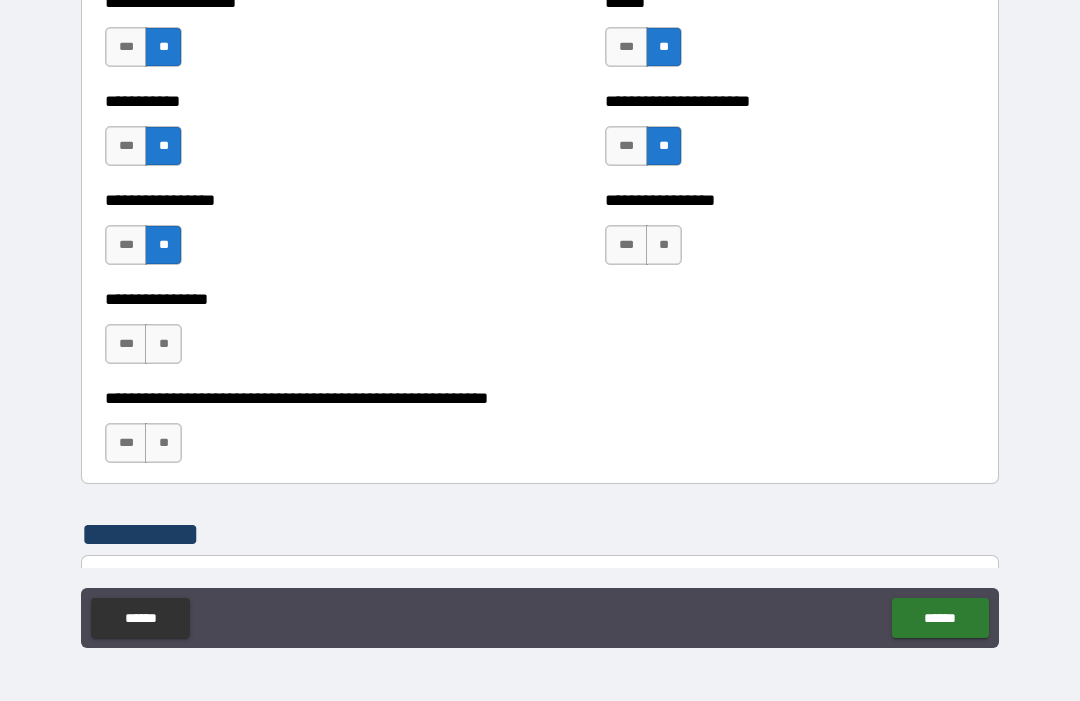 click on "**" at bounding box center [664, 245] 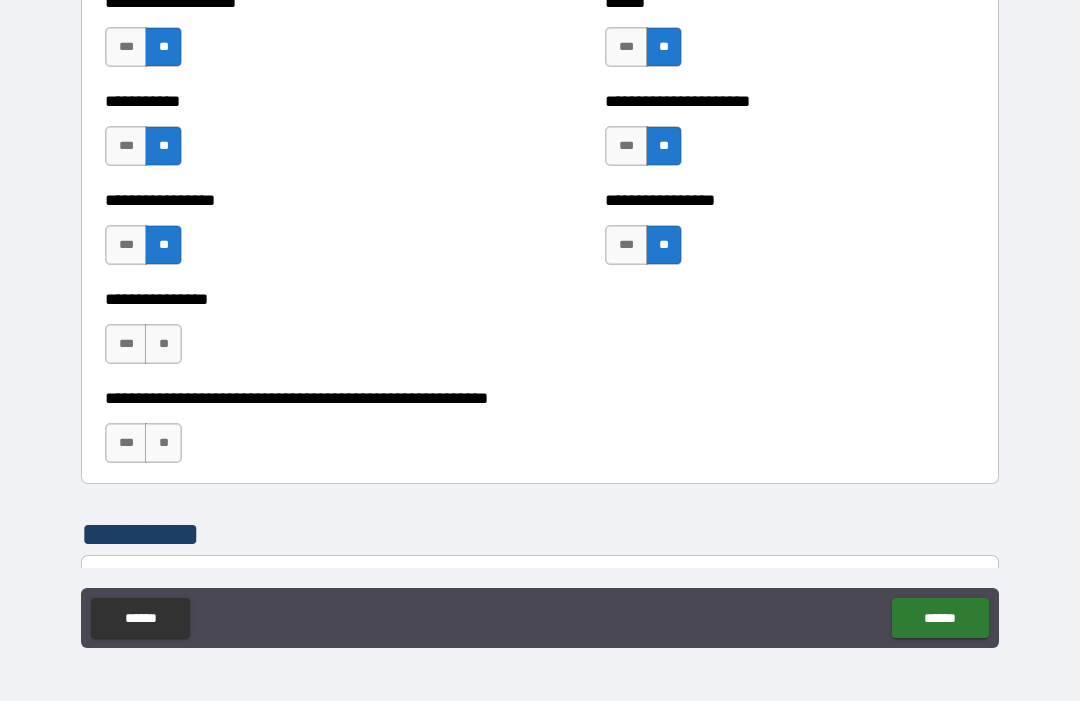 click on "**" at bounding box center [163, 344] 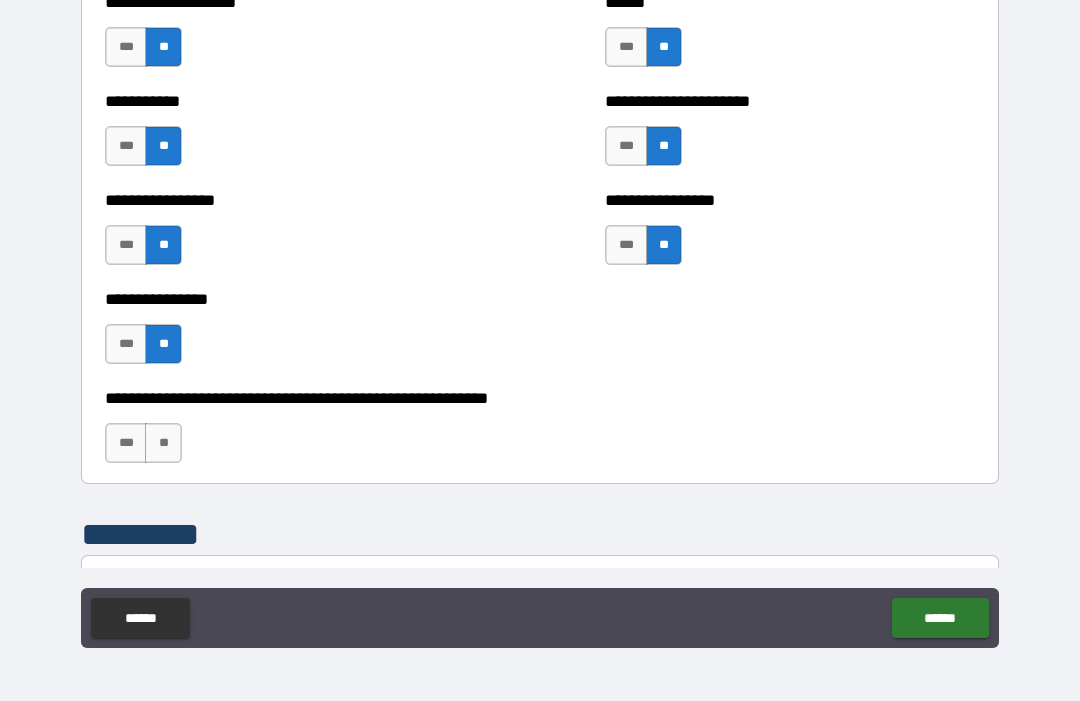 click on "**" at bounding box center (163, 443) 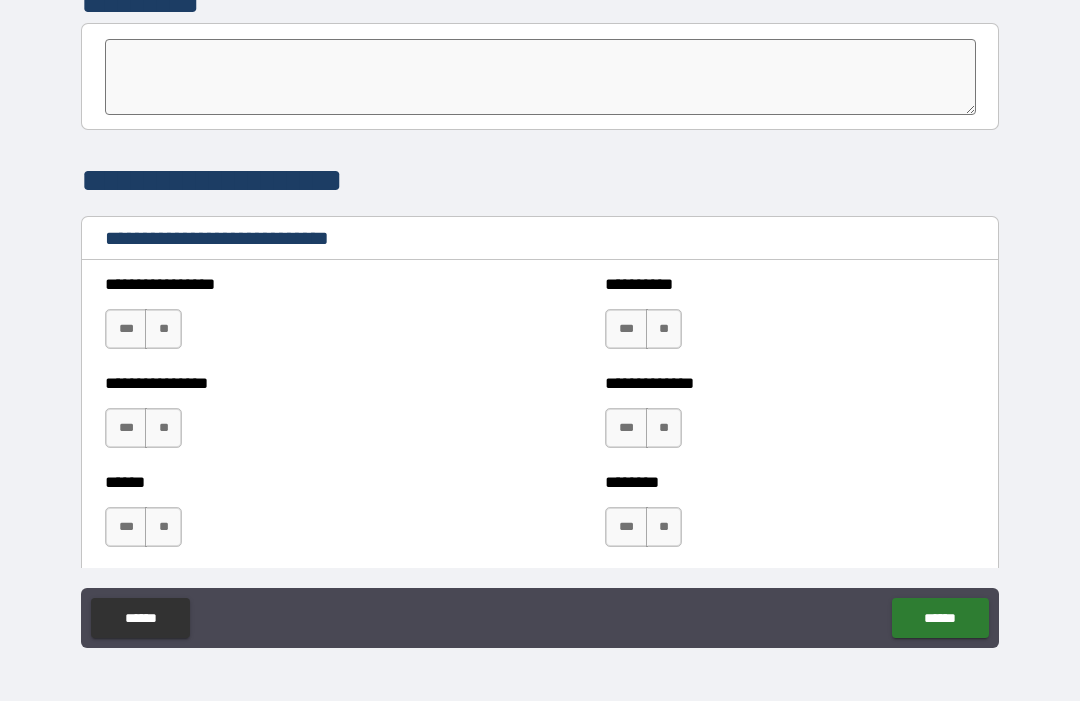 scroll, scrollTop: 6525, scrollLeft: 0, axis: vertical 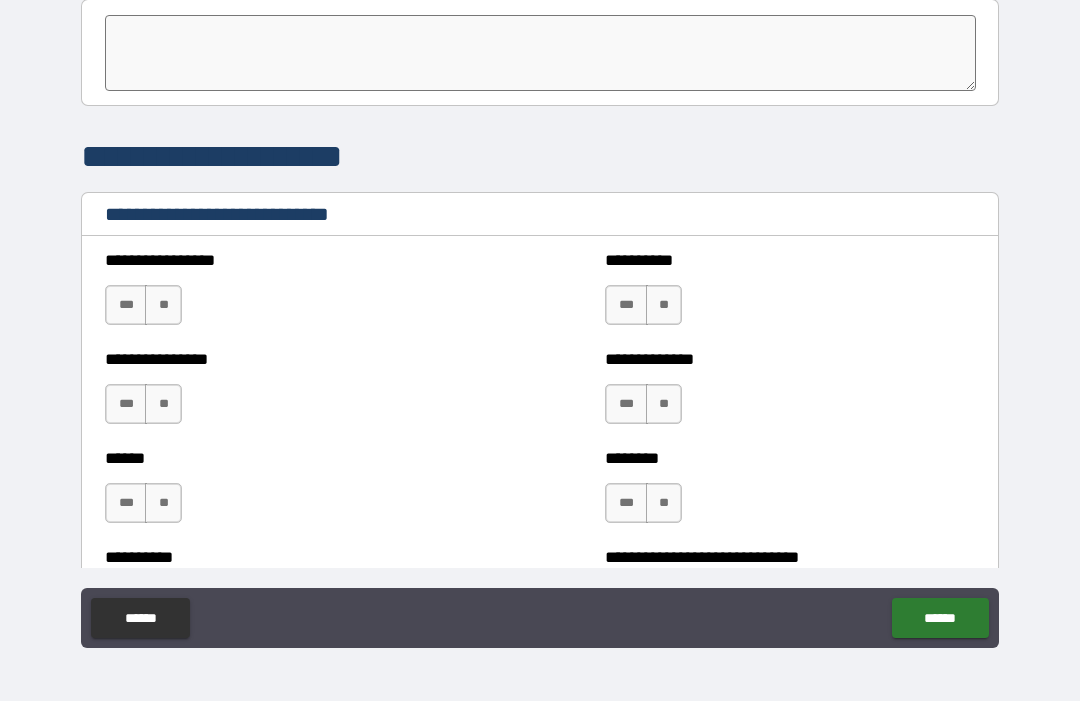click on "***" at bounding box center (126, 305) 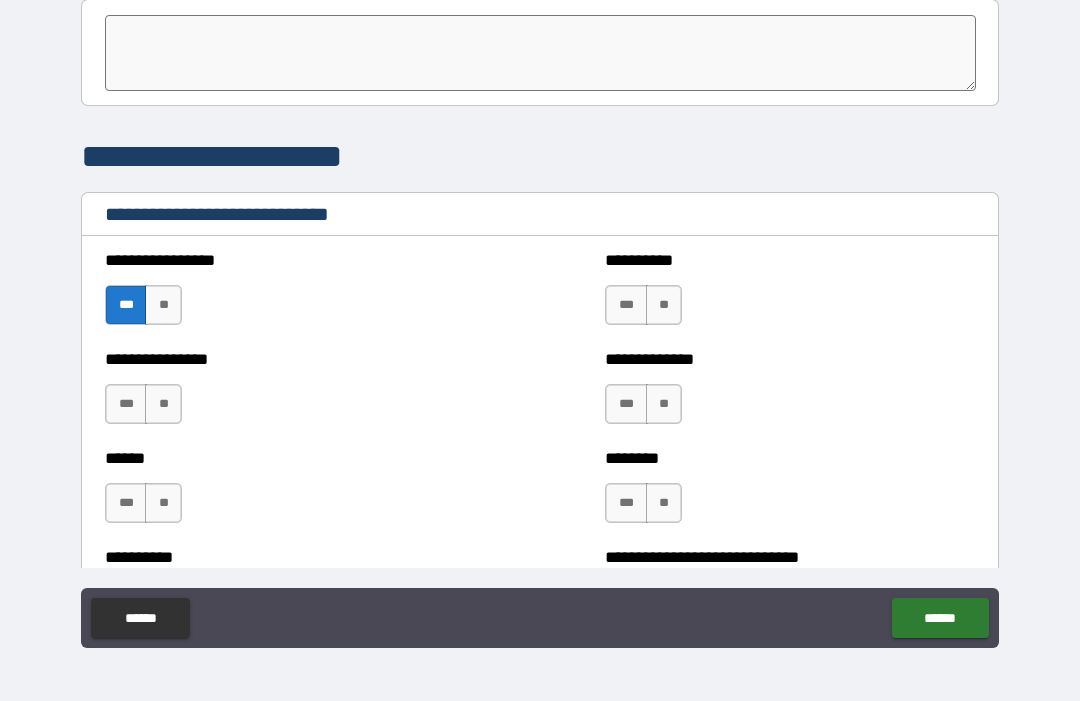 click on "**" at bounding box center [163, 305] 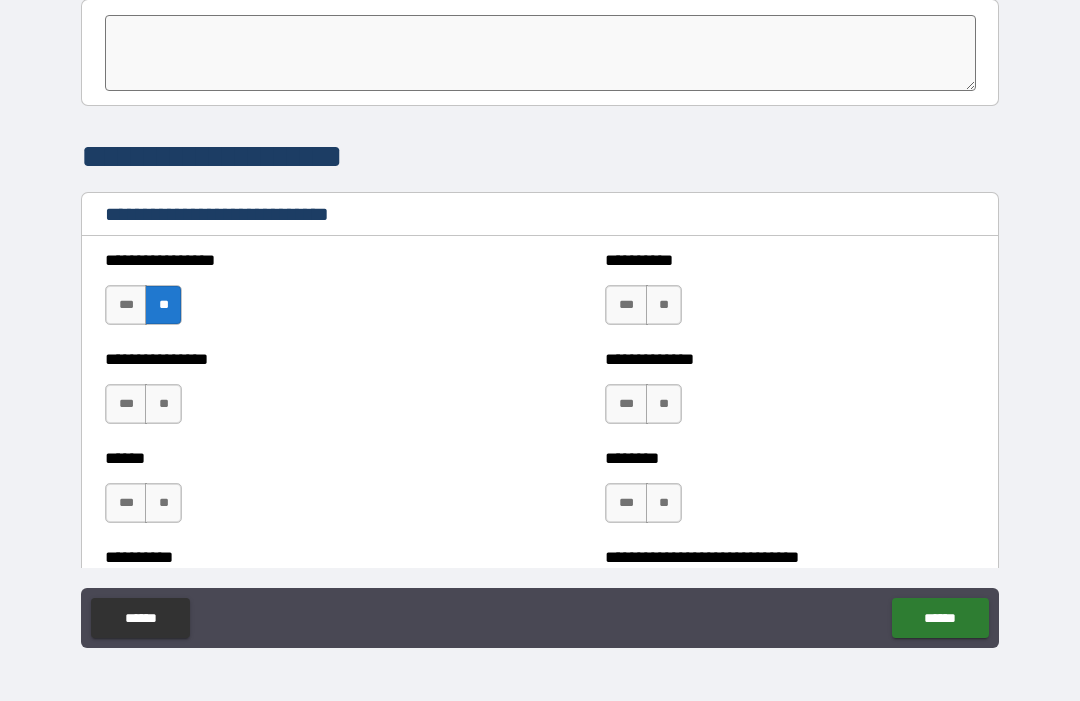 click on "***" at bounding box center [626, 305] 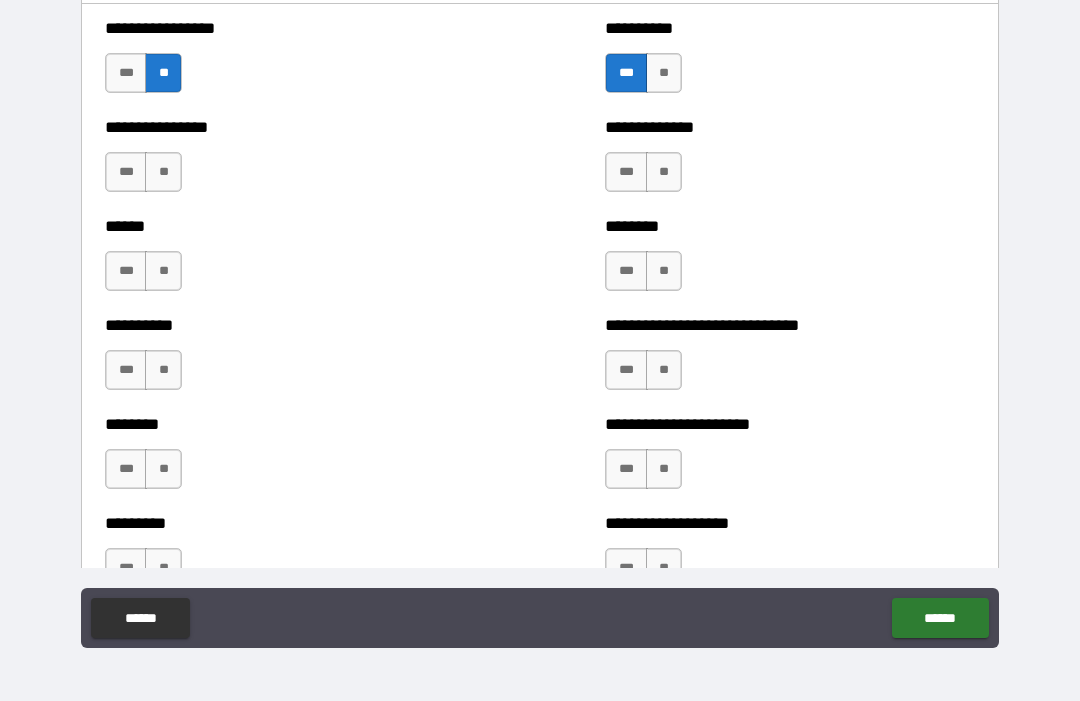 scroll, scrollTop: 6762, scrollLeft: 0, axis: vertical 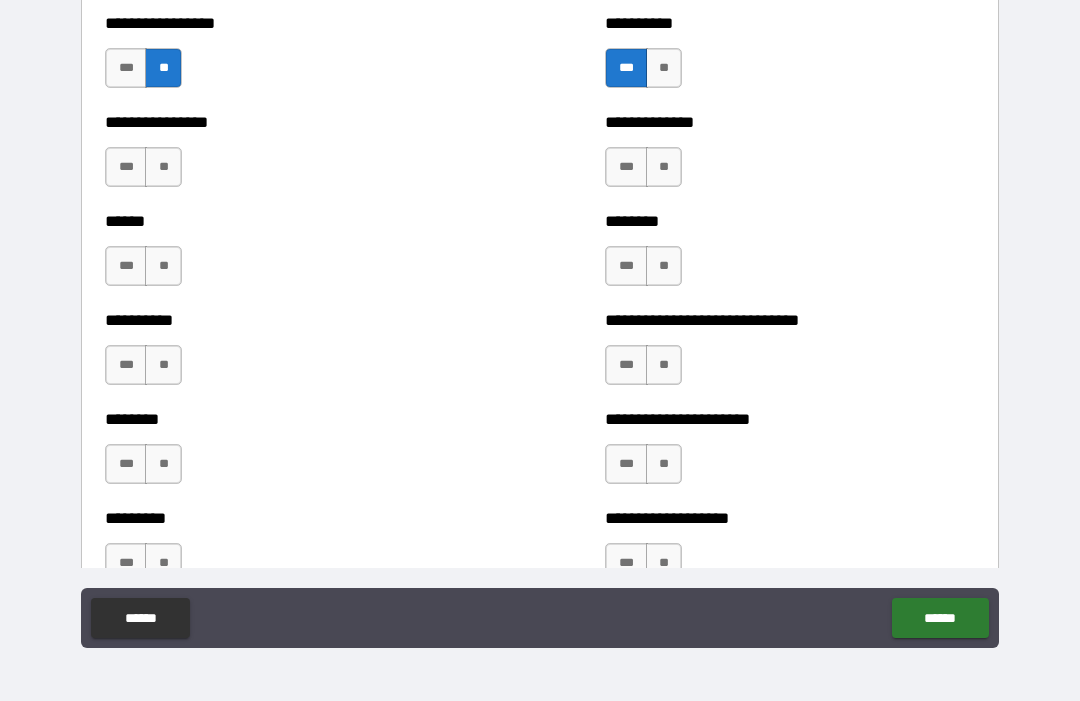 click on "**" at bounding box center [163, 167] 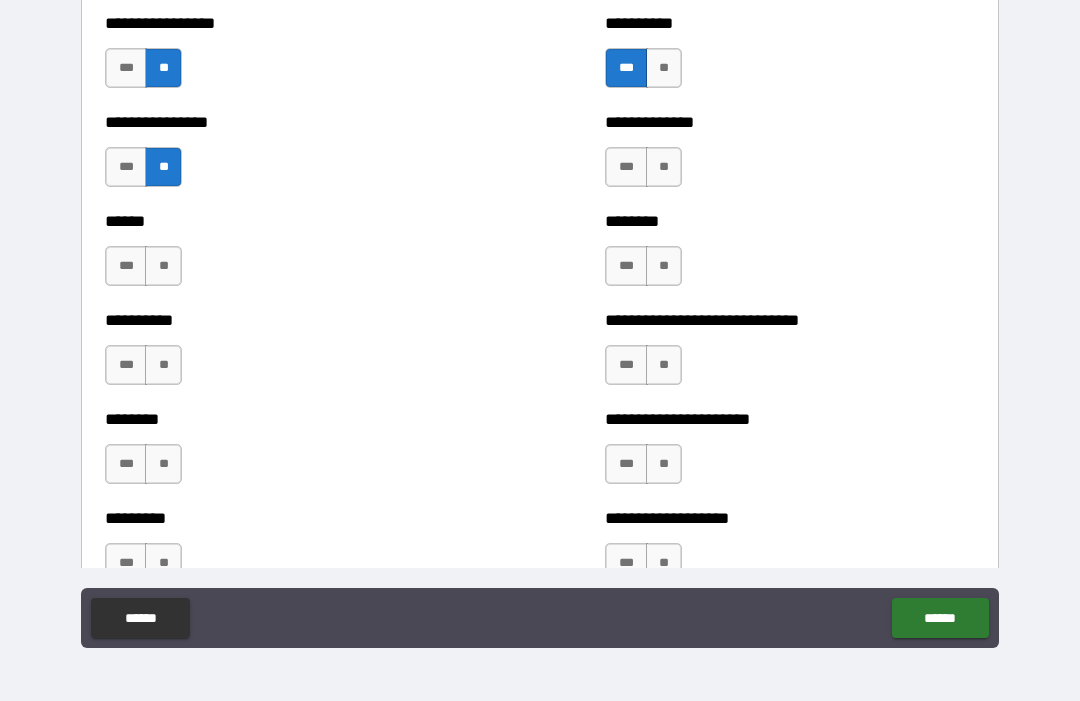 click on "**" at bounding box center (163, 266) 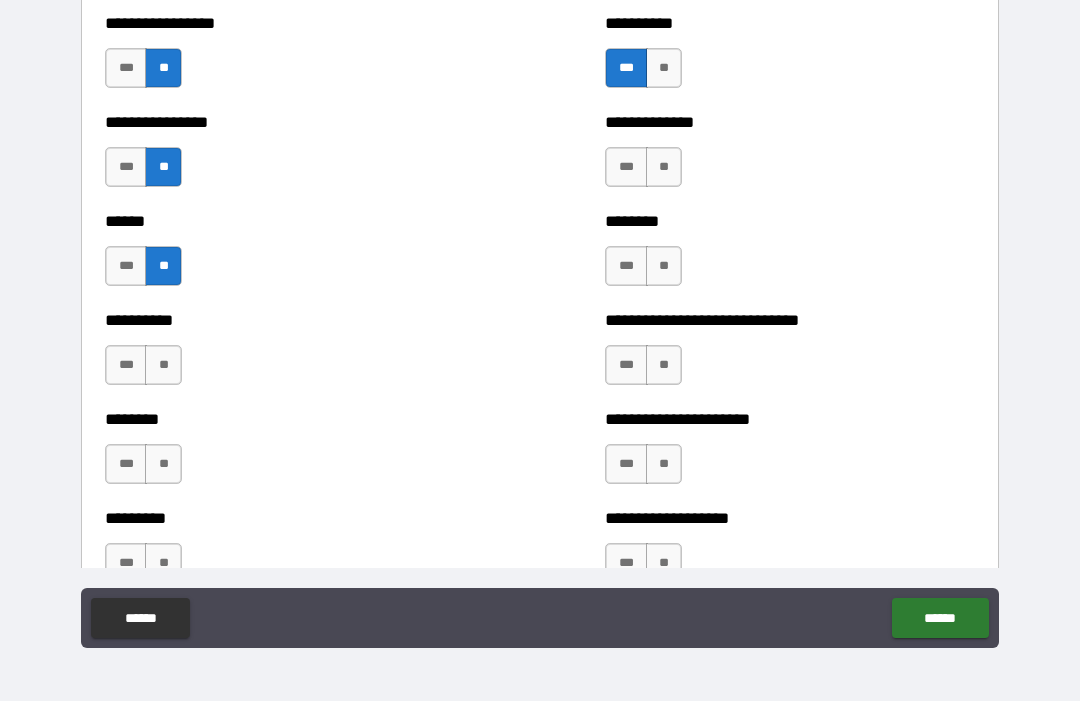 click on "**" at bounding box center [163, 365] 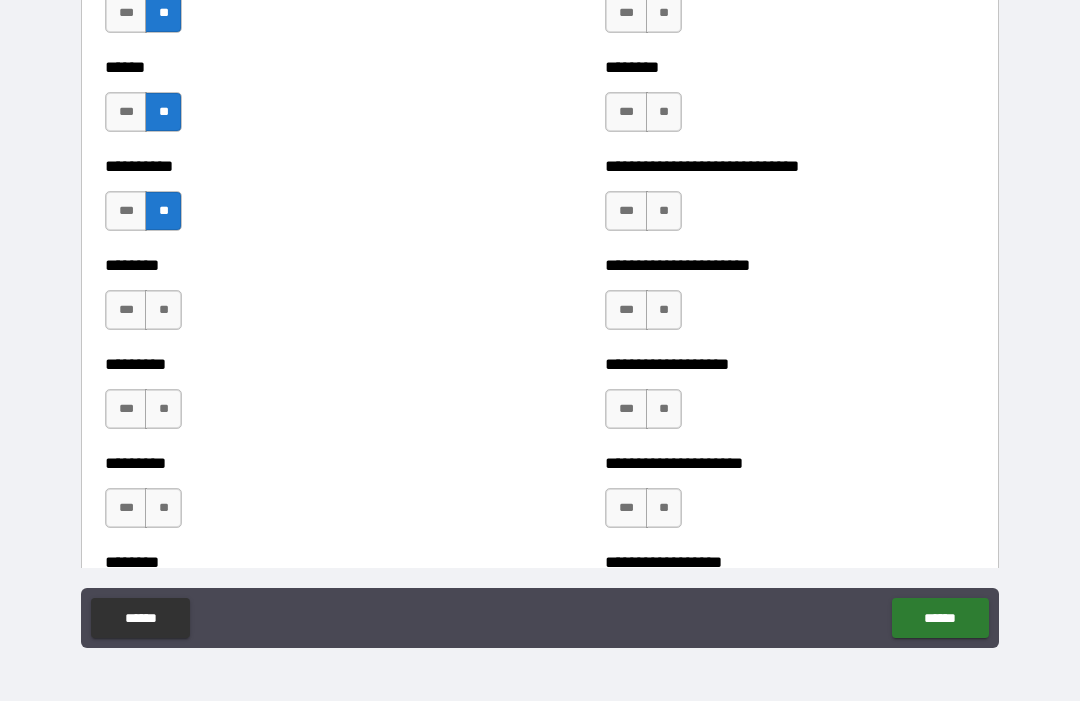 scroll, scrollTop: 6918, scrollLeft: 0, axis: vertical 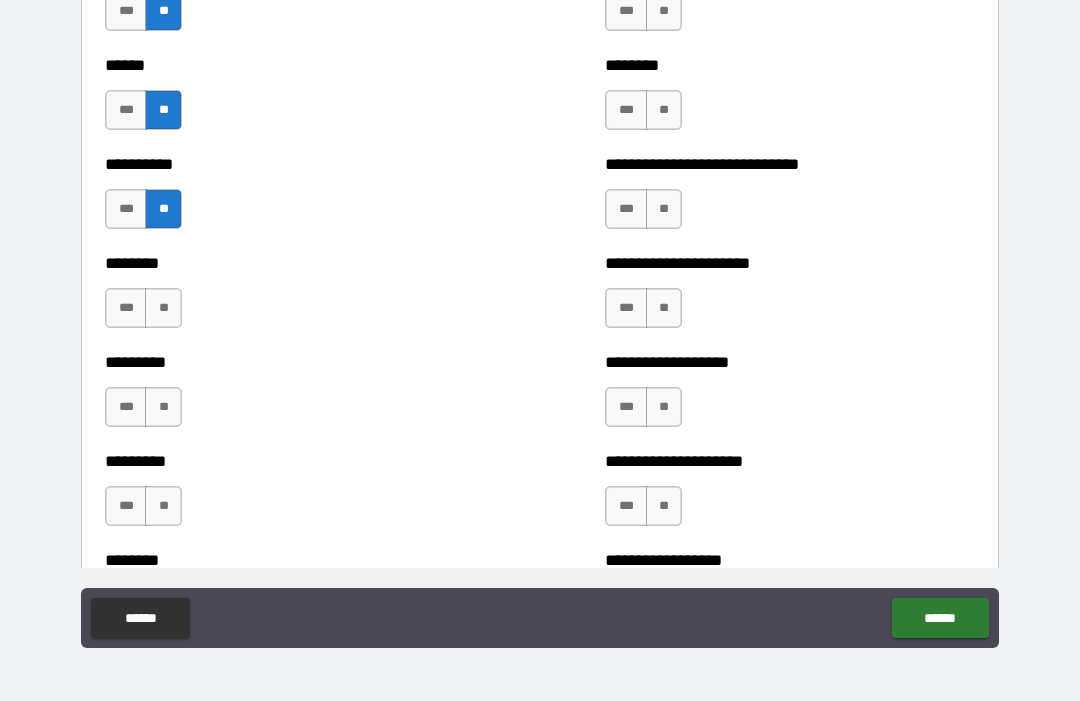 click on "**" at bounding box center [163, 308] 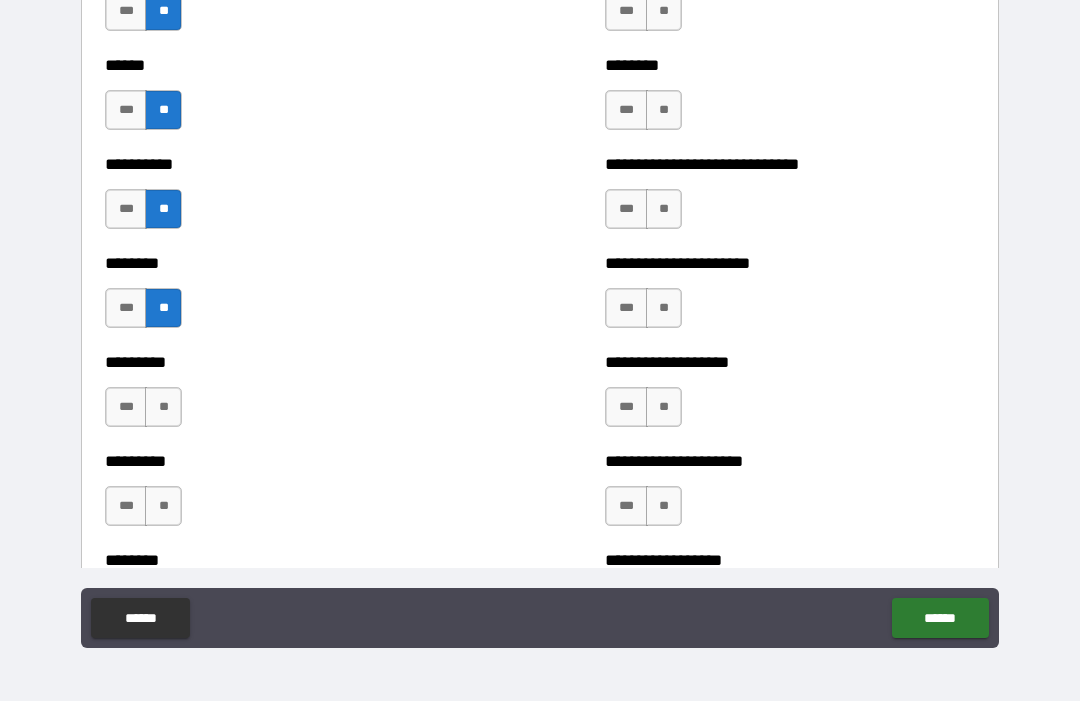click on "**" at bounding box center (163, 407) 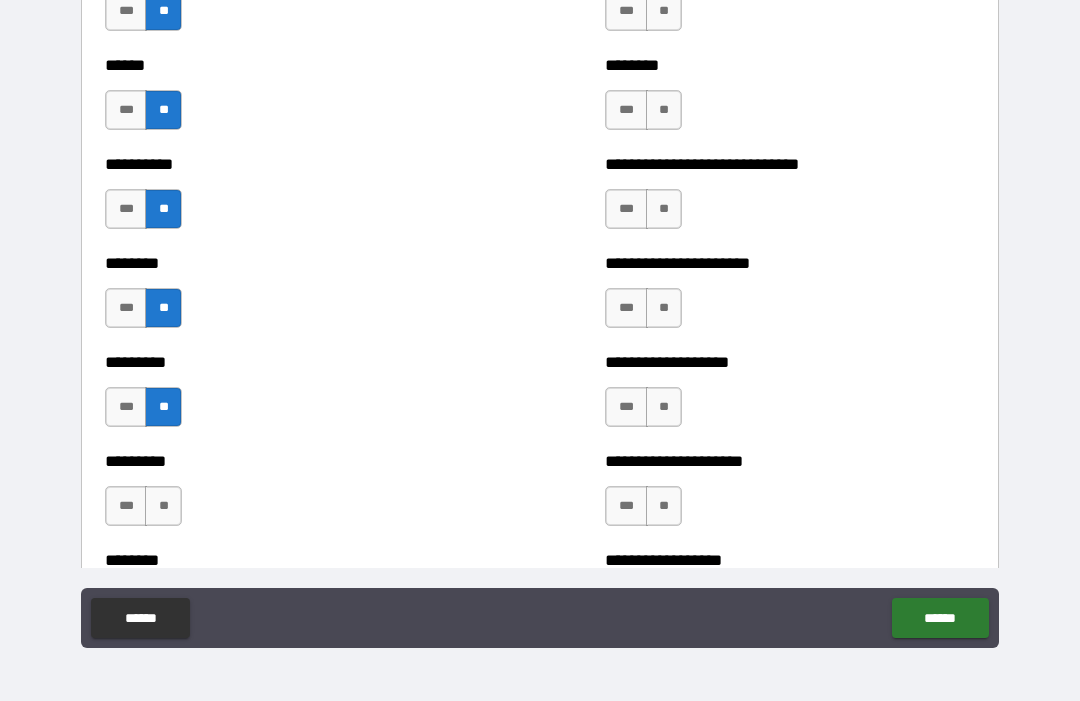click on "**" at bounding box center [163, 506] 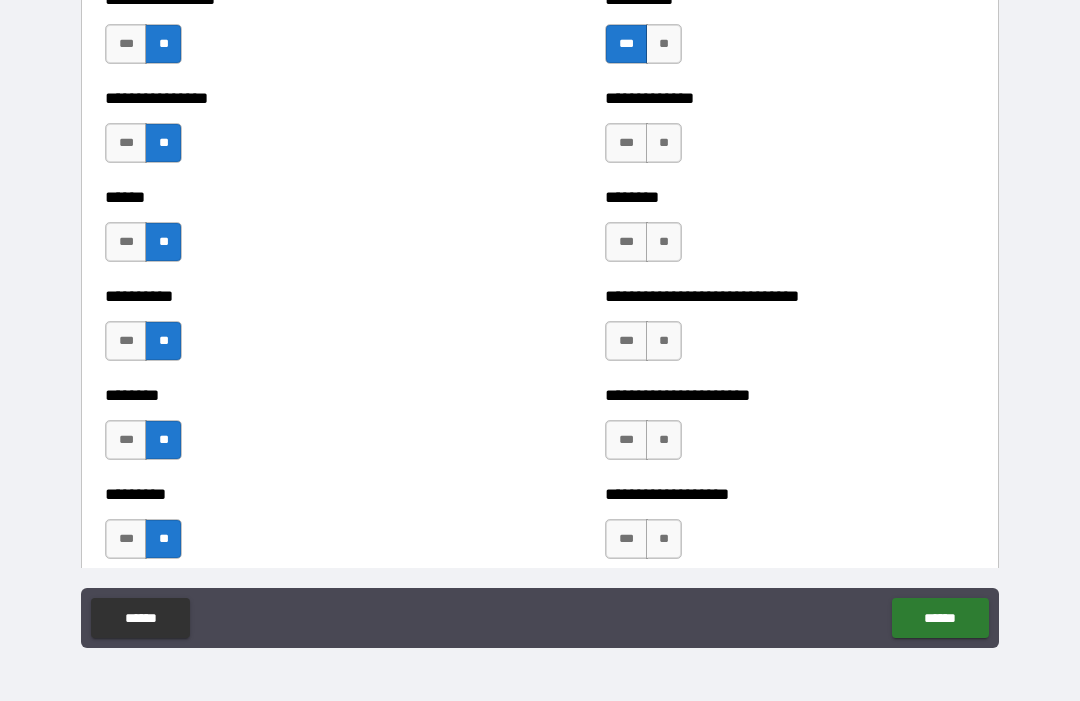 scroll, scrollTop: 6787, scrollLeft: 0, axis: vertical 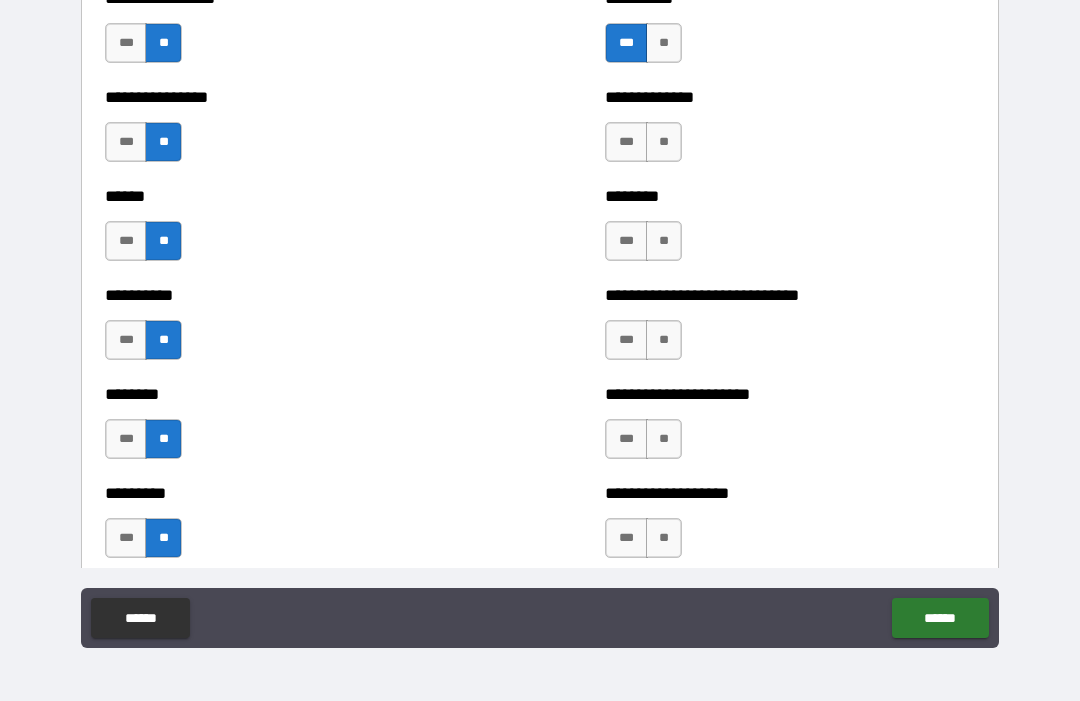 click on "**" at bounding box center [664, 142] 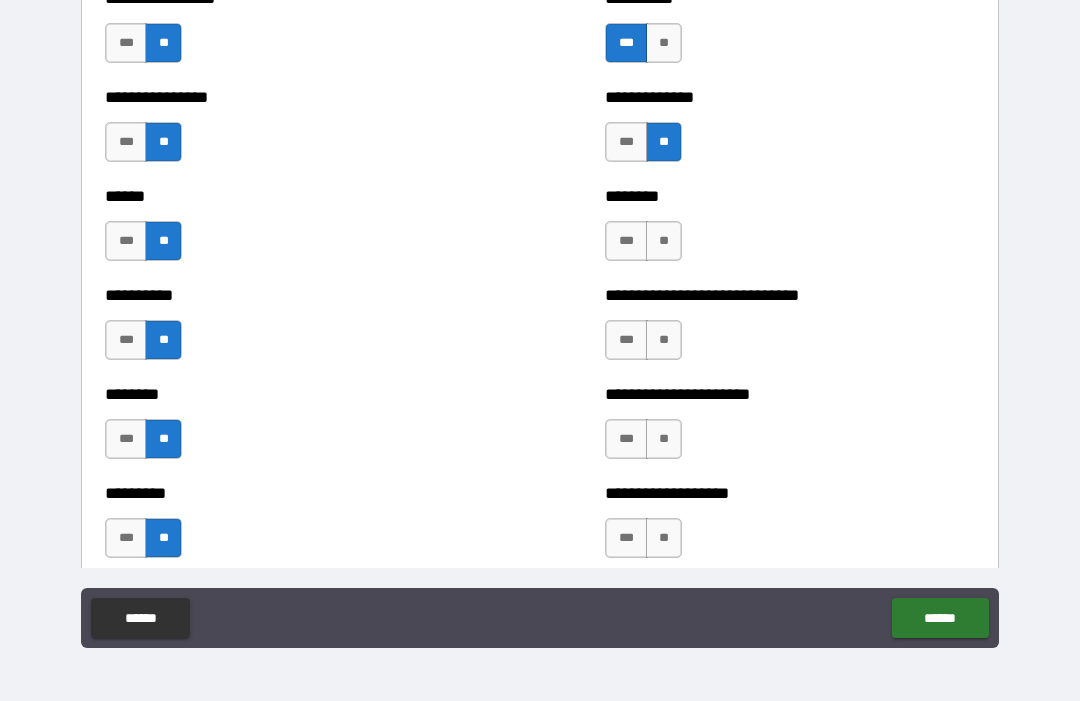 click on "**" at bounding box center [664, 241] 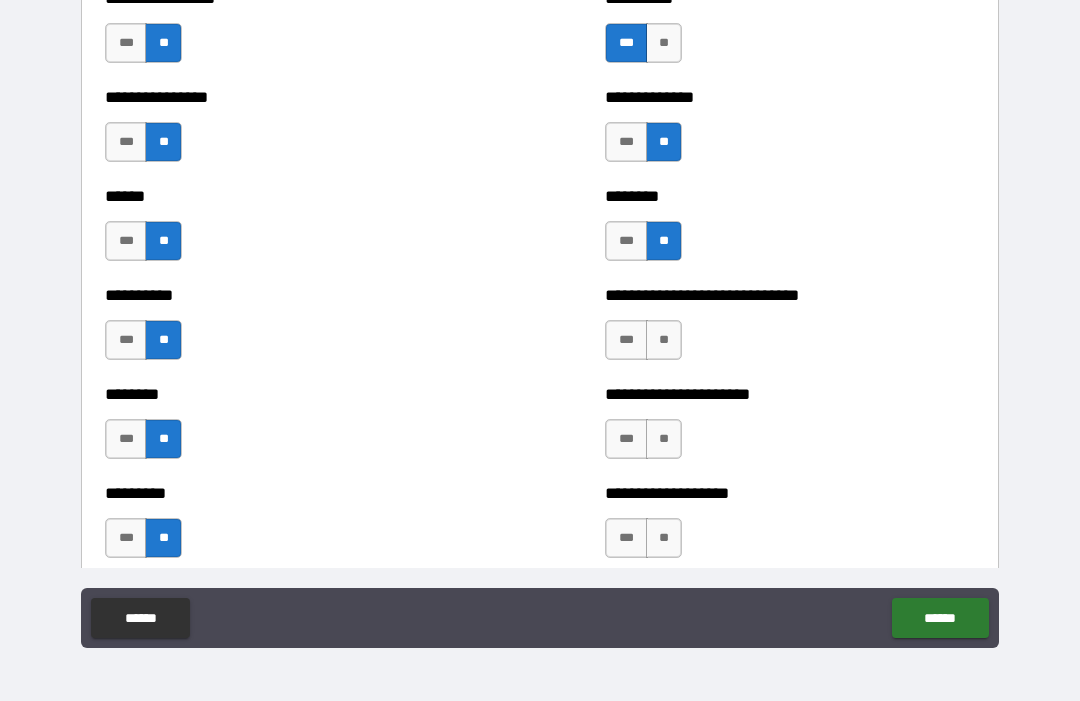 click on "**" at bounding box center [664, 340] 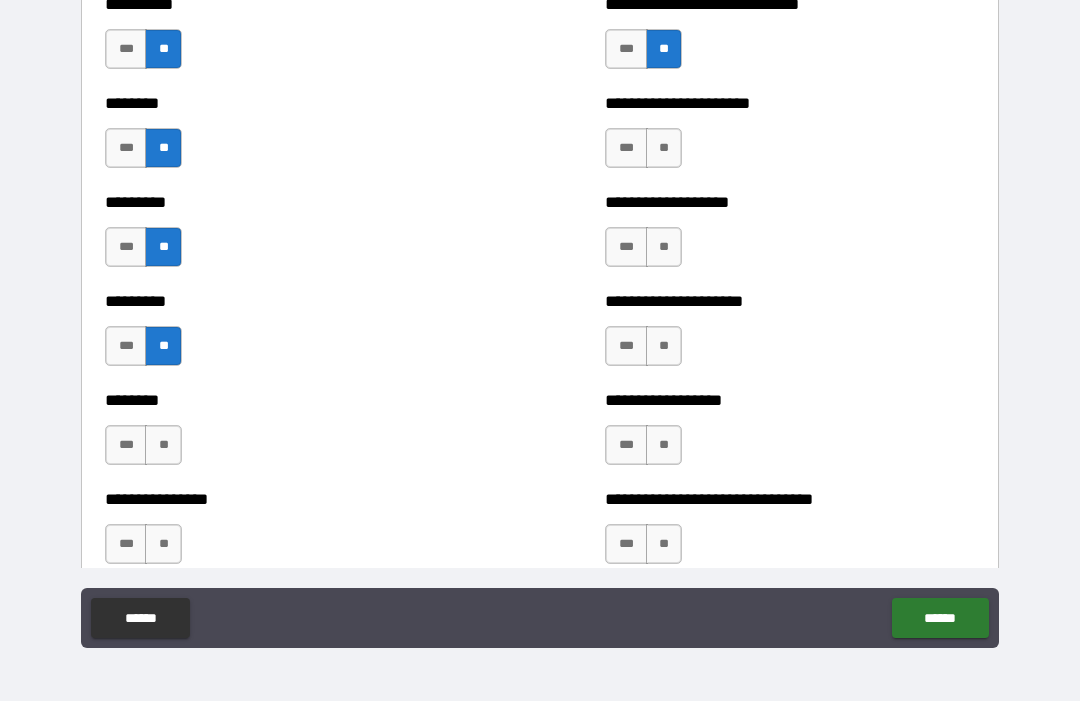 scroll, scrollTop: 7082, scrollLeft: 0, axis: vertical 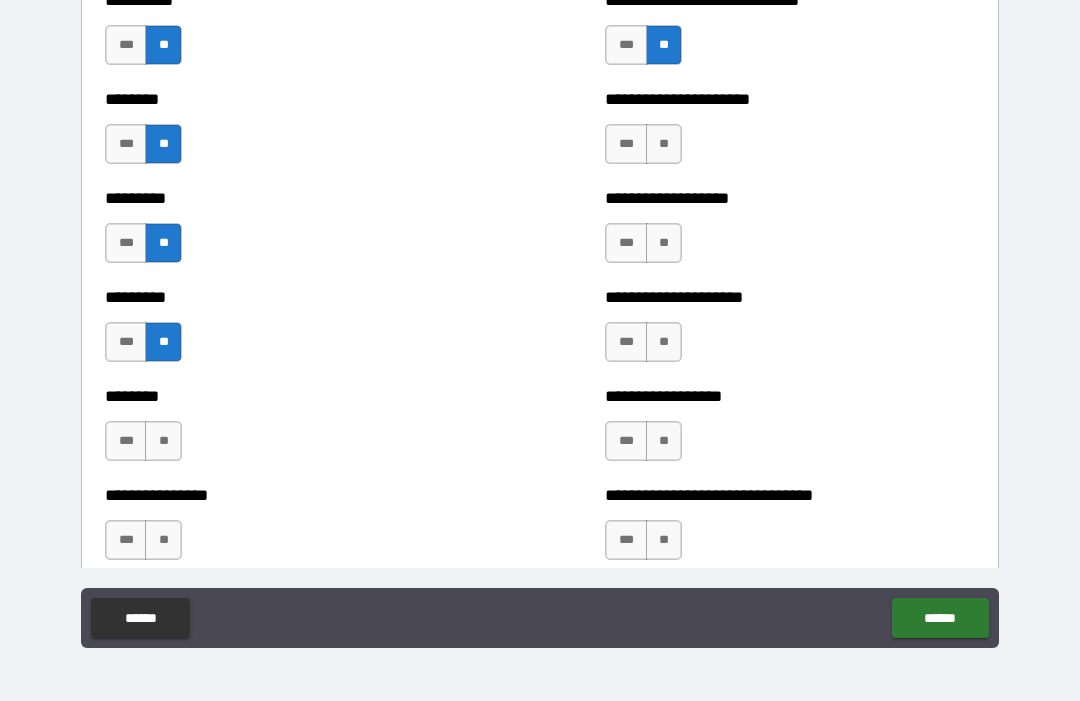 click on "**" at bounding box center [664, 144] 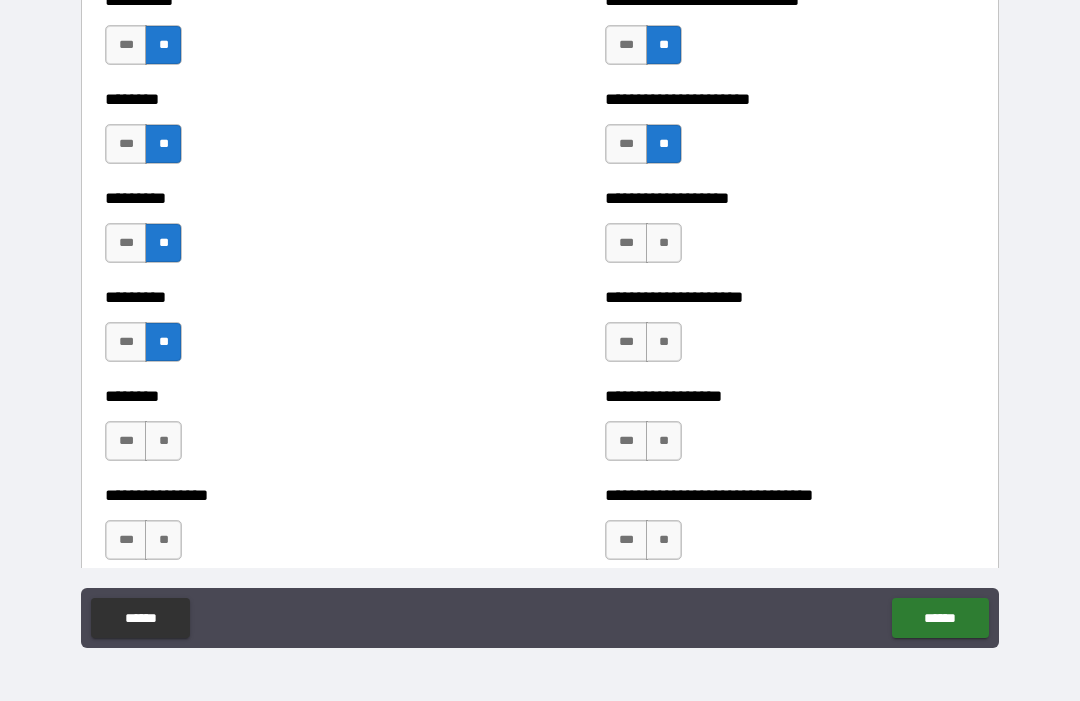 click on "**" at bounding box center (664, 243) 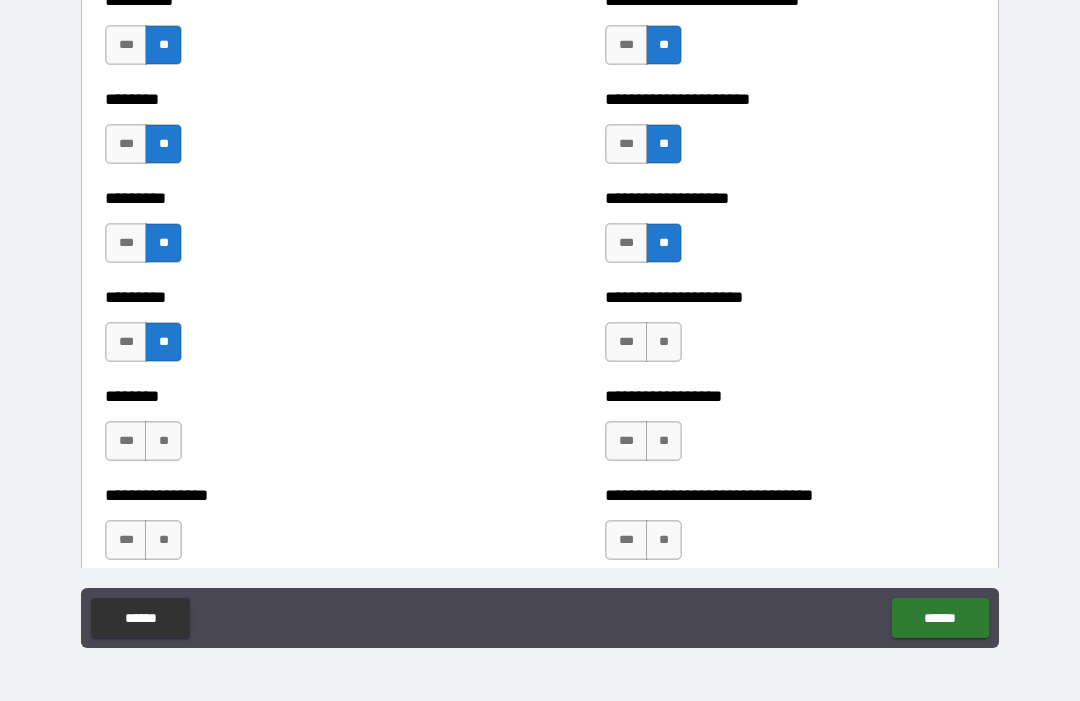 click on "**" at bounding box center (664, 342) 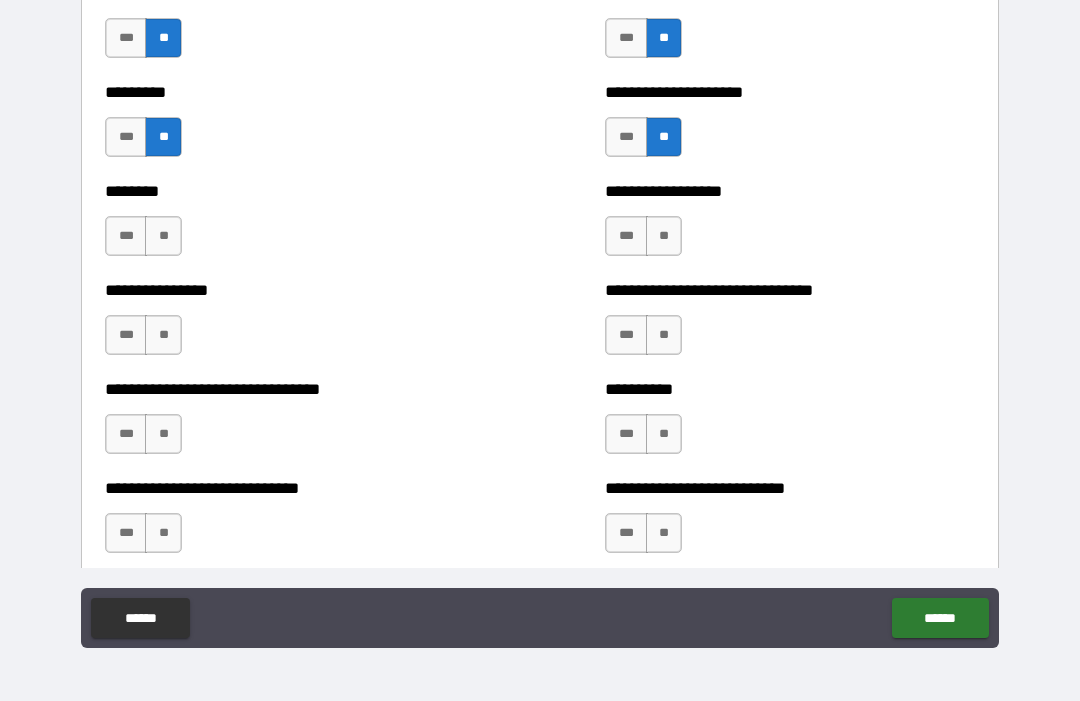 scroll, scrollTop: 7291, scrollLeft: 0, axis: vertical 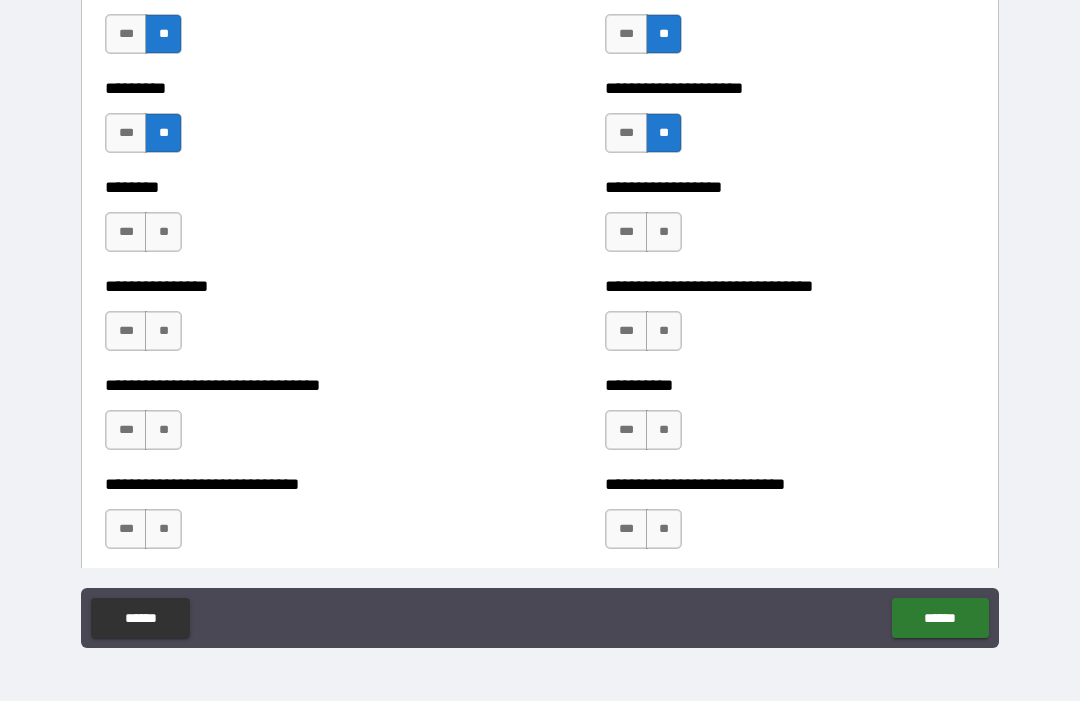 click on "**" at bounding box center [664, 232] 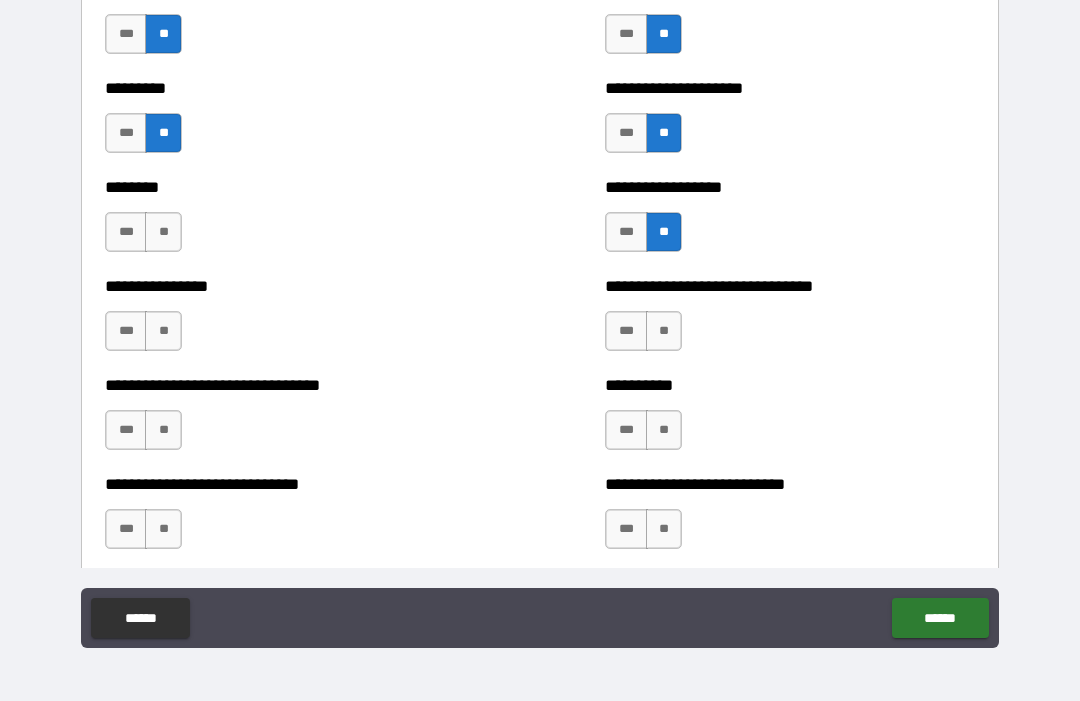 click on "**" at bounding box center [664, 331] 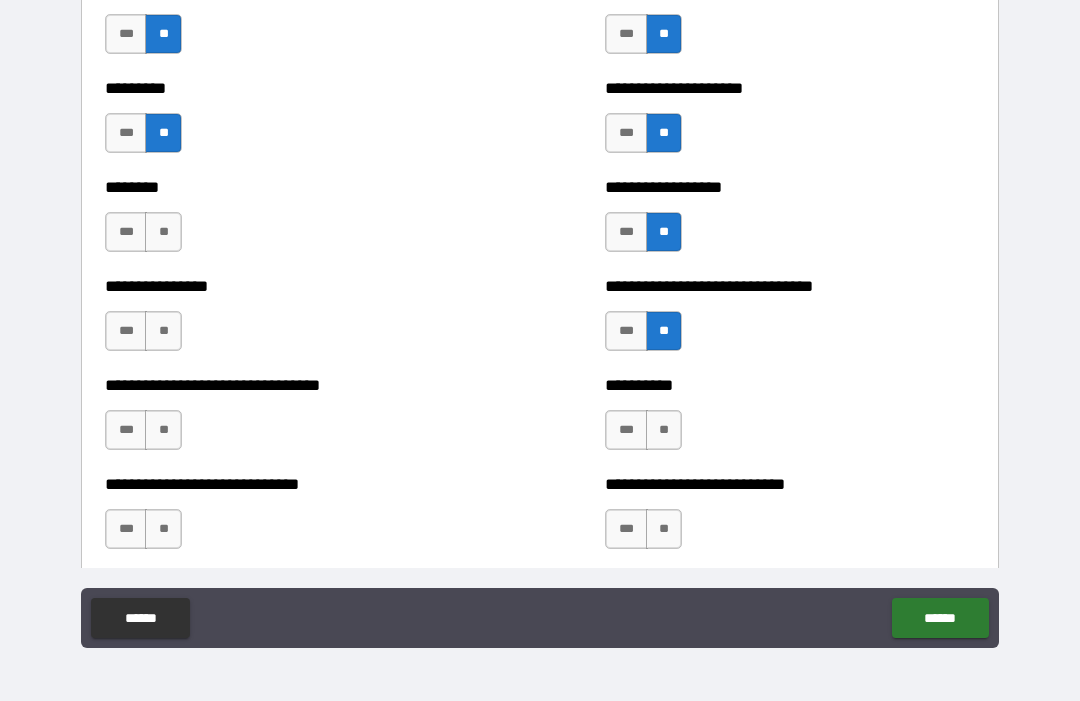 click on "**" at bounding box center (163, 232) 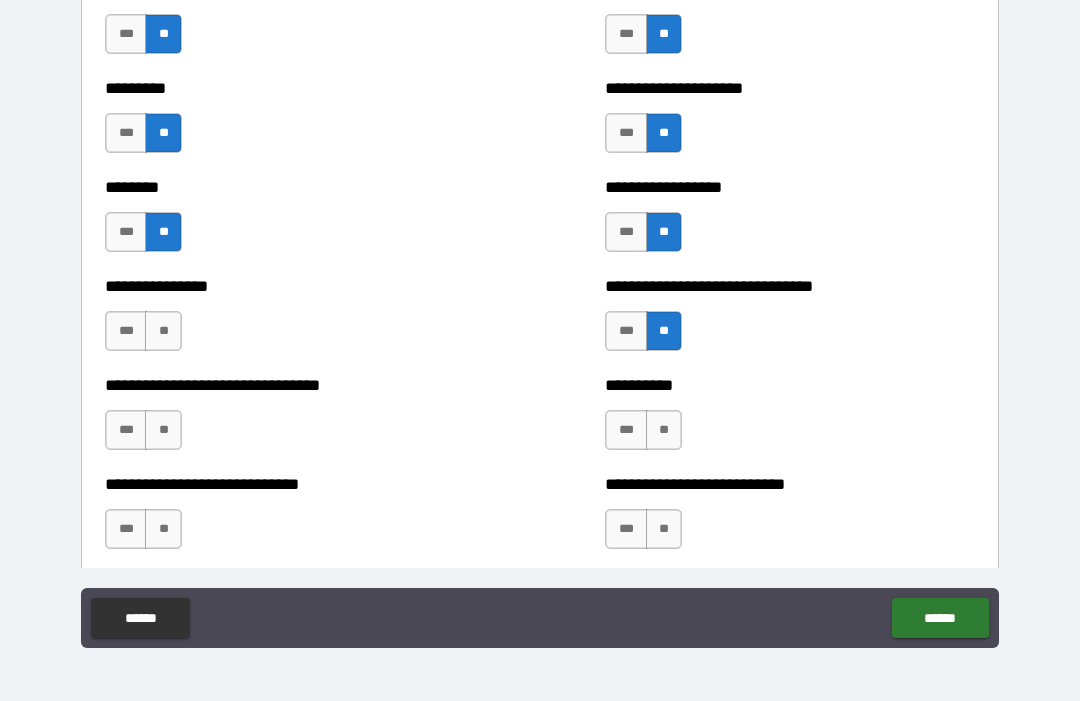 click on "**" at bounding box center (163, 331) 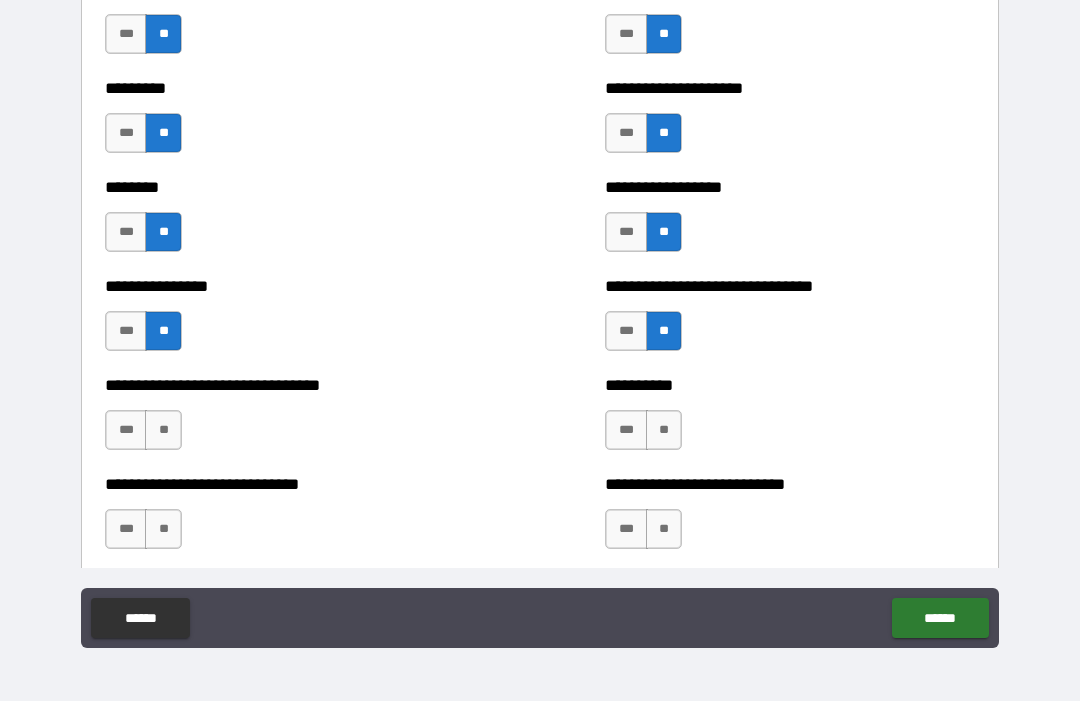 click on "**" at bounding box center [163, 430] 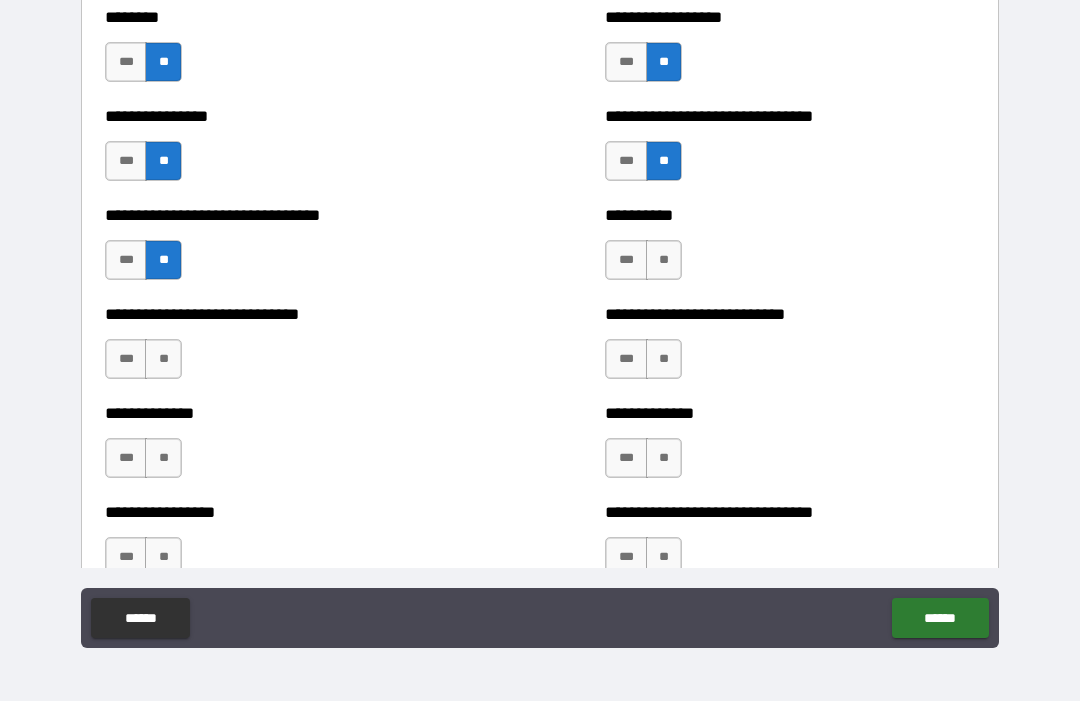 scroll, scrollTop: 7477, scrollLeft: 0, axis: vertical 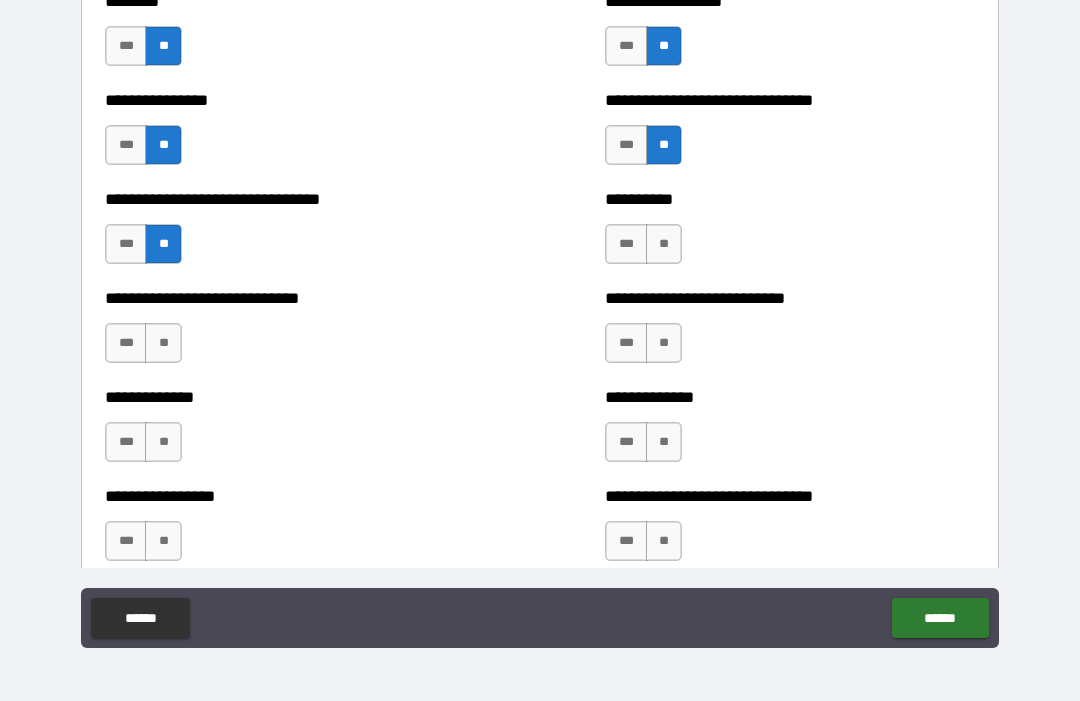 click on "**" at bounding box center [664, 244] 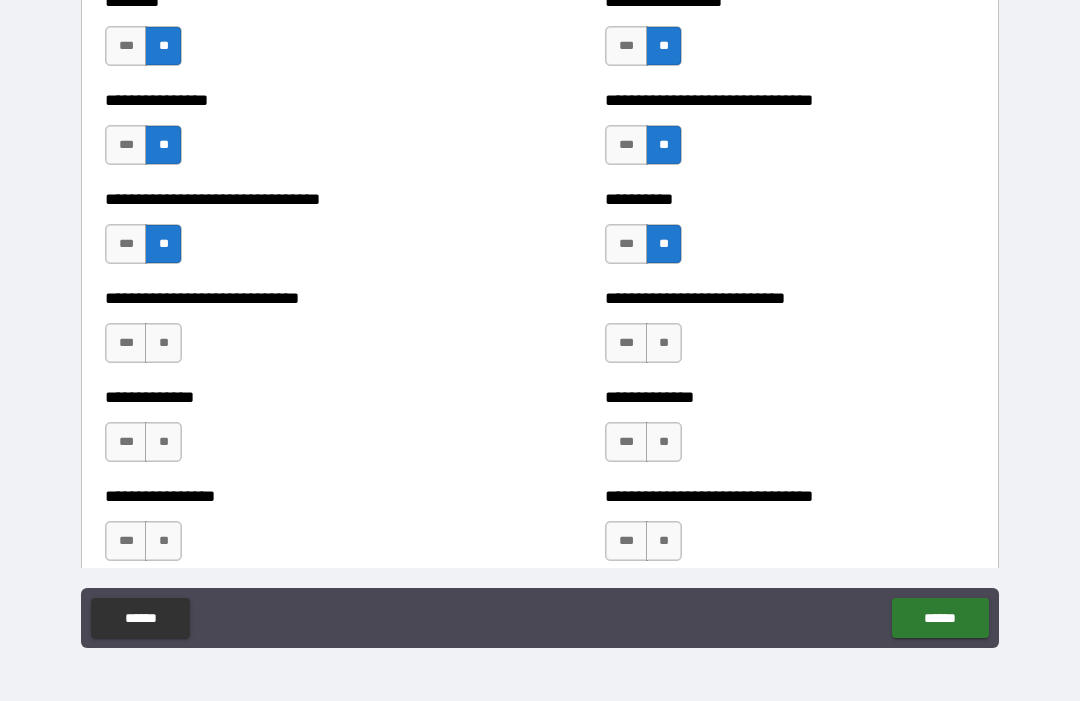 click on "**" at bounding box center (664, 343) 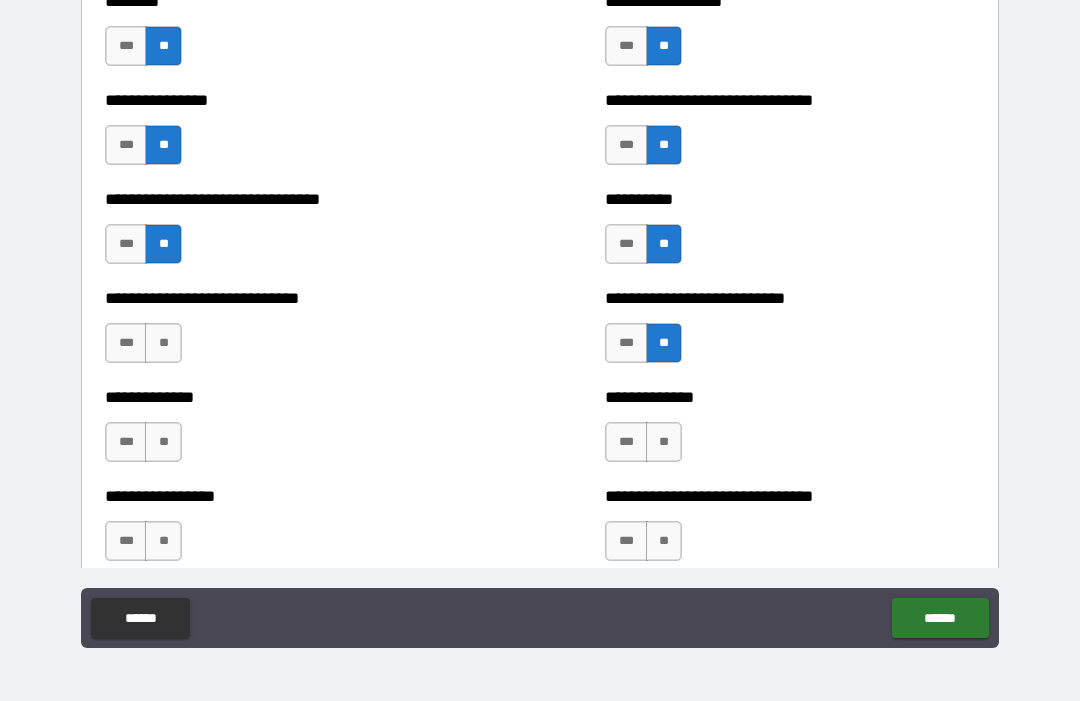 click on "**" at bounding box center (163, 343) 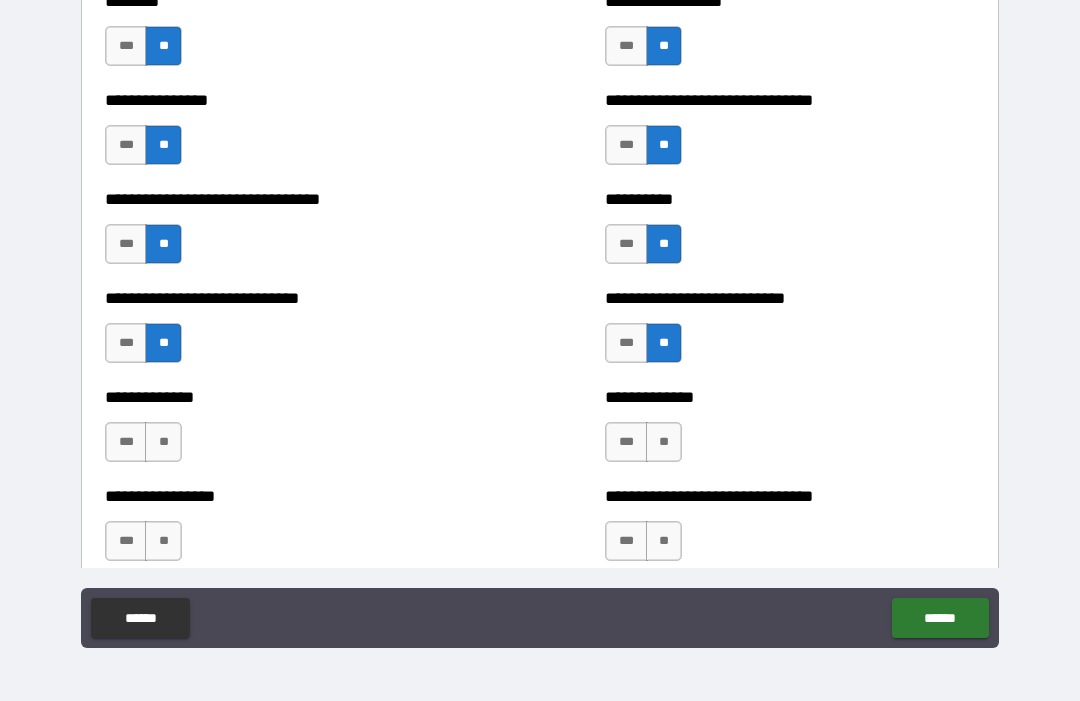 click on "**" at bounding box center [163, 442] 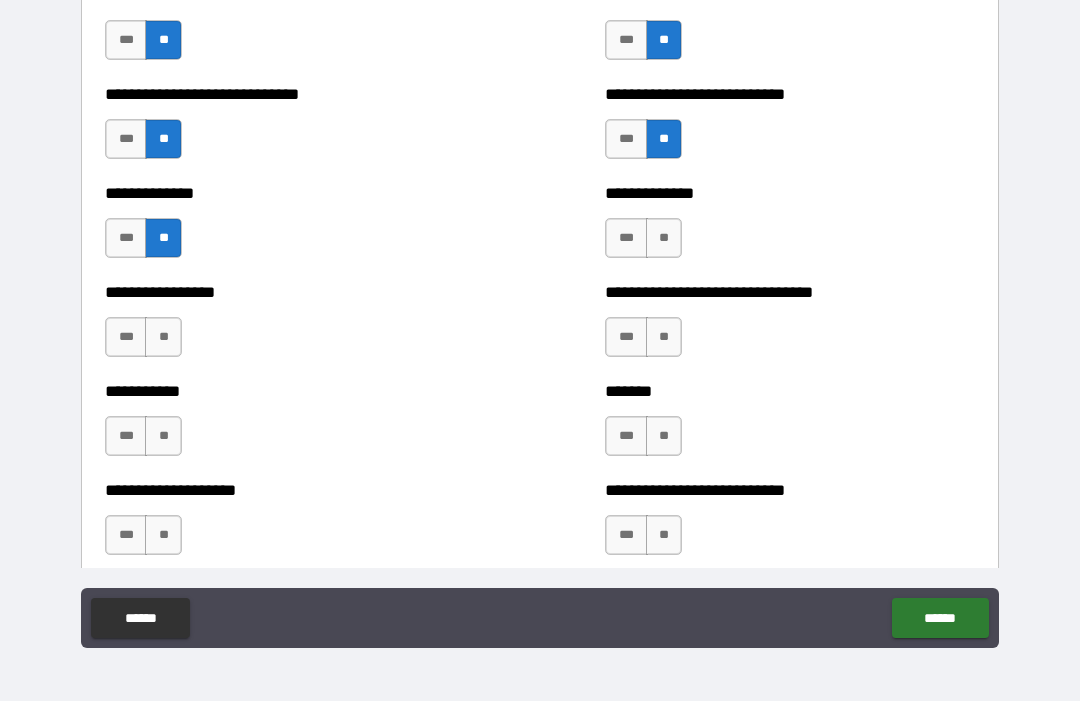 scroll, scrollTop: 7684, scrollLeft: 0, axis: vertical 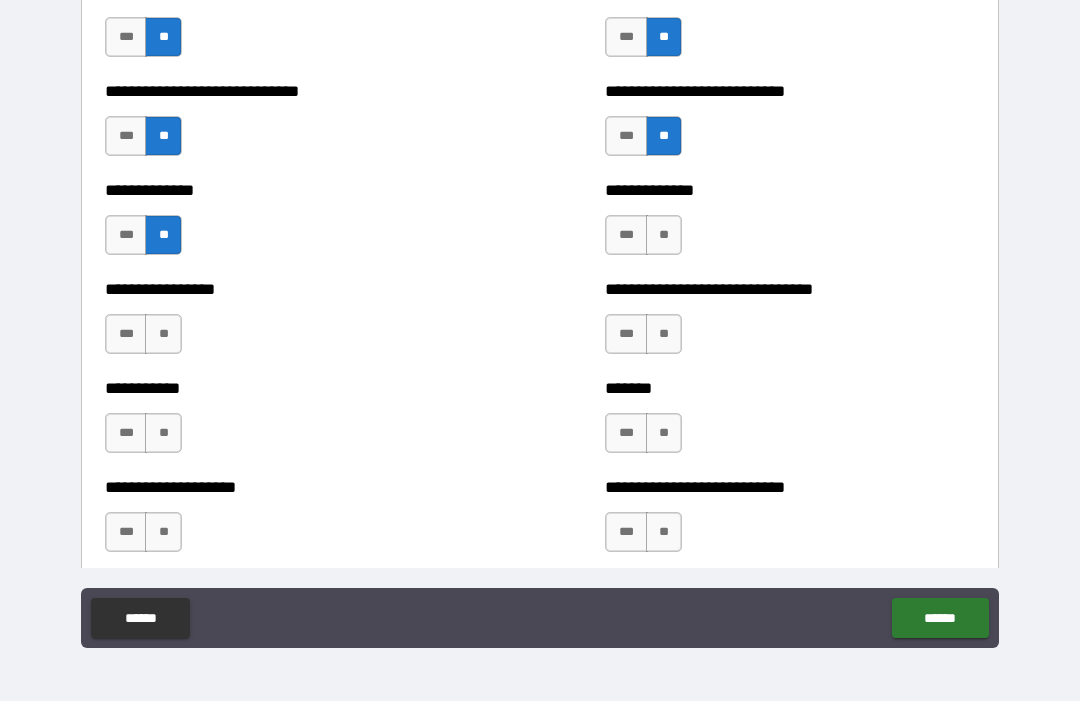 click on "**" at bounding box center (664, 235) 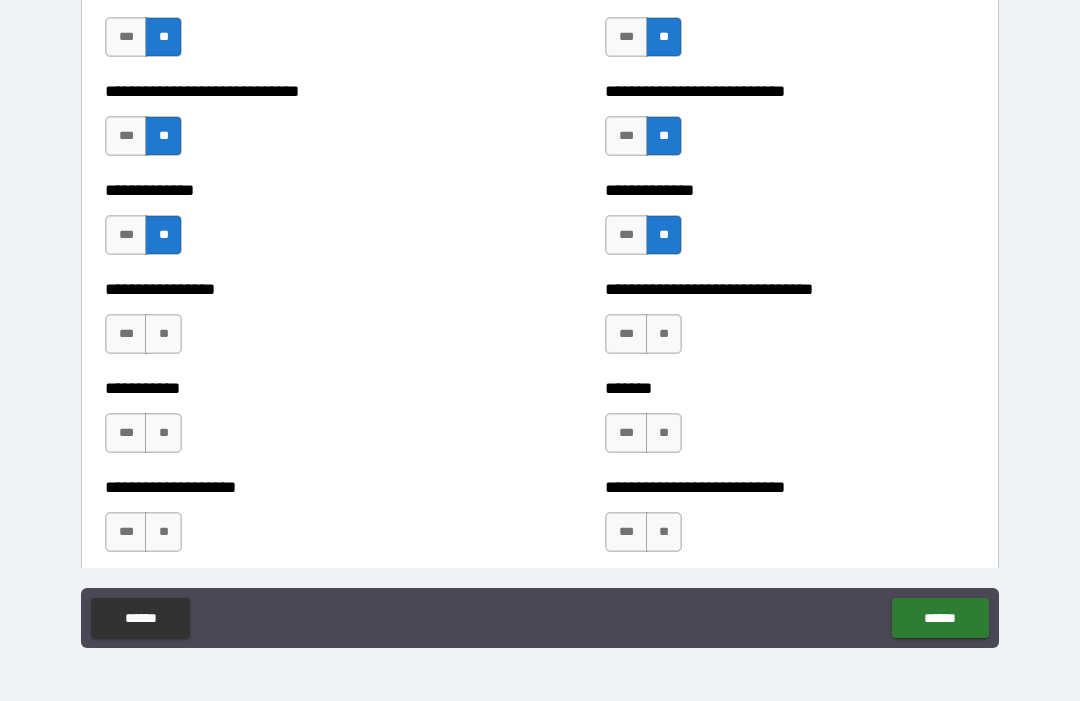 click on "**" at bounding box center (664, 334) 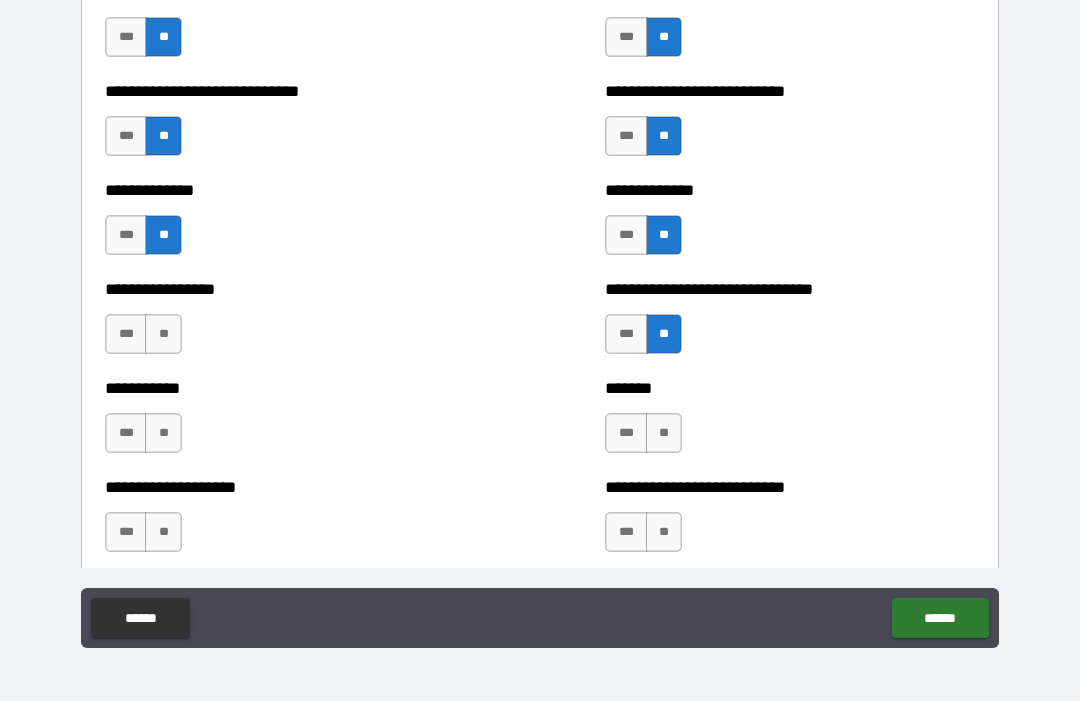click on "***" at bounding box center (626, 334) 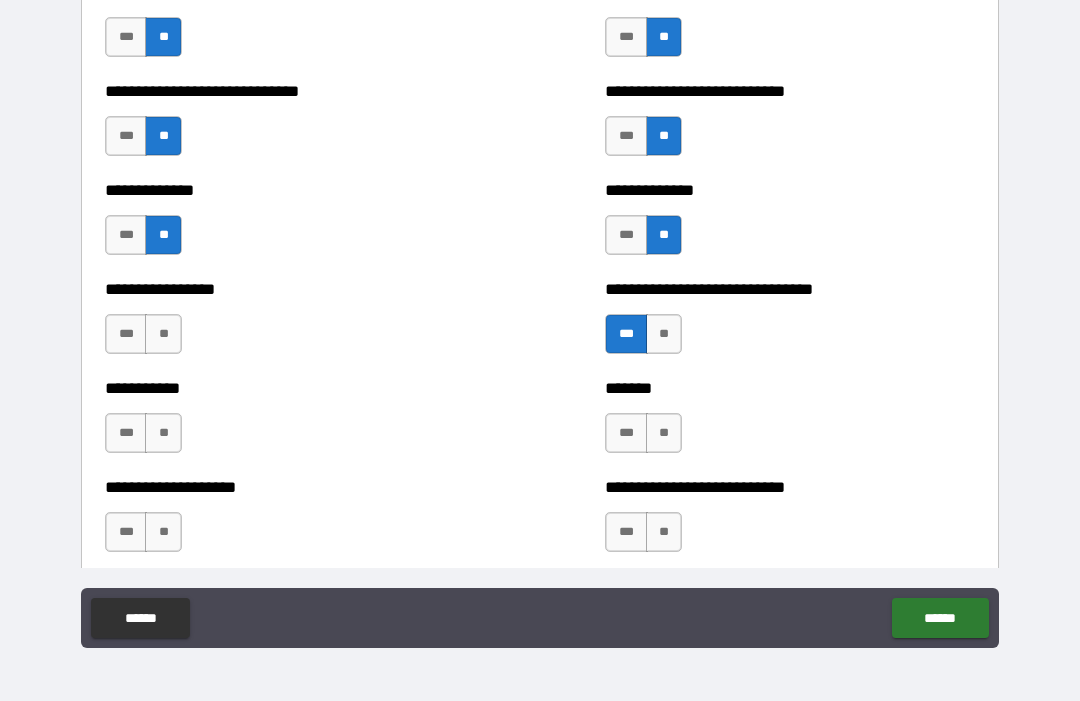 click on "**" at bounding box center (163, 334) 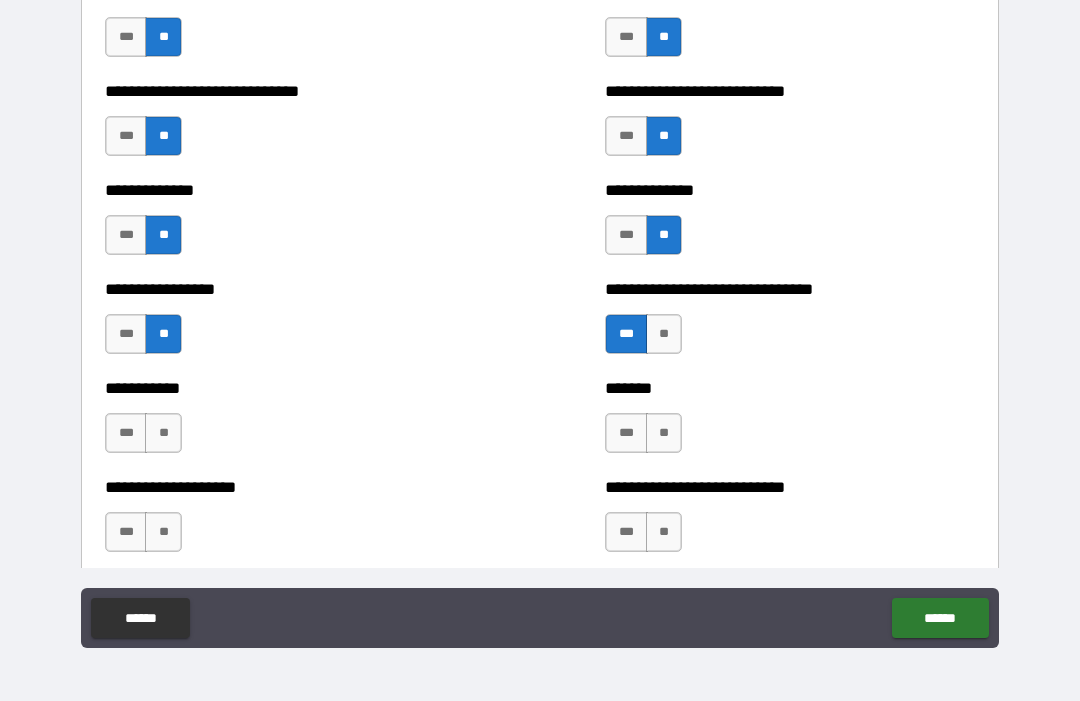 click on "**" at bounding box center [163, 433] 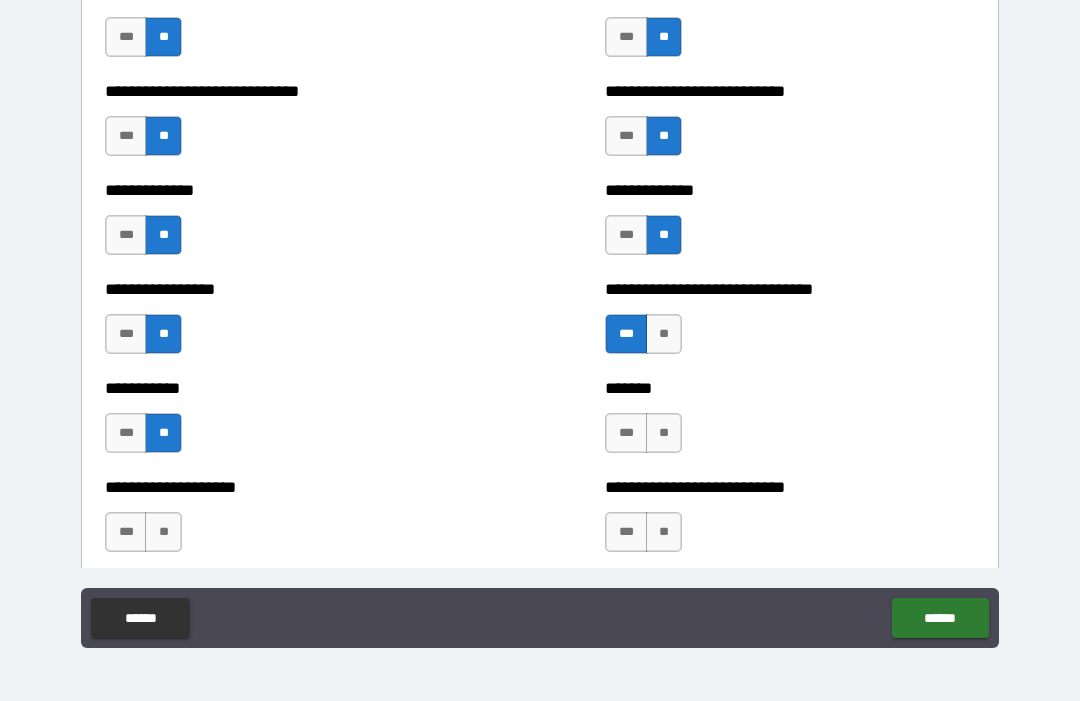 click on "***" at bounding box center [126, 433] 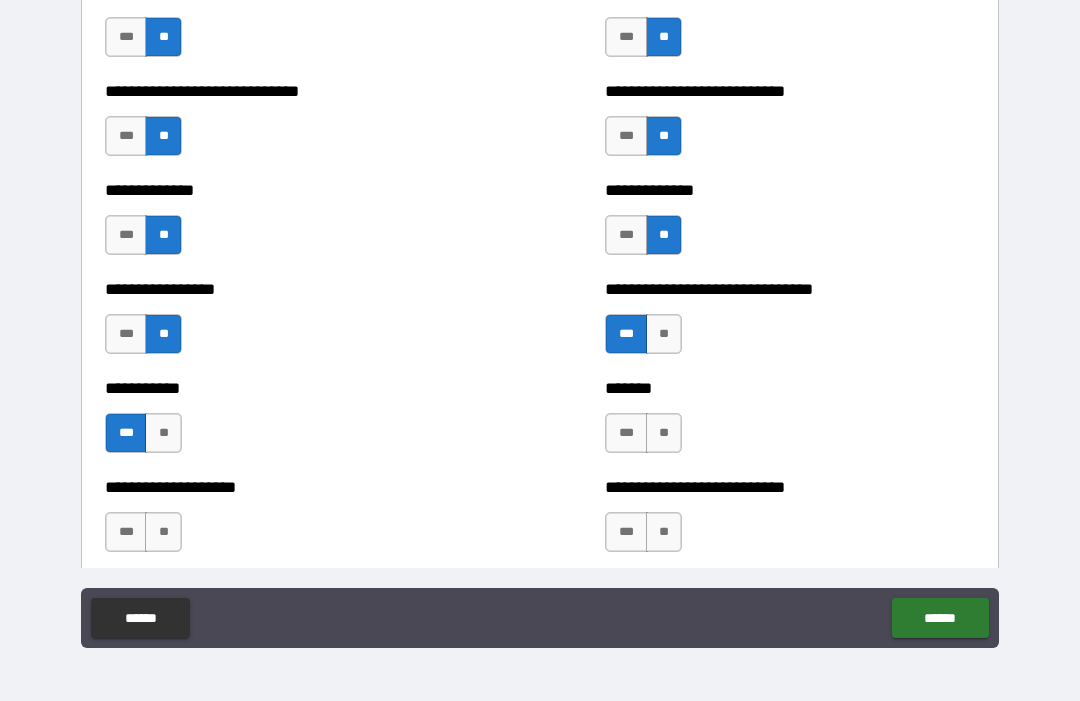 click on "**" at bounding box center (163, 433) 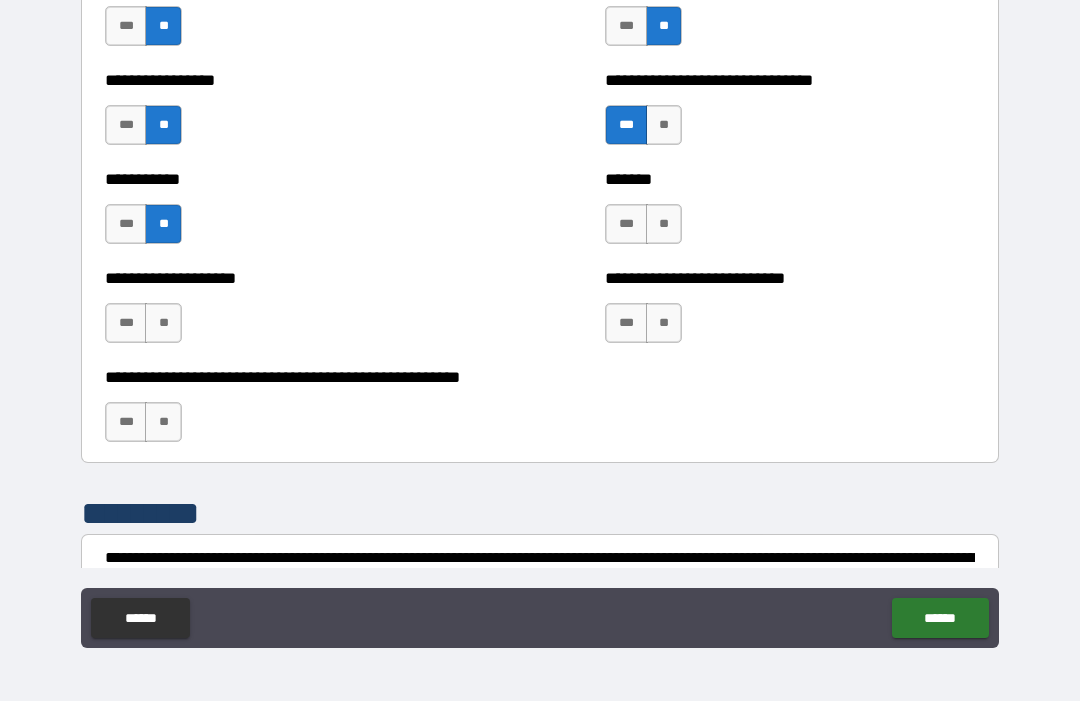 scroll, scrollTop: 7905, scrollLeft: 0, axis: vertical 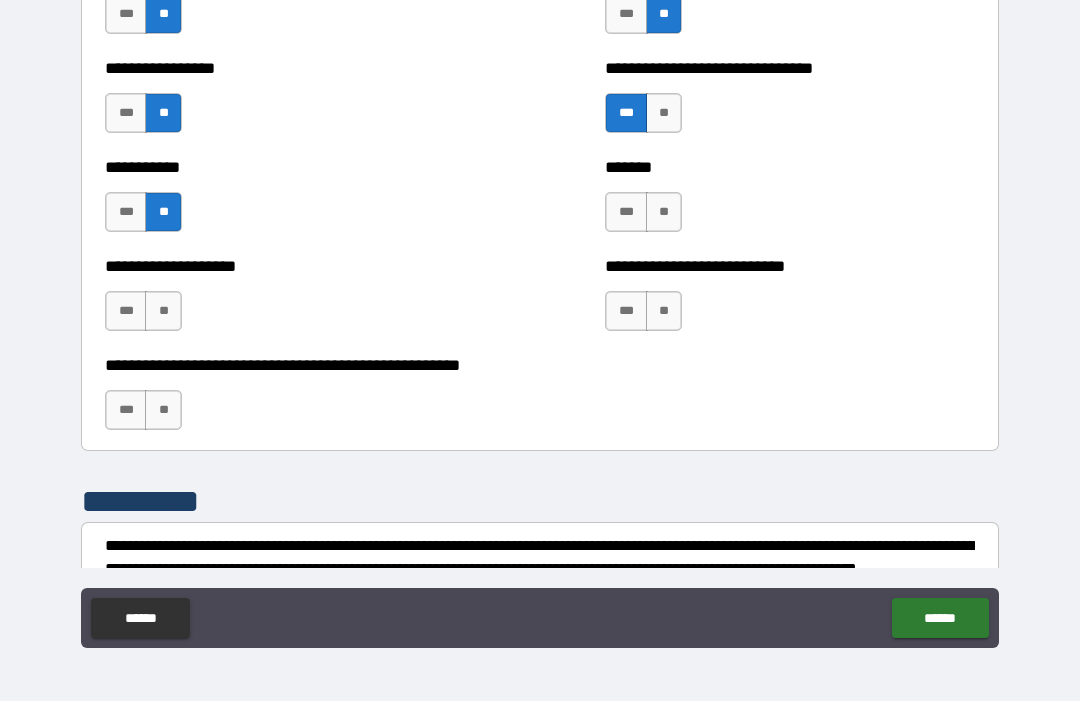 click on "***" at bounding box center (626, 212) 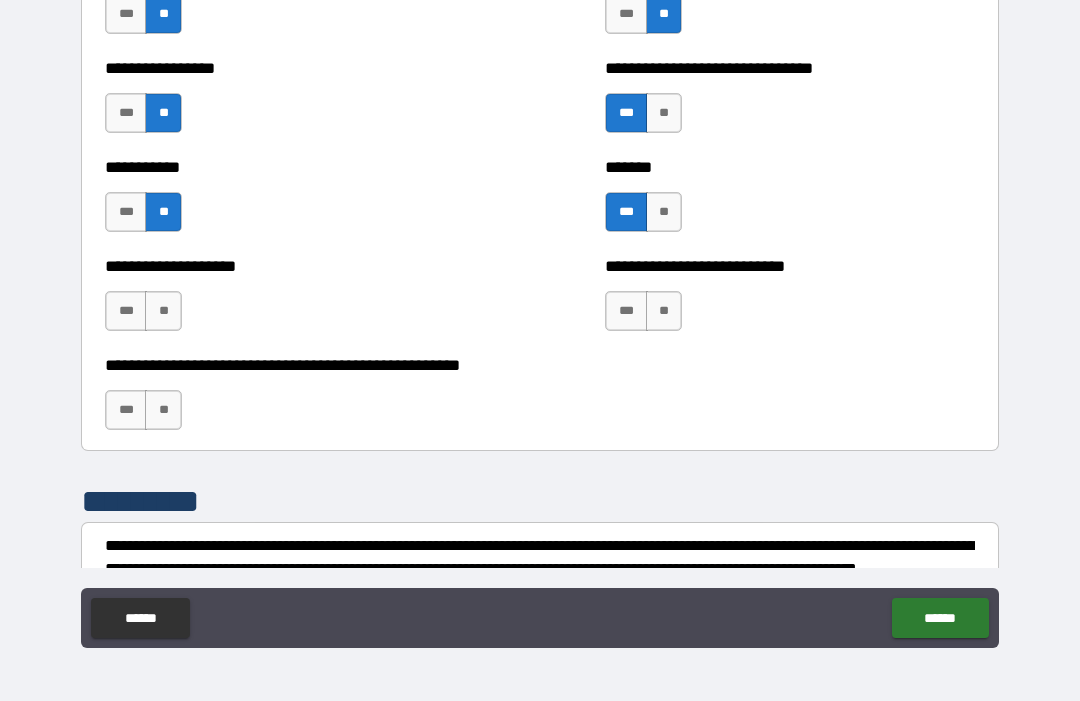click on "**" at bounding box center (664, 311) 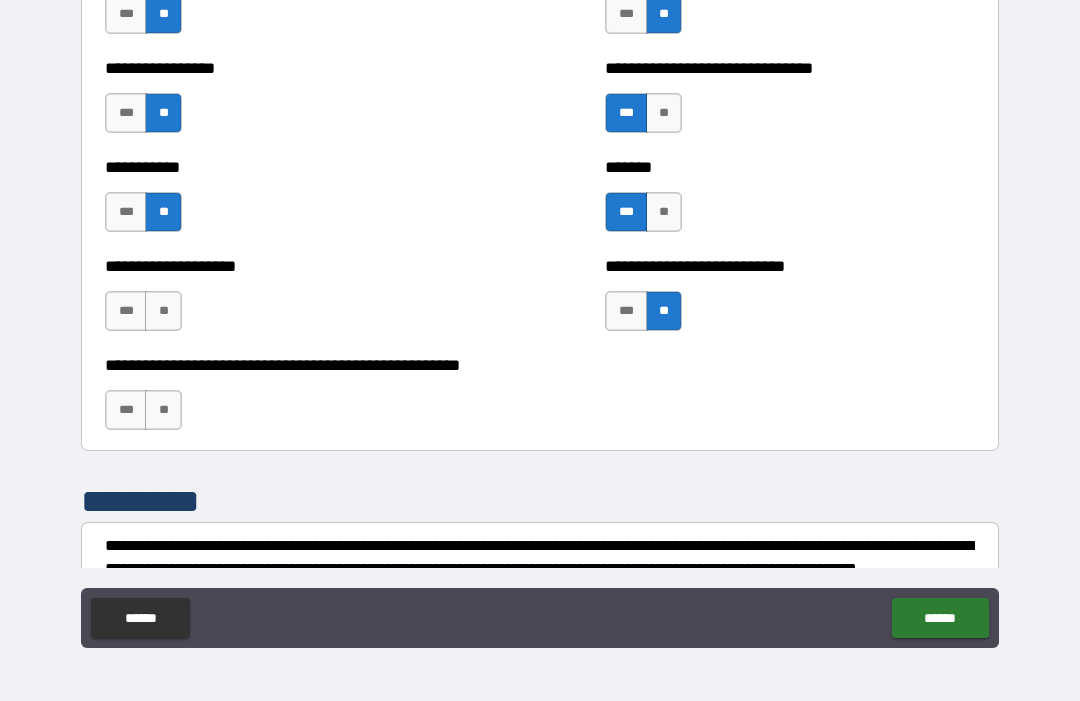 click on "**" at bounding box center (163, 311) 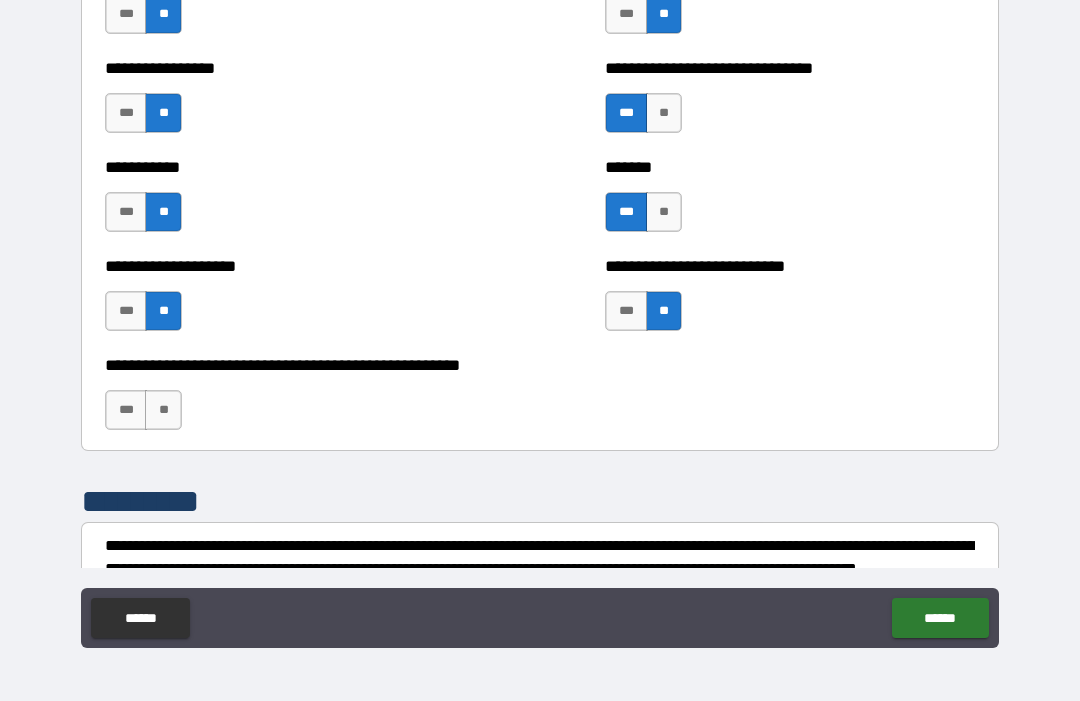 click on "**" at bounding box center [163, 410] 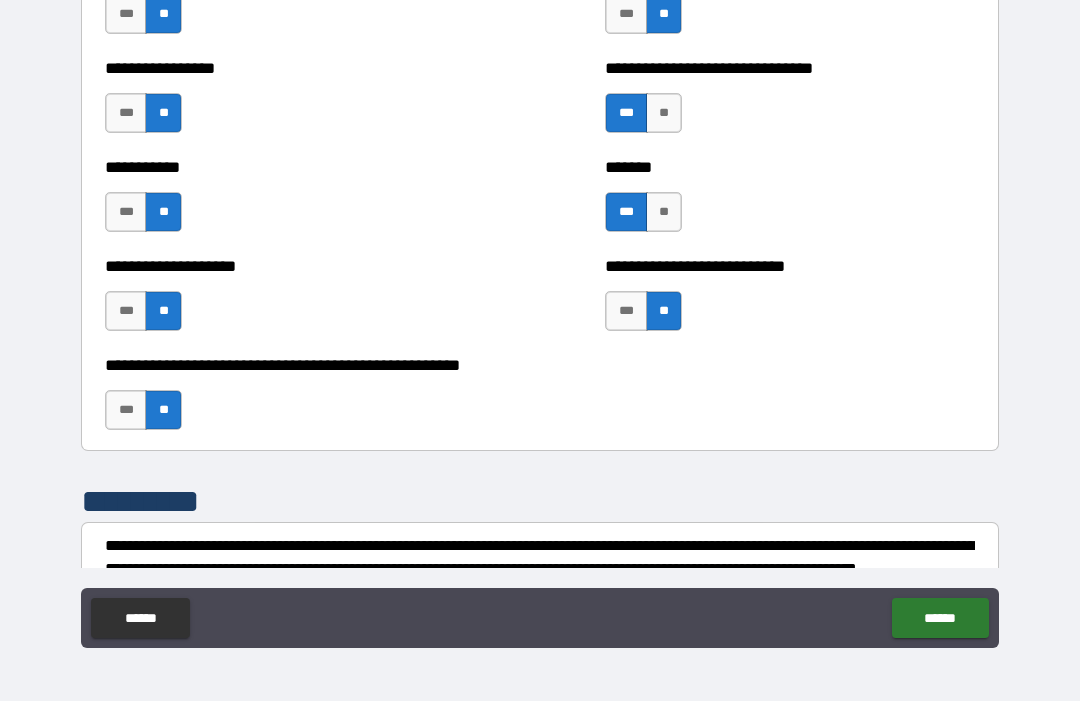 click on "***" at bounding box center [126, 410] 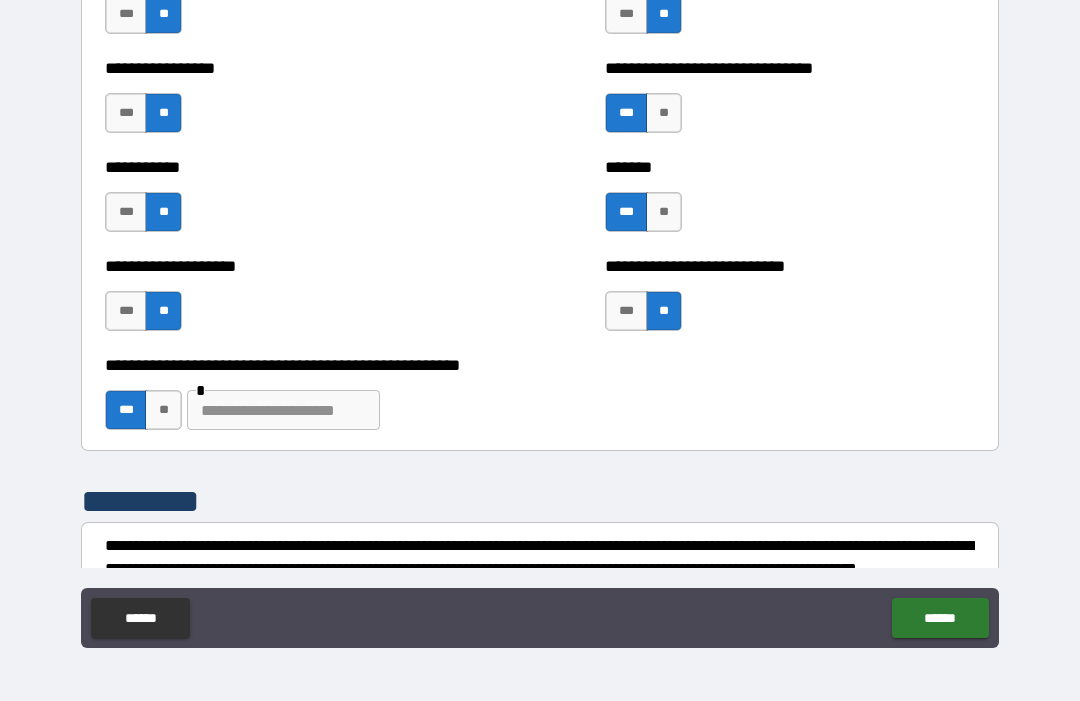 click on "**" at bounding box center (163, 410) 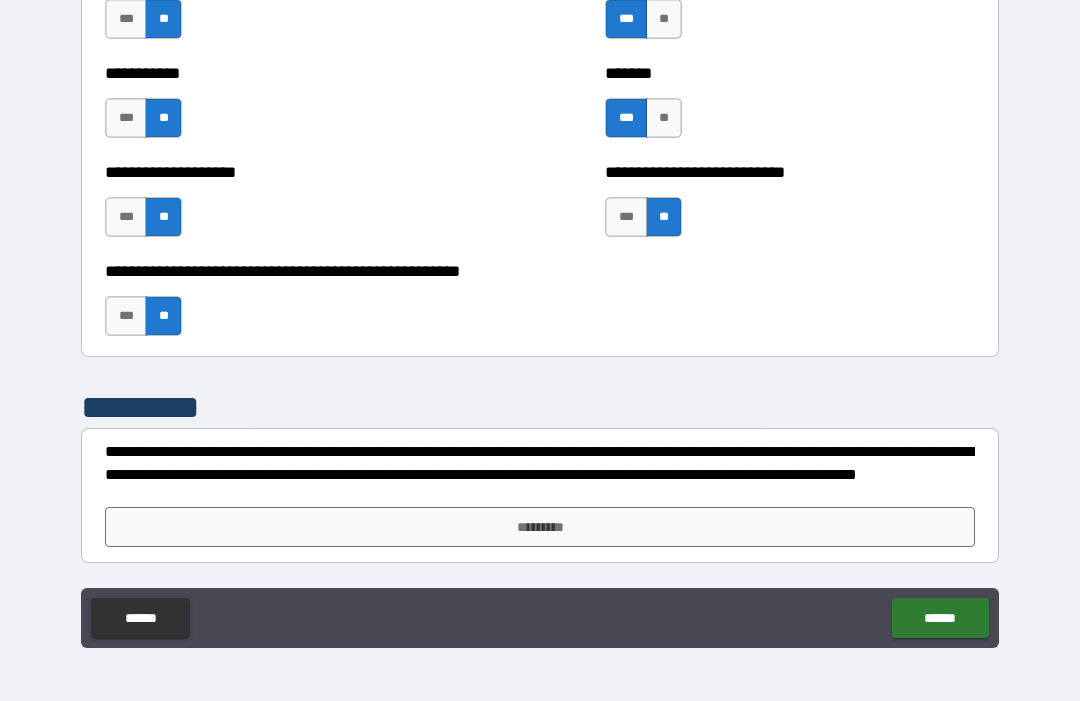 scroll, scrollTop: 7999, scrollLeft: 0, axis: vertical 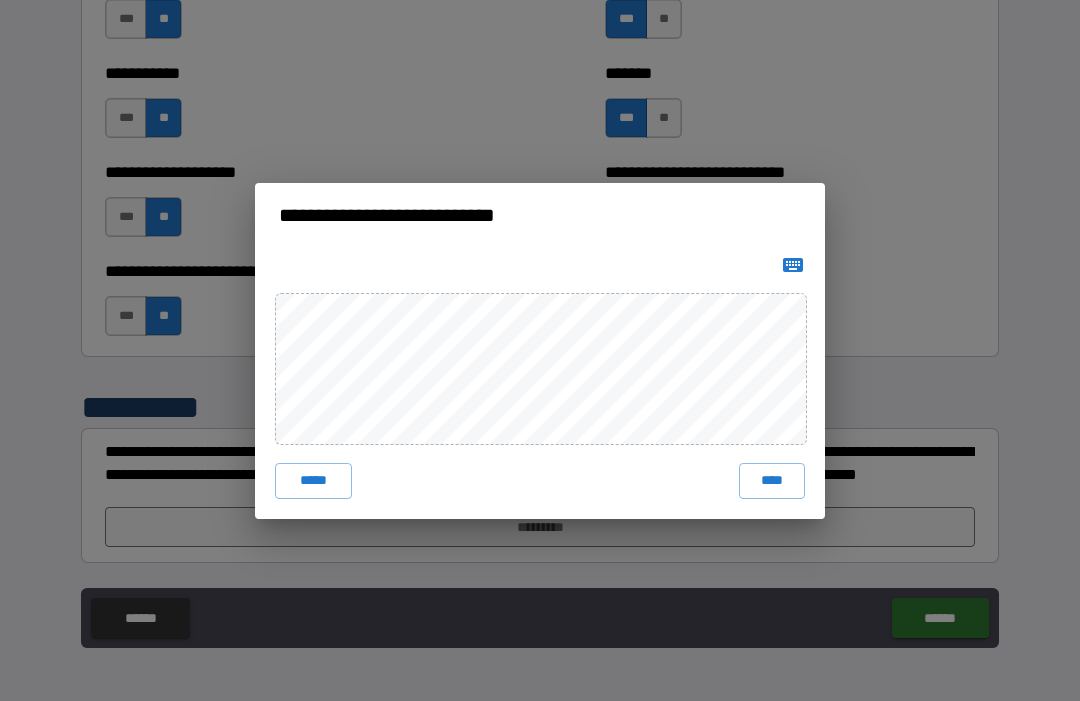 click on "****" at bounding box center [772, 481] 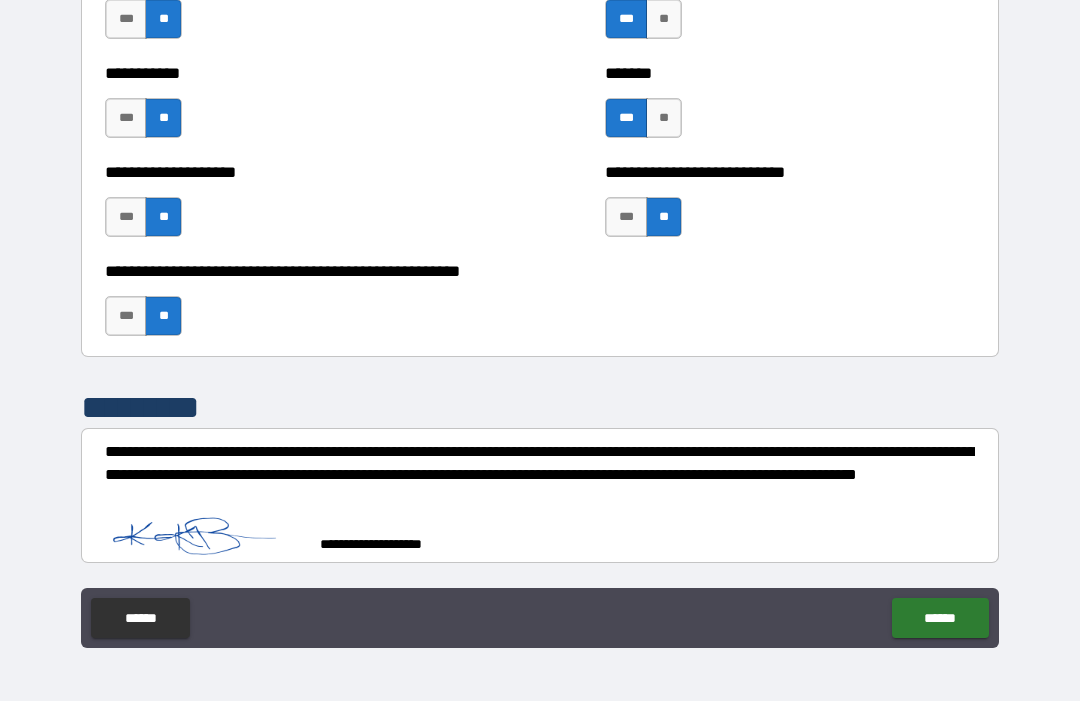 scroll, scrollTop: 7989, scrollLeft: 0, axis: vertical 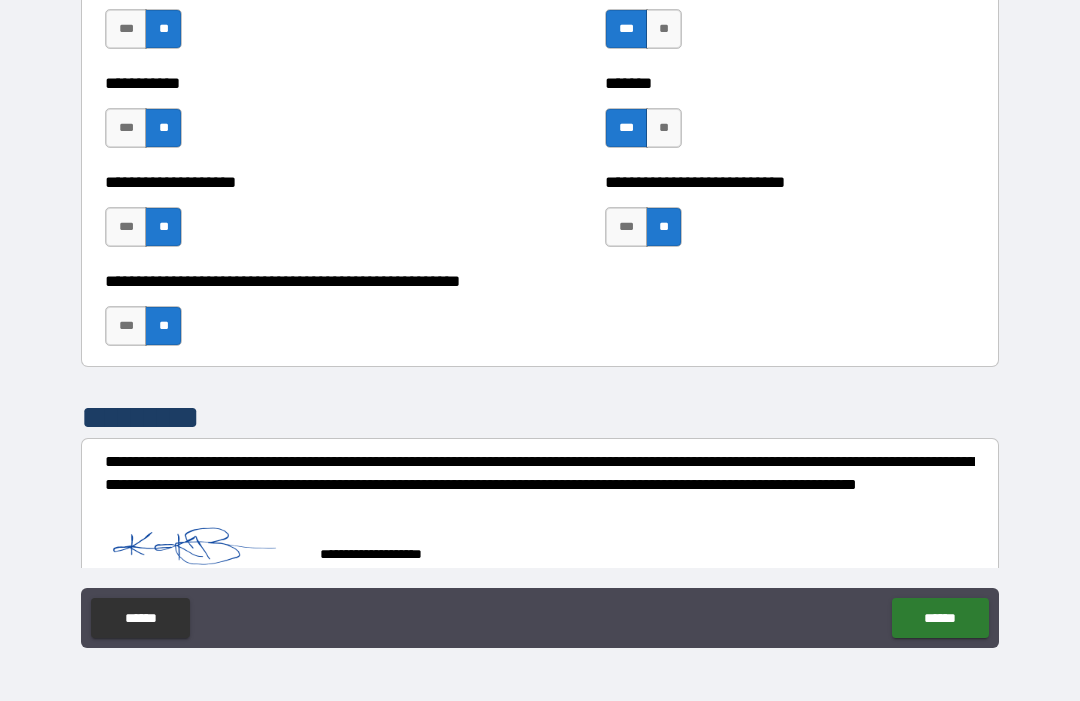 click on "******" at bounding box center [940, 618] 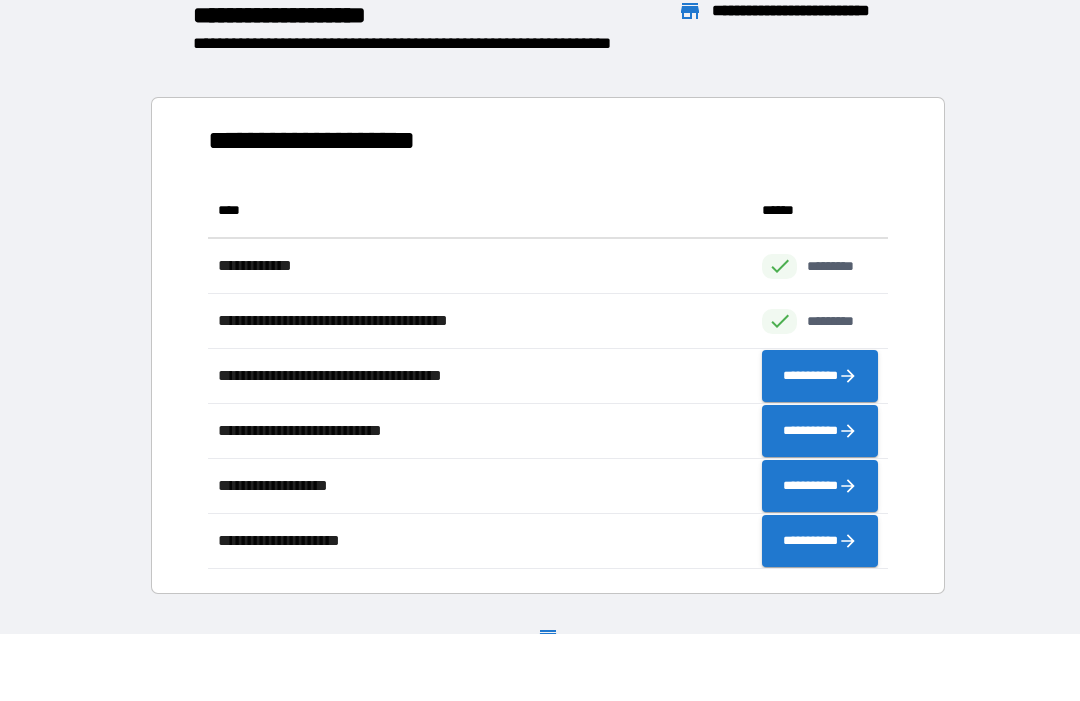 scroll, scrollTop: 1, scrollLeft: 1, axis: both 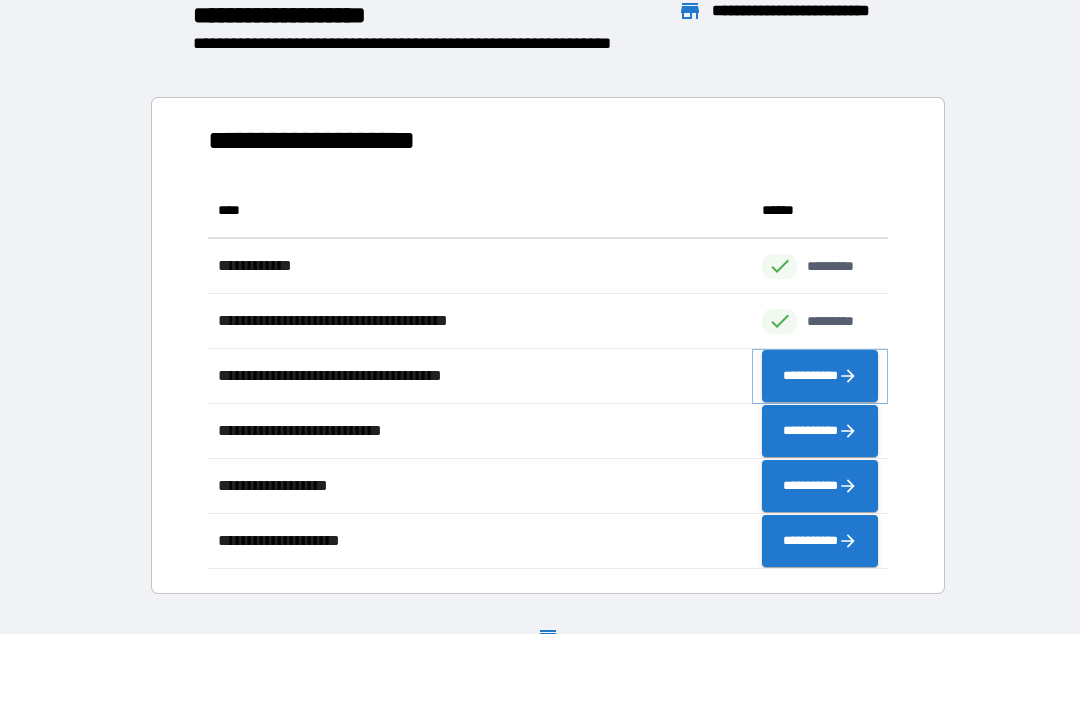 click on "**********" at bounding box center [820, 376] 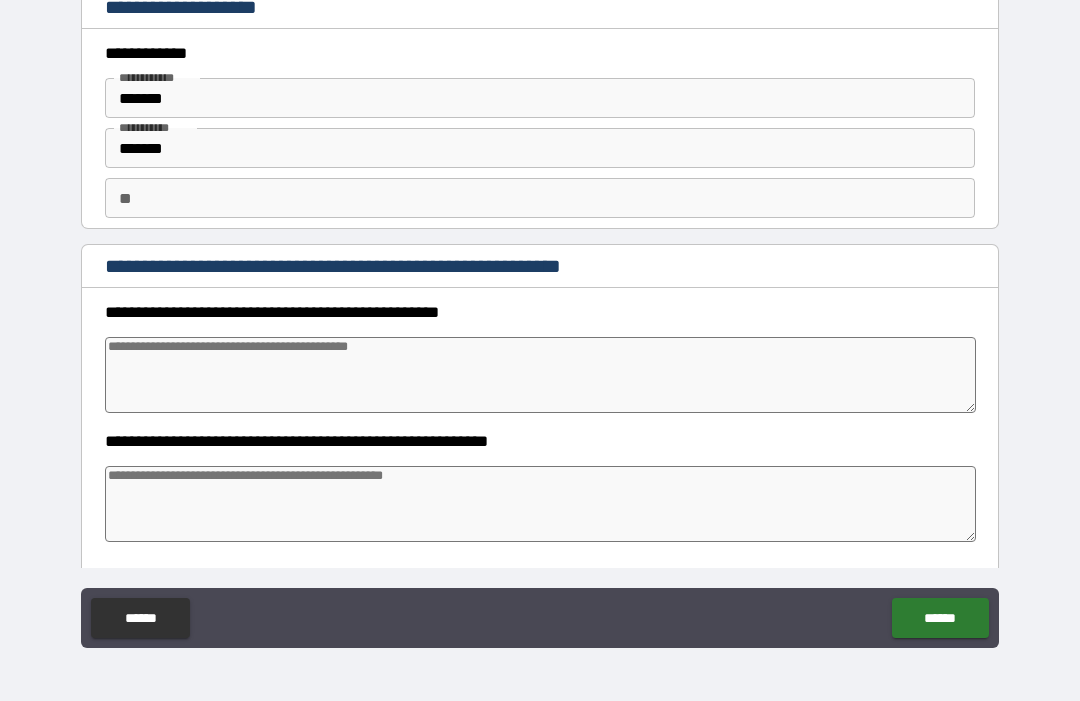 type on "*" 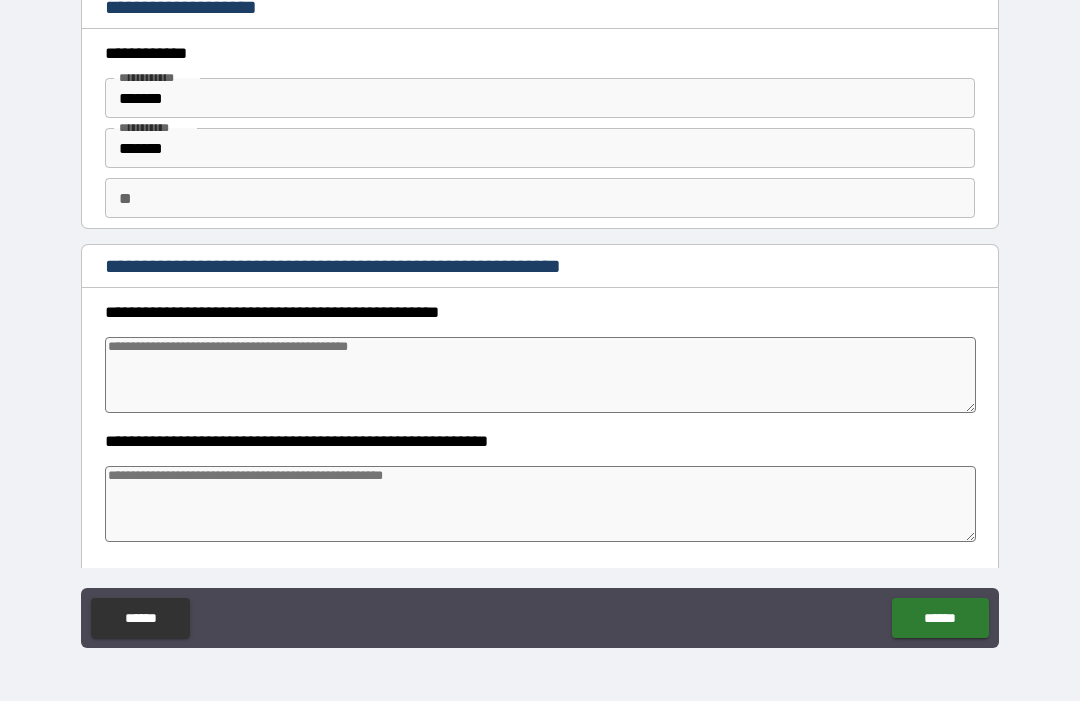 type on "*" 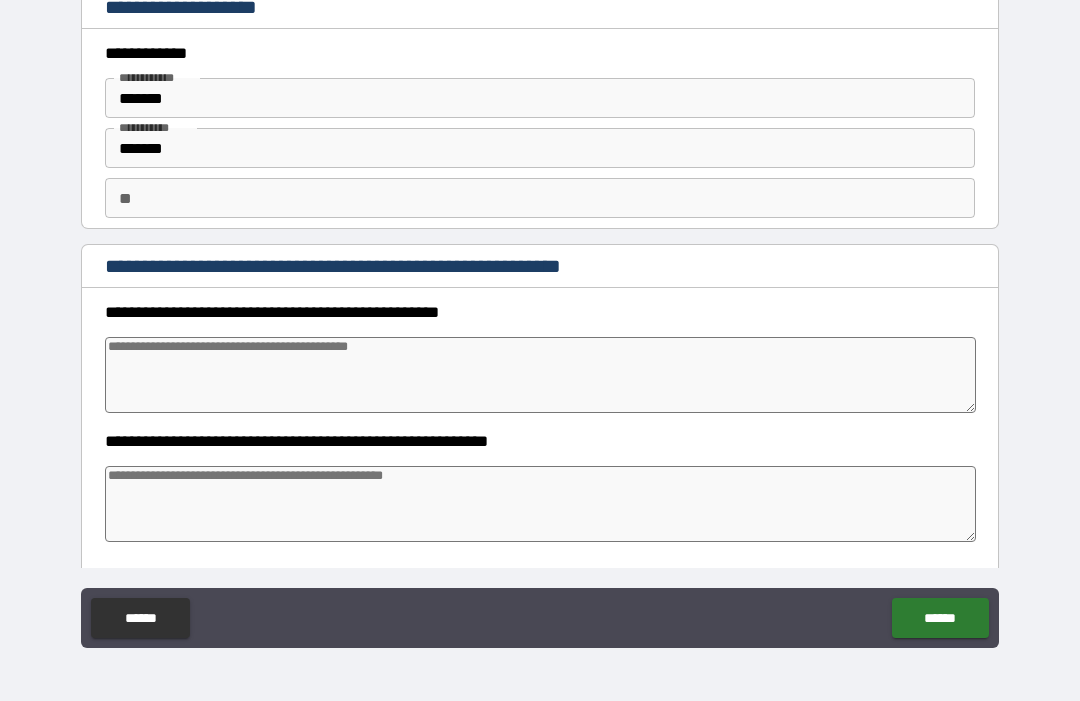 click at bounding box center (540, 375) 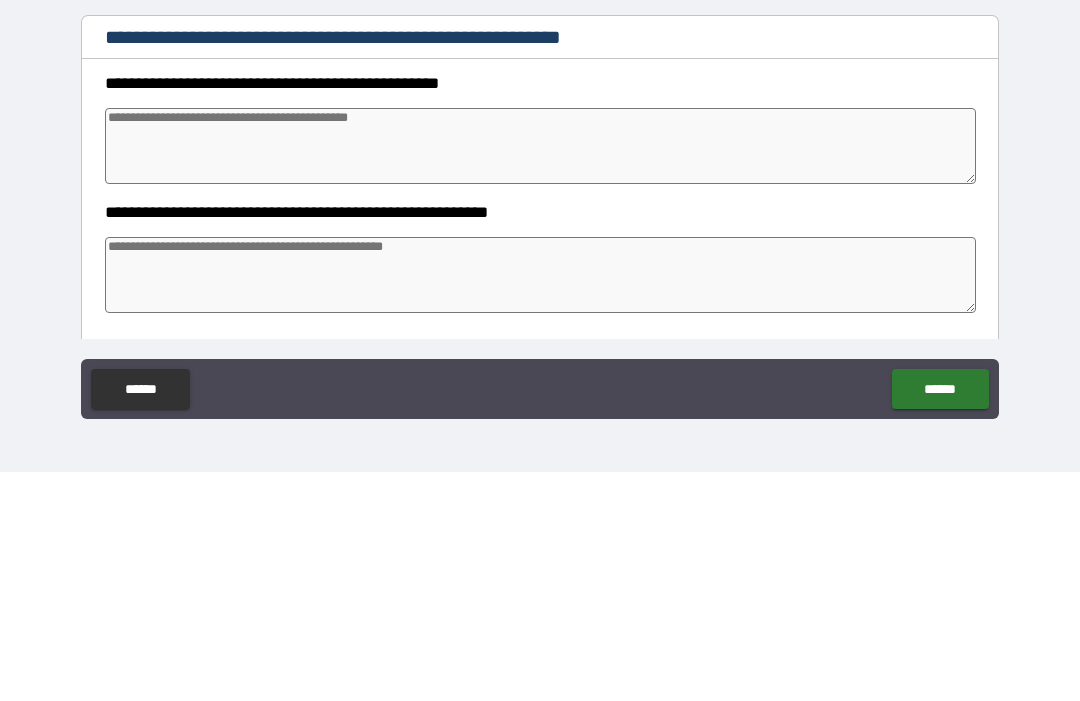 type on "*" 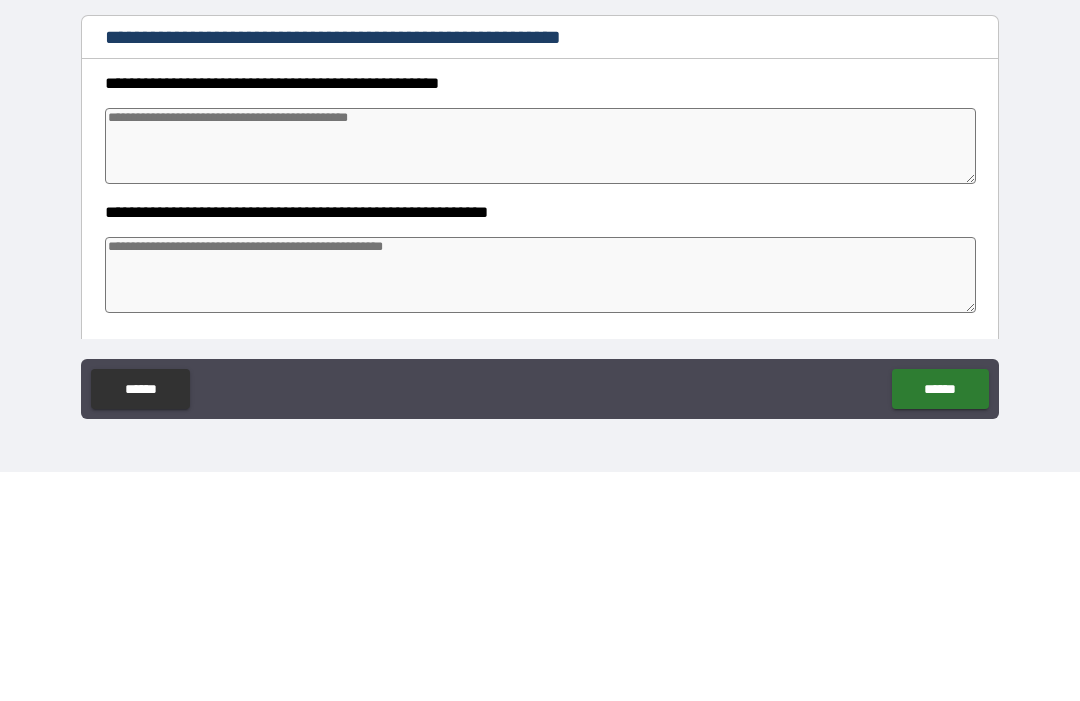 type on "*" 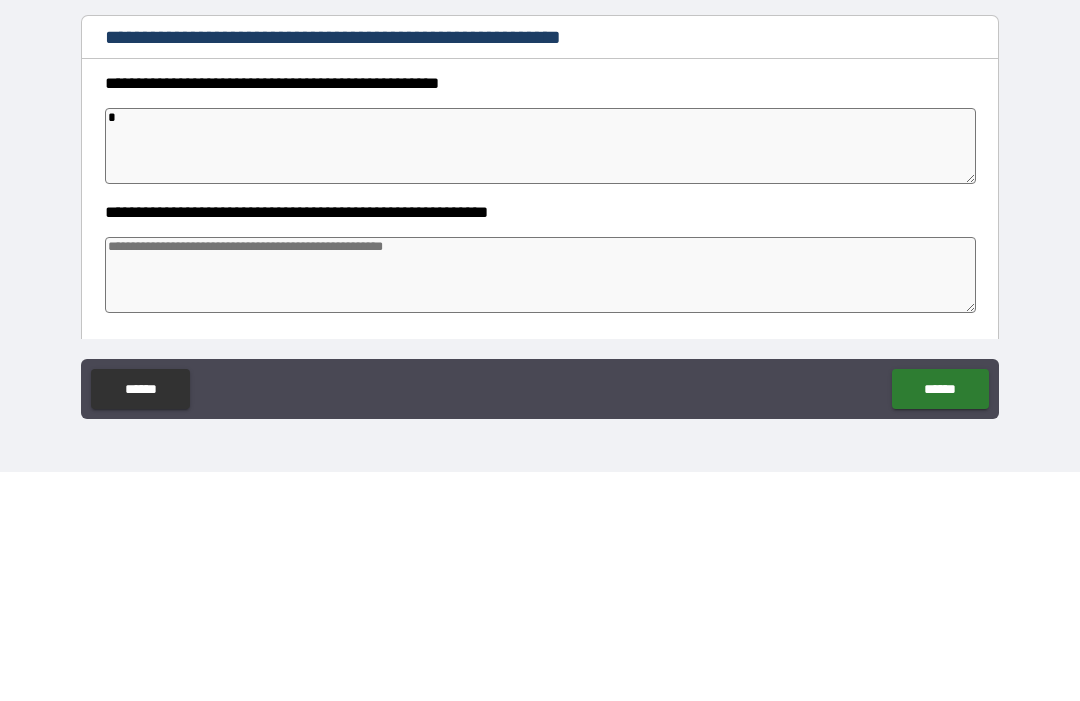 type on "**" 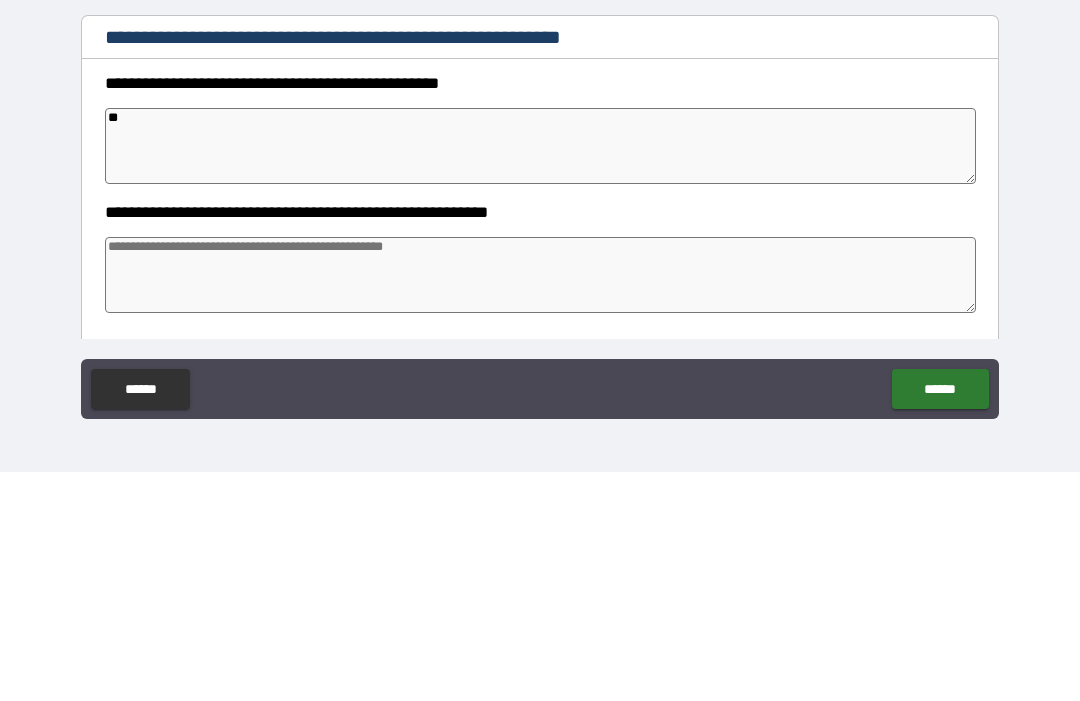 type on "*" 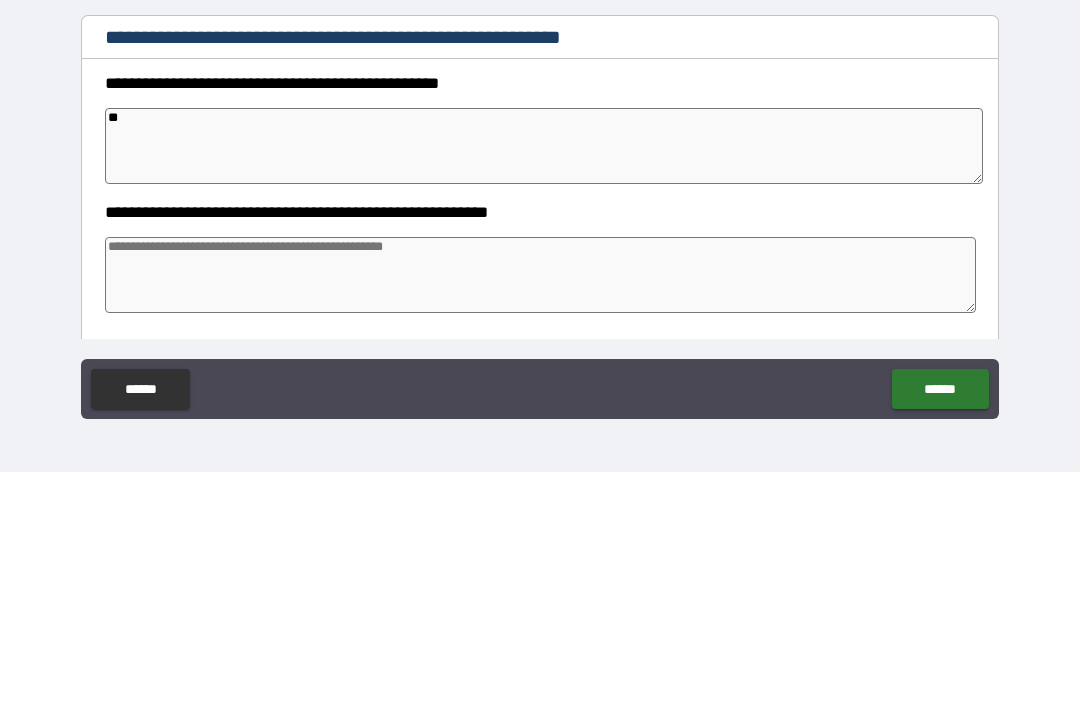 type on "*" 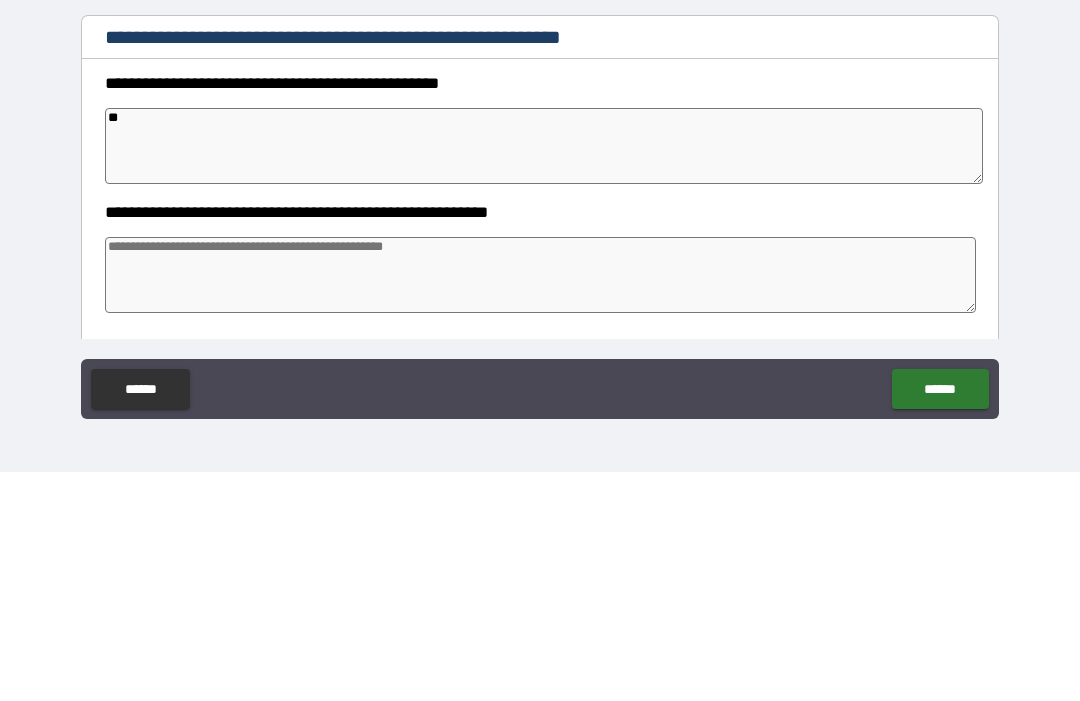 type on "*" 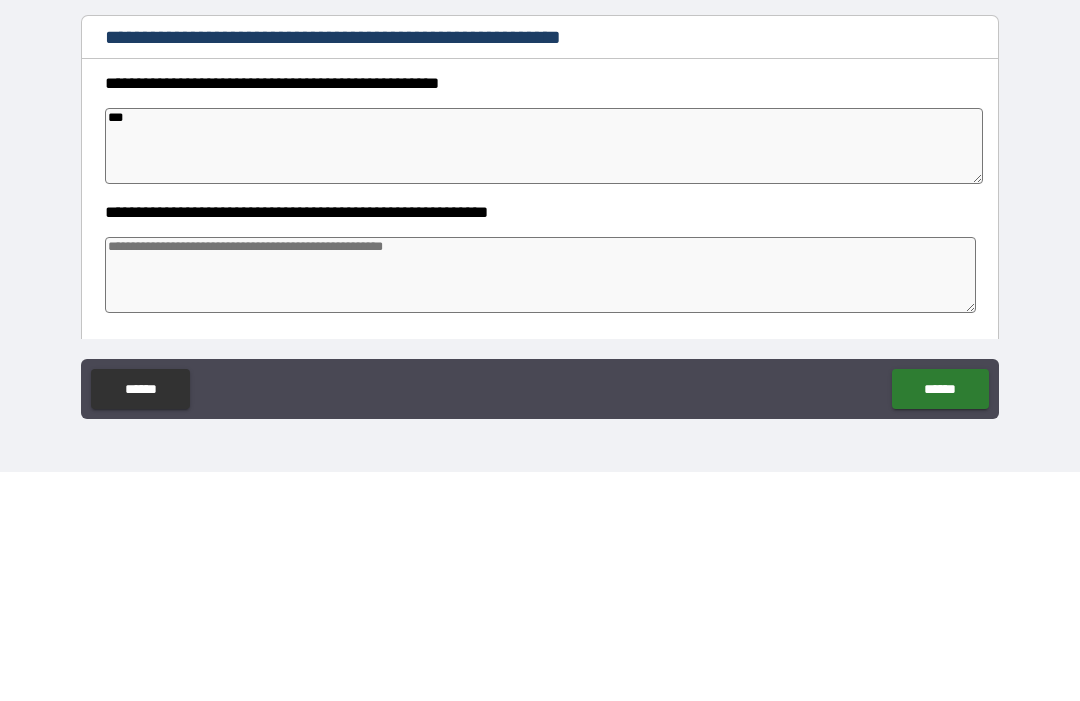 type on "*" 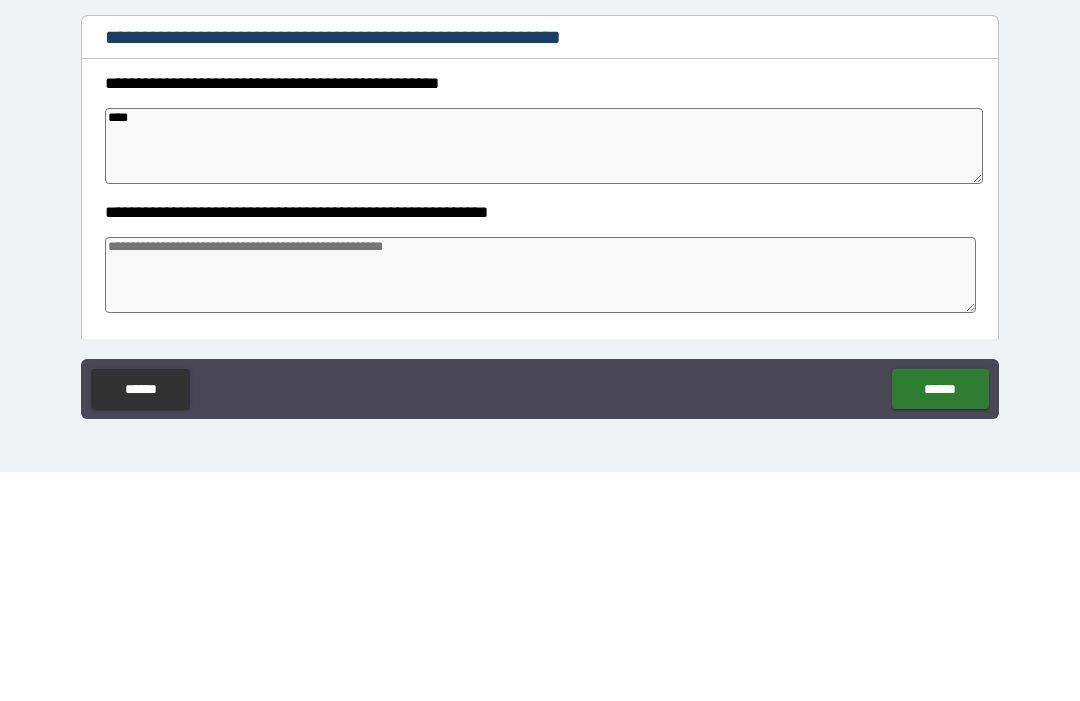 type on "*" 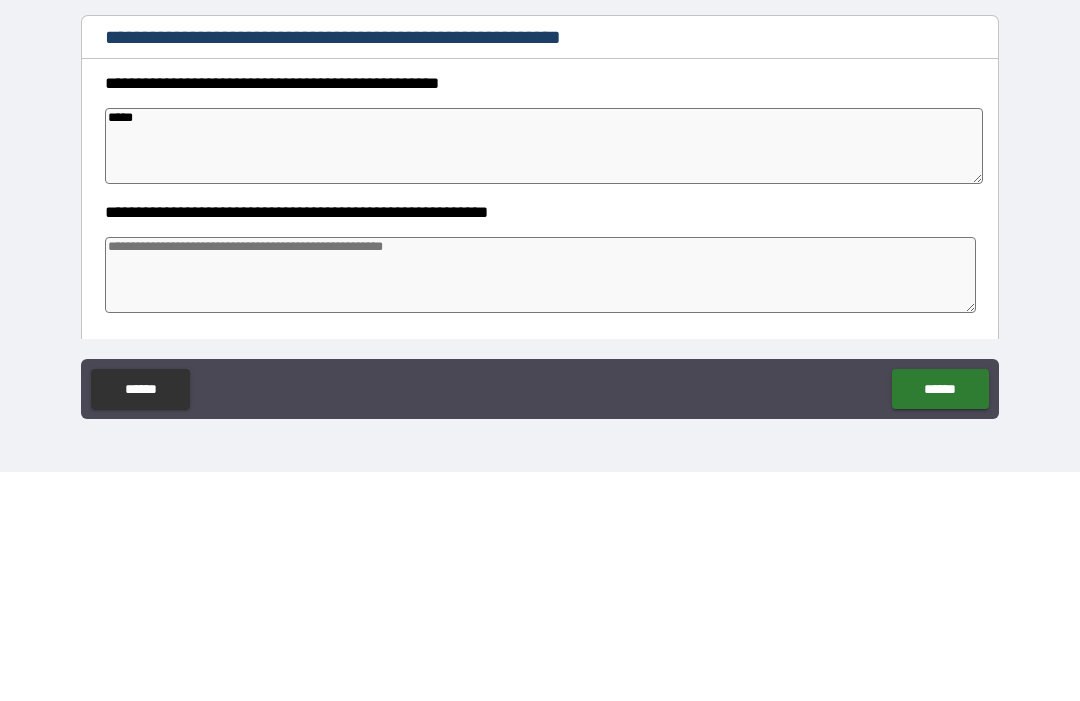type on "*" 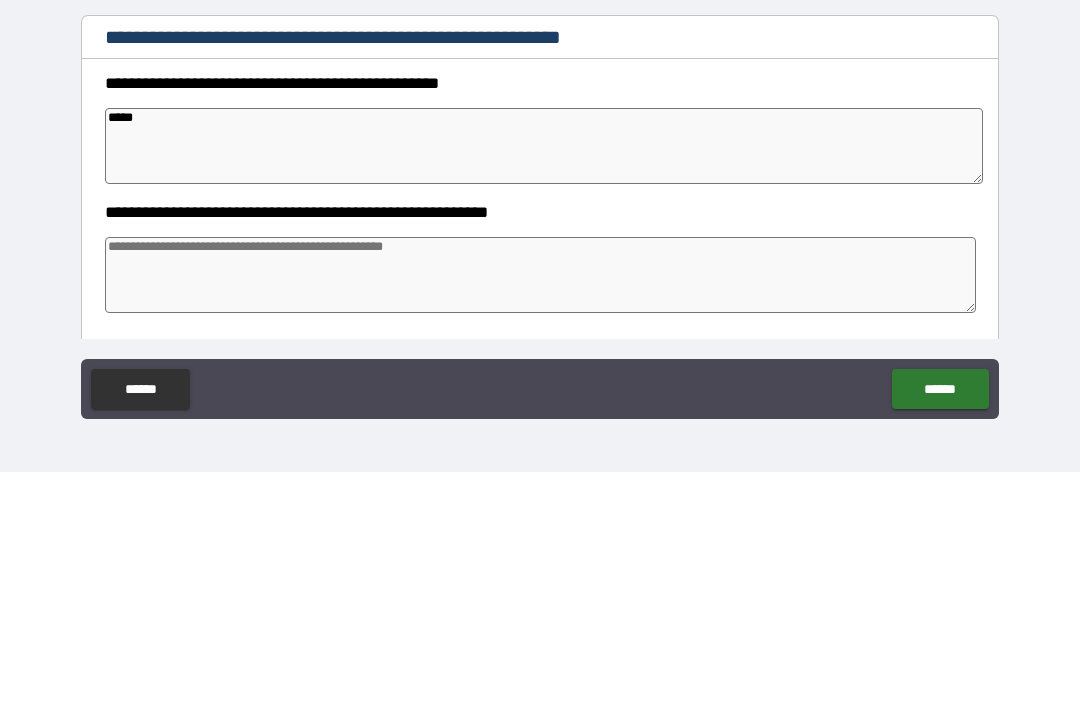 type on "******" 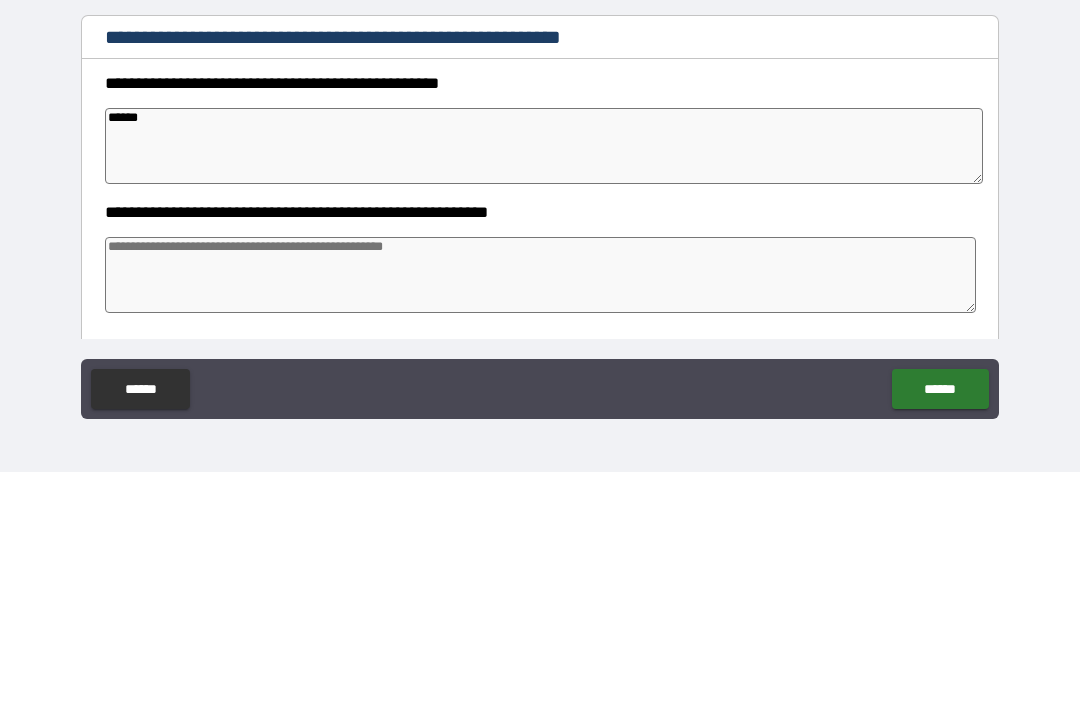 type on "*" 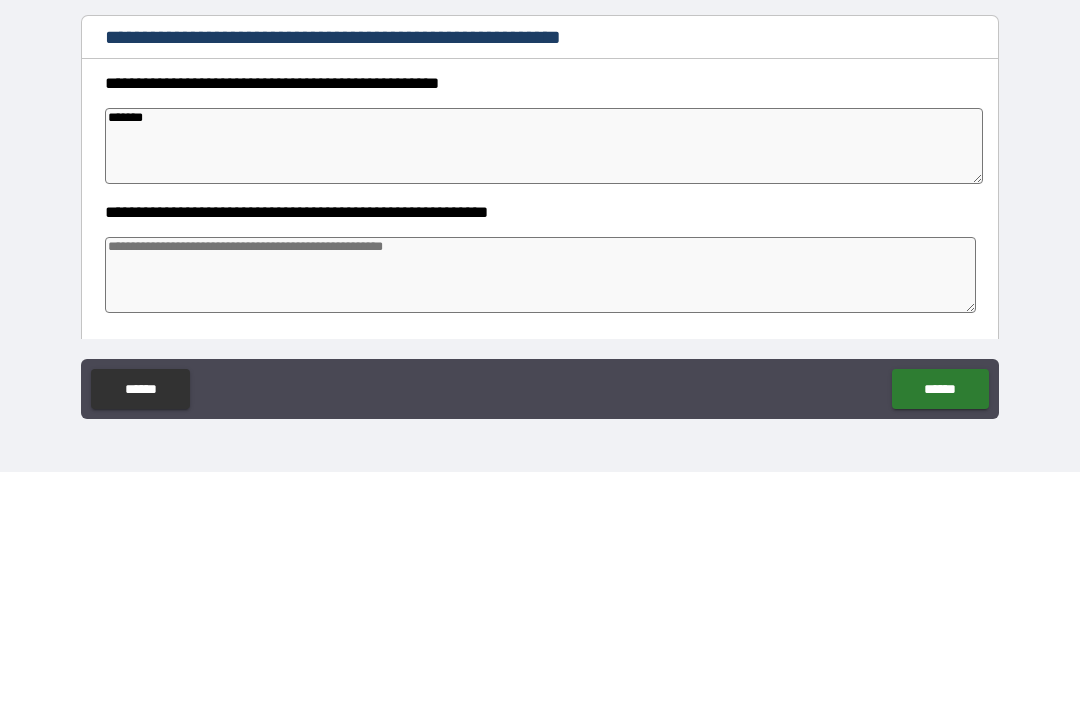 type on "*" 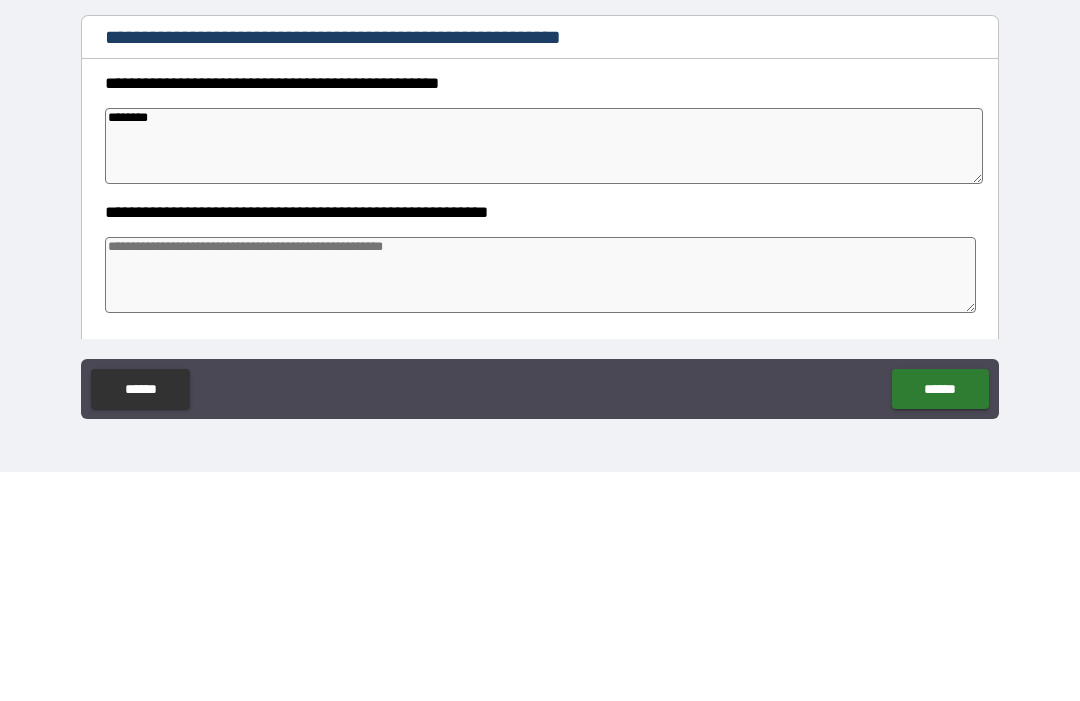 type on "*" 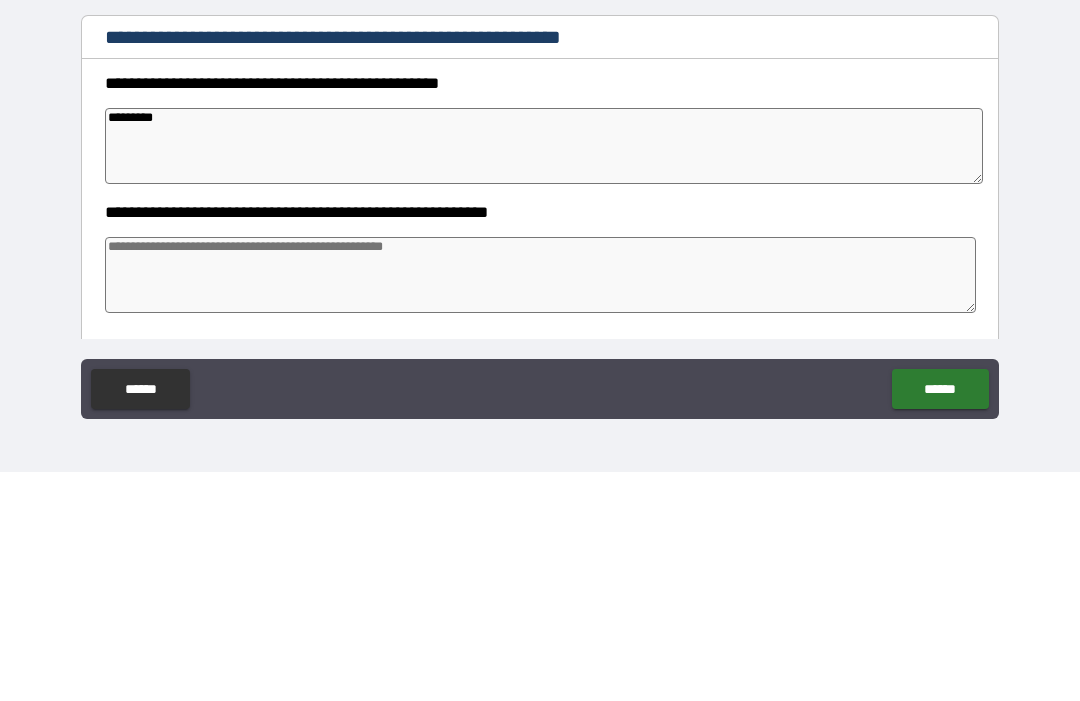 type on "*" 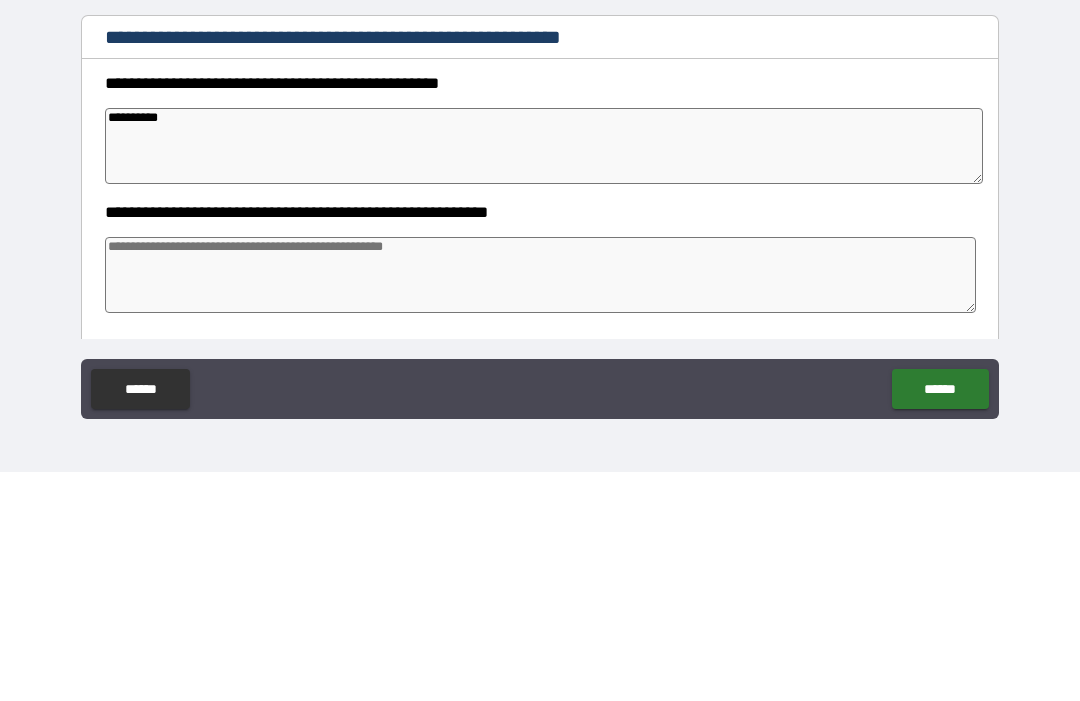 type on "*" 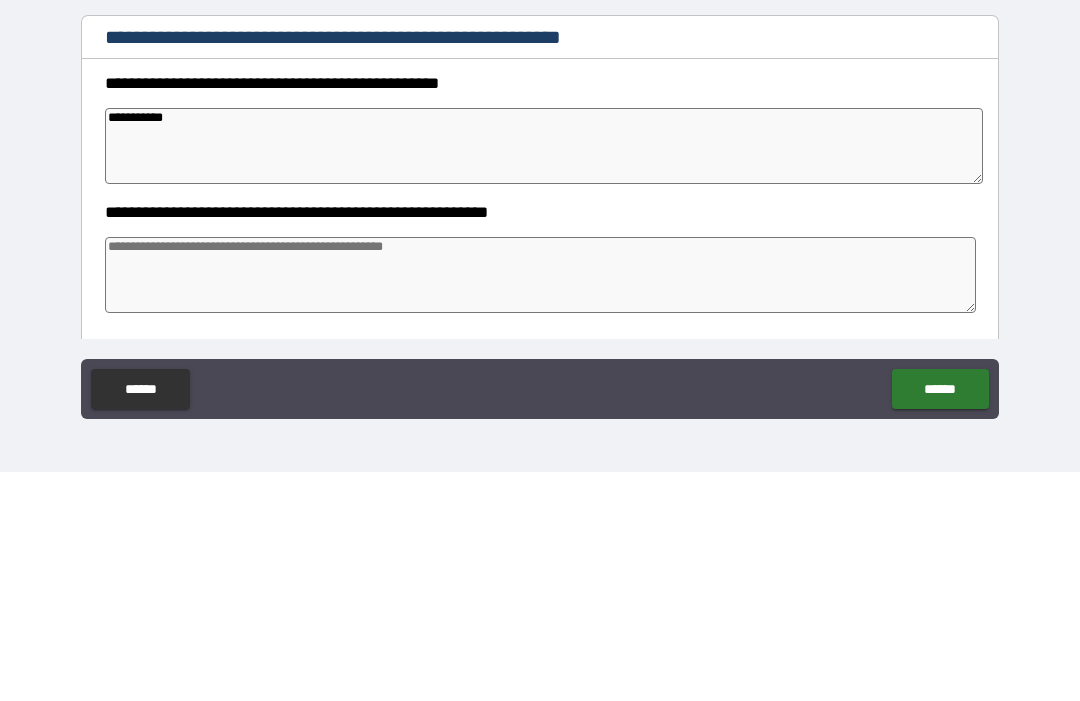 type on "*" 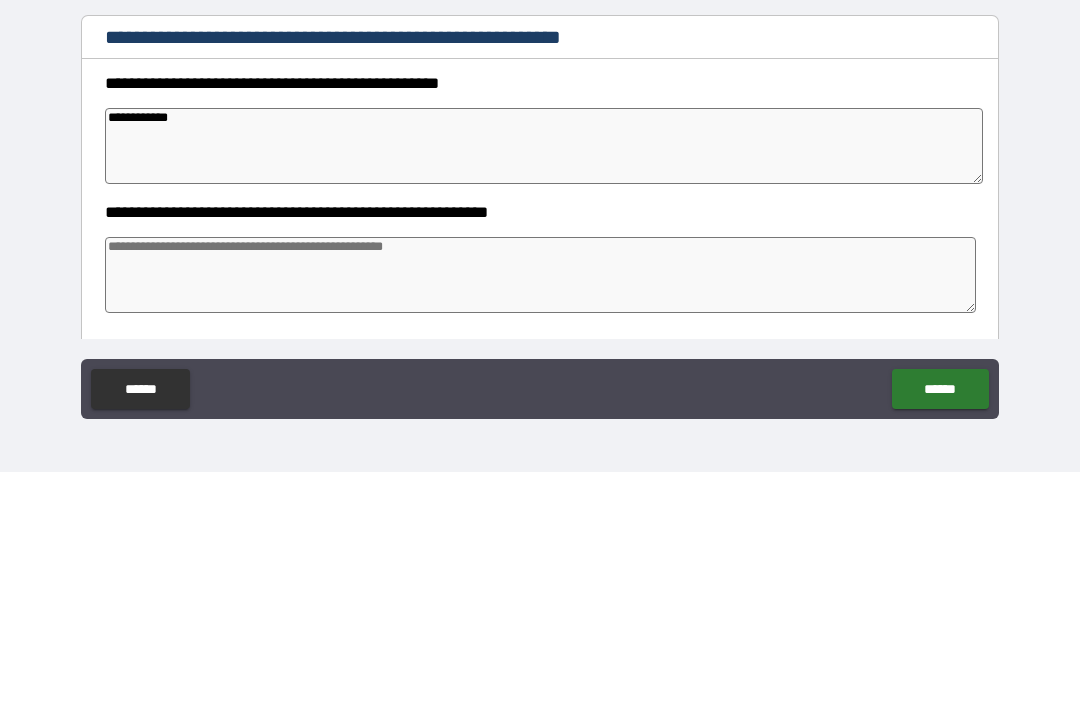 type on "*" 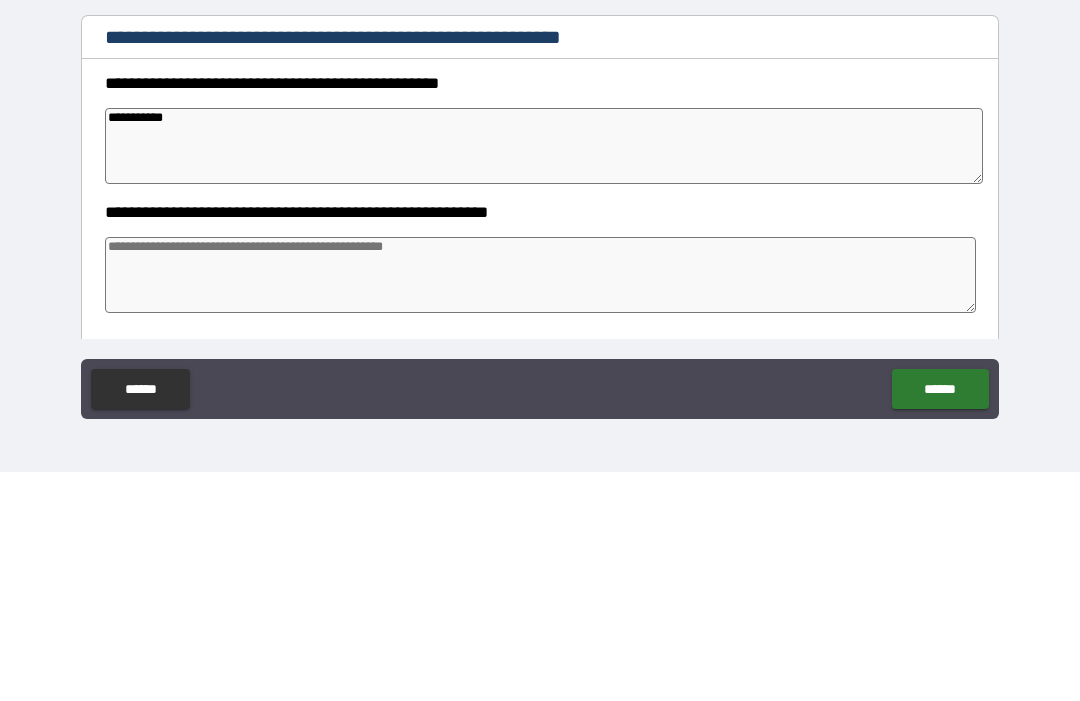 type on "**********" 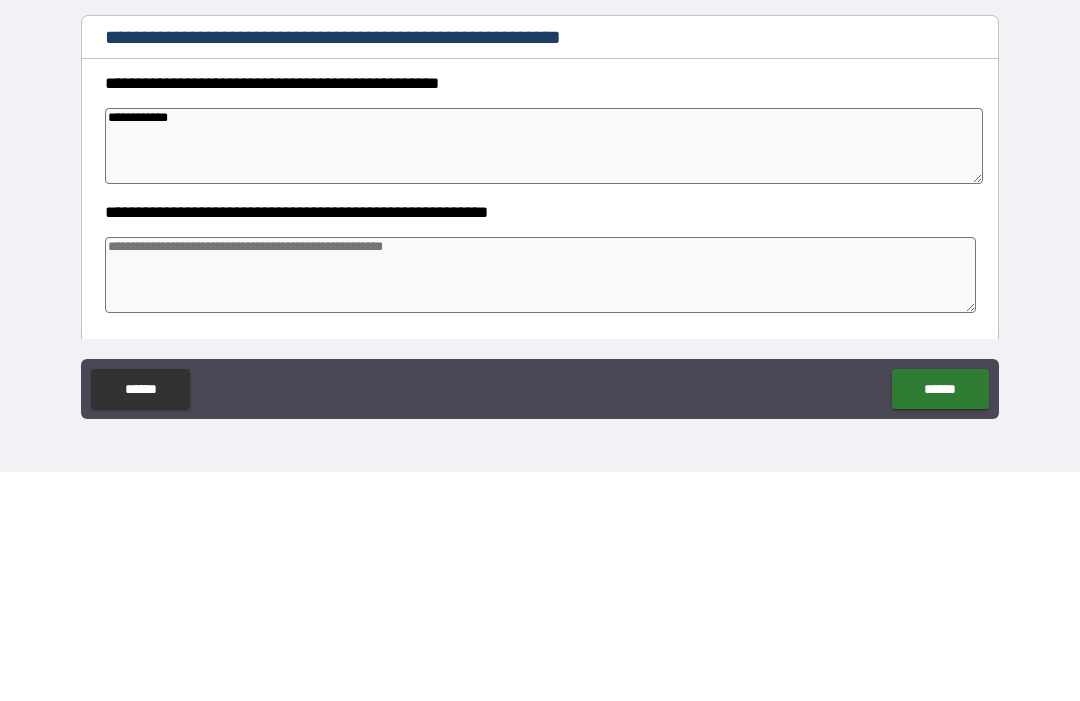 type on "*" 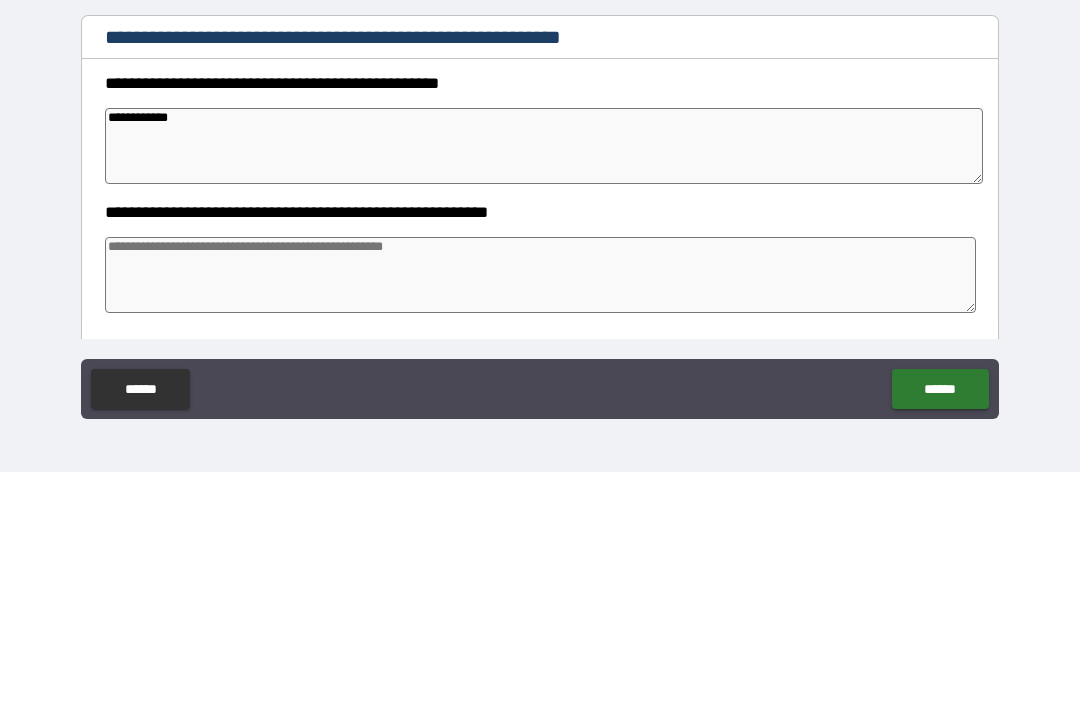 type on "**********" 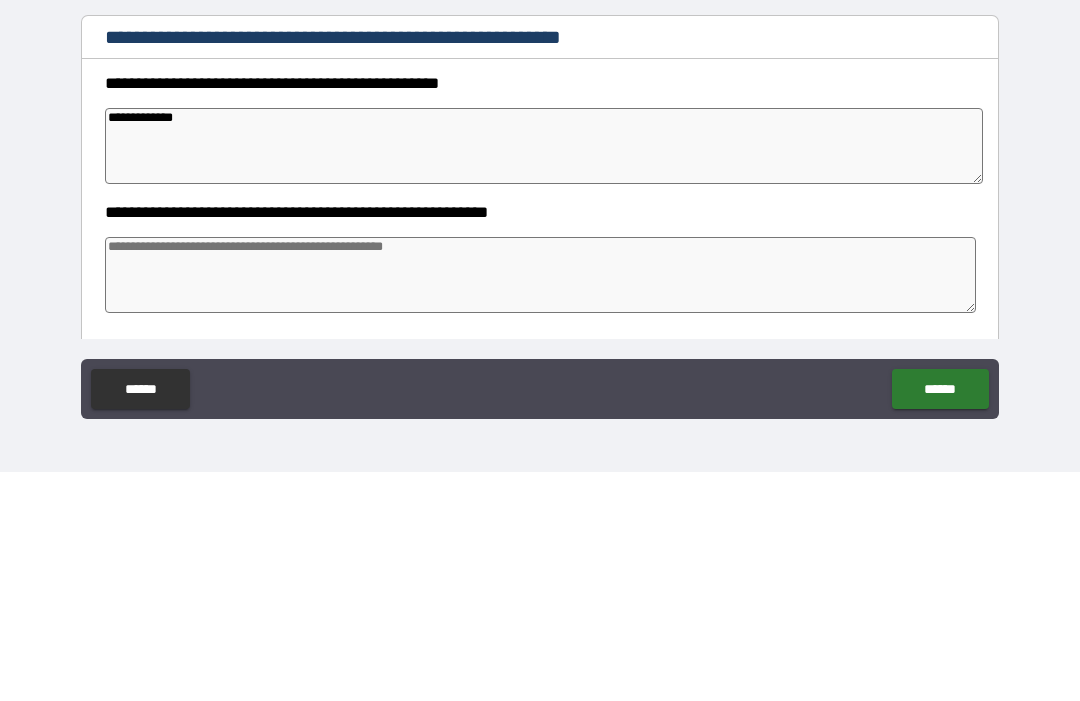 type on "*" 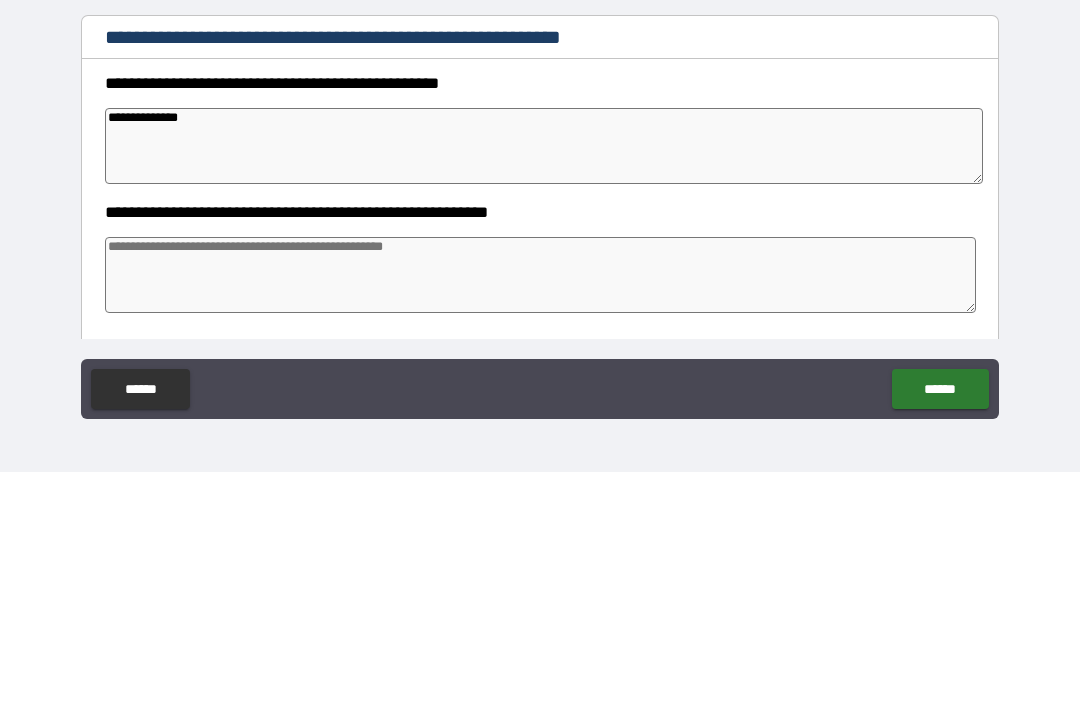 type on "*" 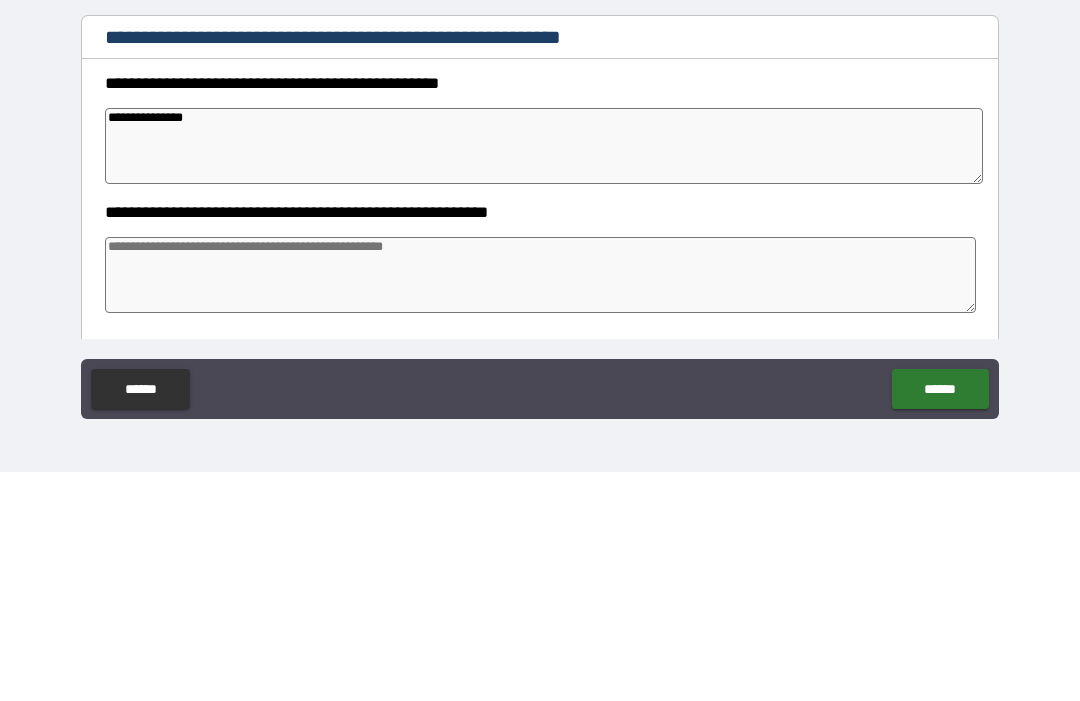 type on "*" 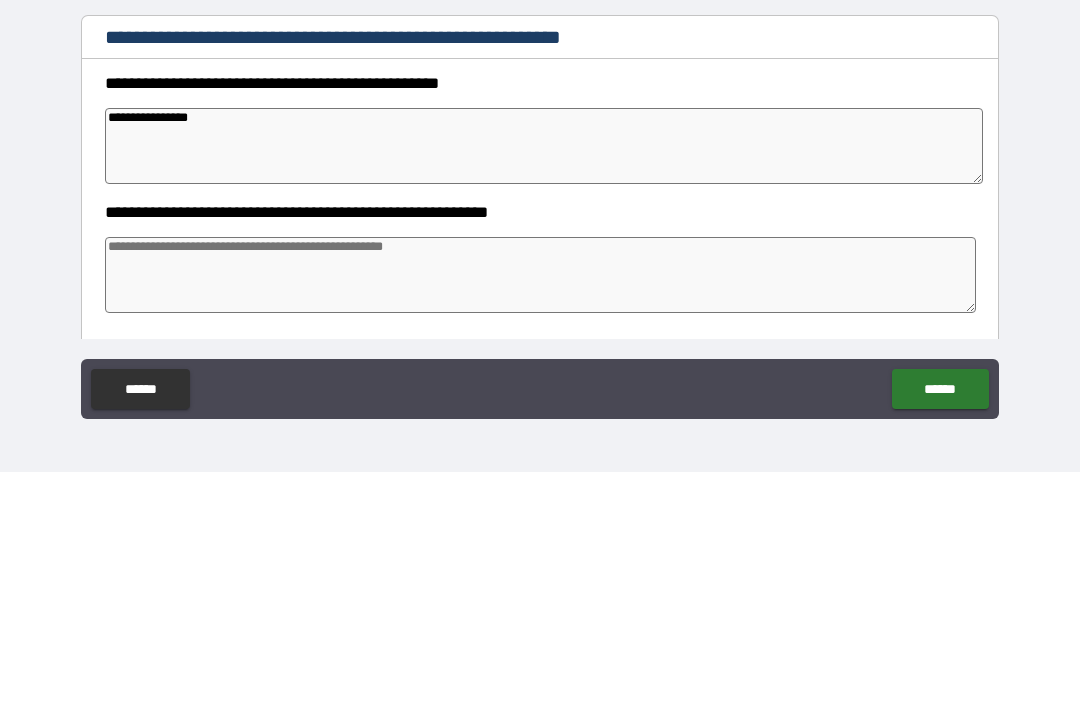 type on "*" 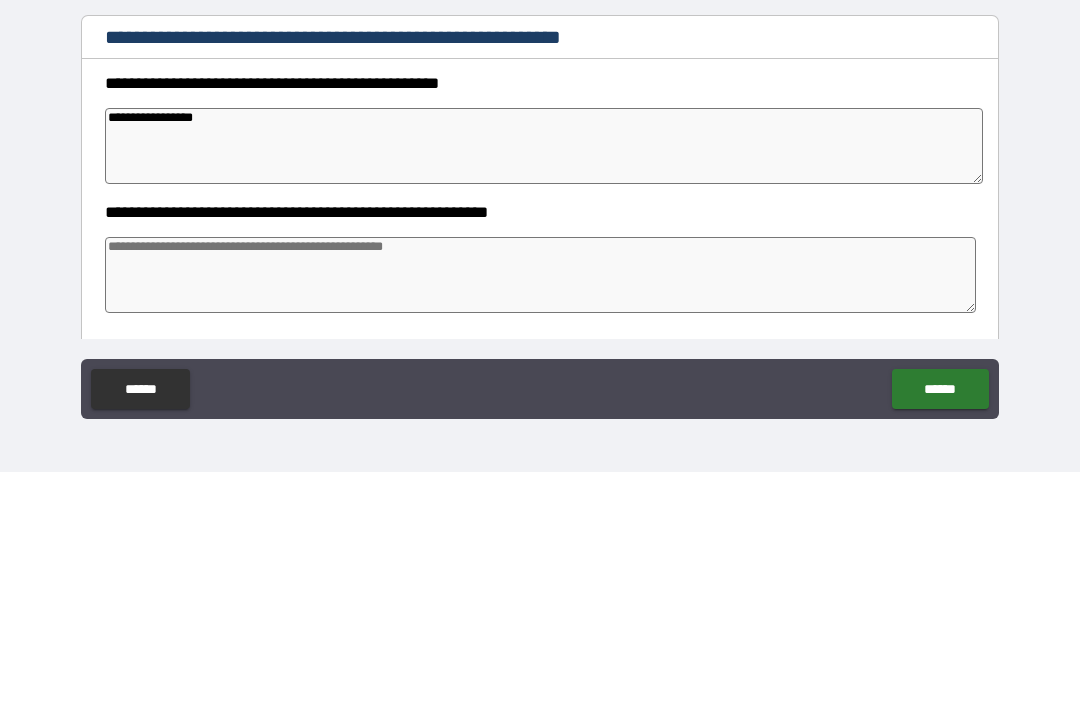 type on "*" 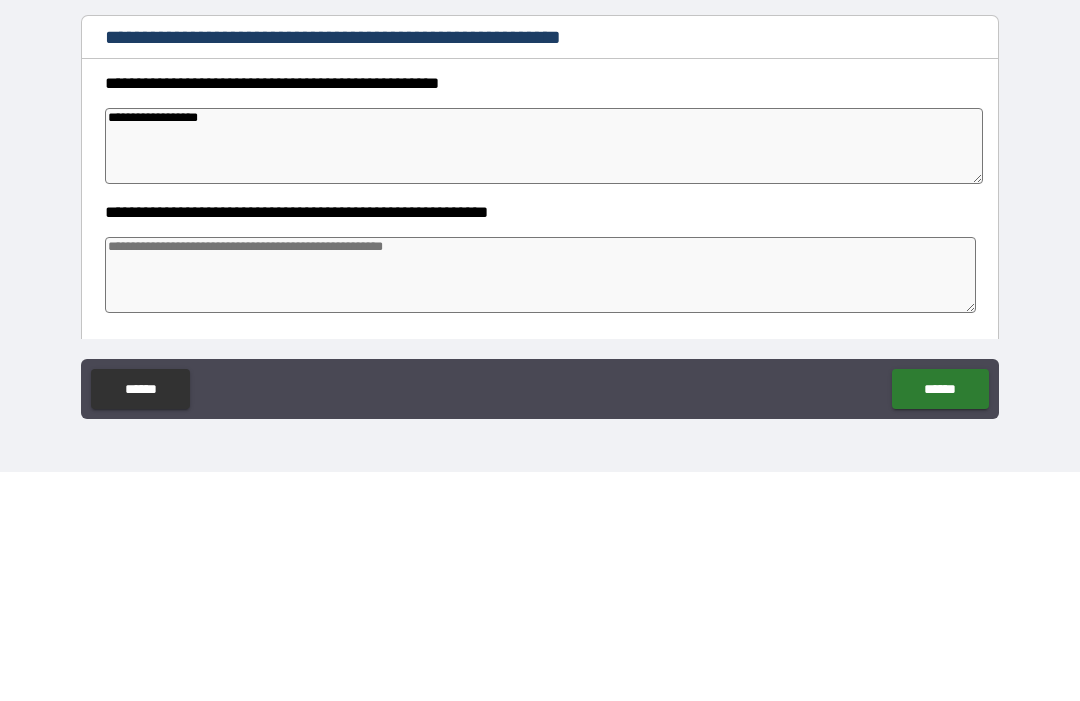 type on "*" 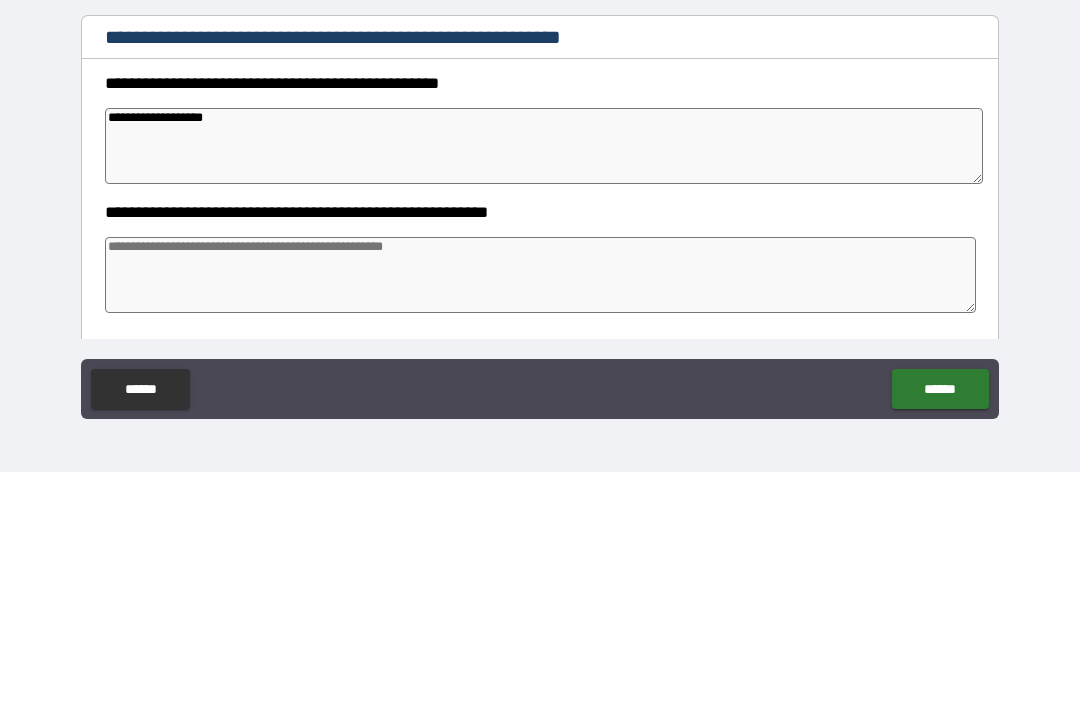 type on "*" 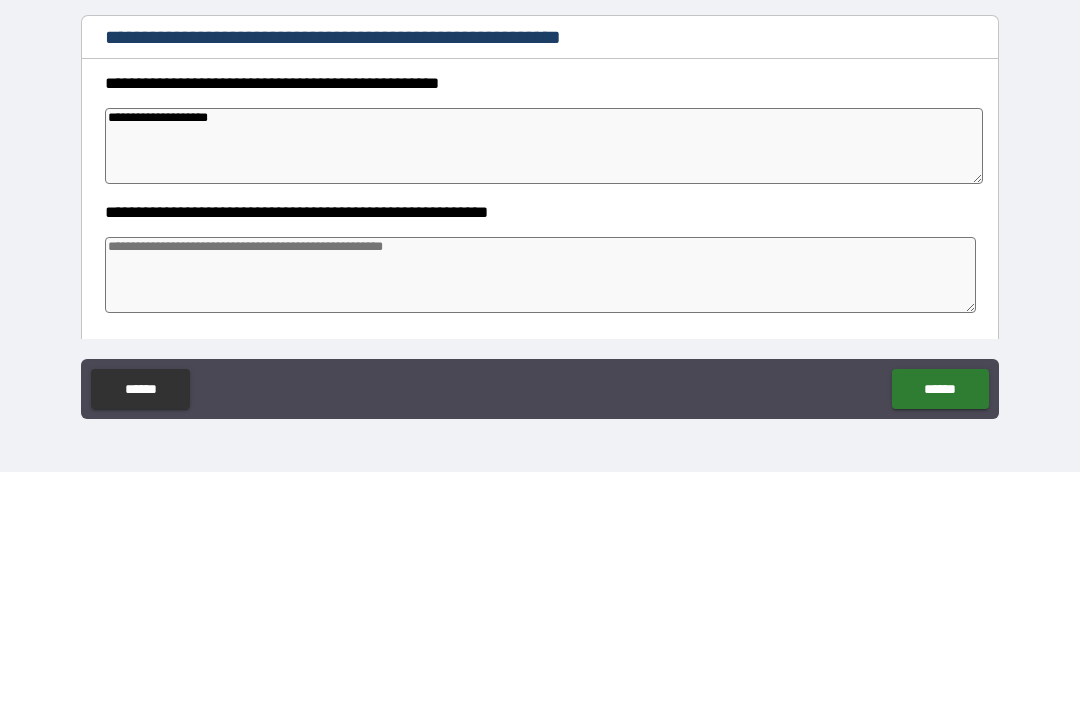 type on "*" 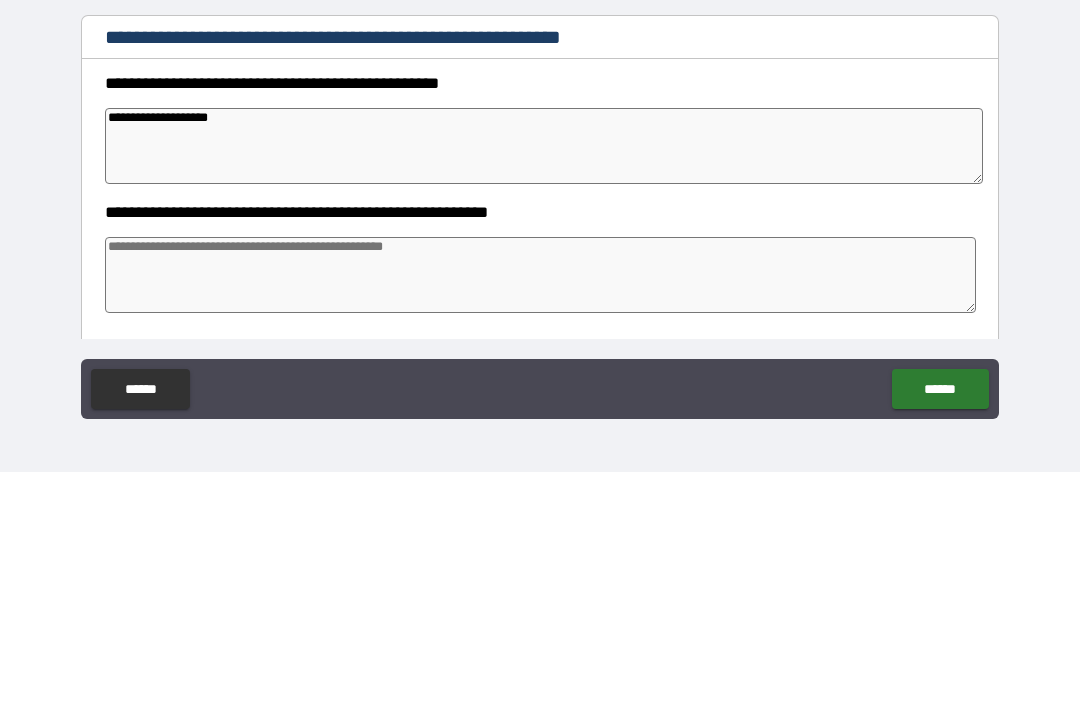 type on "**********" 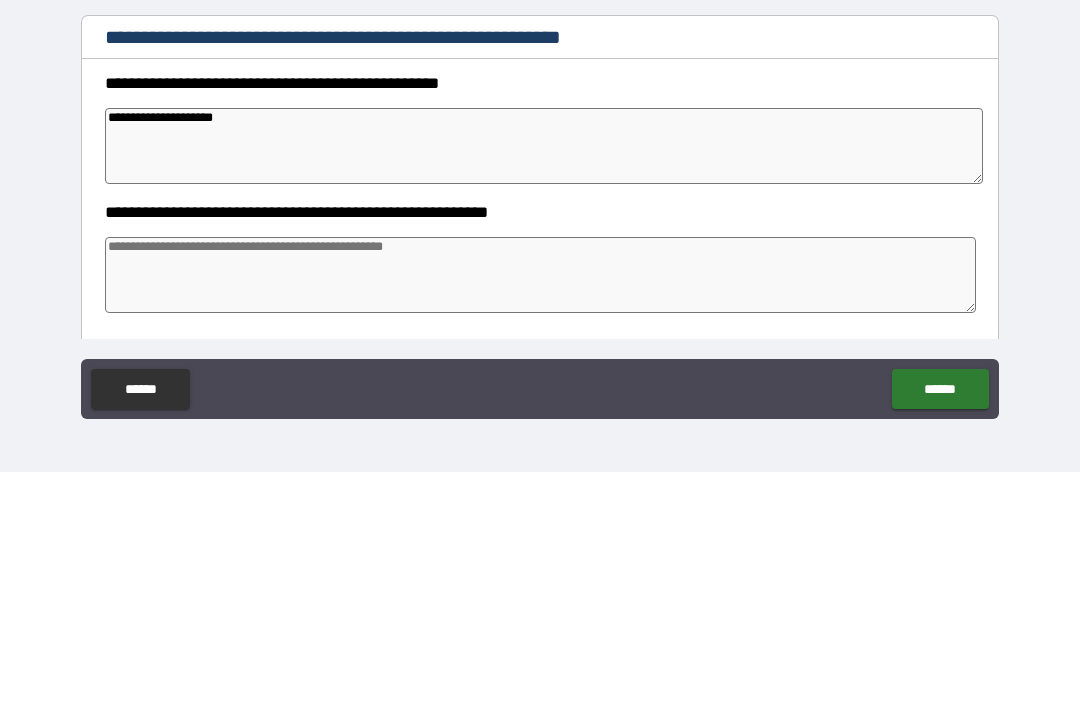 type on "*" 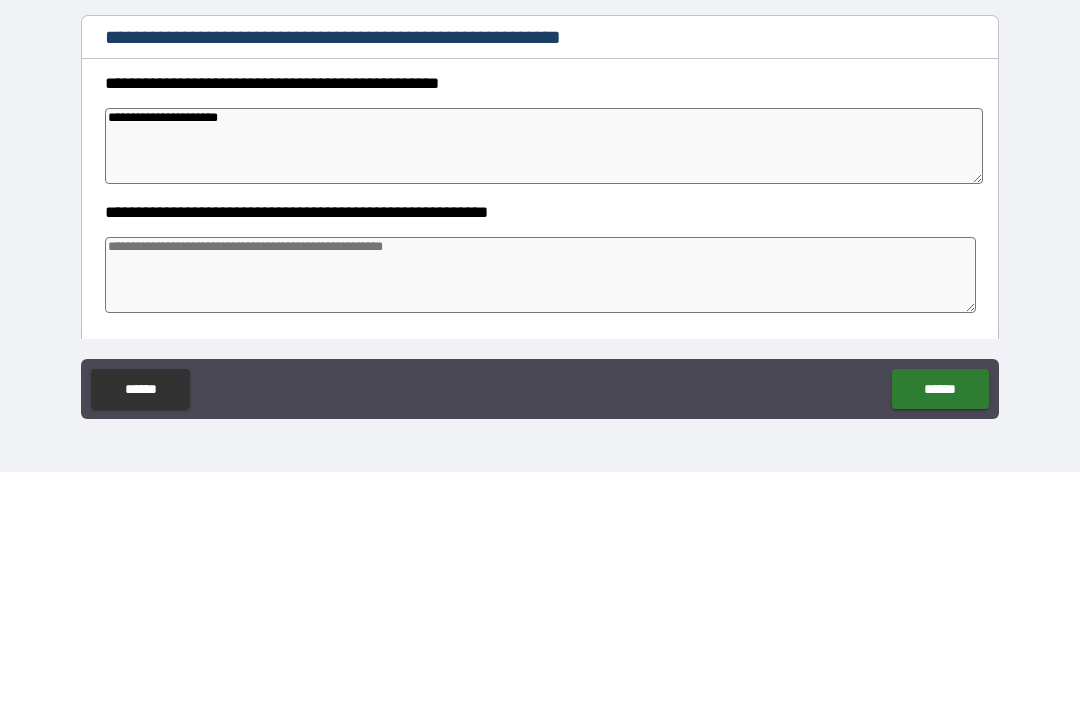 type on "*" 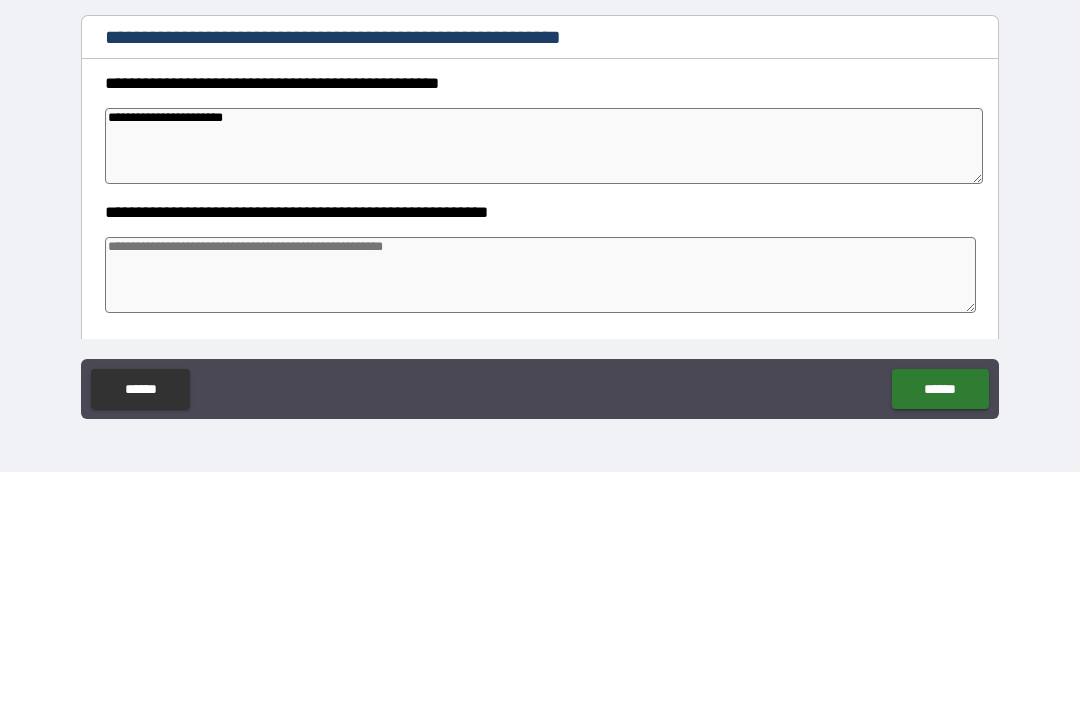 type on "*" 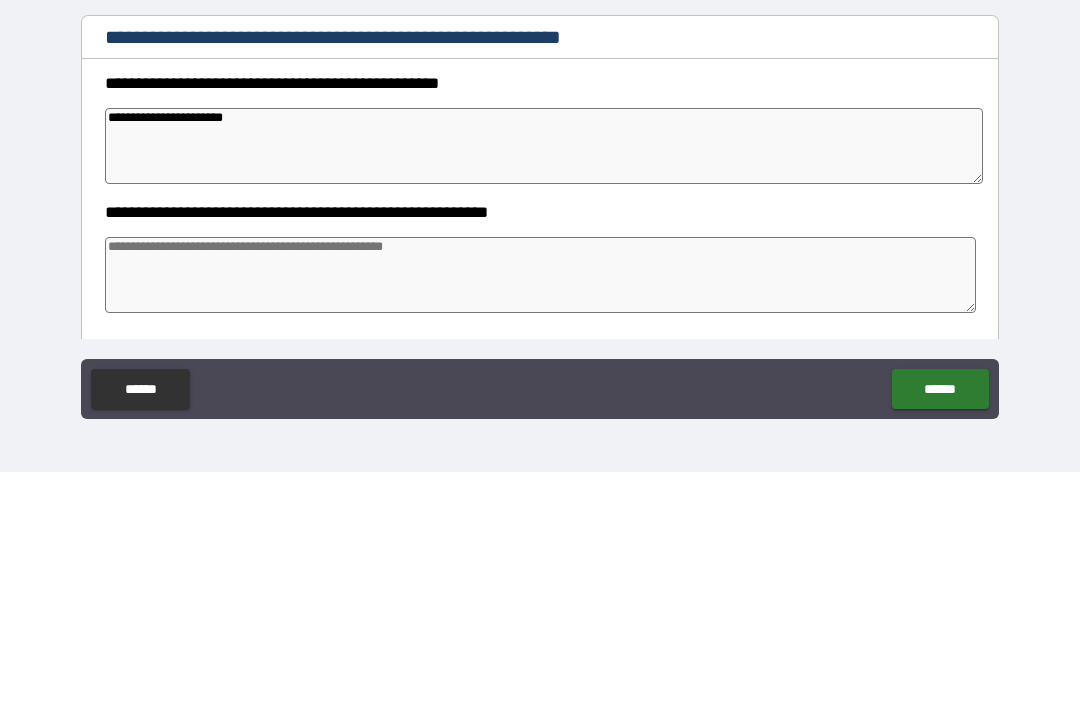 type on "**********" 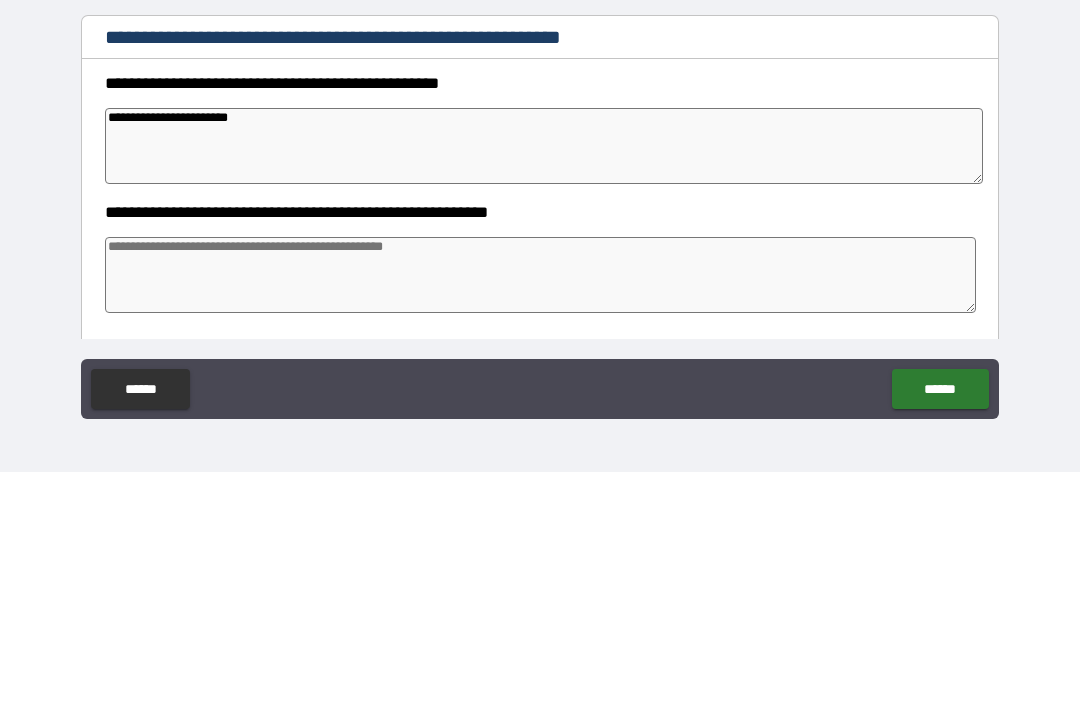 type on "*" 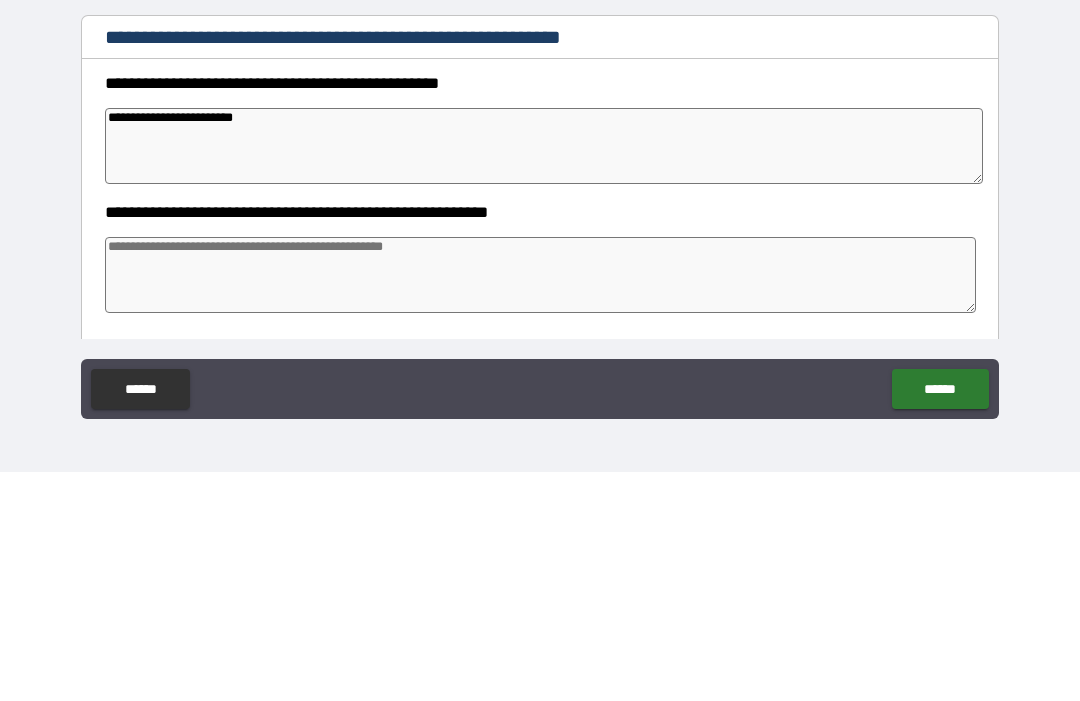 type on "*" 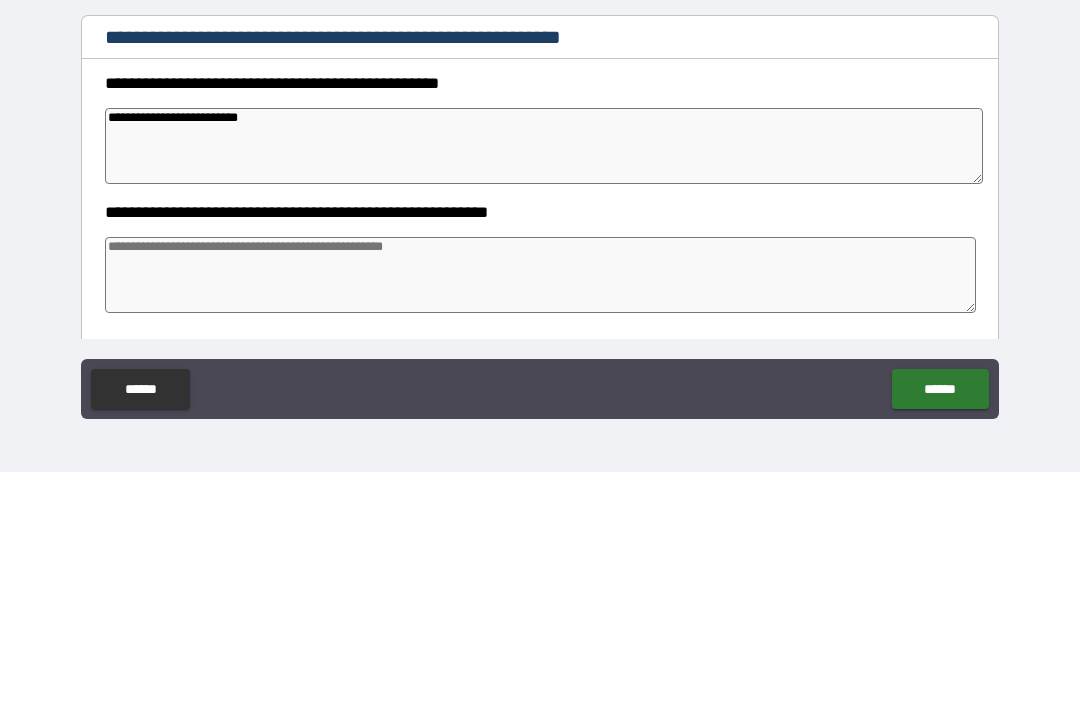 type on "*" 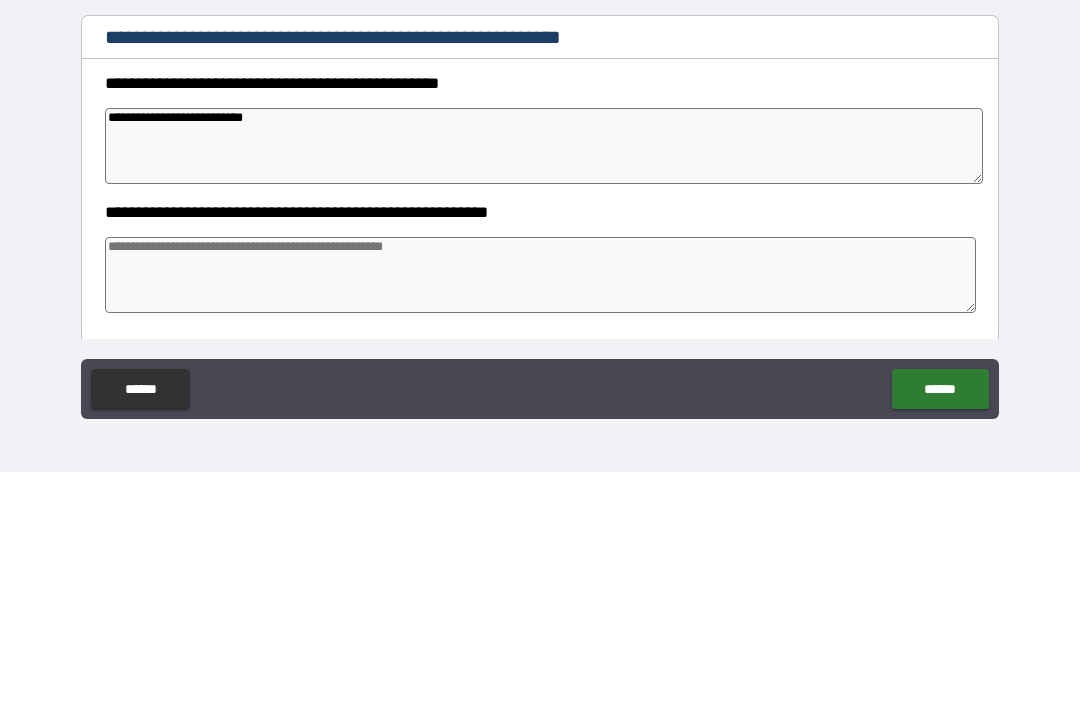 type on "*" 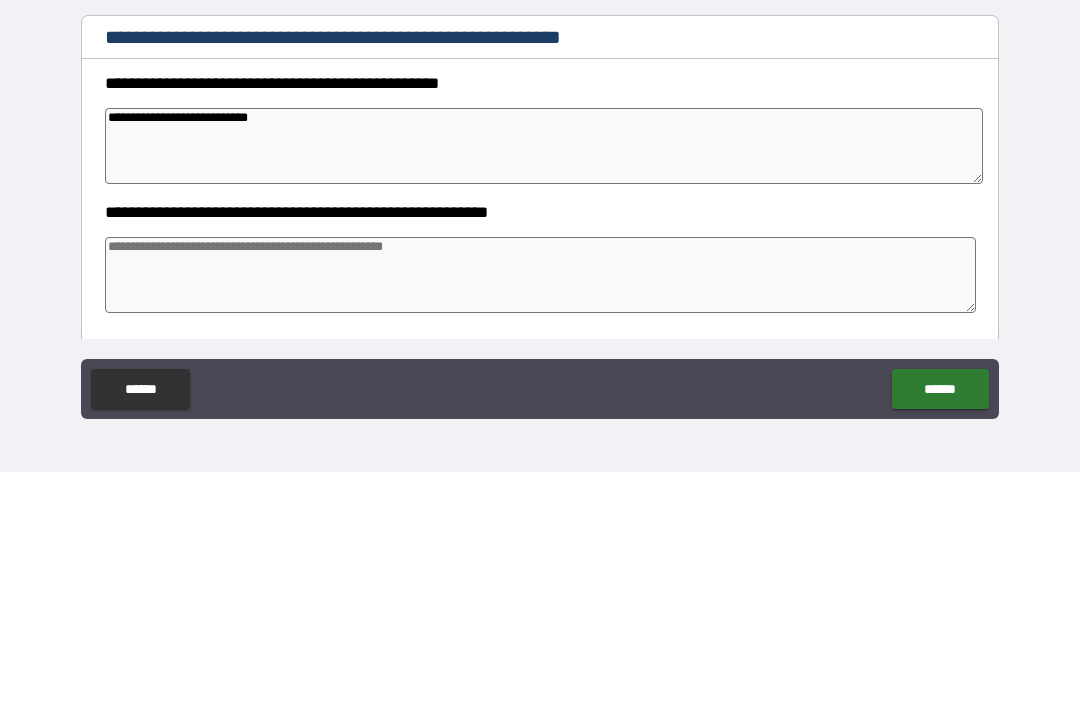 type on "*" 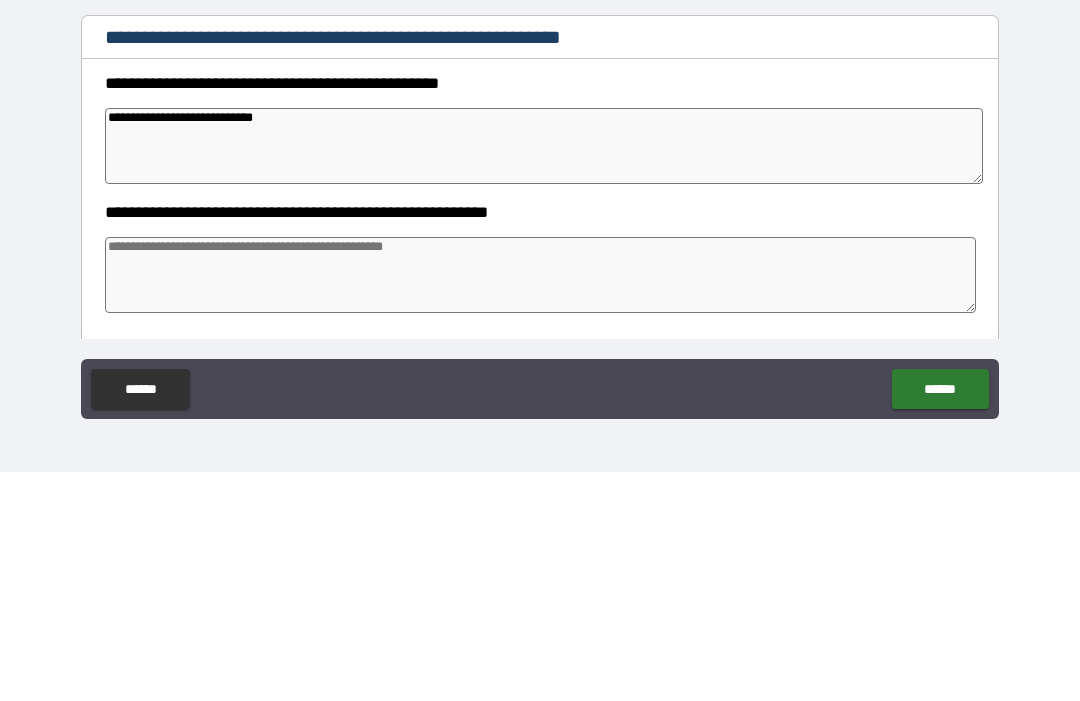type on "*" 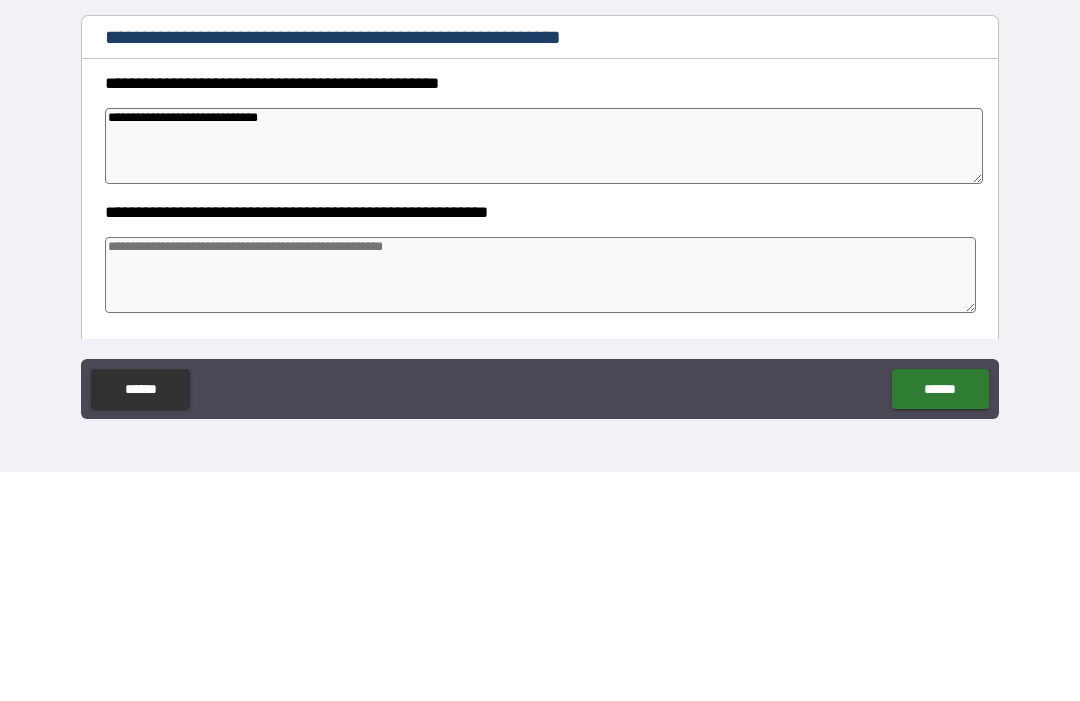 type on "*" 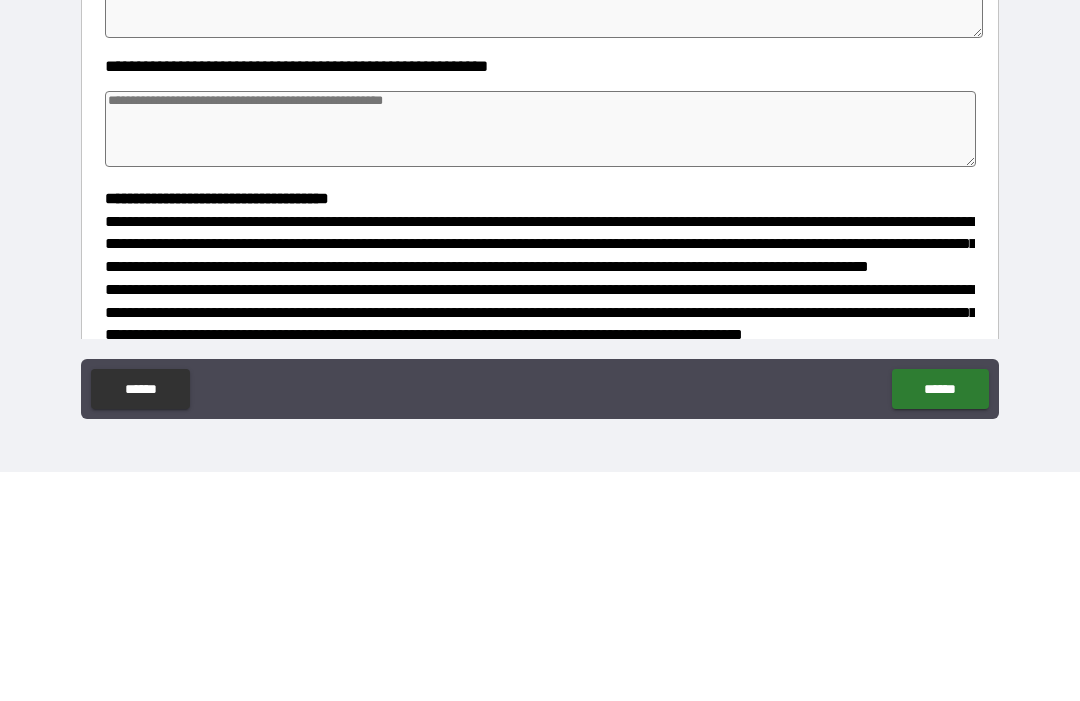 scroll, scrollTop: 171, scrollLeft: 0, axis: vertical 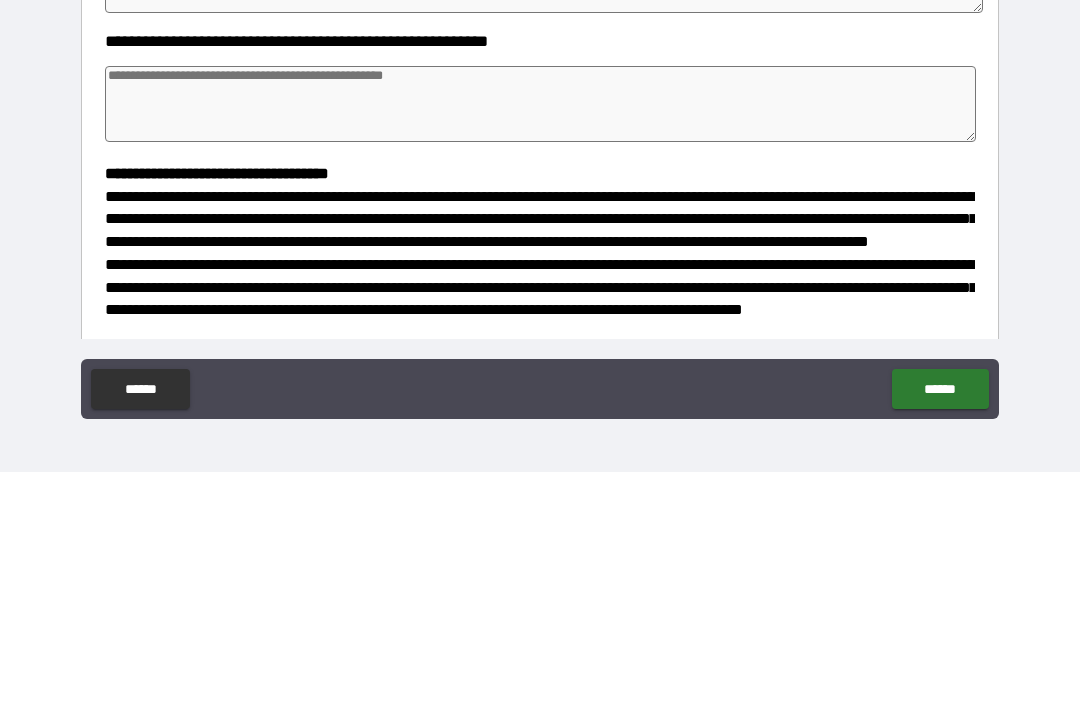 type on "**********" 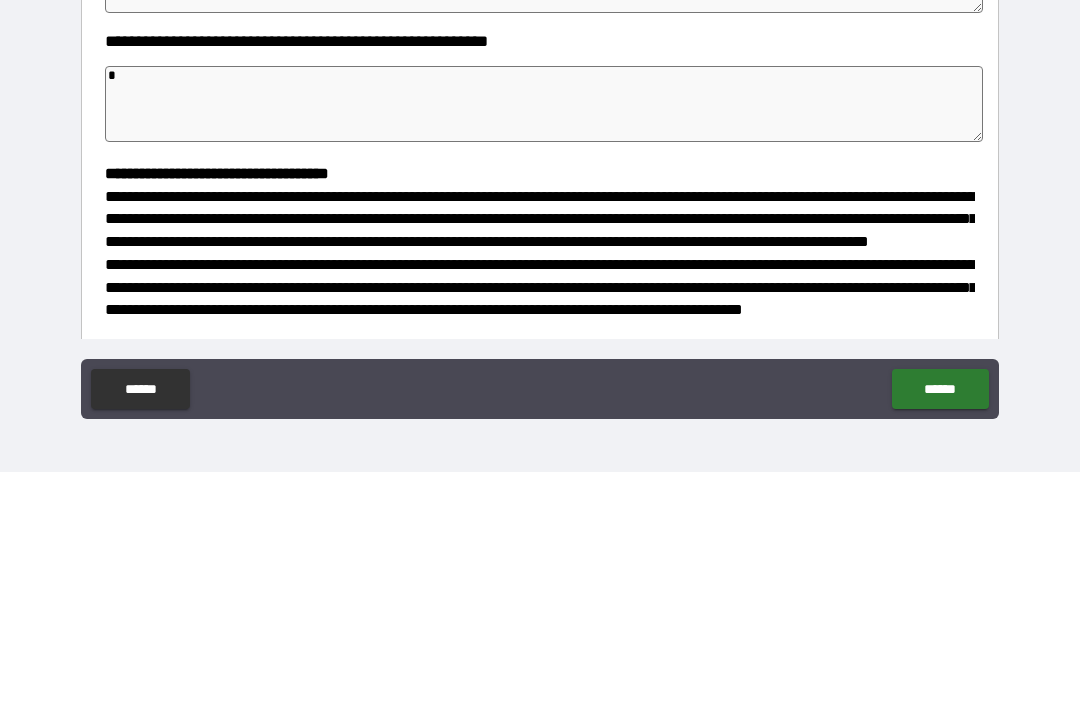 type on "**" 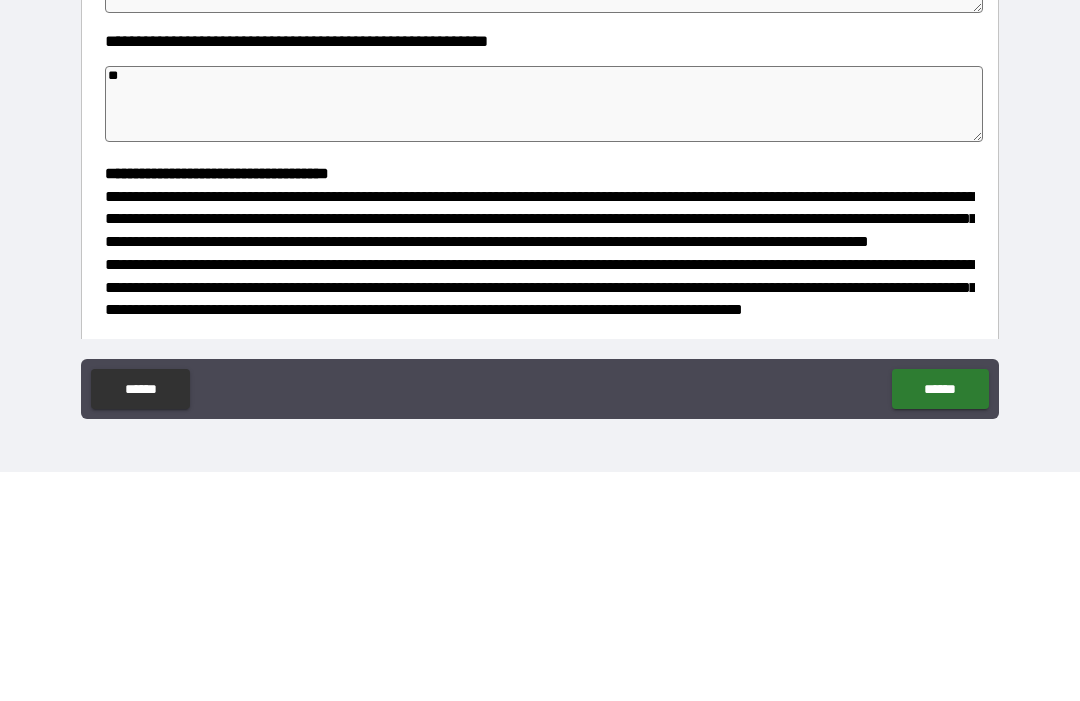 type on "*" 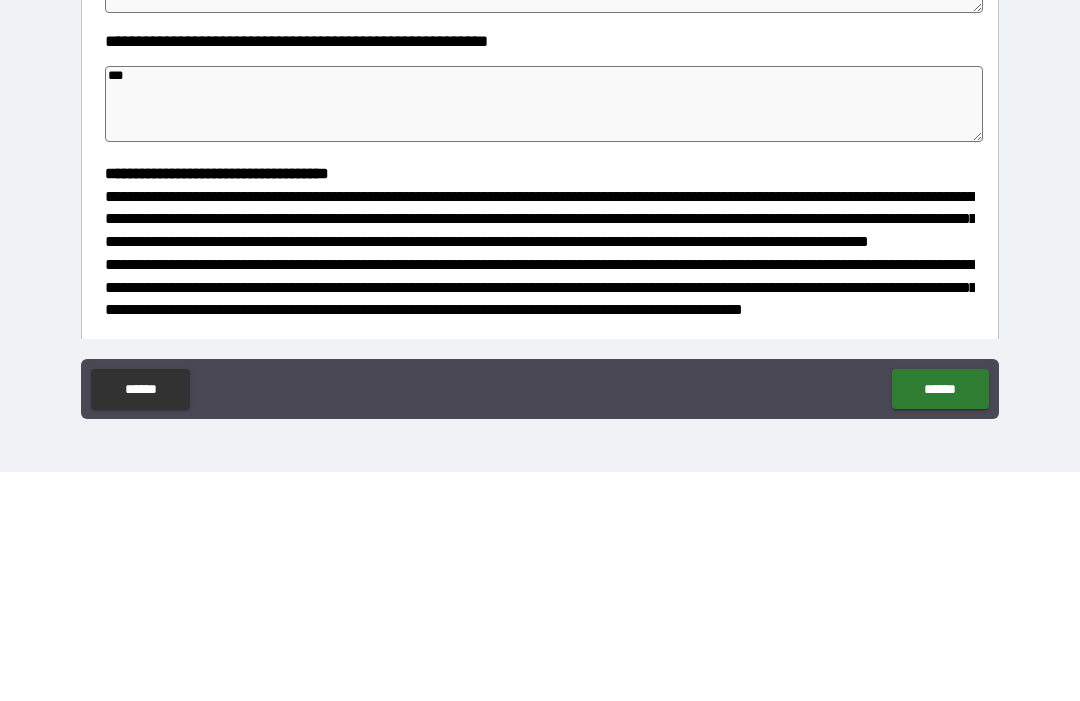 type on "*" 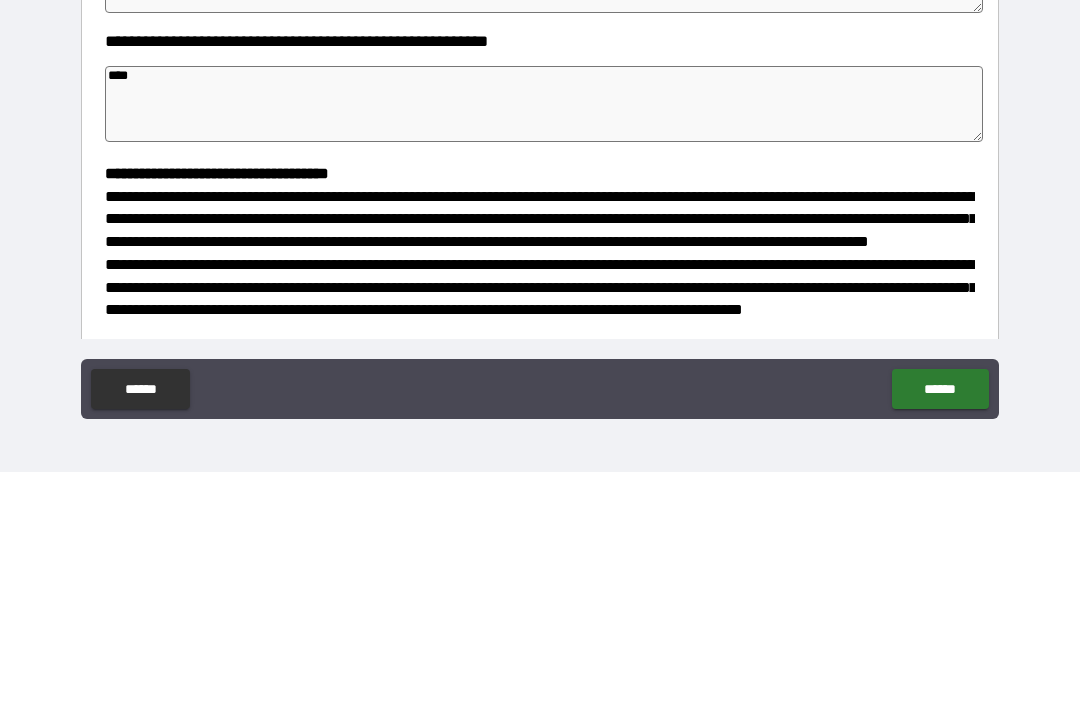 type on "*" 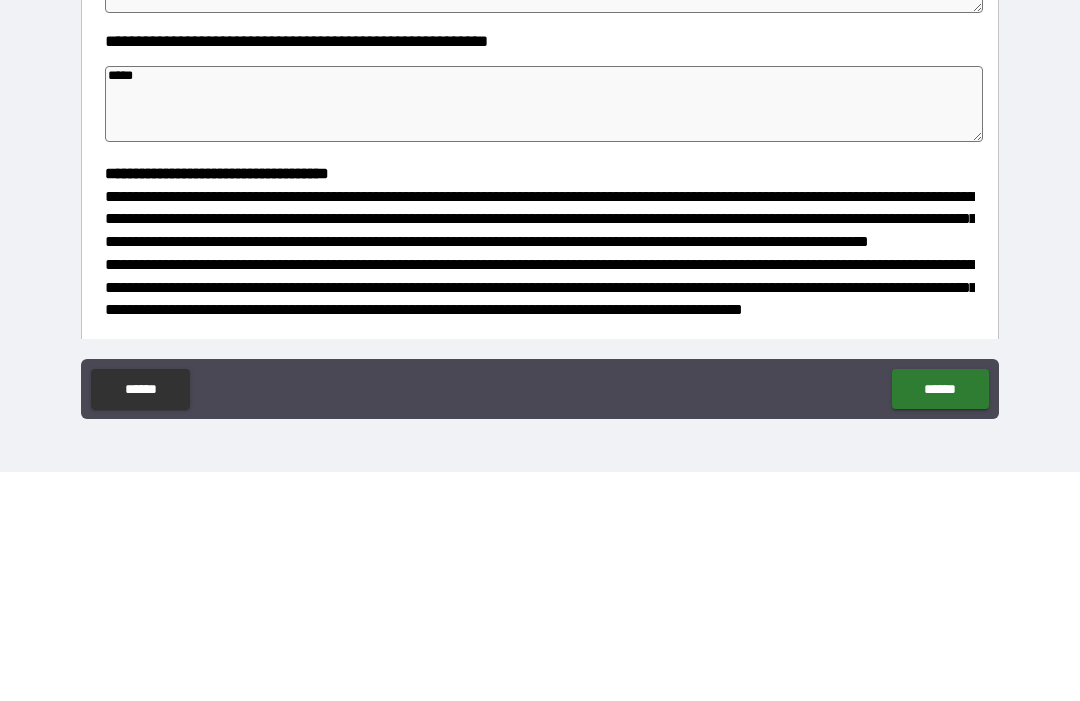 type on "*" 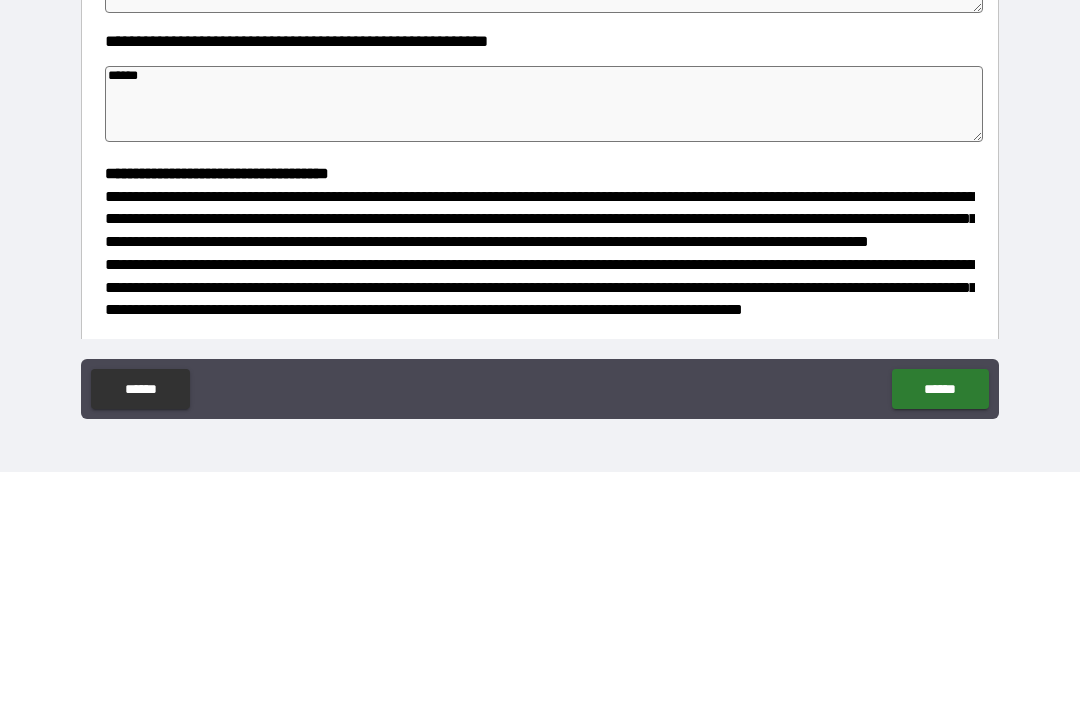 type on "*" 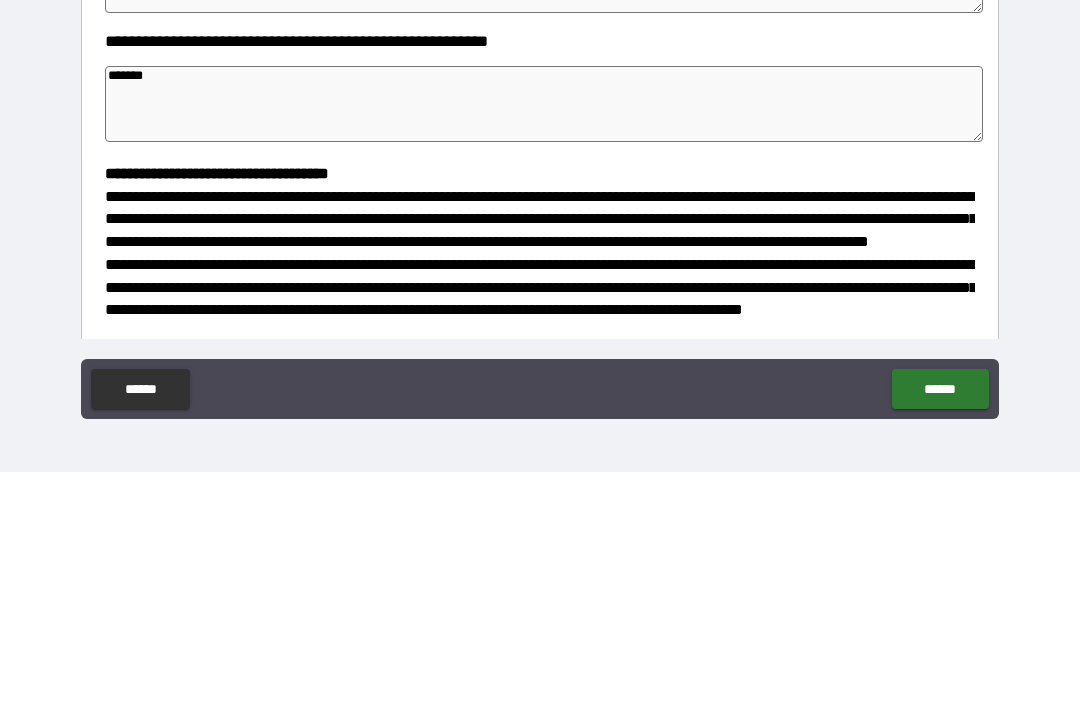 type on "*" 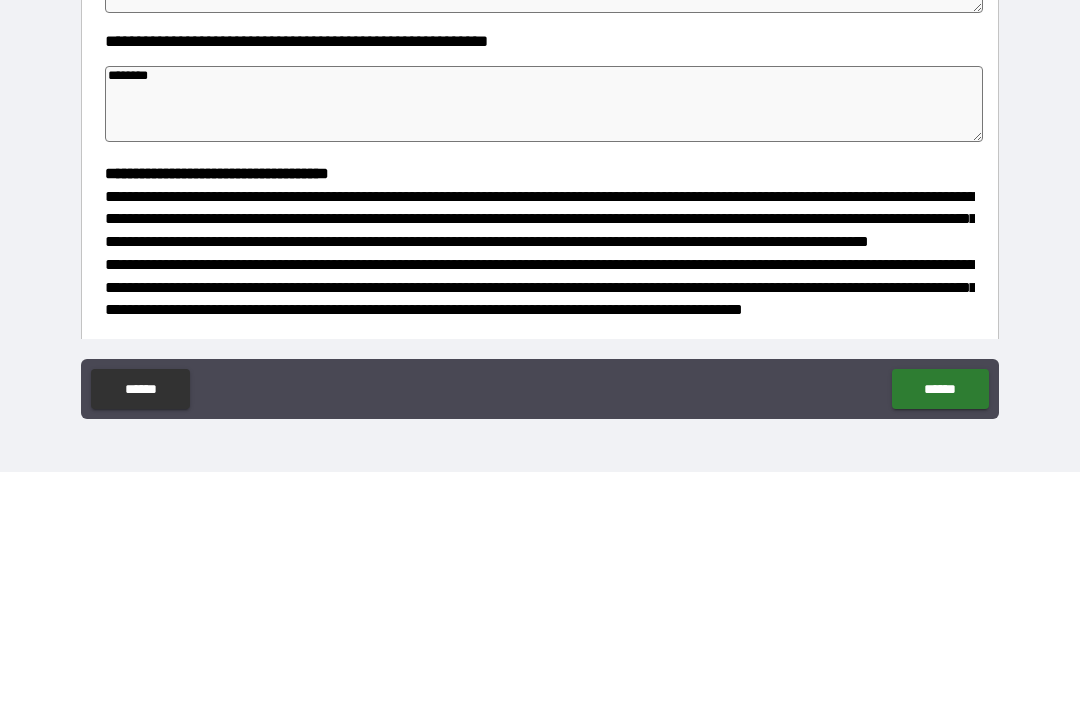 type on "*" 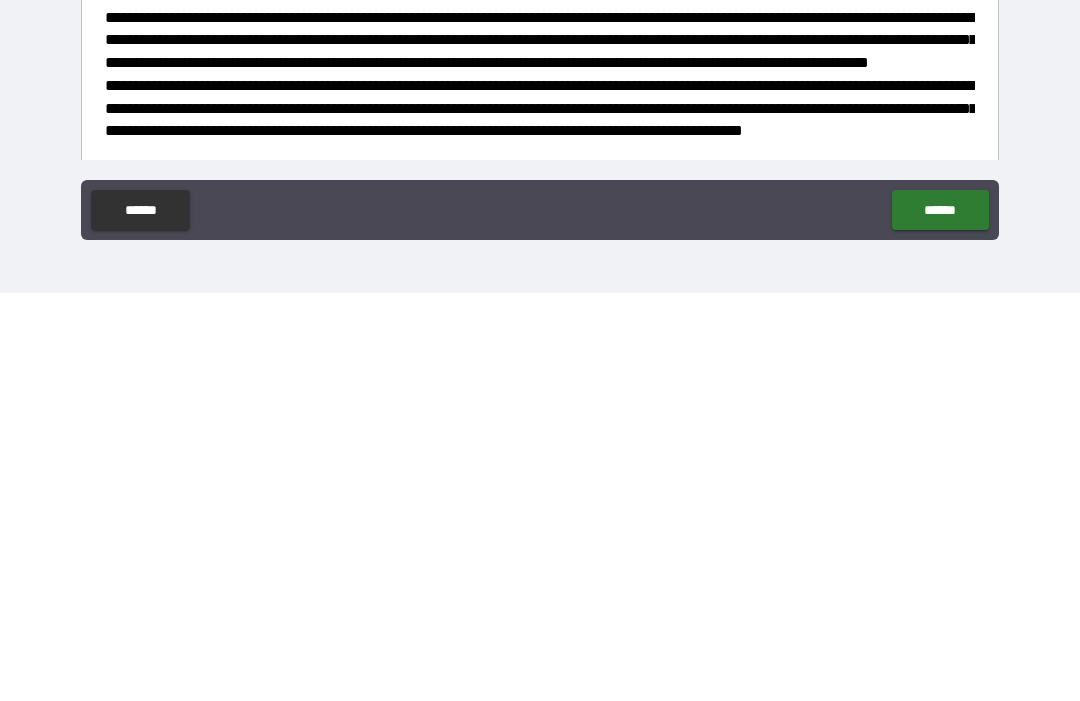 click on "******" at bounding box center (940, 618) 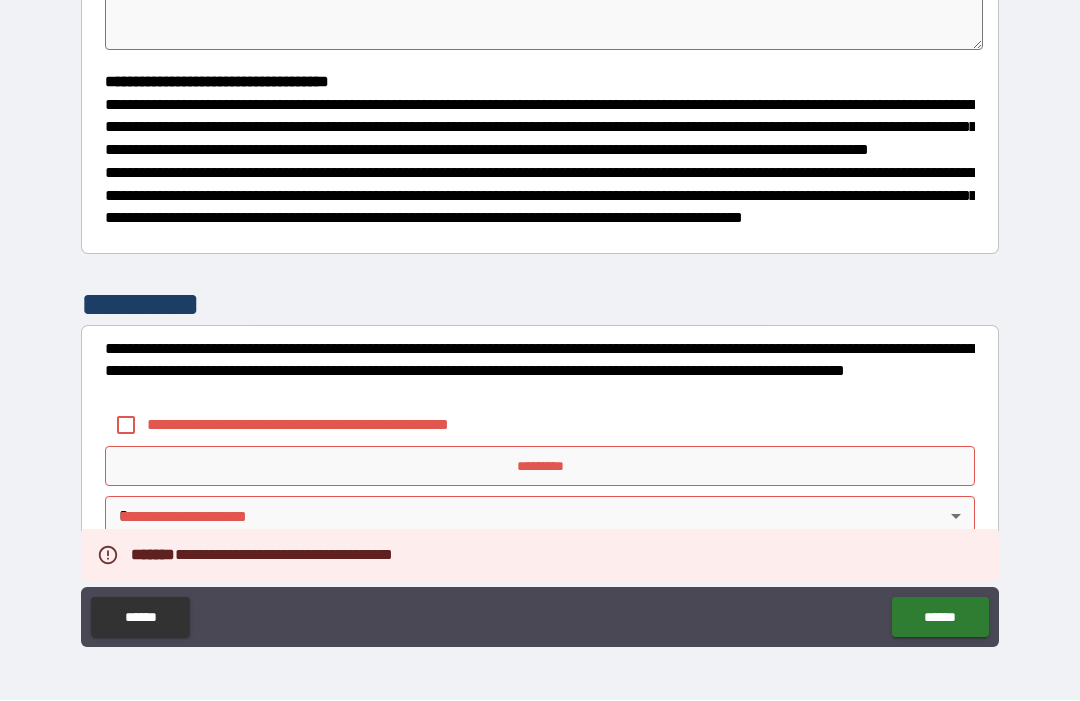scroll, scrollTop: 529, scrollLeft: 0, axis: vertical 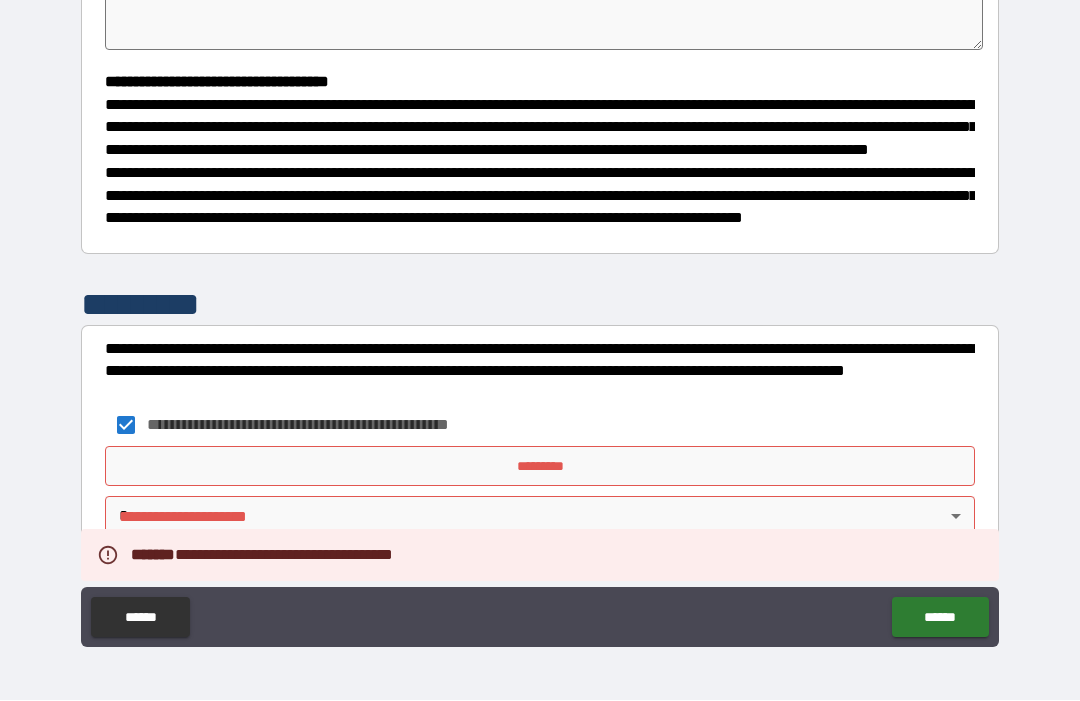 click on "*********" at bounding box center [540, 467] 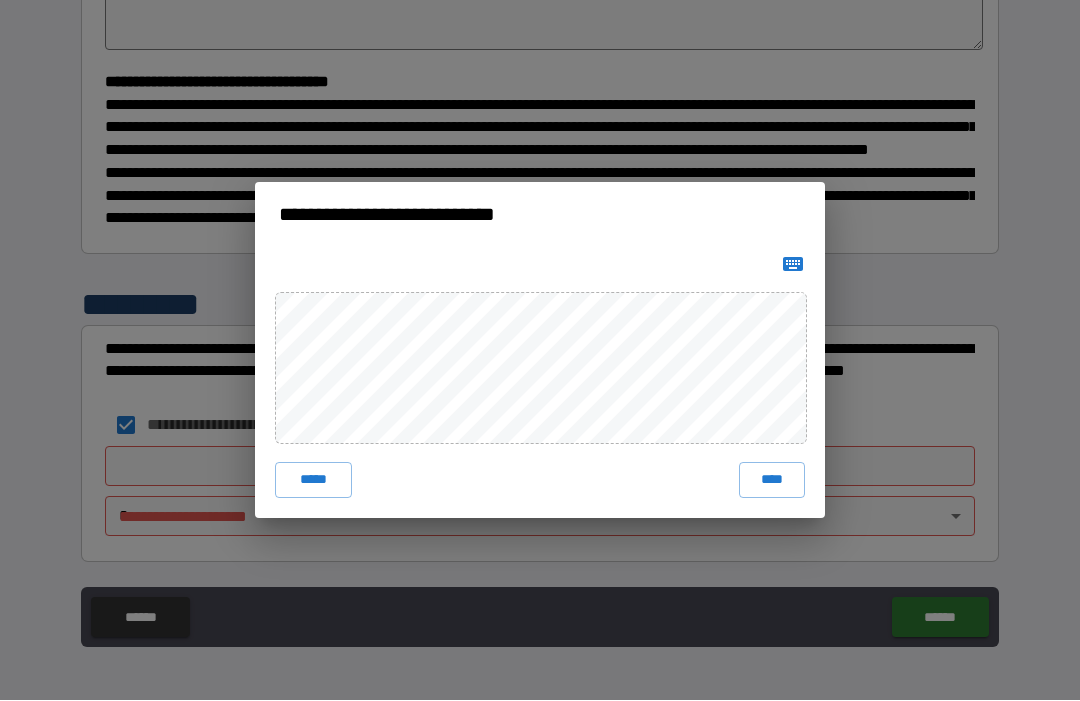 click on "****" at bounding box center [772, 481] 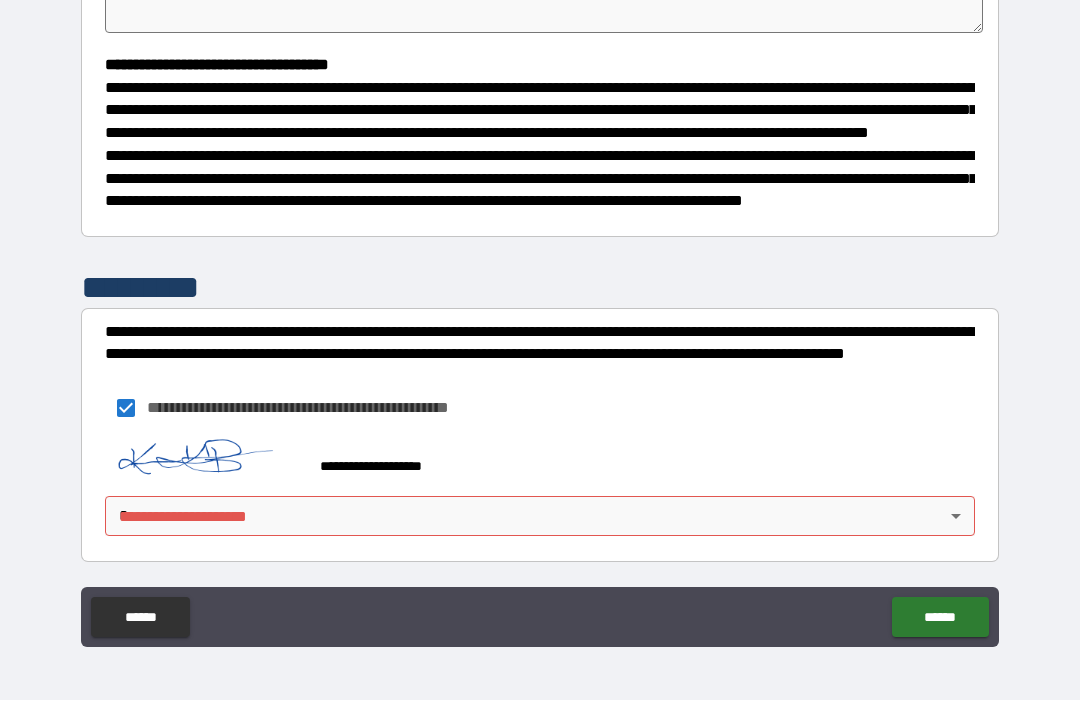 click on "******" at bounding box center [940, 618] 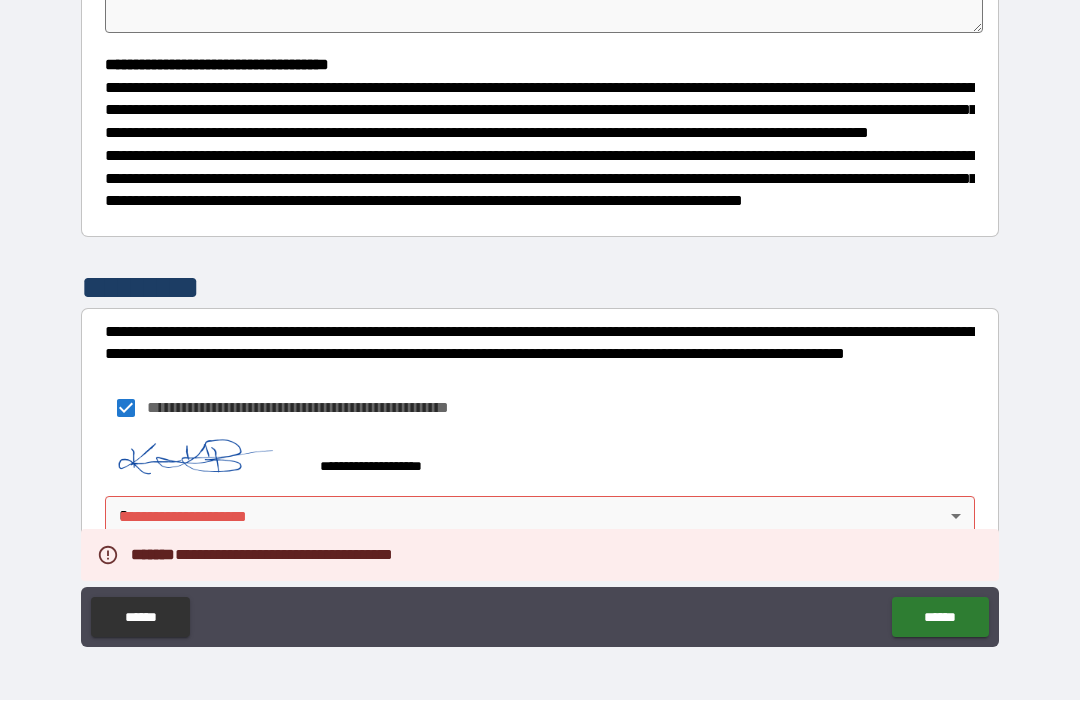 scroll, scrollTop: 546, scrollLeft: 0, axis: vertical 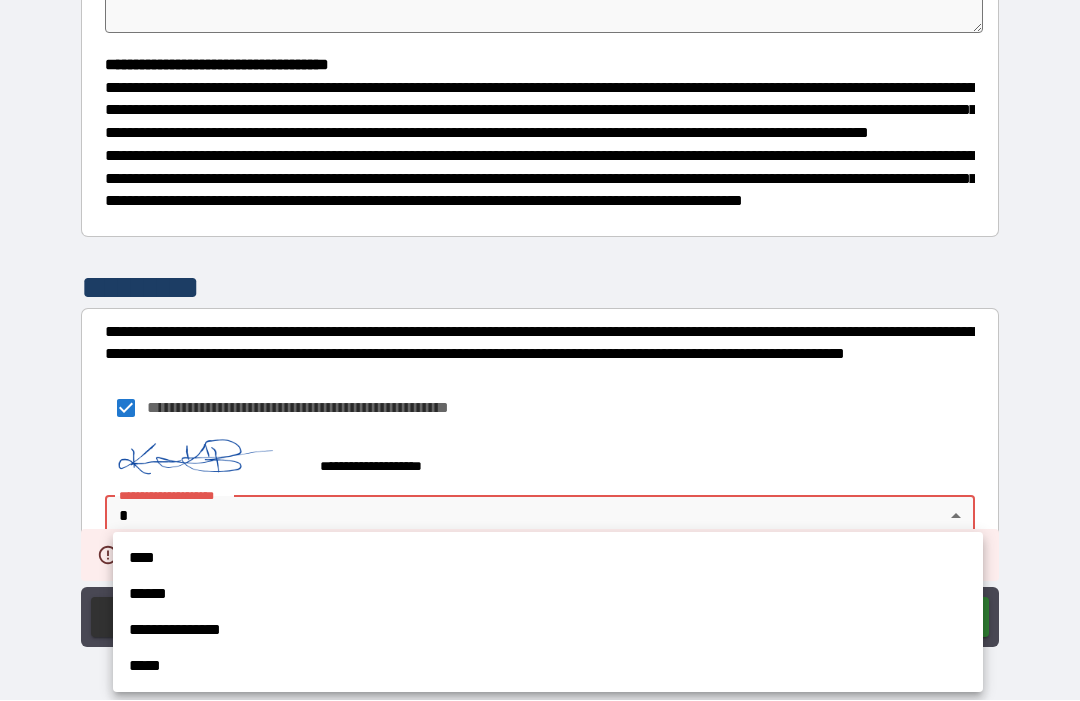 click on "****" at bounding box center (548, 559) 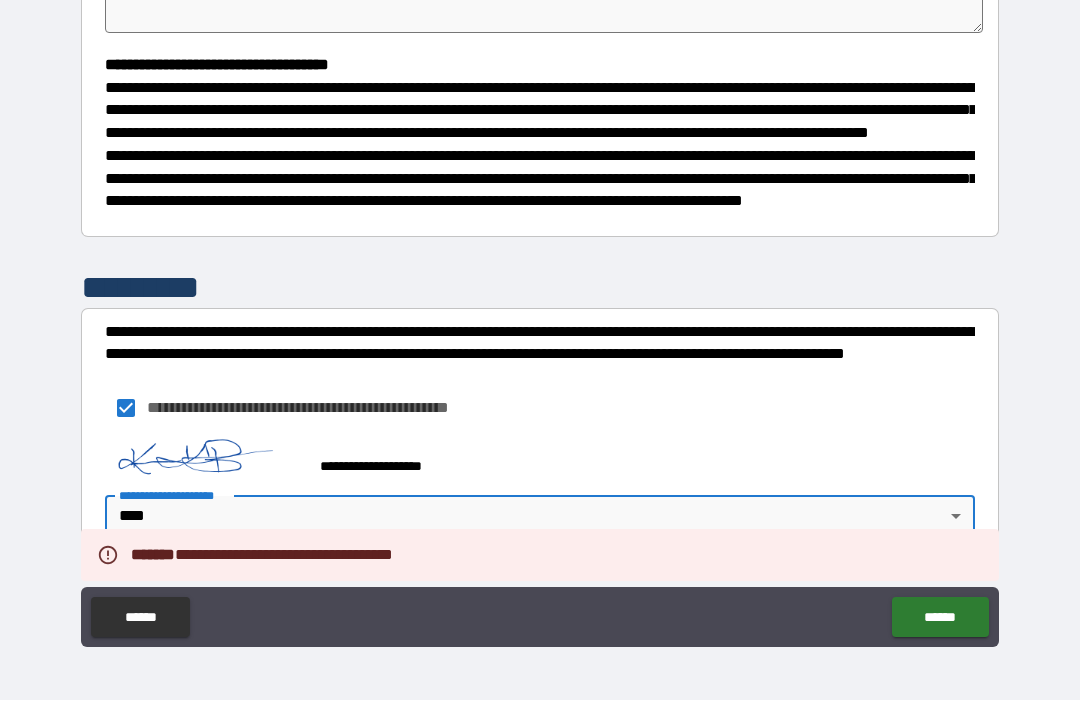 click on "******" at bounding box center [940, 618] 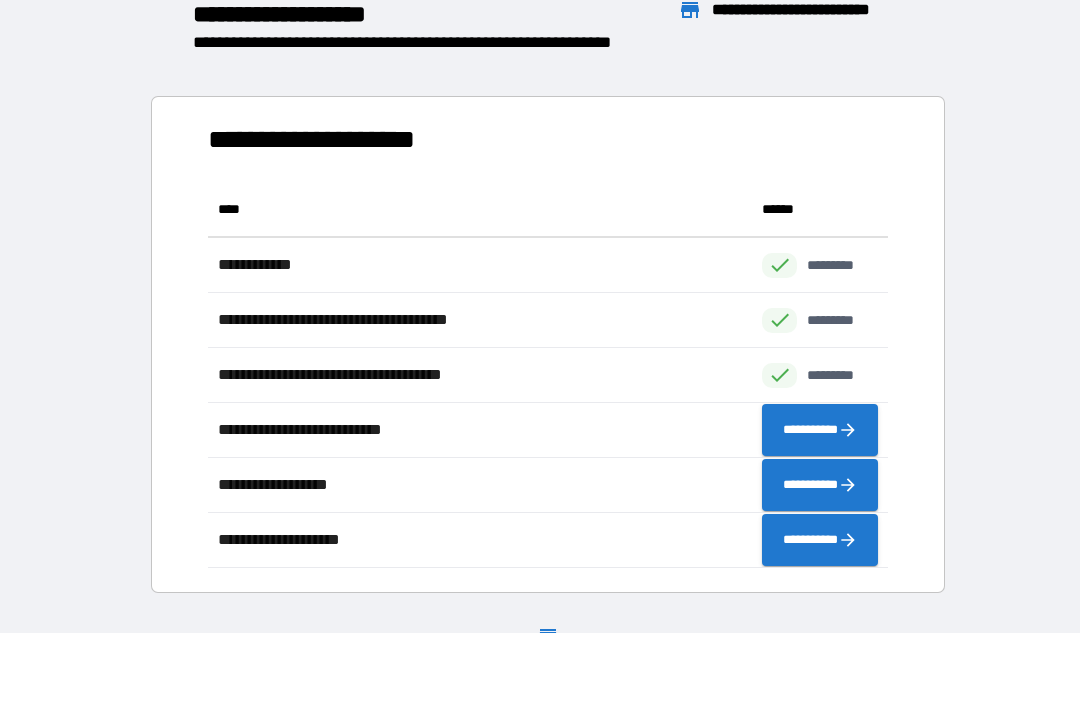 scroll, scrollTop: 1, scrollLeft: 1, axis: both 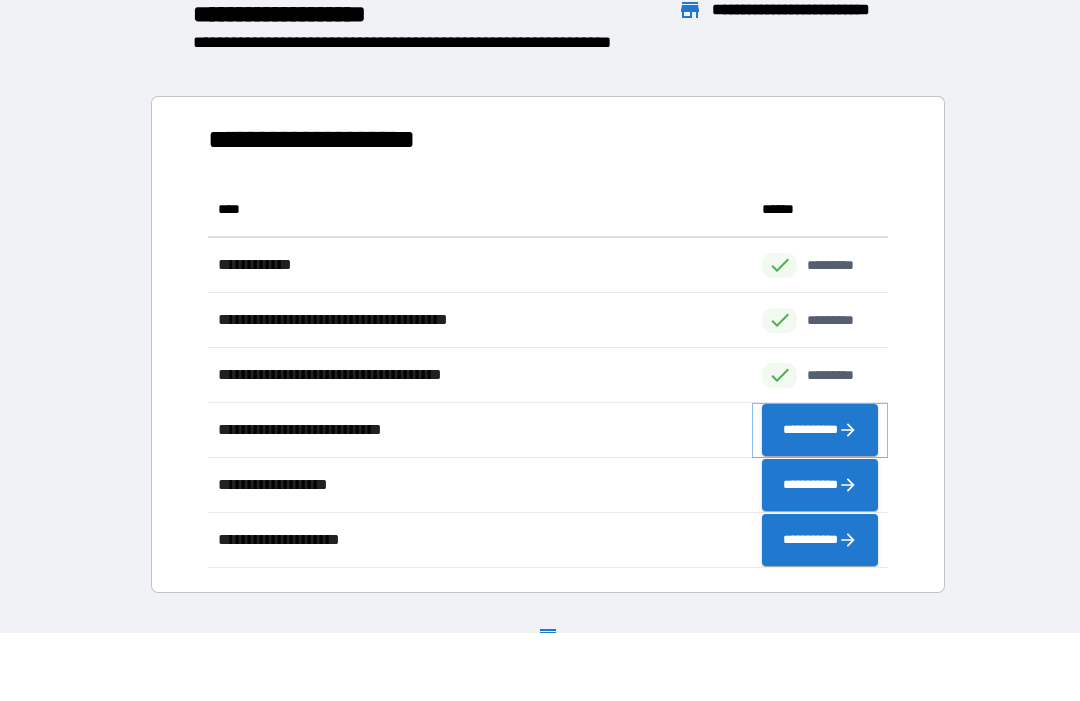 click on "**********" at bounding box center (820, 431) 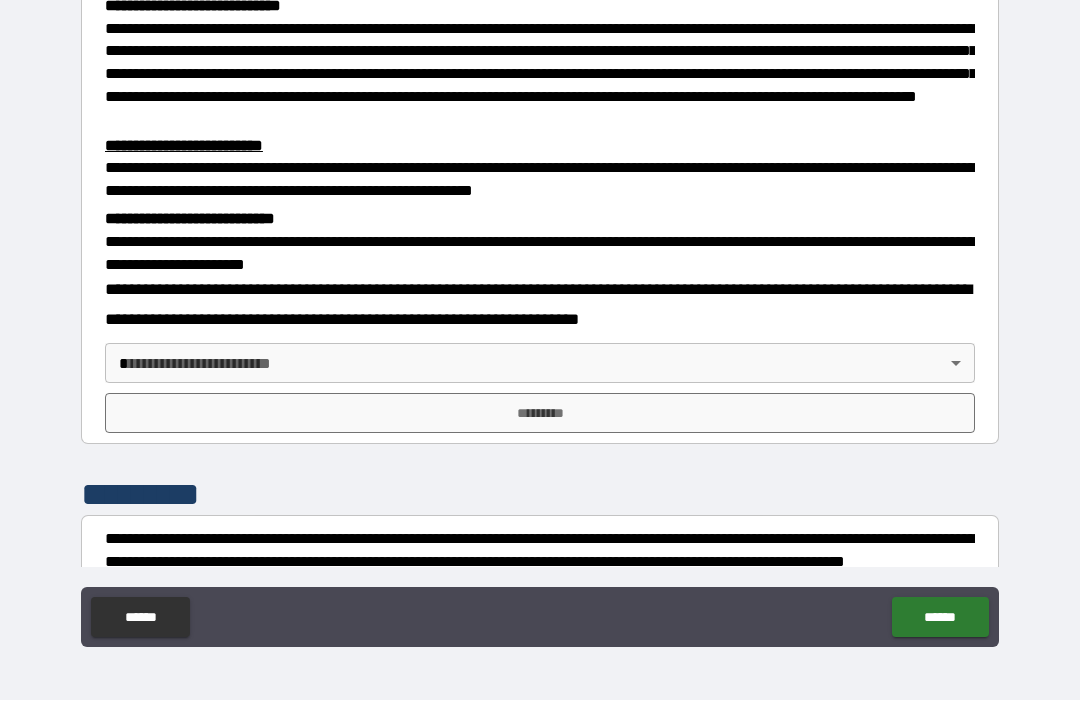 scroll, scrollTop: 452, scrollLeft: 0, axis: vertical 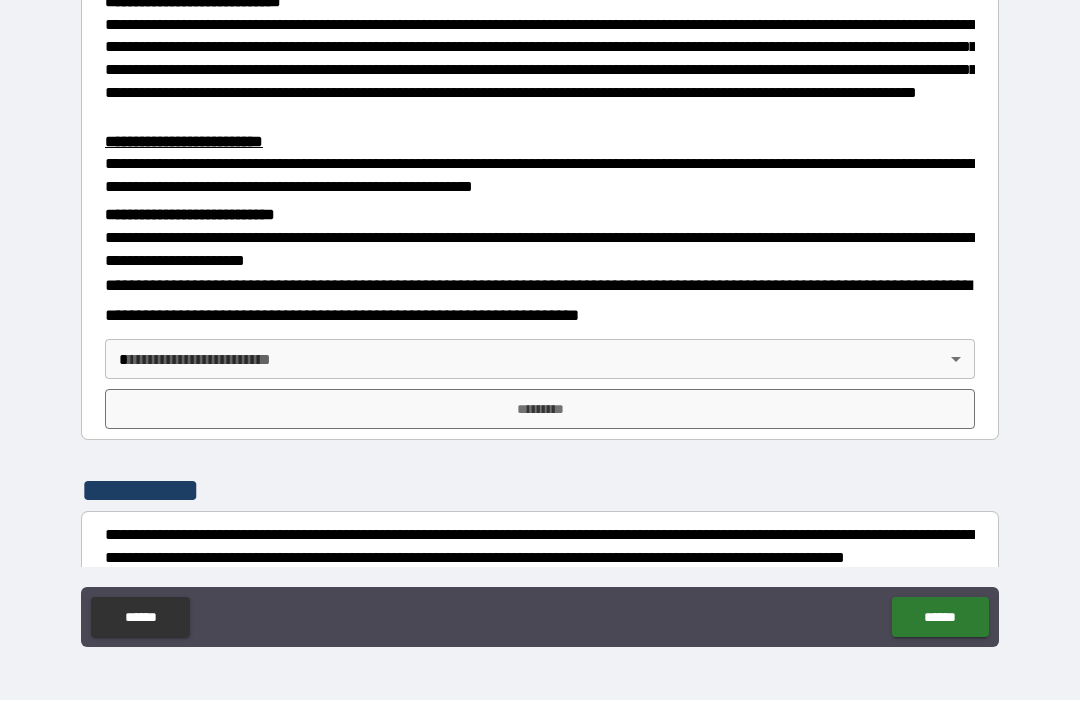 click on "**********" at bounding box center [540, 317] 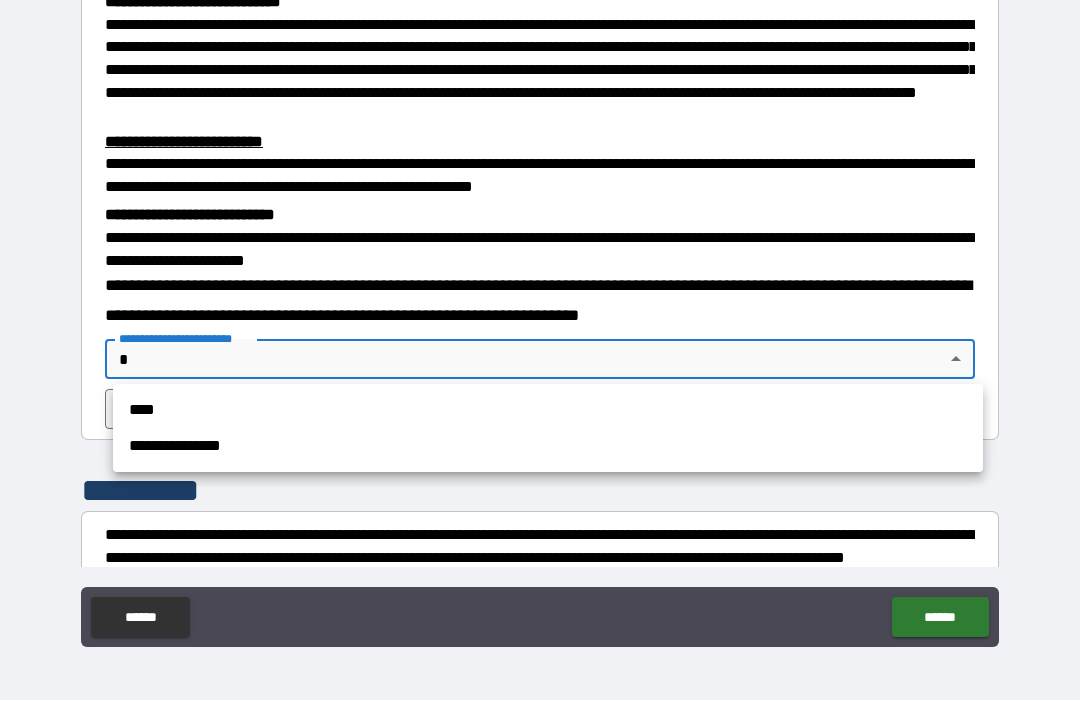 click on "****" at bounding box center [548, 411] 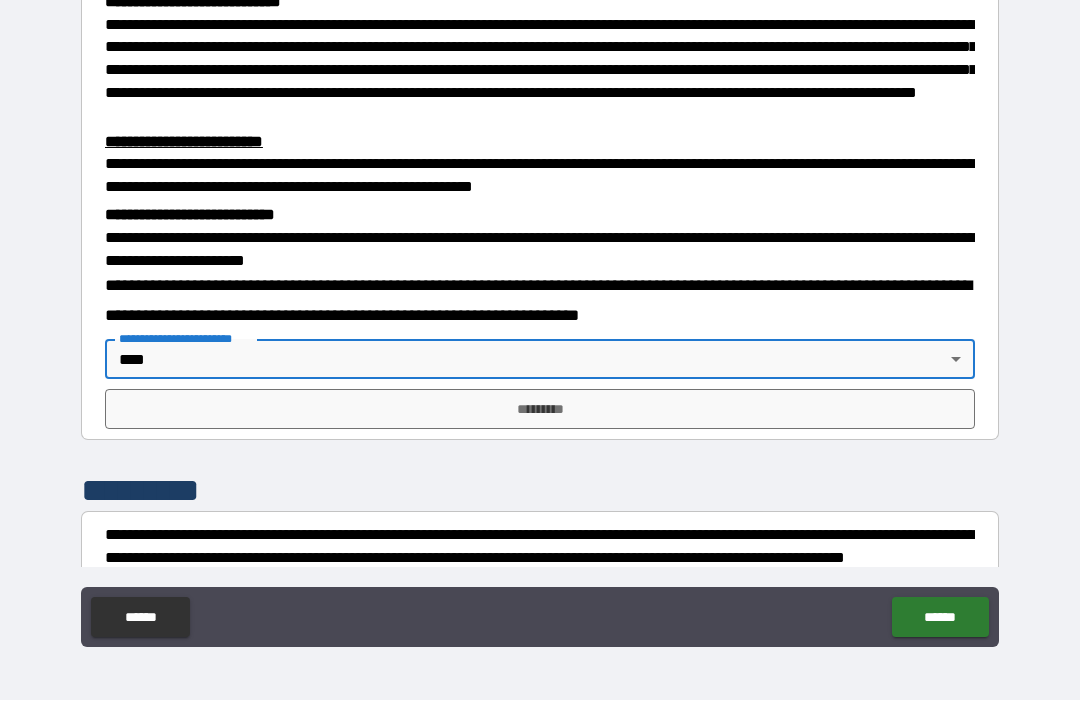 click on "*********" at bounding box center [540, 410] 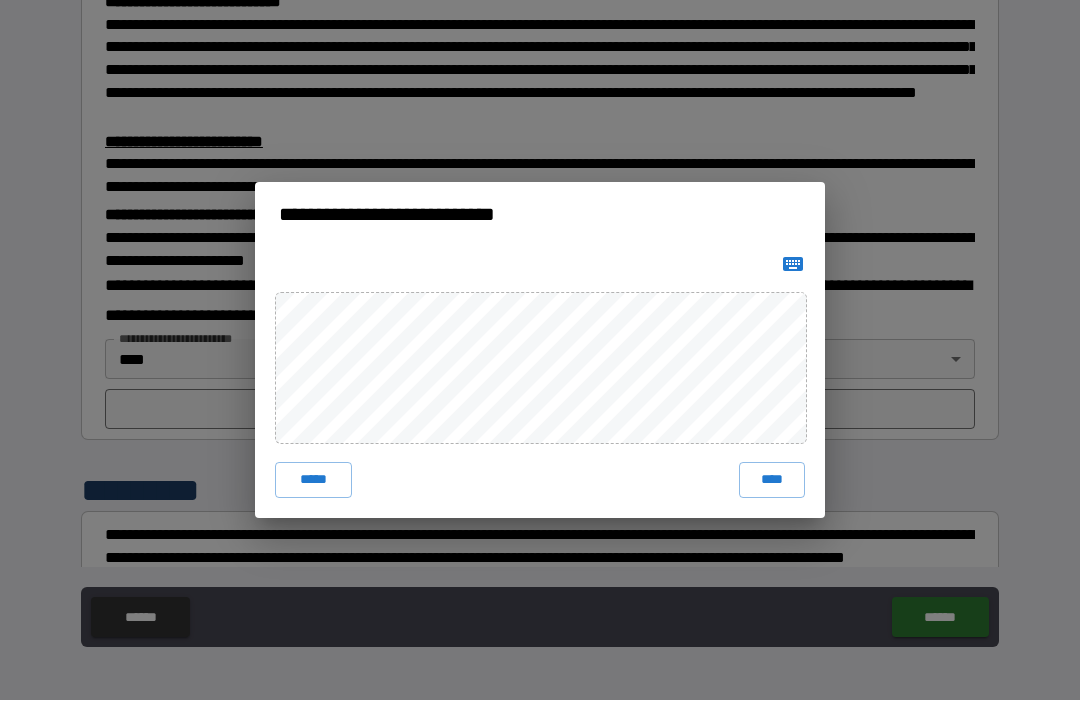 click on "****" at bounding box center [772, 481] 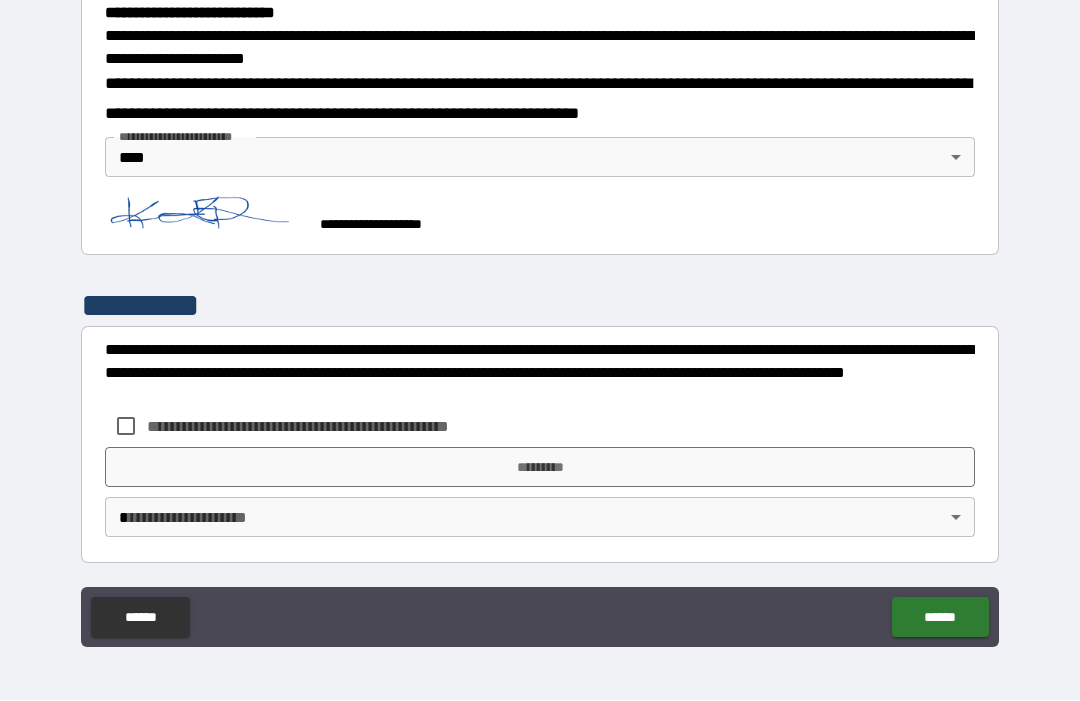 scroll, scrollTop: 653, scrollLeft: 0, axis: vertical 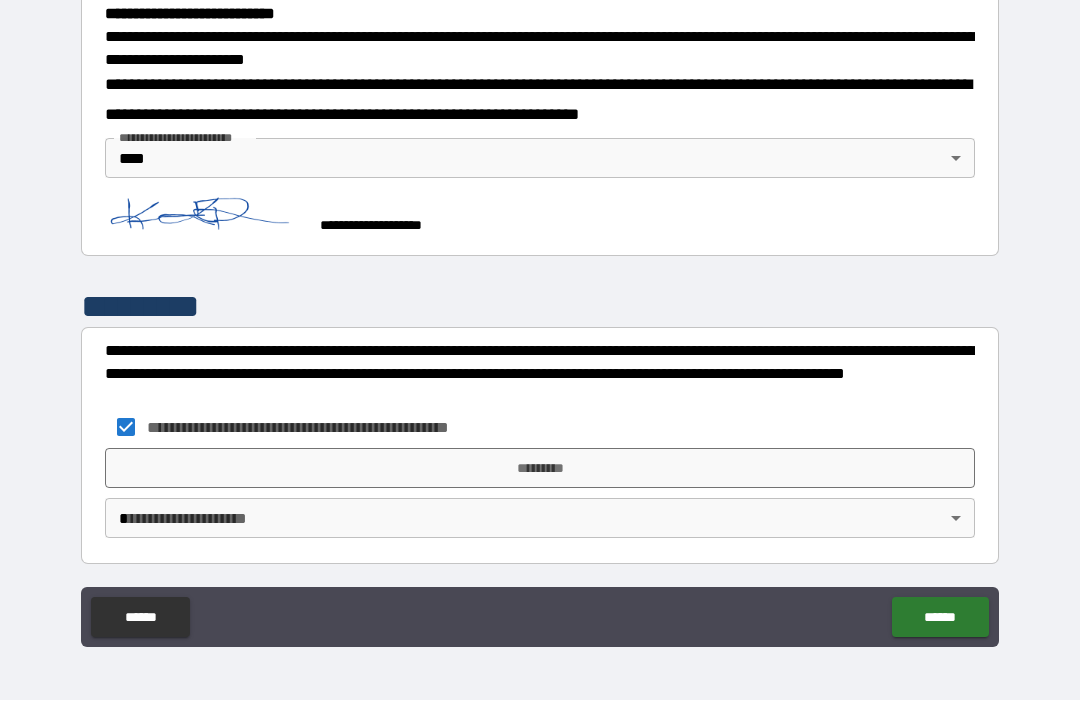 click on "*********" at bounding box center [540, 469] 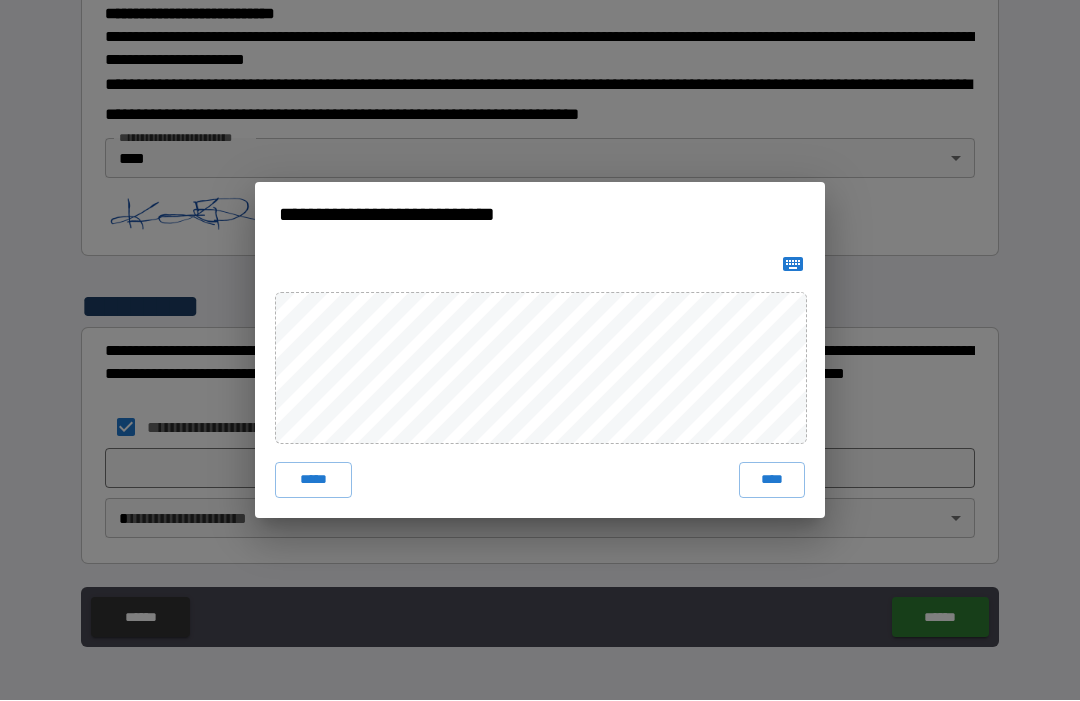 click on "****" at bounding box center (772, 481) 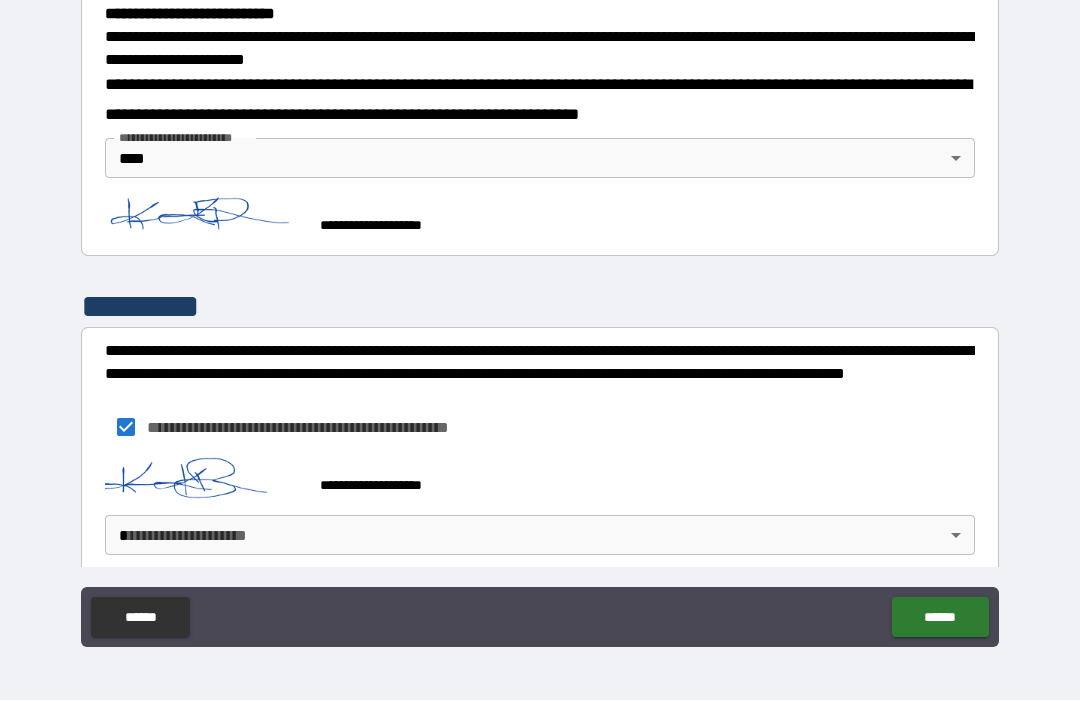 scroll, scrollTop: 643, scrollLeft: 0, axis: vertical 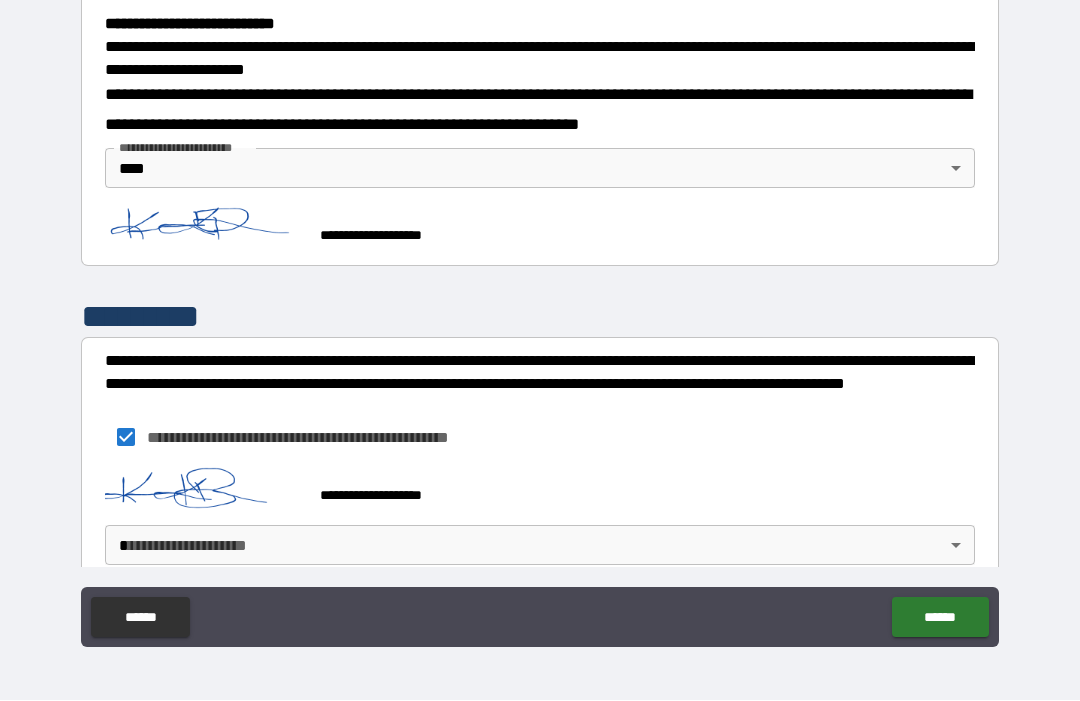 click on "**********" at bounding box center [540, 317] 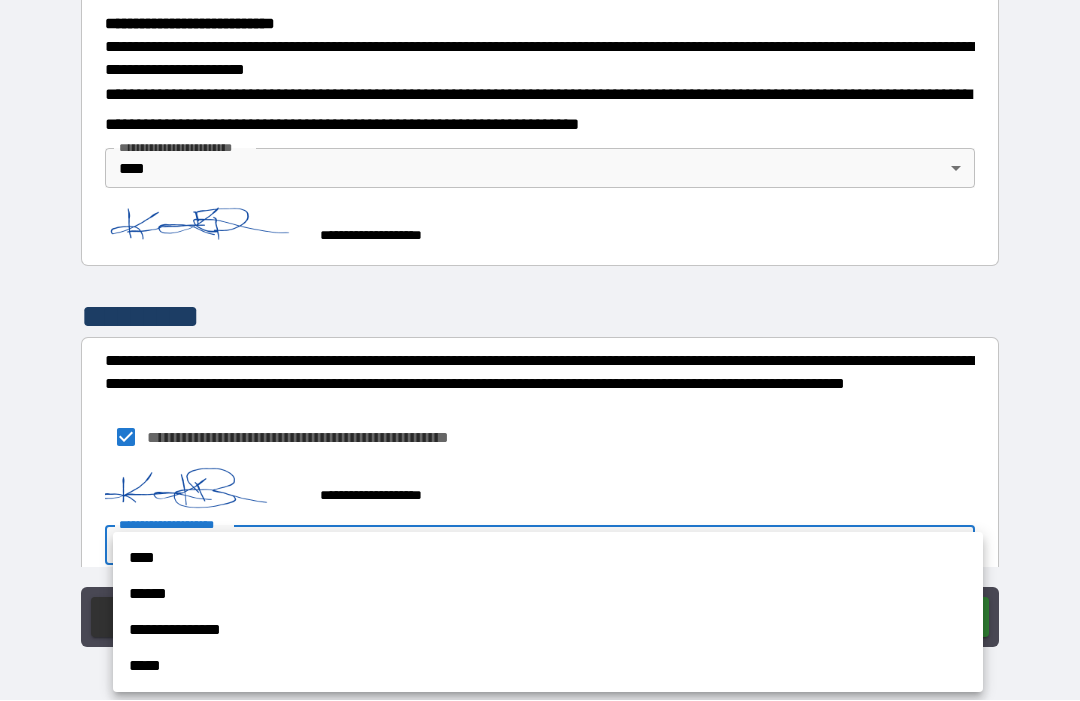 click on "****" at bounding box center (548, 559) 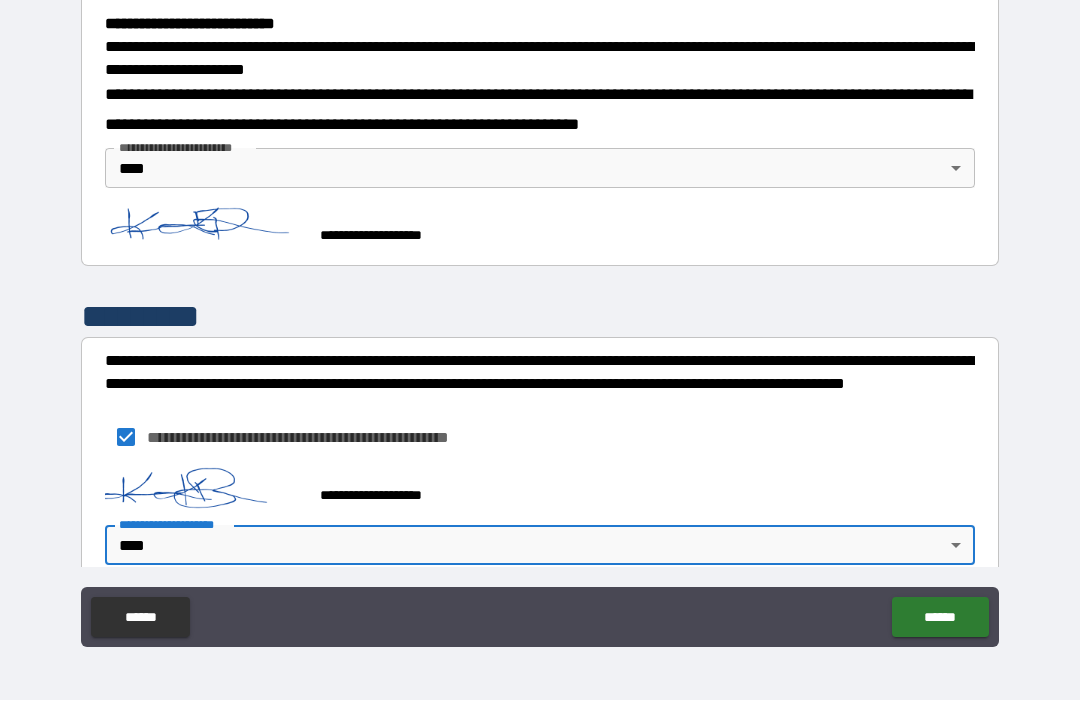 click on "******" at bounding box center [940, 618] 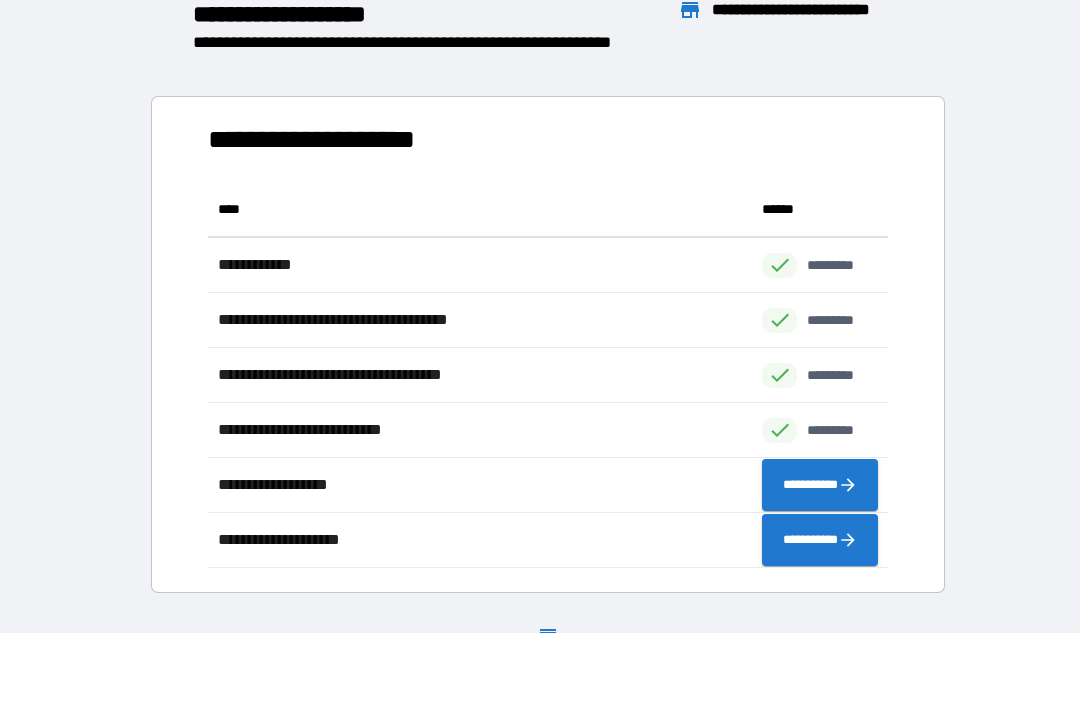 scroll, scrollTop: 1, scrollLeft: 1, axis: both 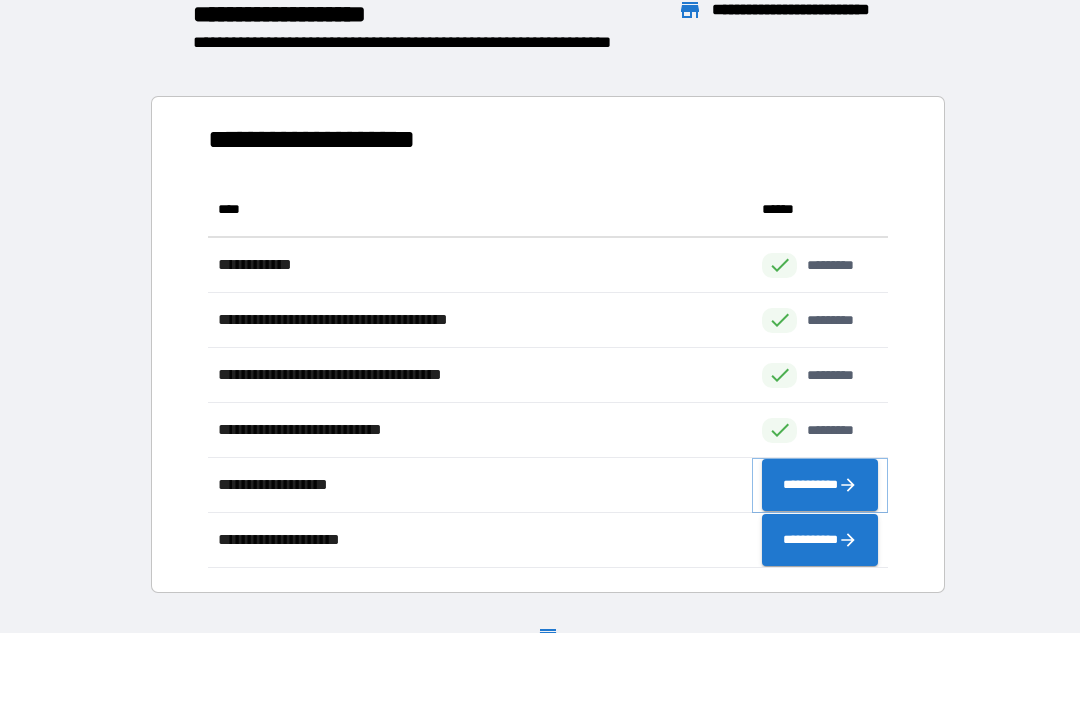 click on "**********" at bounding box center [820, 486] 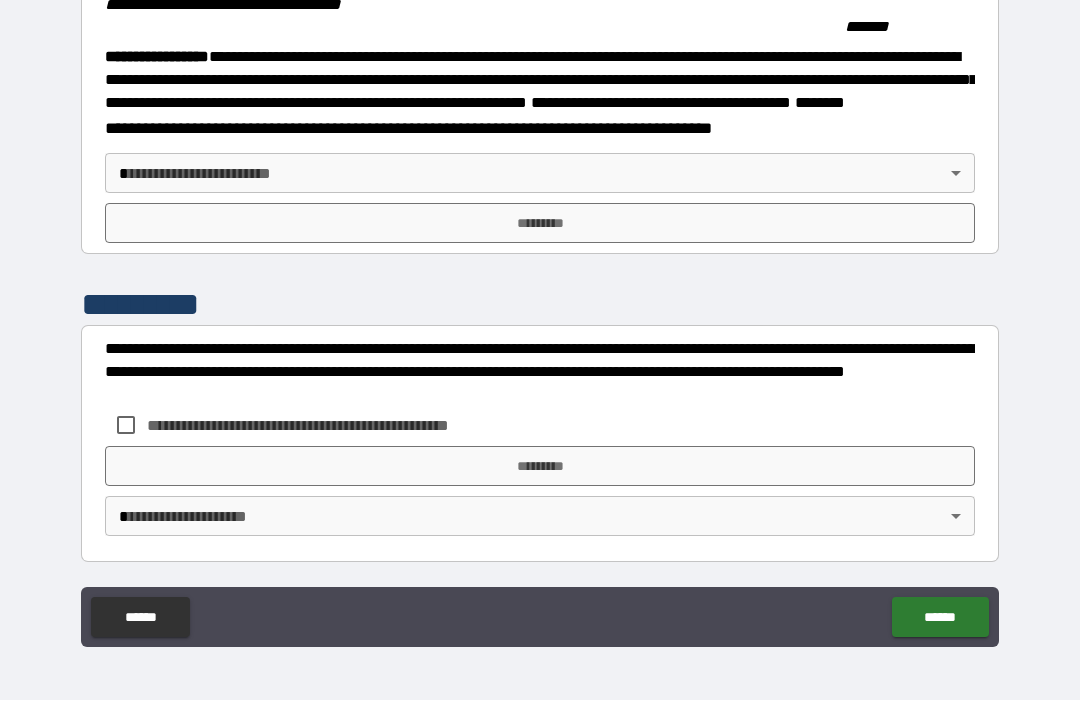 scroll, scrollTop: 2240, scrollLeft: 0, axis: vertical 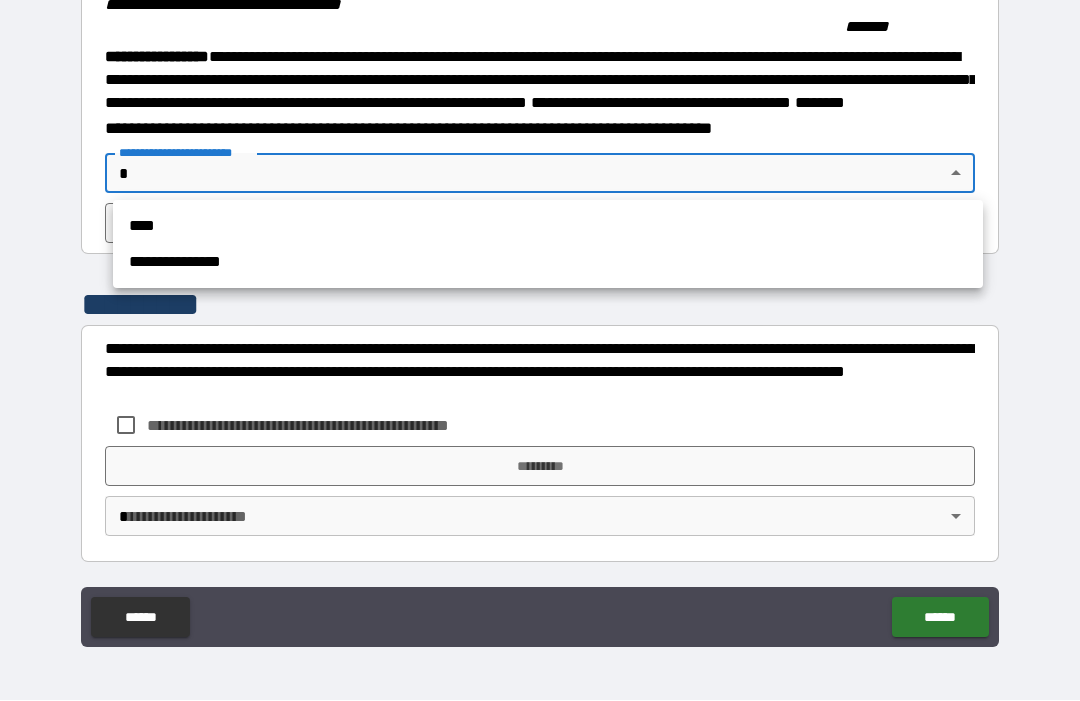 click on "****" at bounding box center (548, 227) 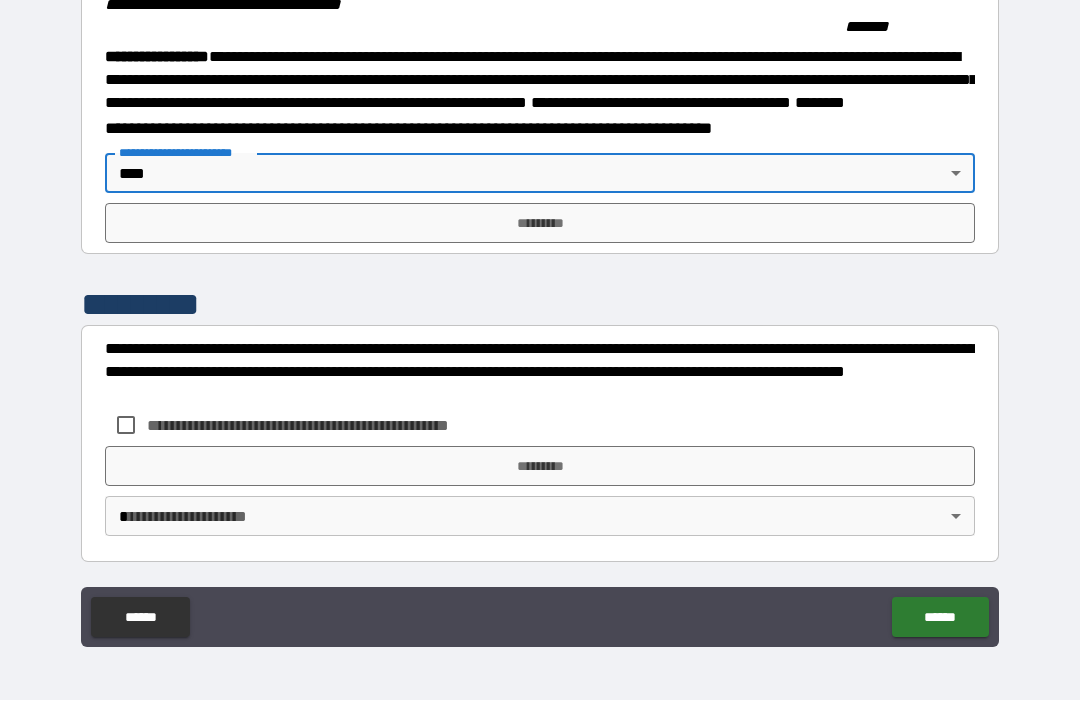 click on "*********" at bounding box center [540, 224] 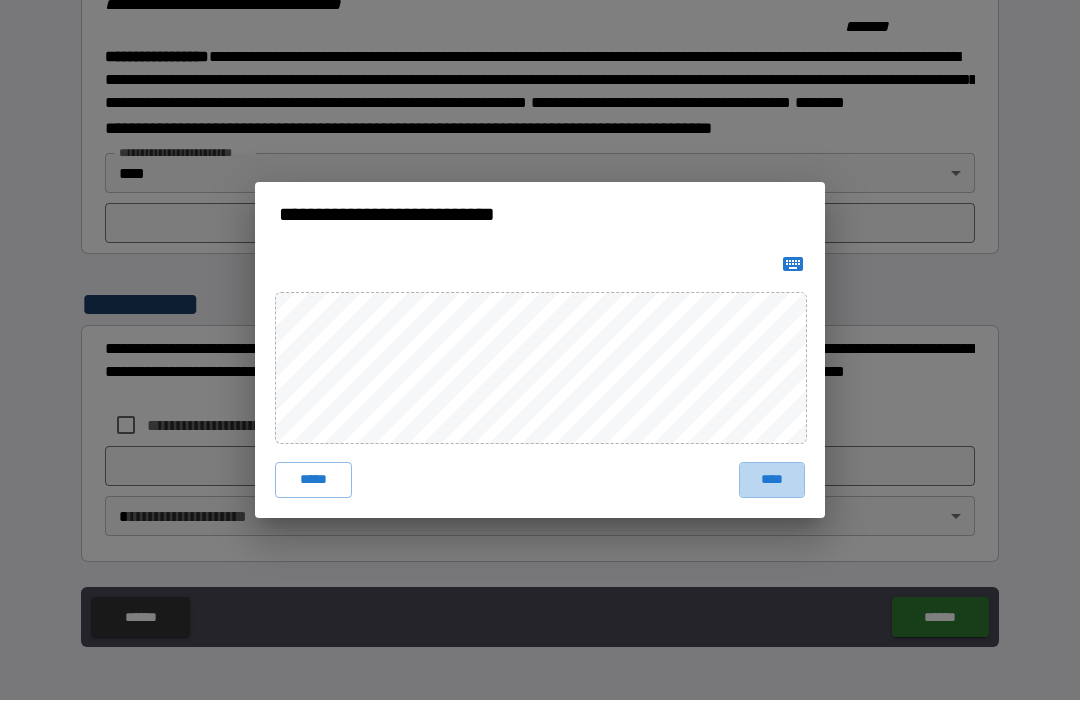 click on "****" at bounding box center [772, 481] 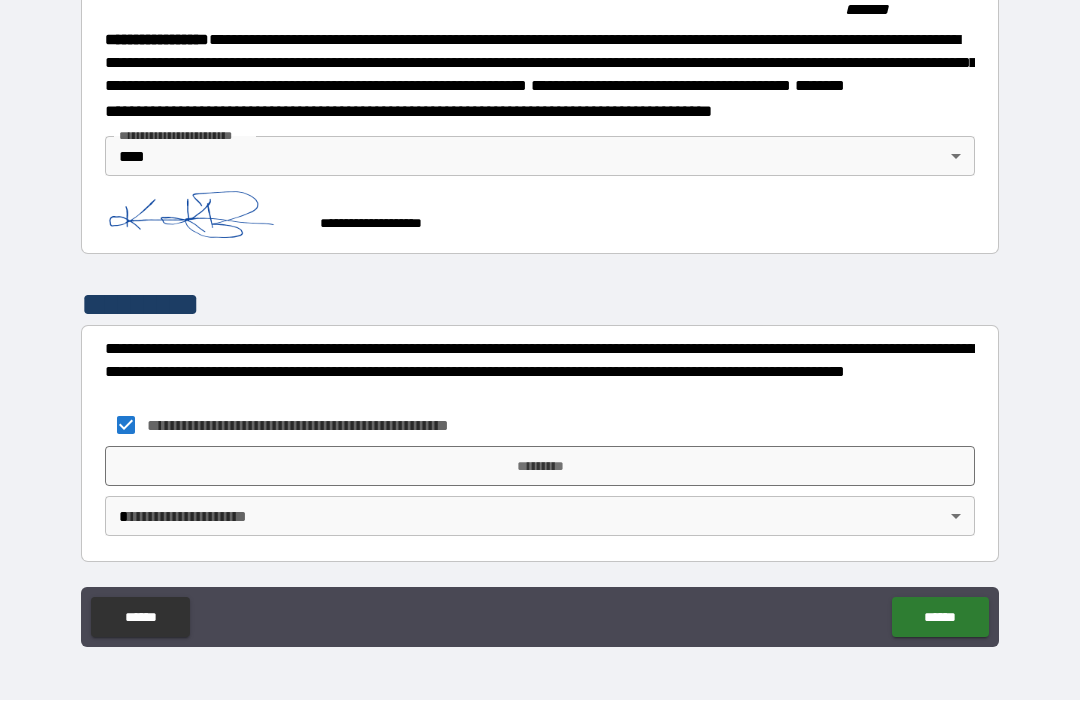 click on "*********" at bounding box center (540, 467) 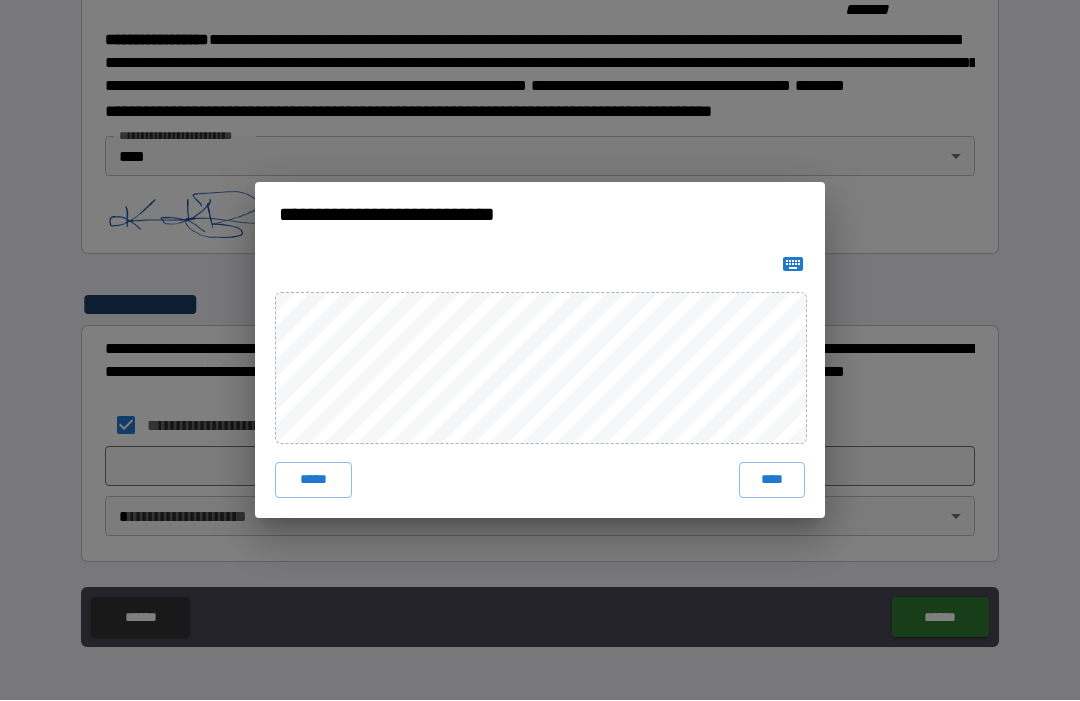 click on "****" at bounding box center [772, 481] 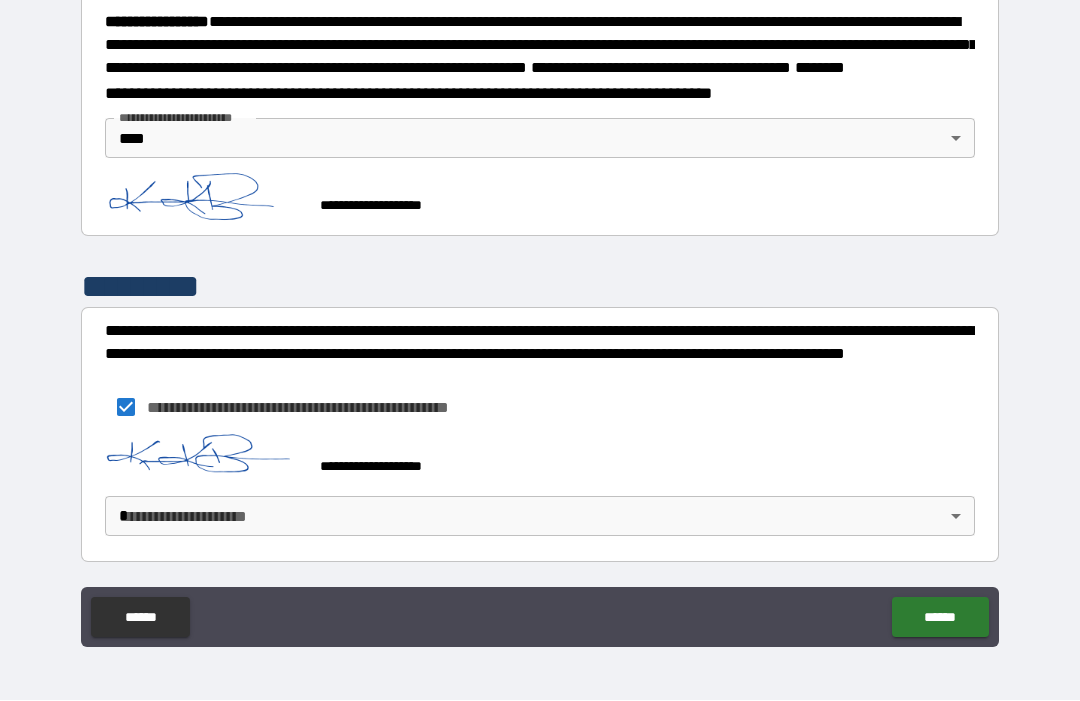 click on "**********" at bounding box center [540, 317] 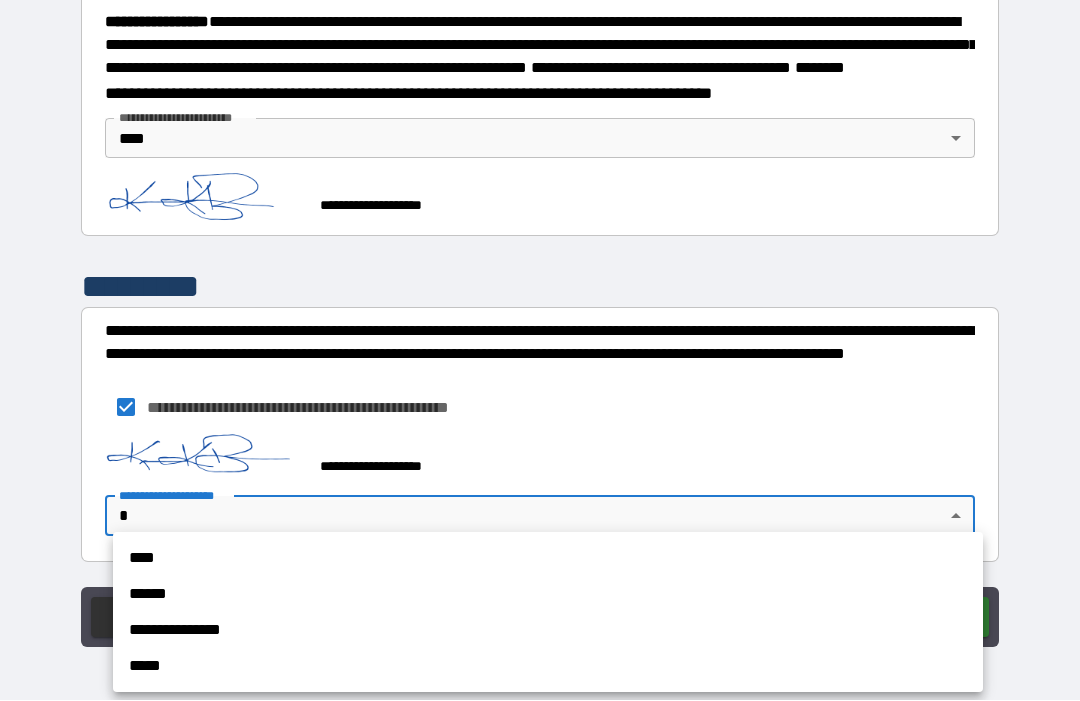 click on "****" at bounding box center [548, 559] 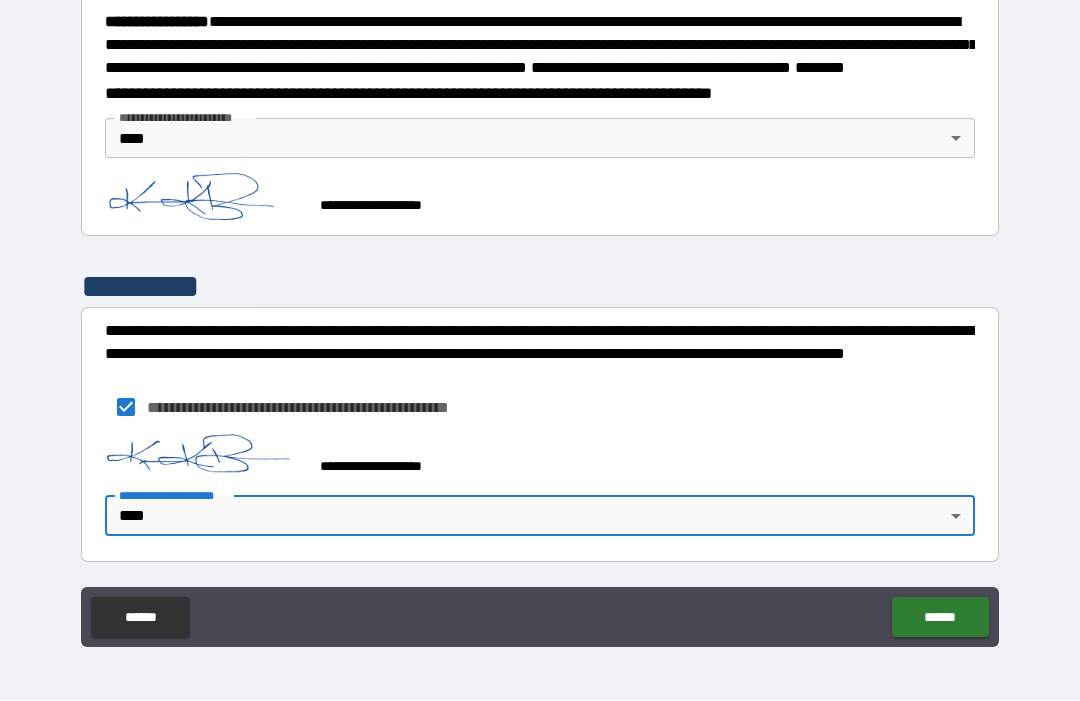 scroll, scrollTop: 2243, scrollLeft: 0, axis: vertical 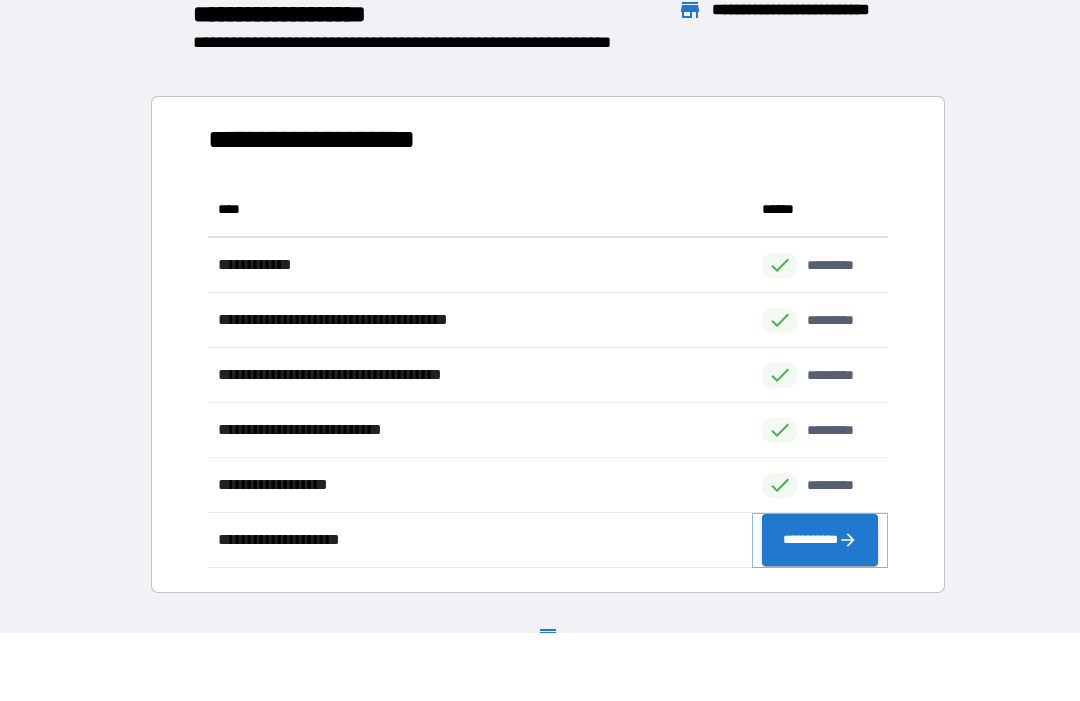 click on "**********" at bounding box center (820, 541) 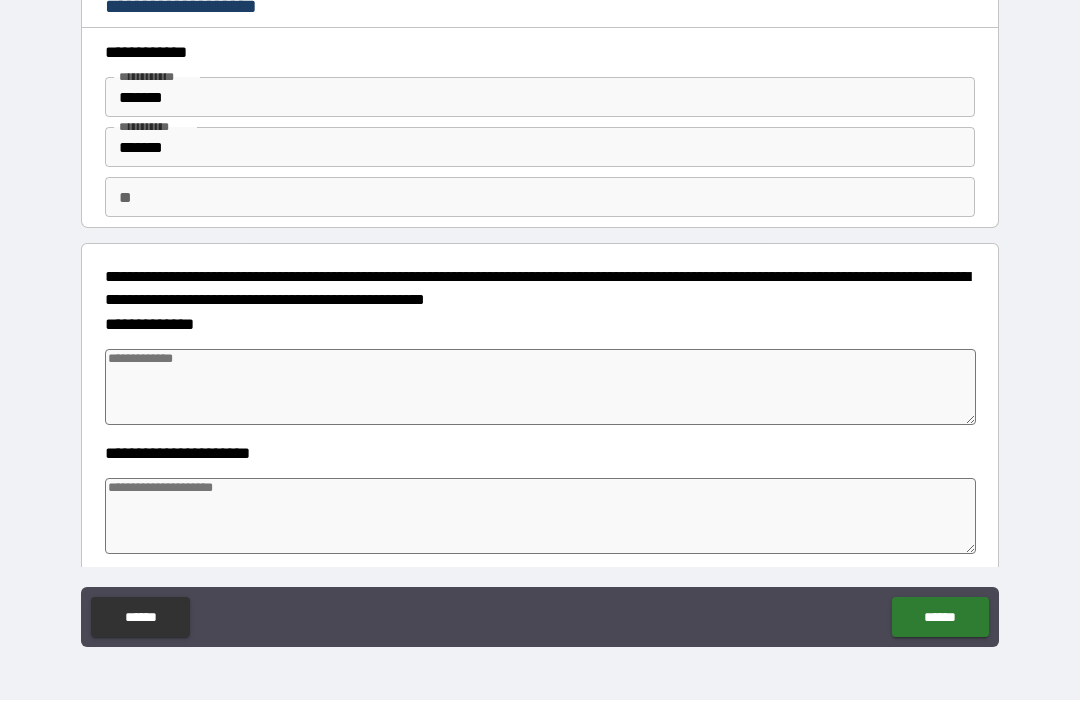 click at bounding box center (540, 388) 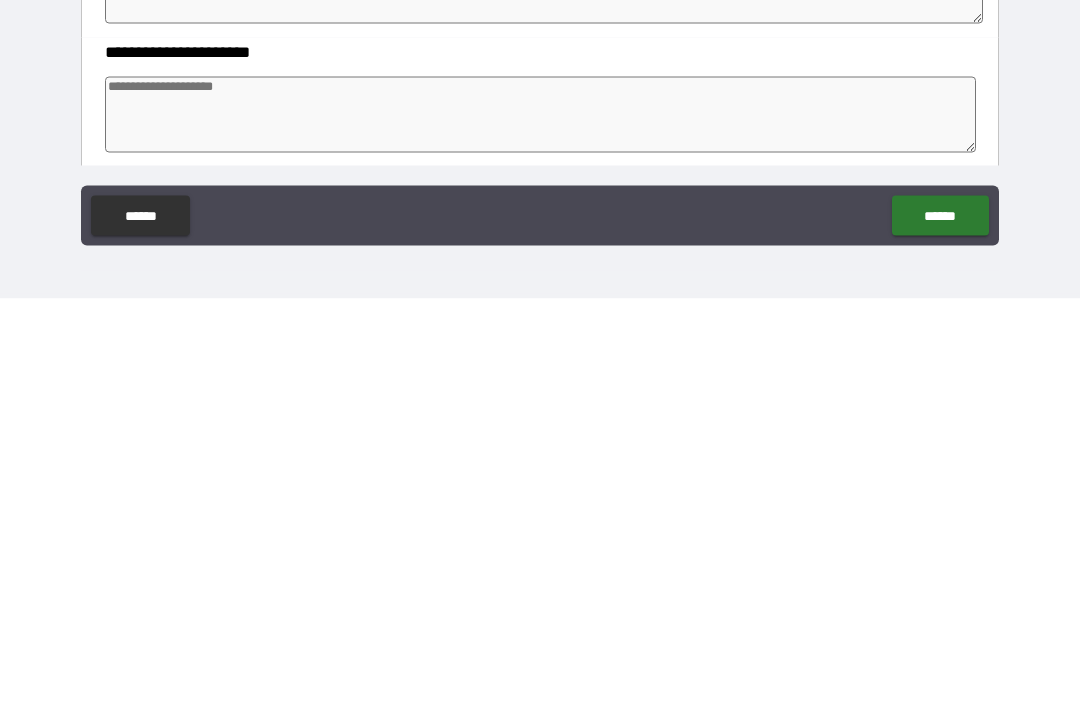 scroll, scrollTop: 68, scrollLeft: 0, axis: vertical 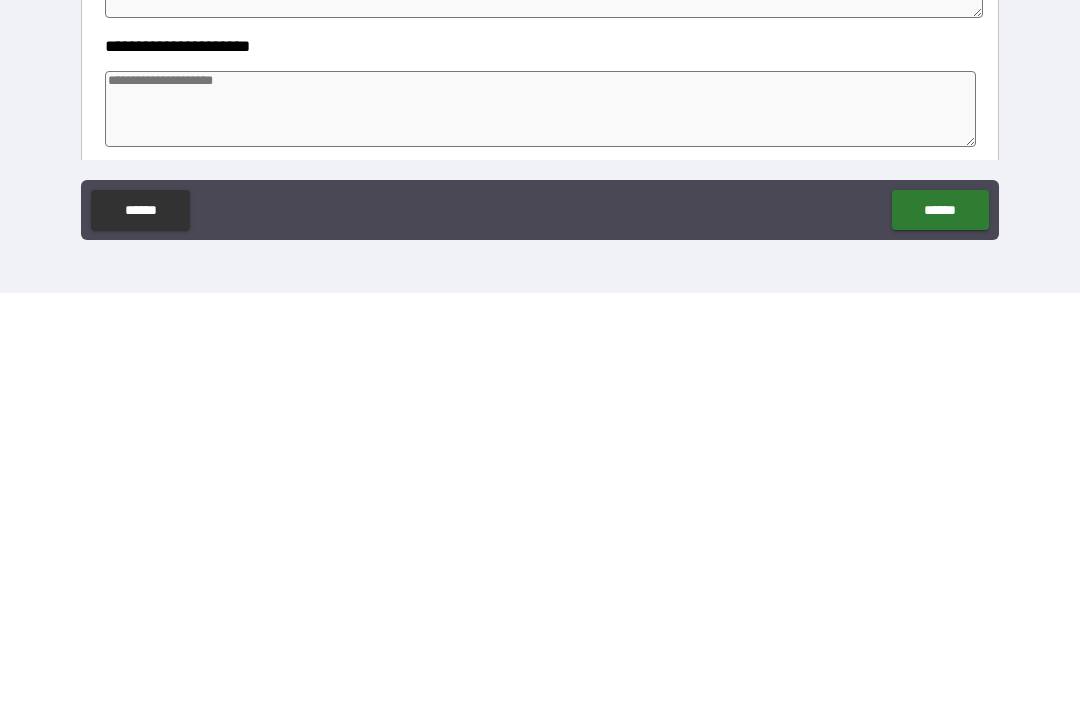 click on "******" at bounding box center (940, 618) 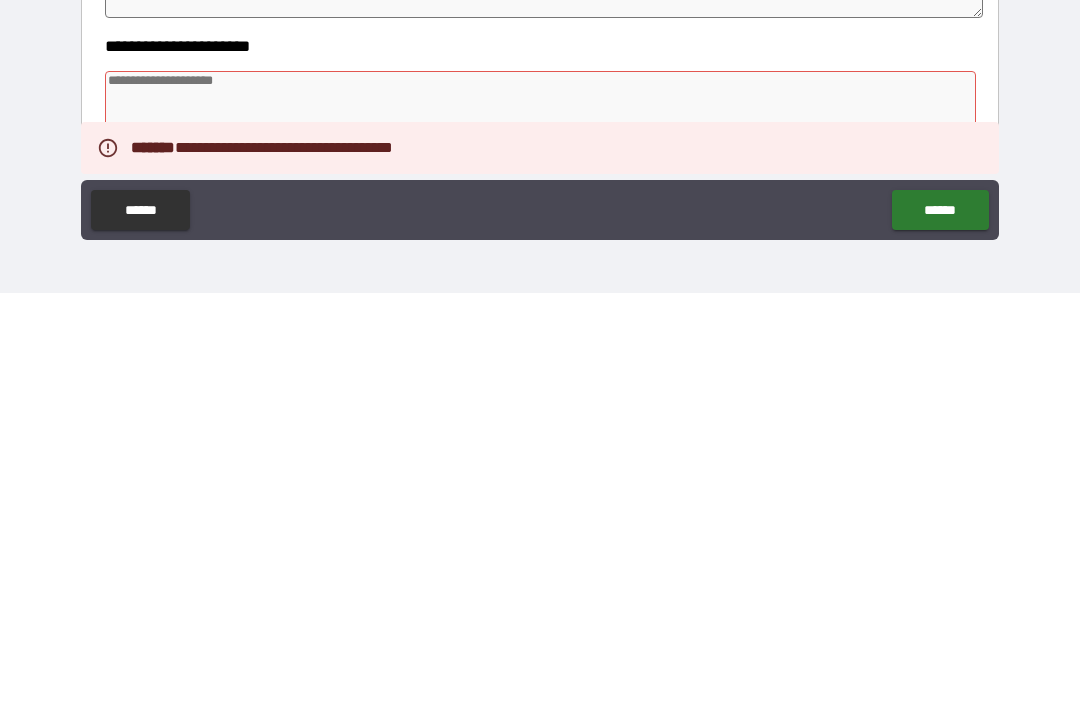 scroll, scrollTop: 67, scrollLeft: 0, axis: vertical 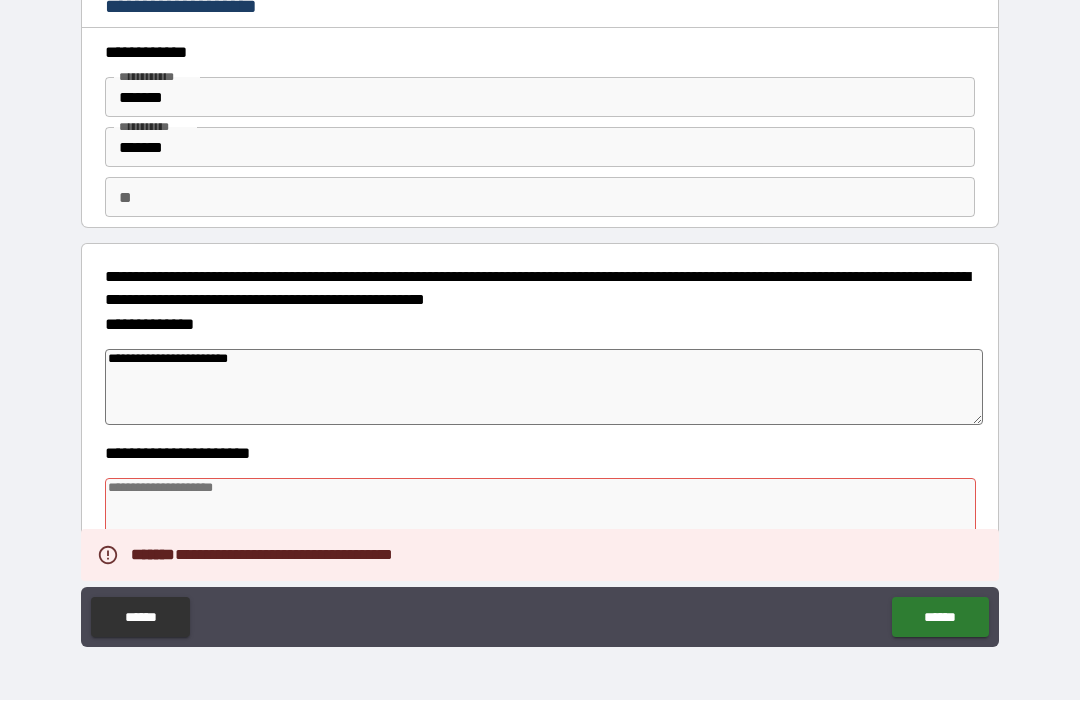 click at bounding box center (540, 517) 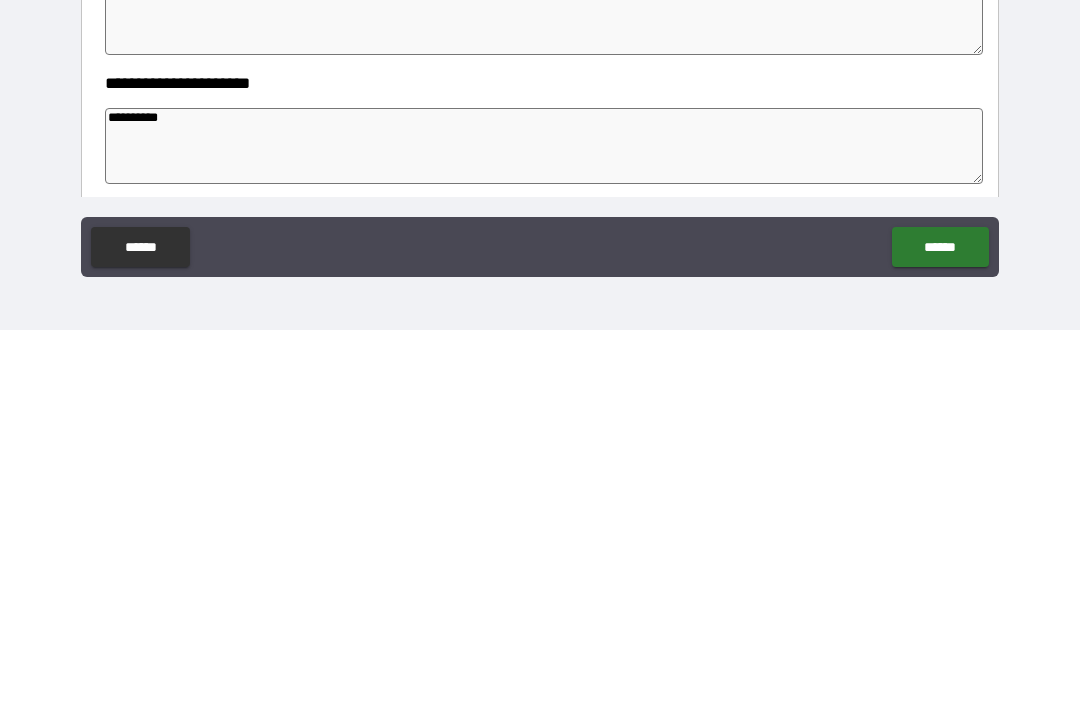 click on "******" at bounding box center [940, 618] 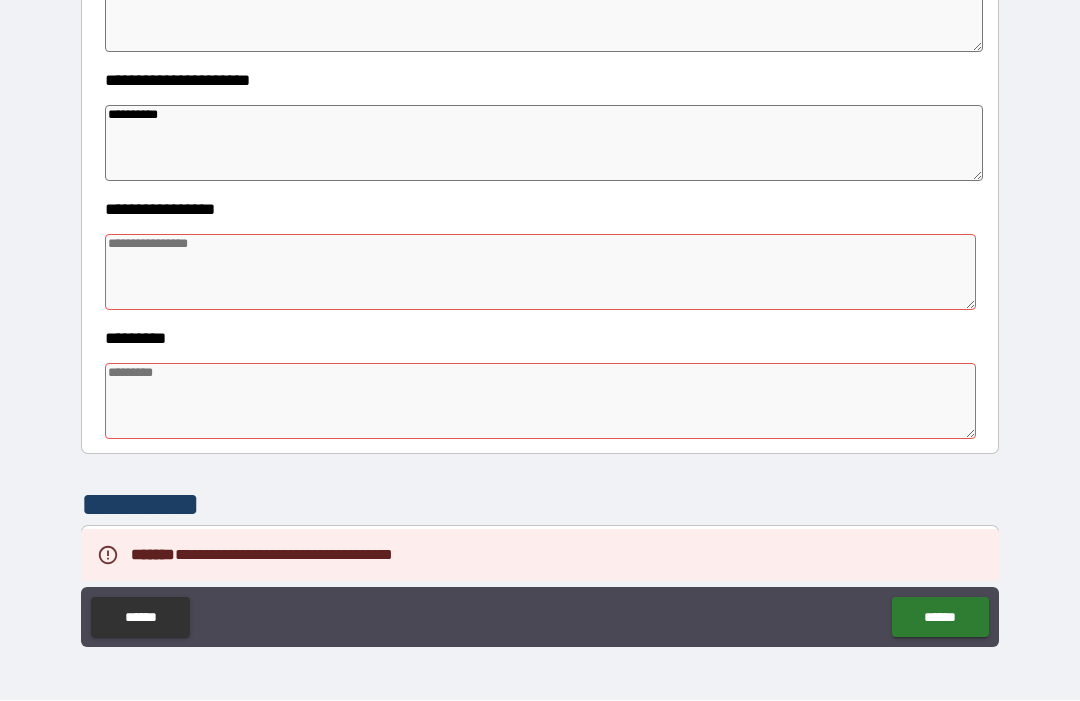 scroll, scrollTop: 389, scrollLeft: 0, axis: vertical 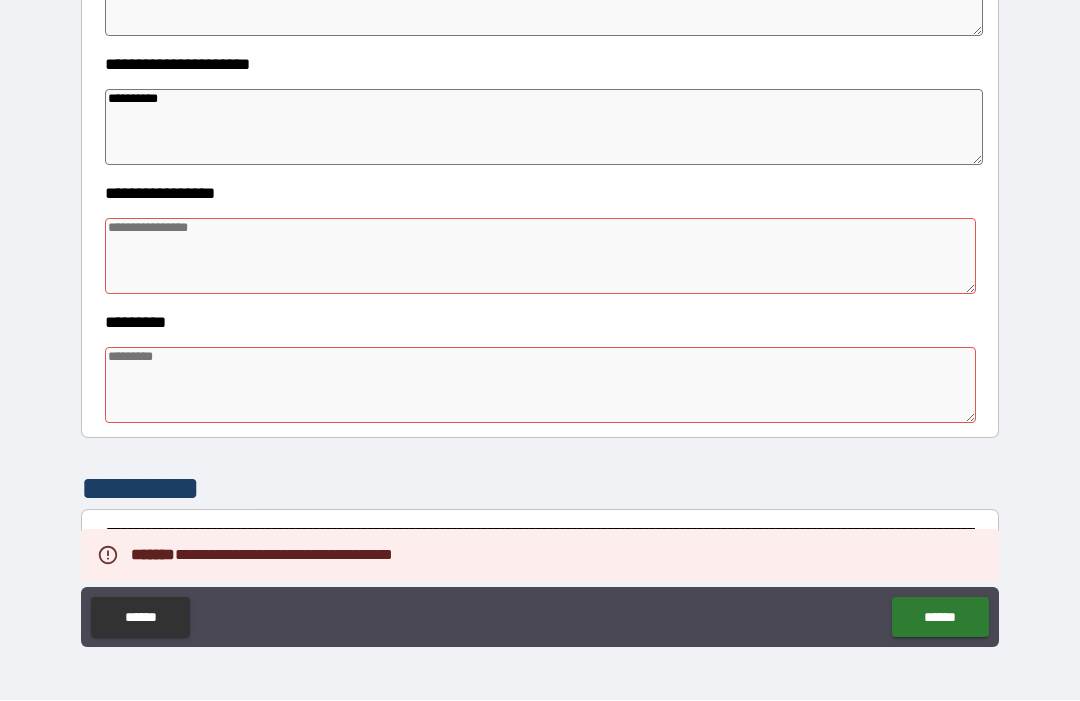 click at bounding box center (540, 257) 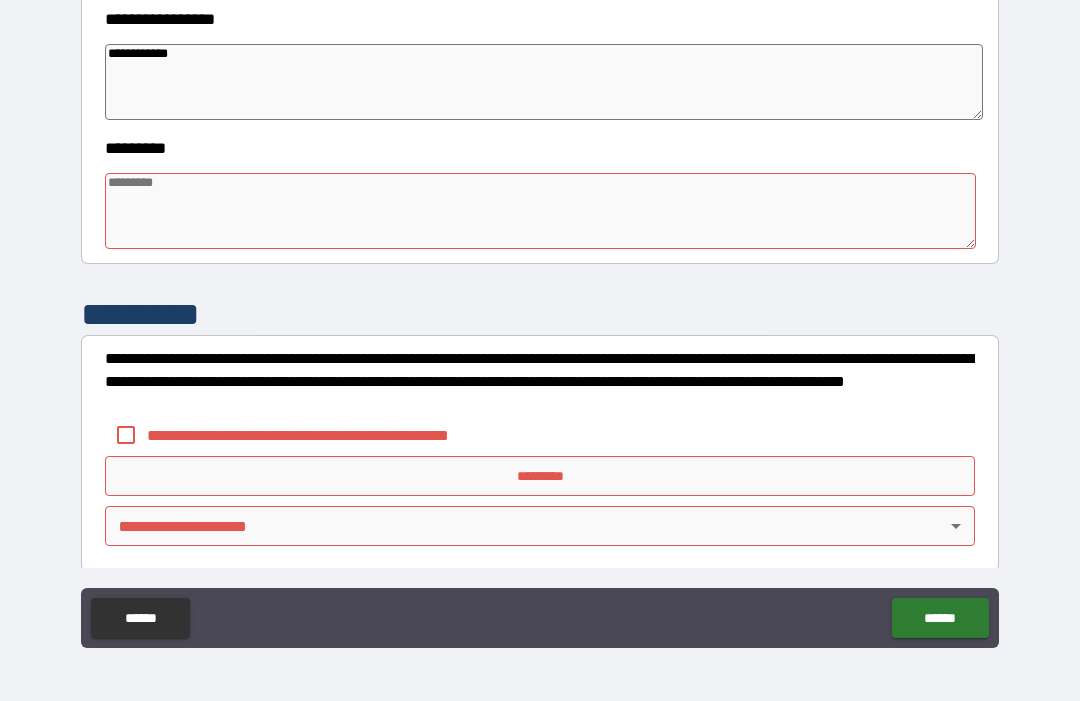scroll, scrollTop: 562, scrollLeft: 0, axis: vertical 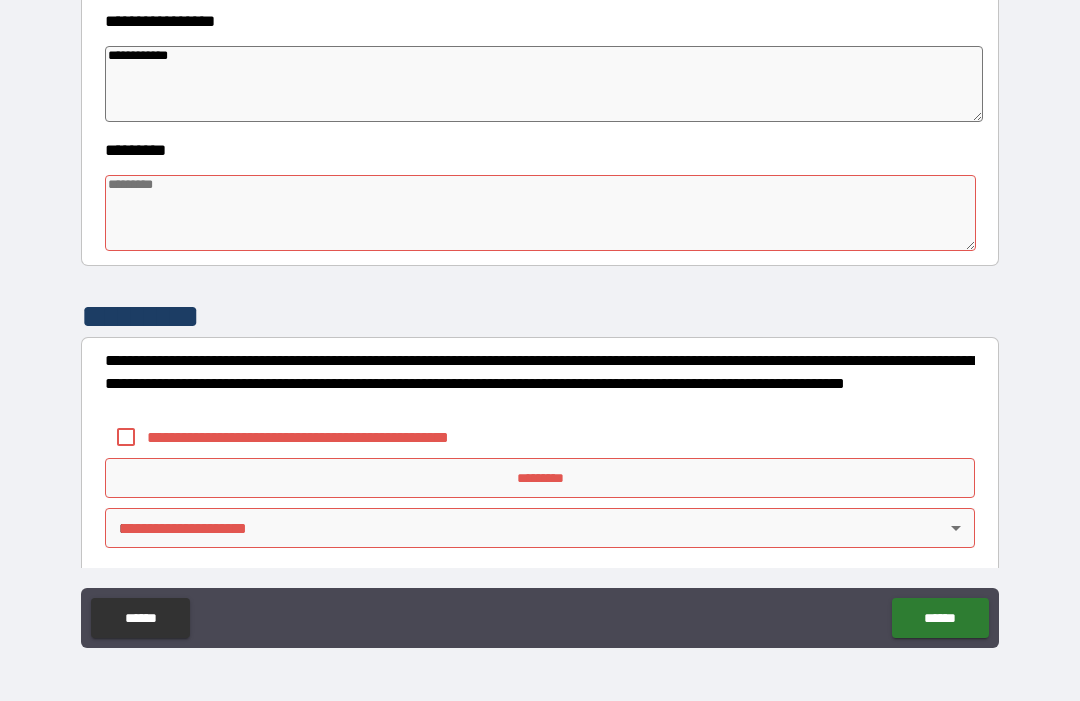 click at bounding box center [540, 213] 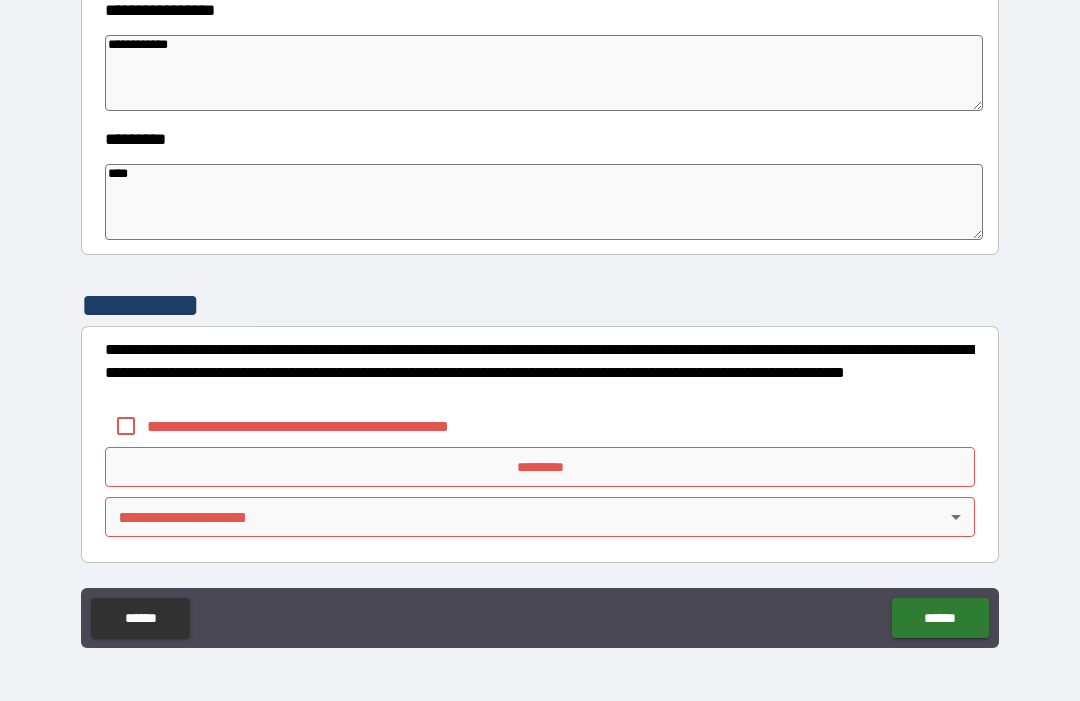 scroll, scrollTop: 573, scrollLeft: 0, axis: vertical 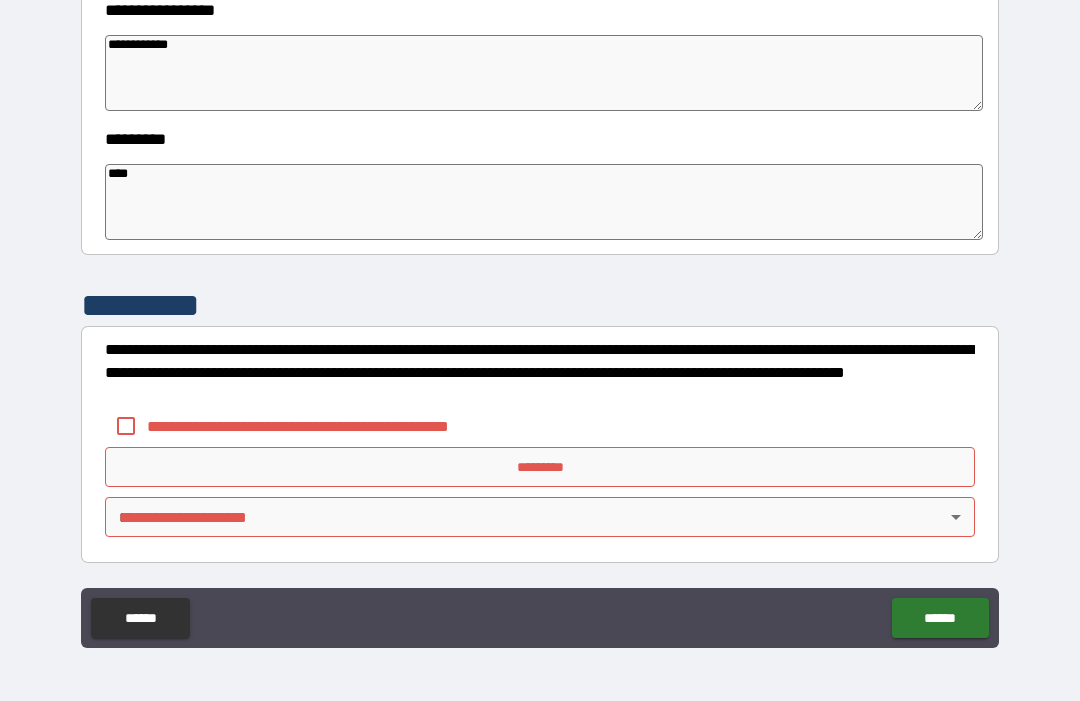 click on "****" at bounding box center [544, 202] 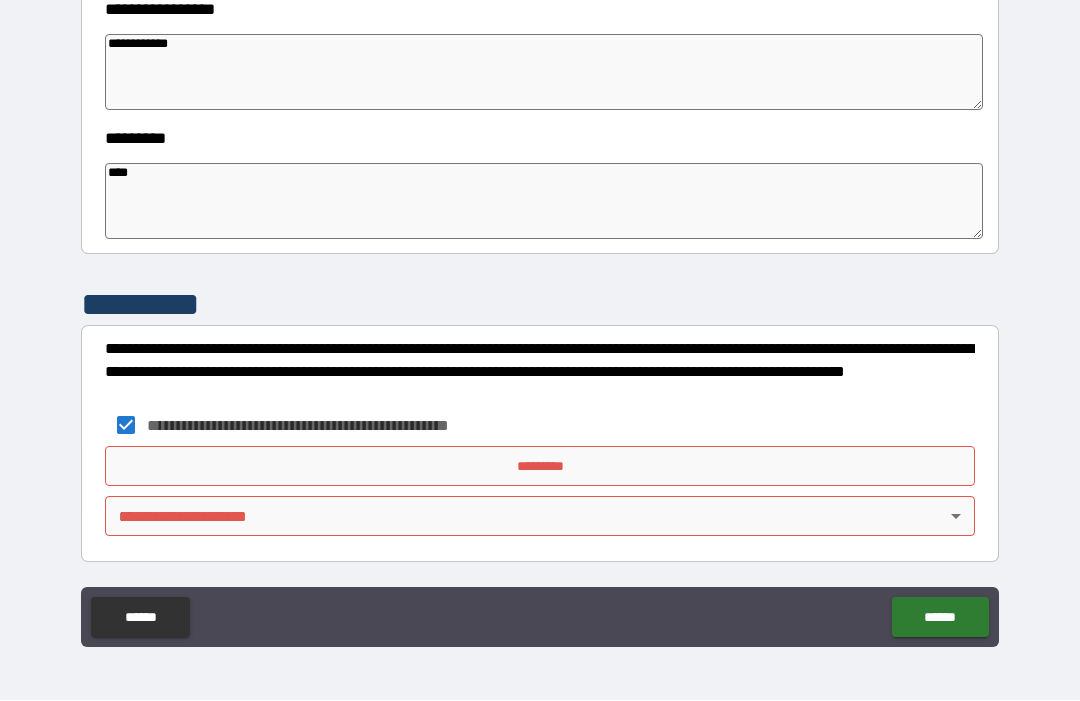 click on "*********" at bounding box center [540, 467] 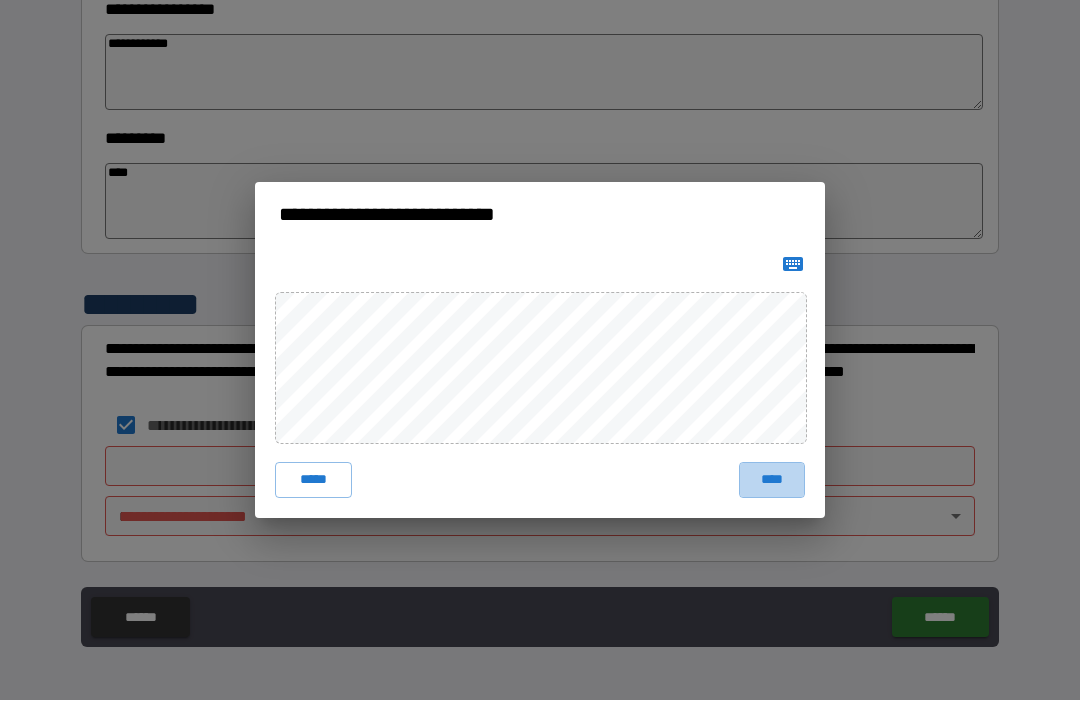 click on "****" at bounding box center (772, 481) 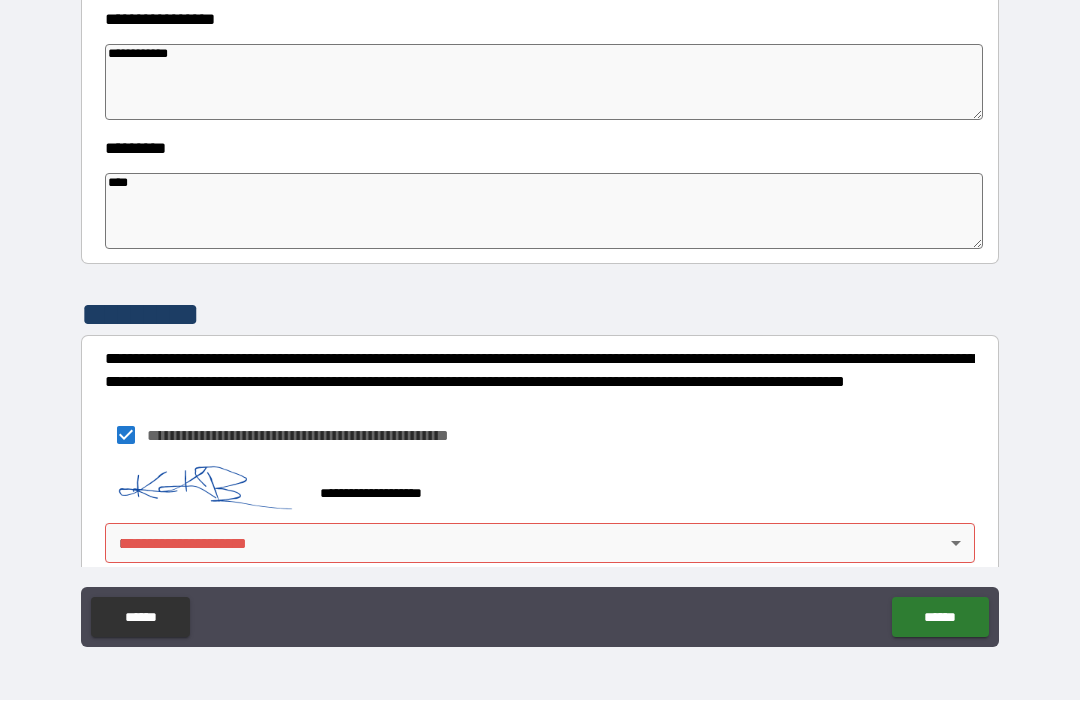 click on "**********" at bounding box center (540, 317) 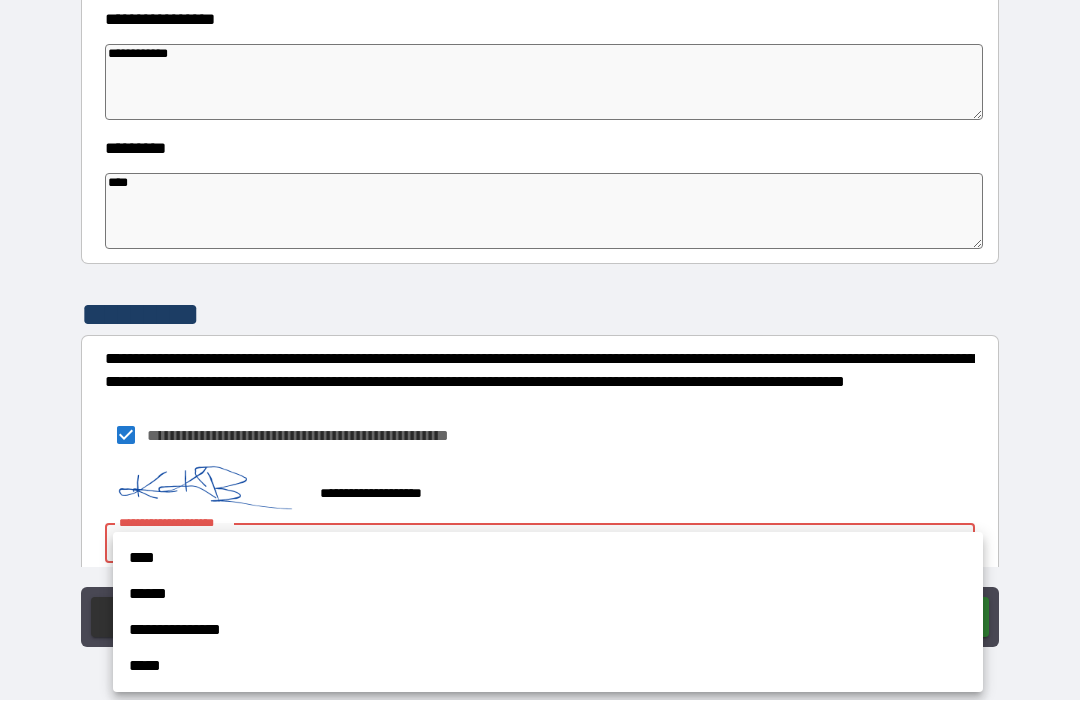 click on "****" at bounding box center [548, 559] 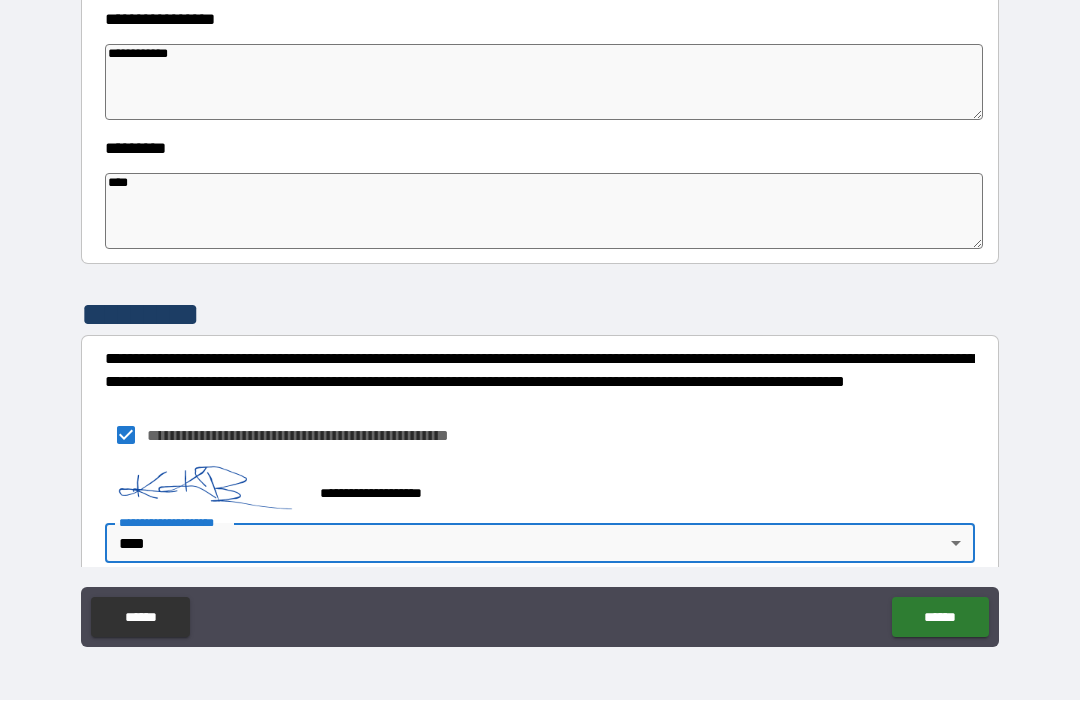 click on "******" at bounding box center [940, 618] 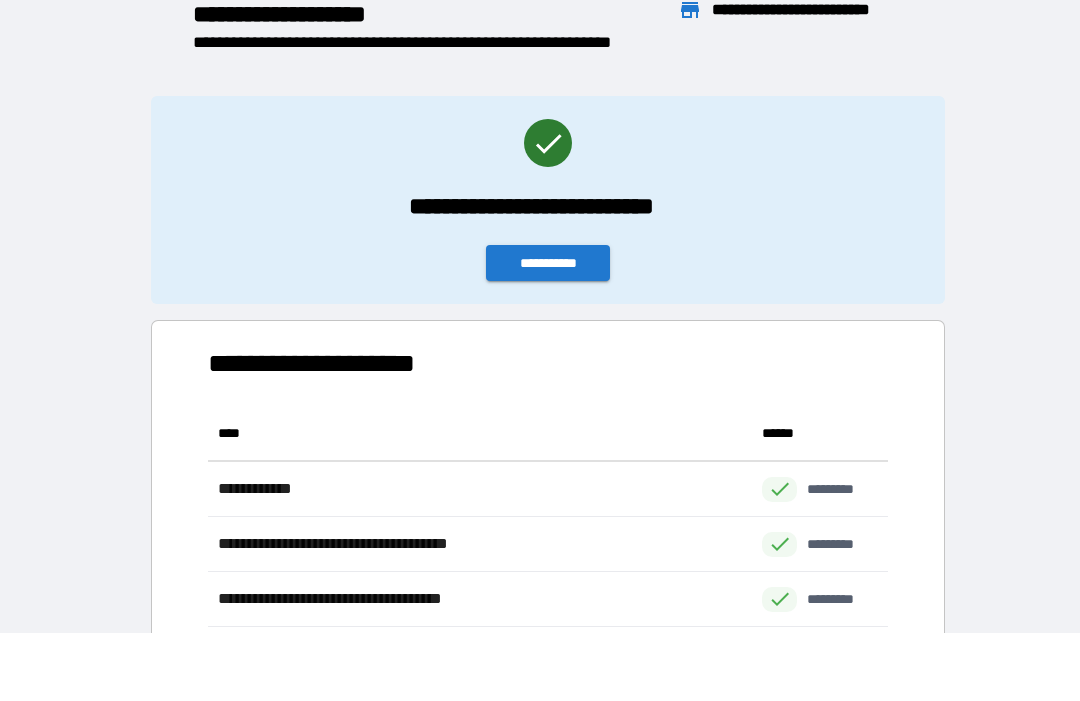 scroll, scrollTop: 386, scrollLeft: 680, axis: both 